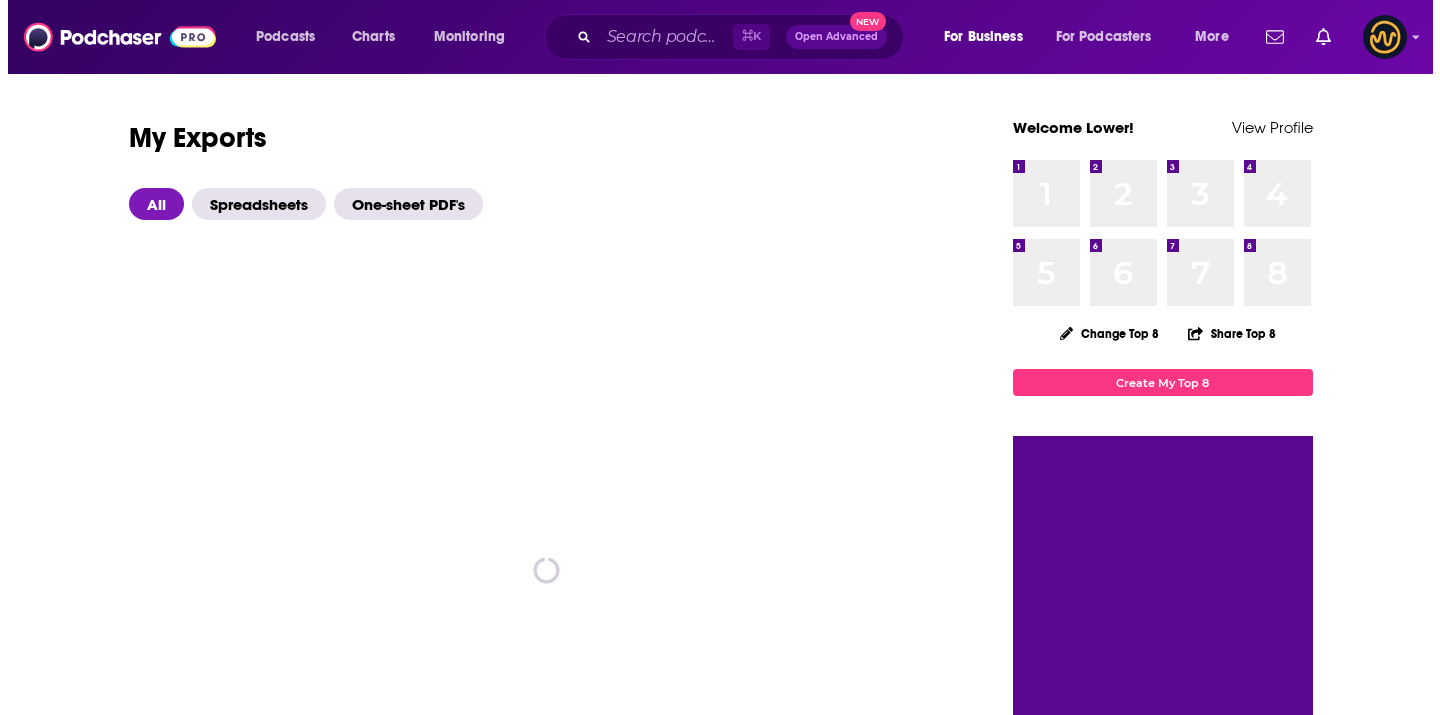 scroll, scrollTop: 0, scrollLeft: 0, axis: both 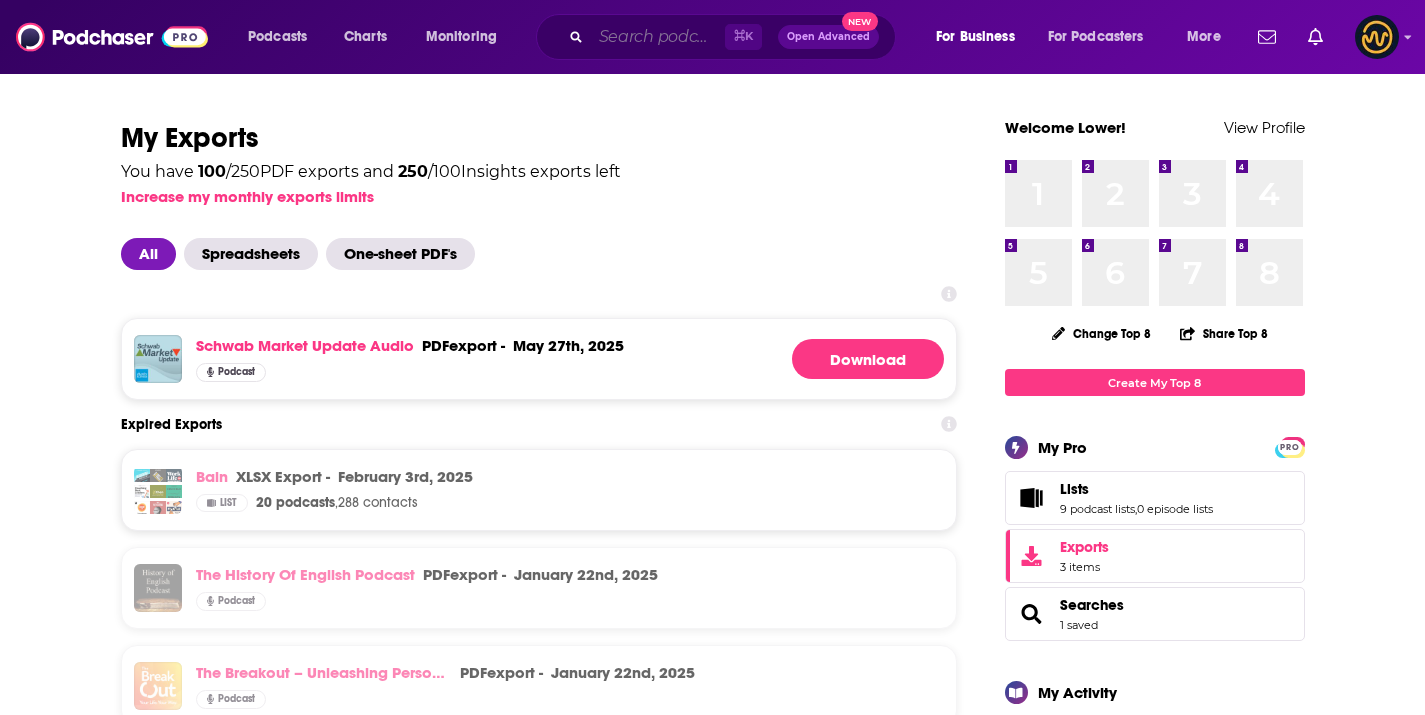 click at bounding box center (658, 37) 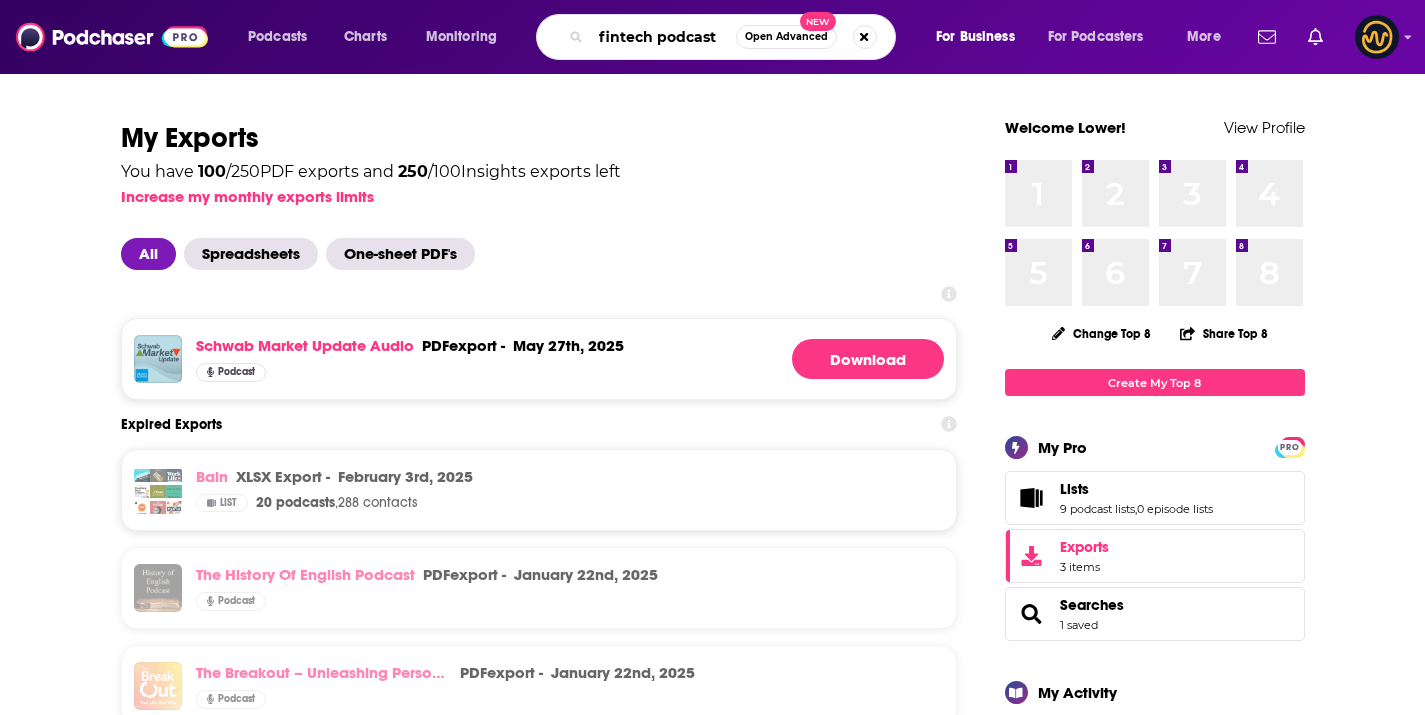 type on "fintech podcasts" 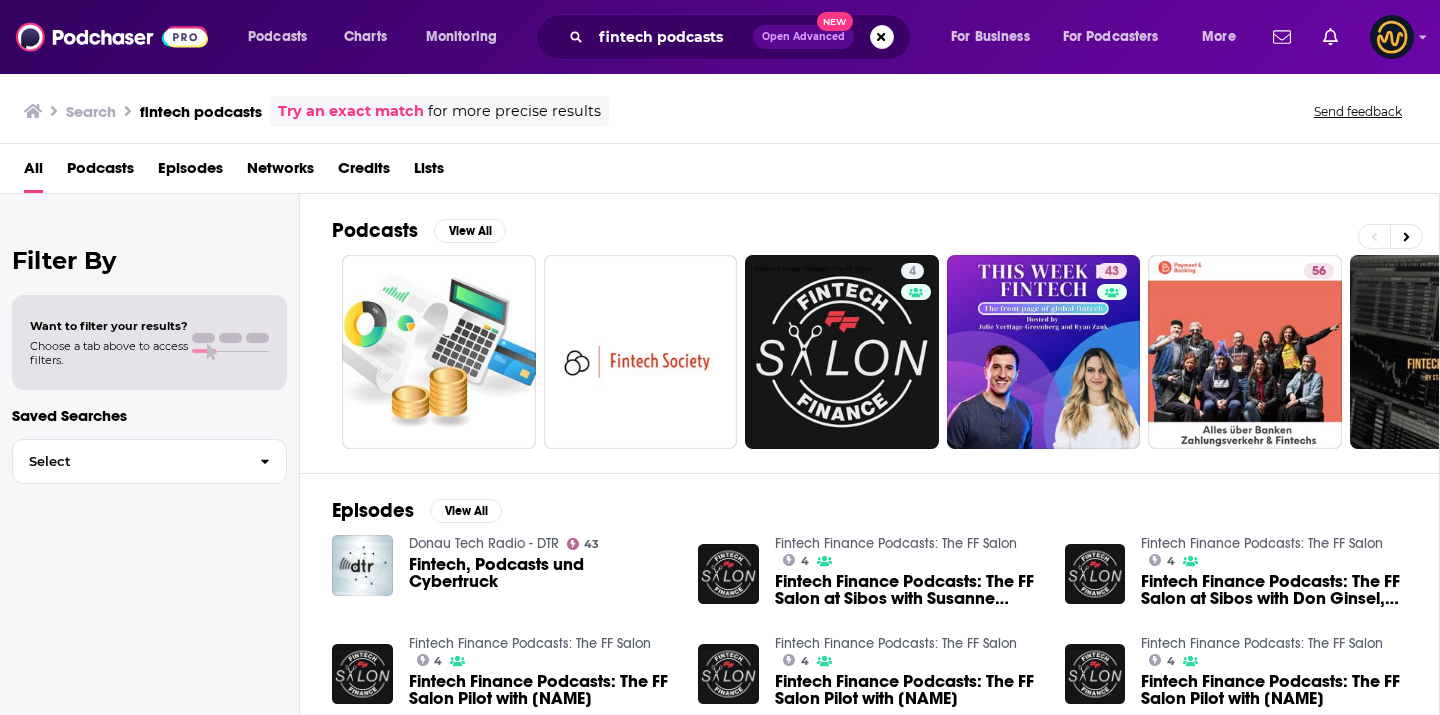 click on "Podcasts" at bounding box center [100, 172] 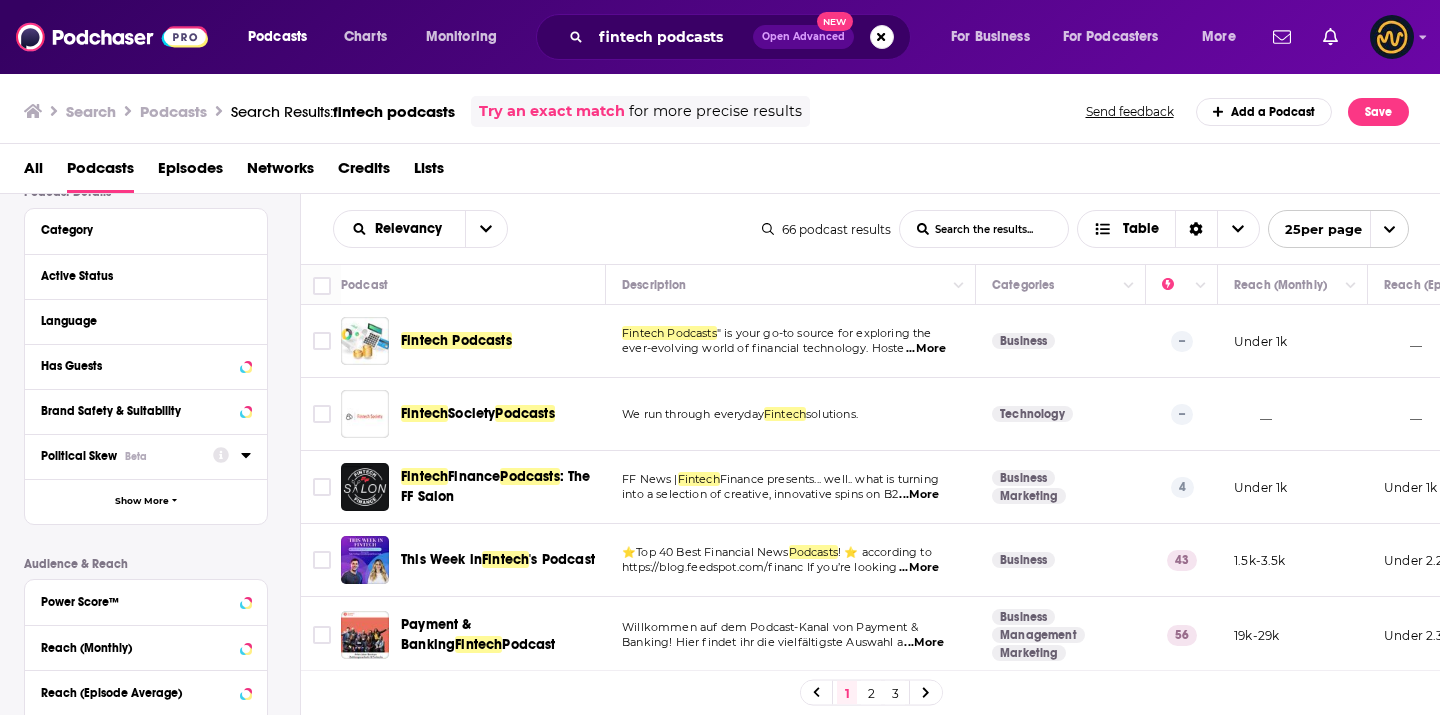 scroll, scrollTop: 161, scrollLeft: 0, axis: vertical 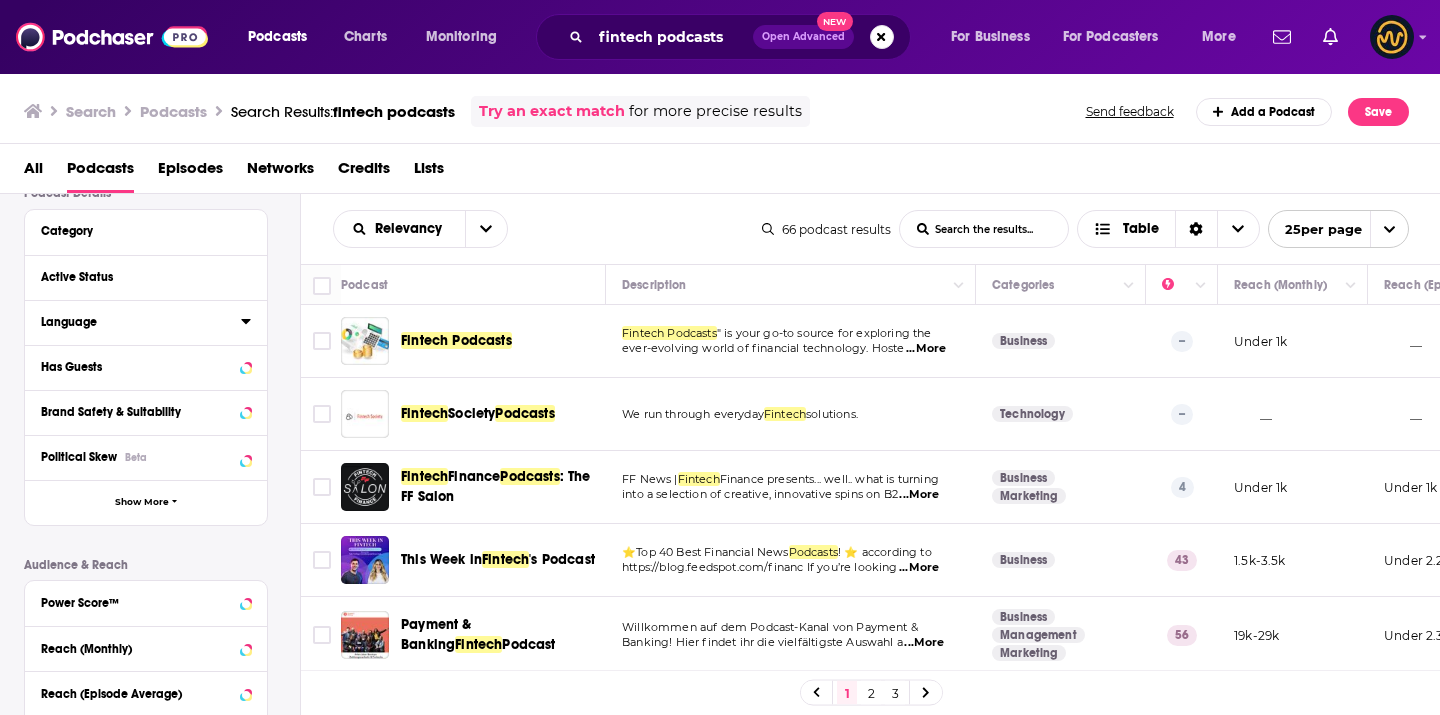 click 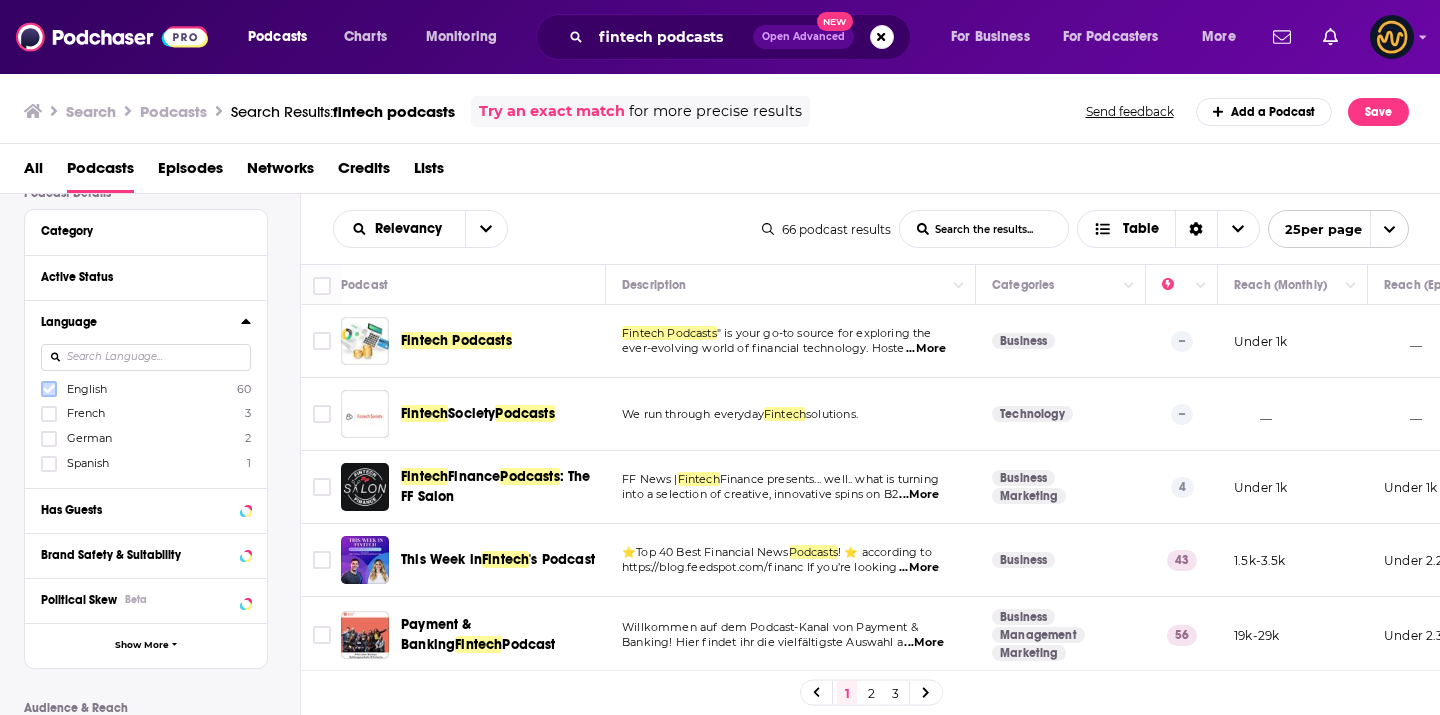 click 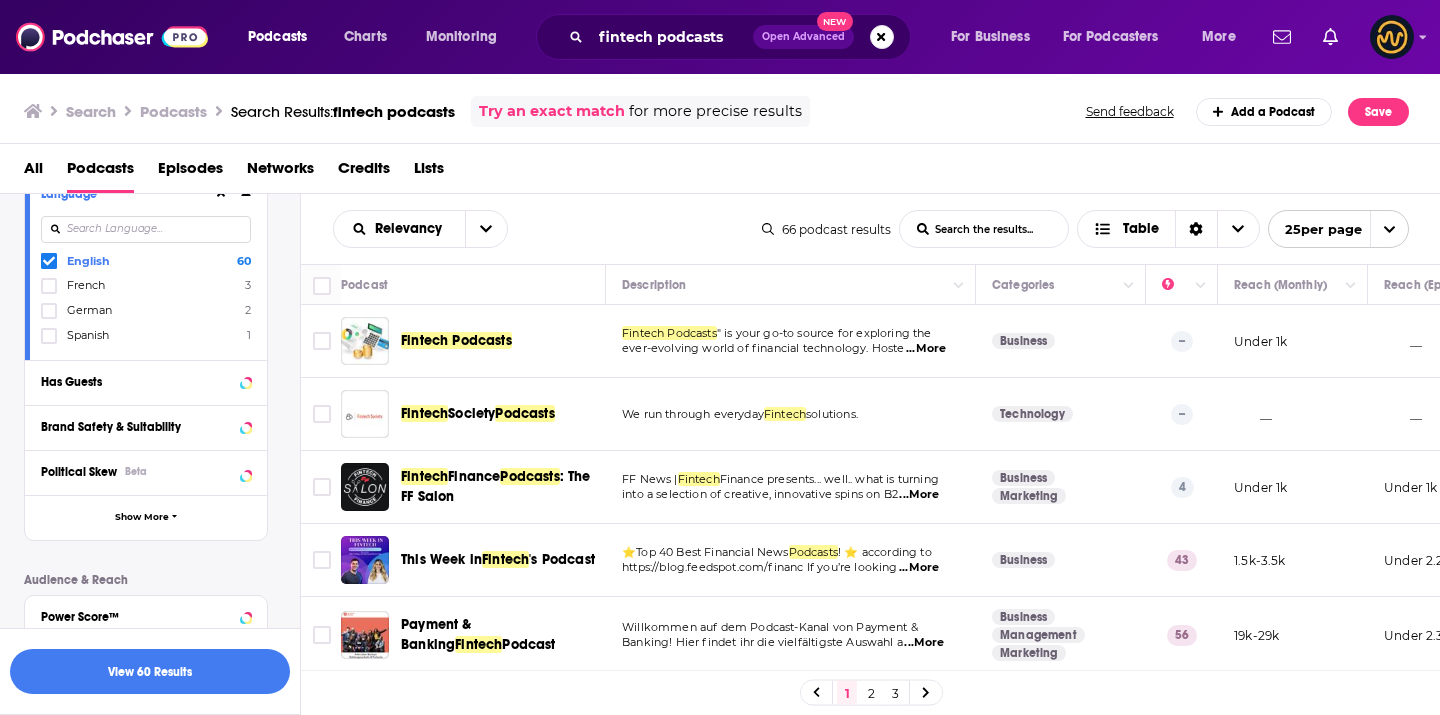 scroll, scrollTop: 301, scrollLeft: 0, axis: vertical 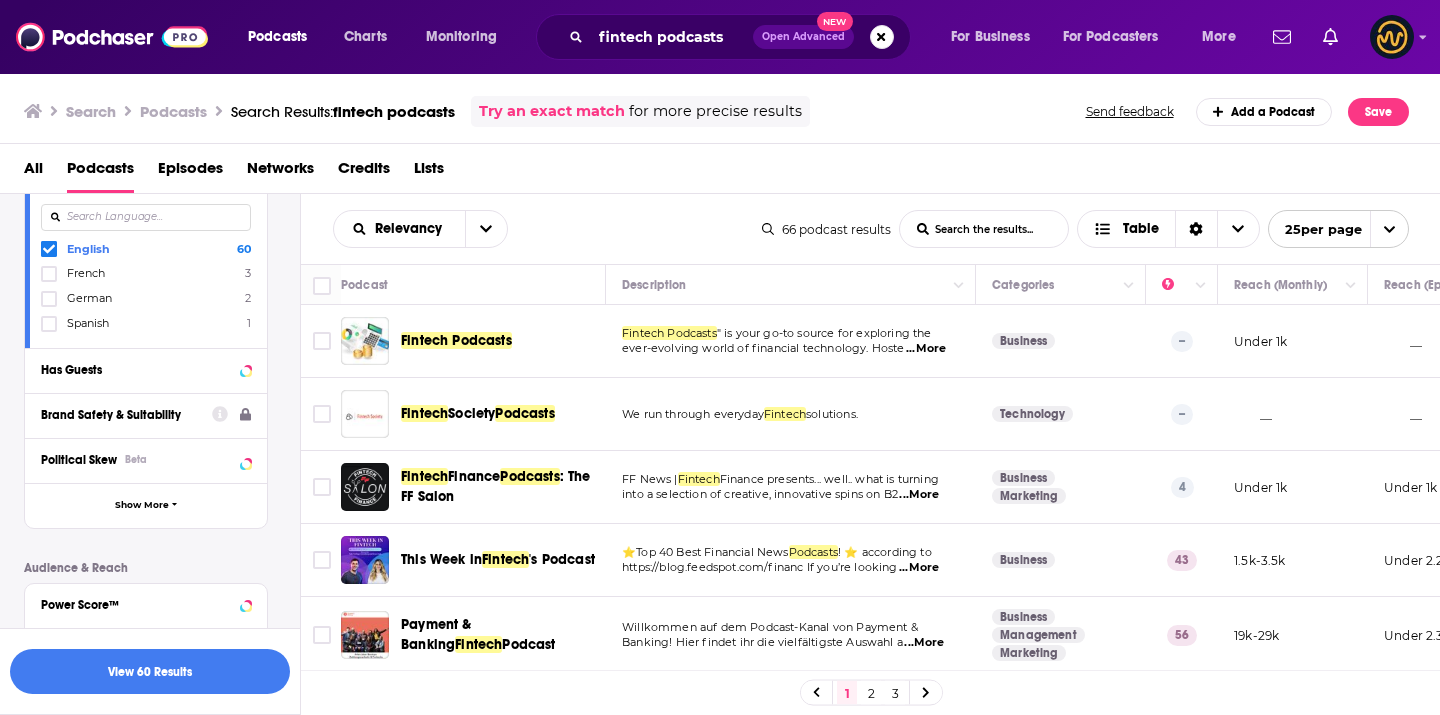 click on "Brand Safety & Suitability" at bounding box center (126, 414) 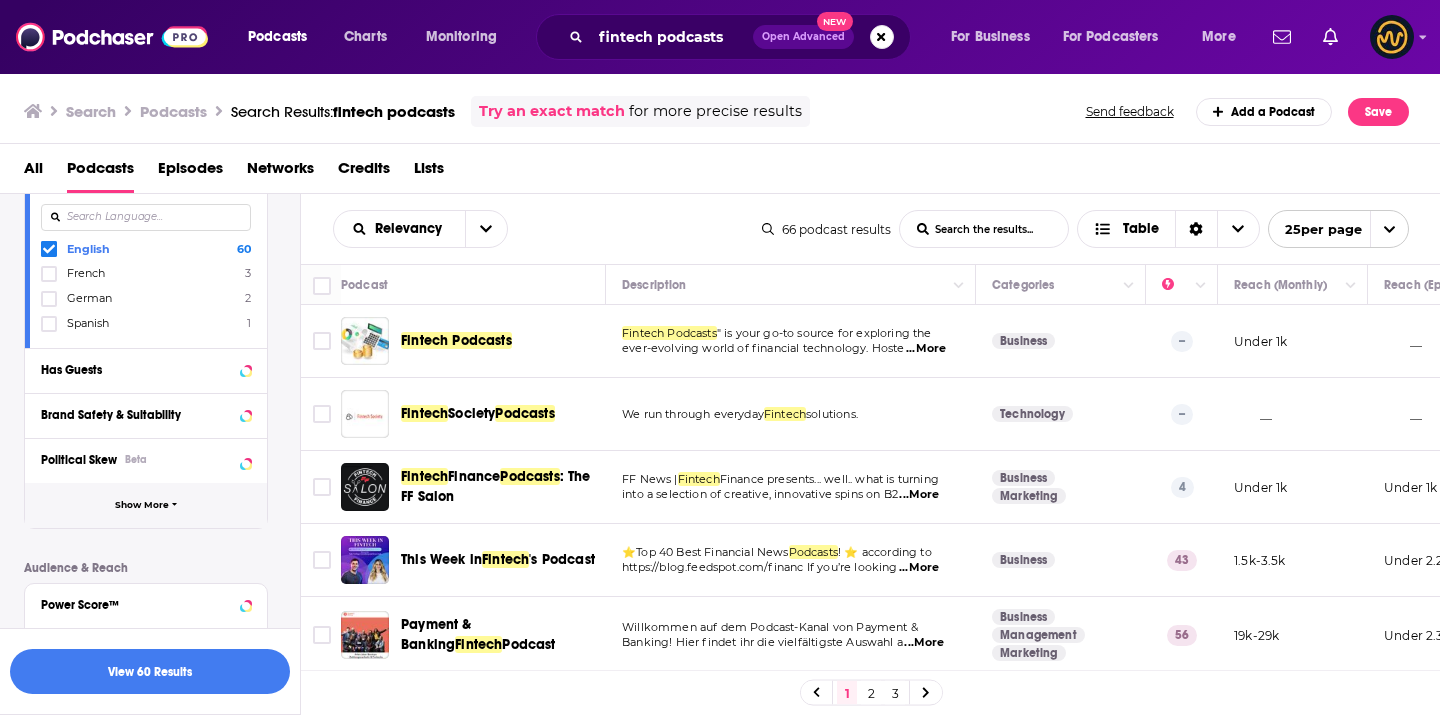 click 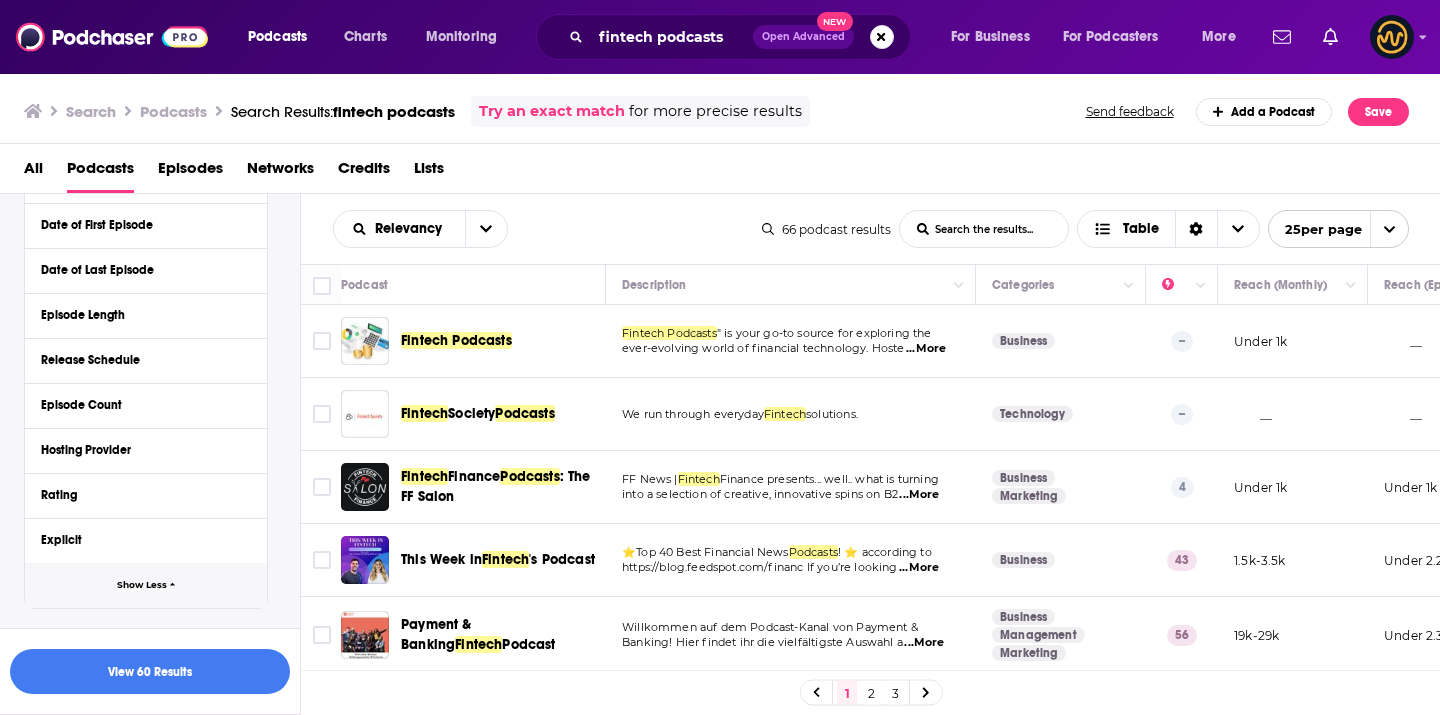 scroll, scrollTop: 0, scrollLeft: 0, axis: both 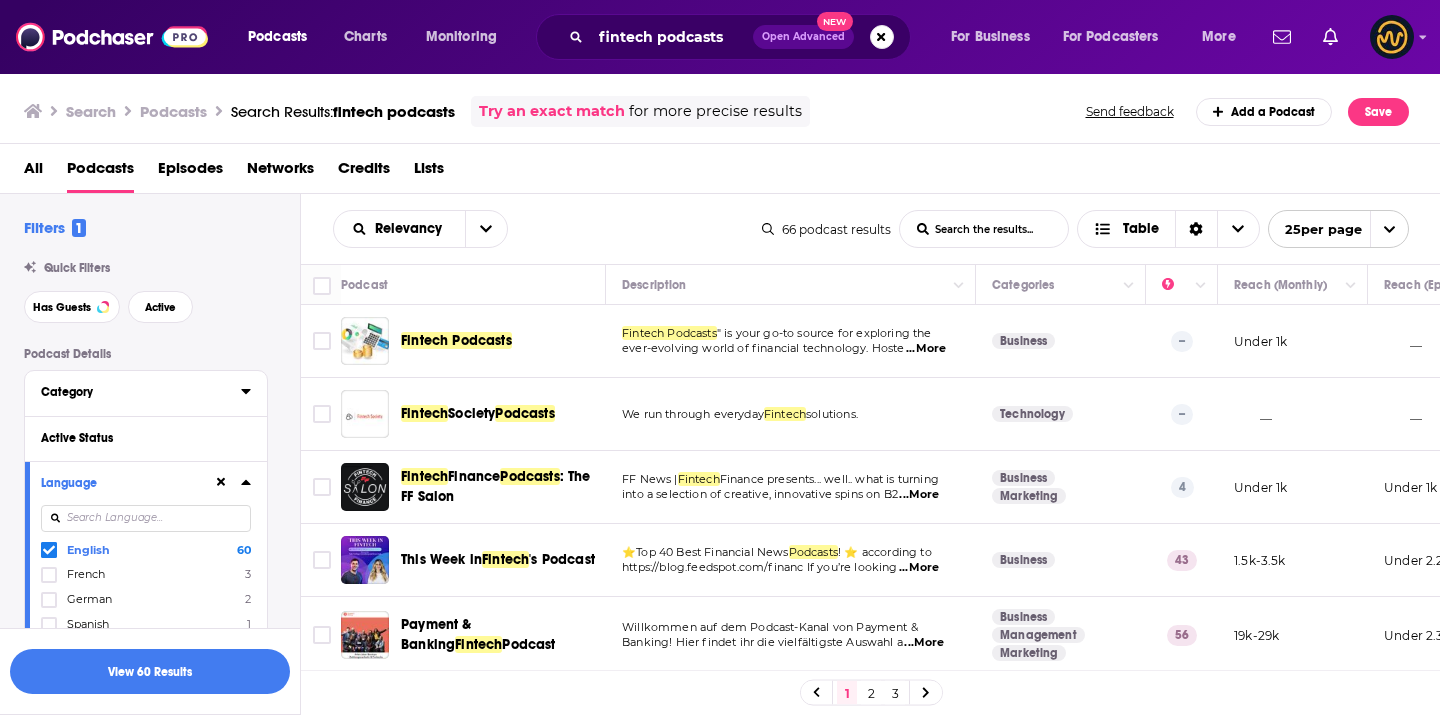 click on "Category" at bounding box center [141, 391] 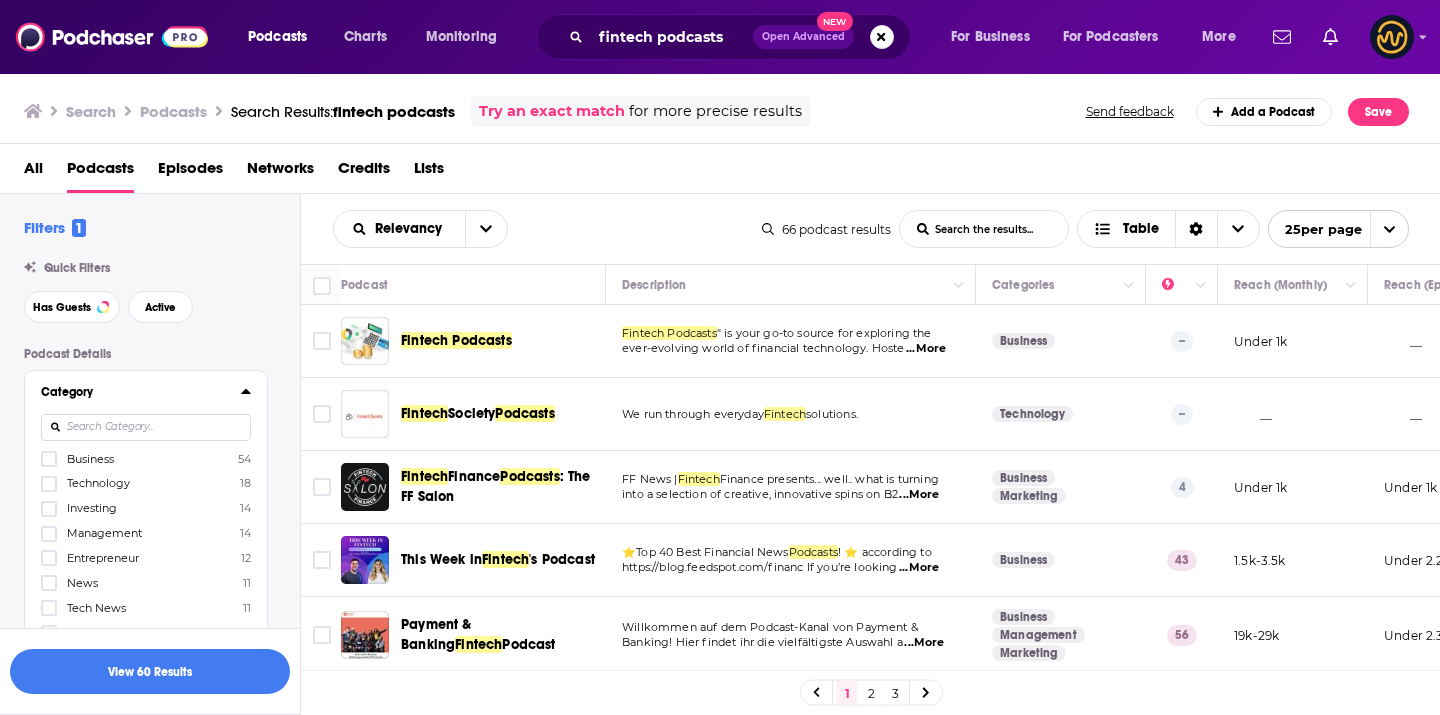 click at bounding box center [146, 427] 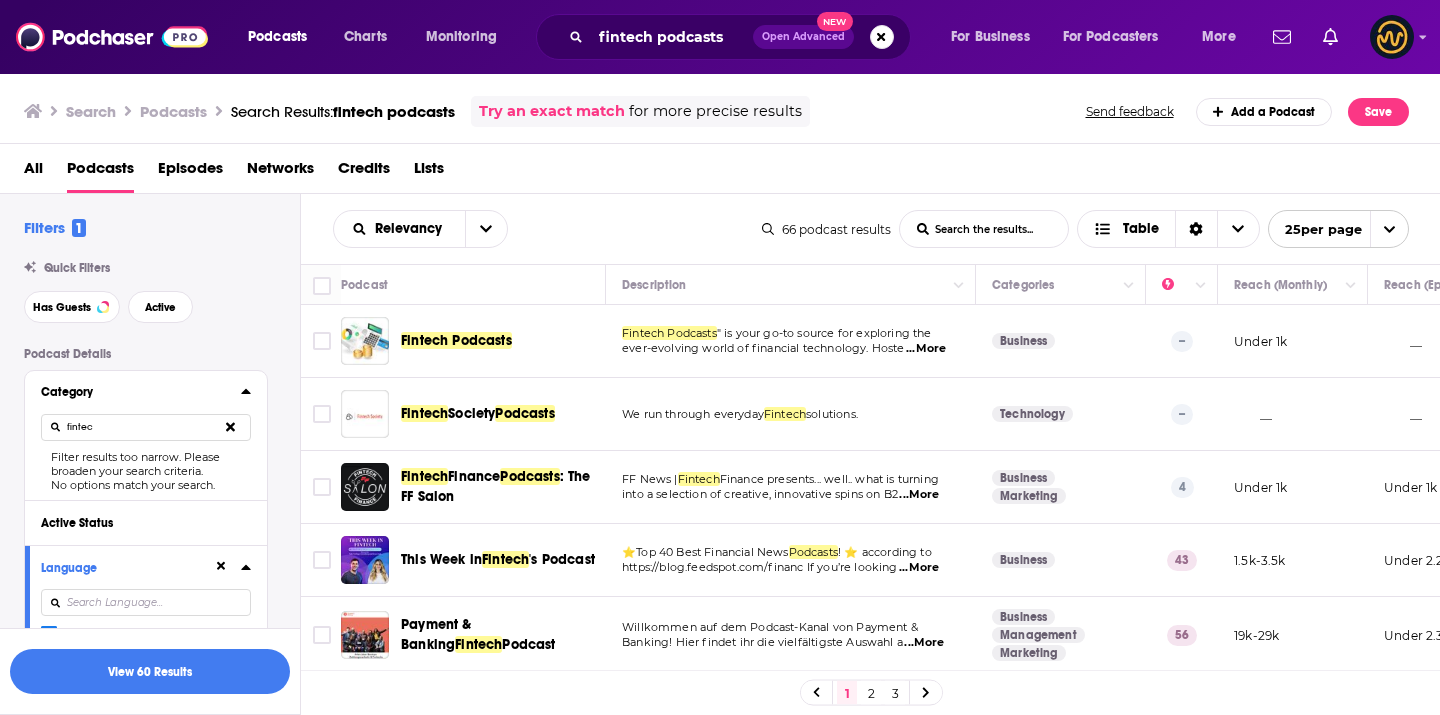 type on "fintech" 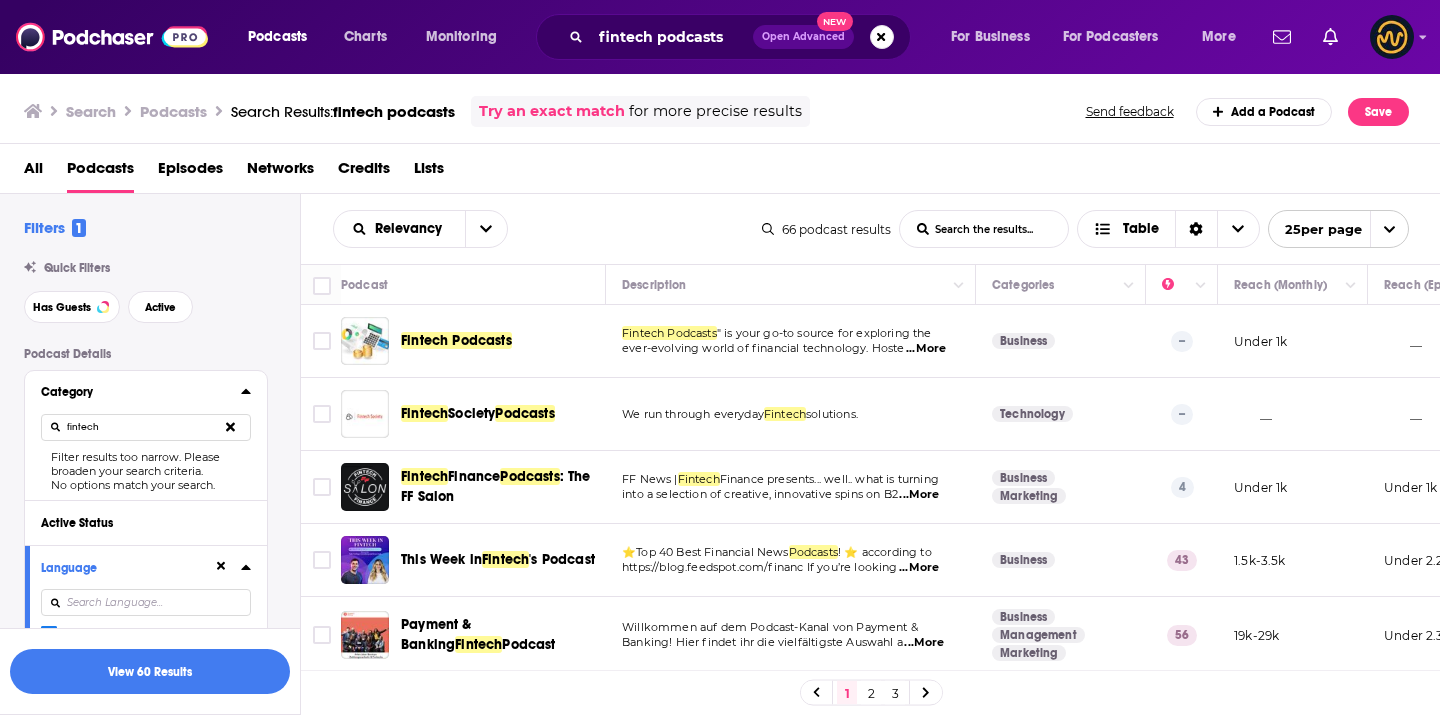 click on "fintech" at bounding box center [146, 427] 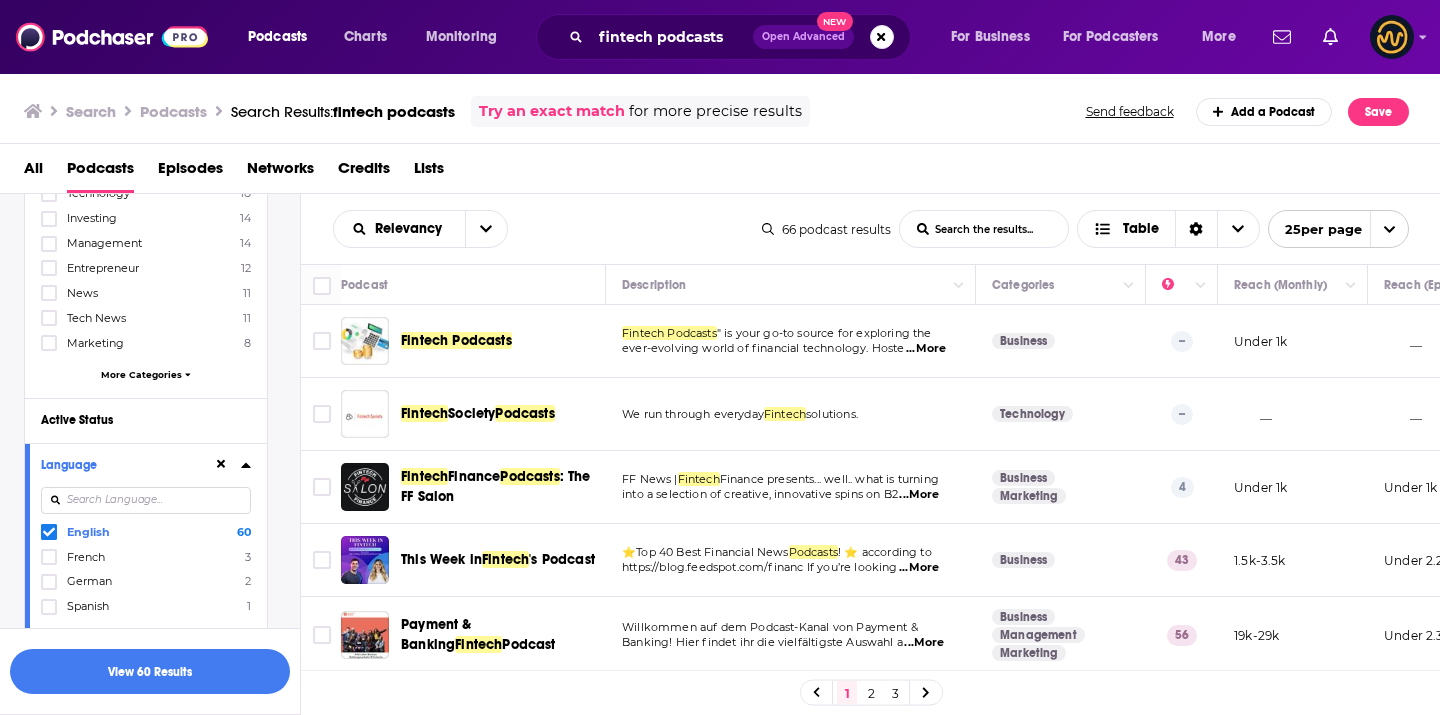scroll, scrollTop: 251, scrollLeft: 0, axis: vertical 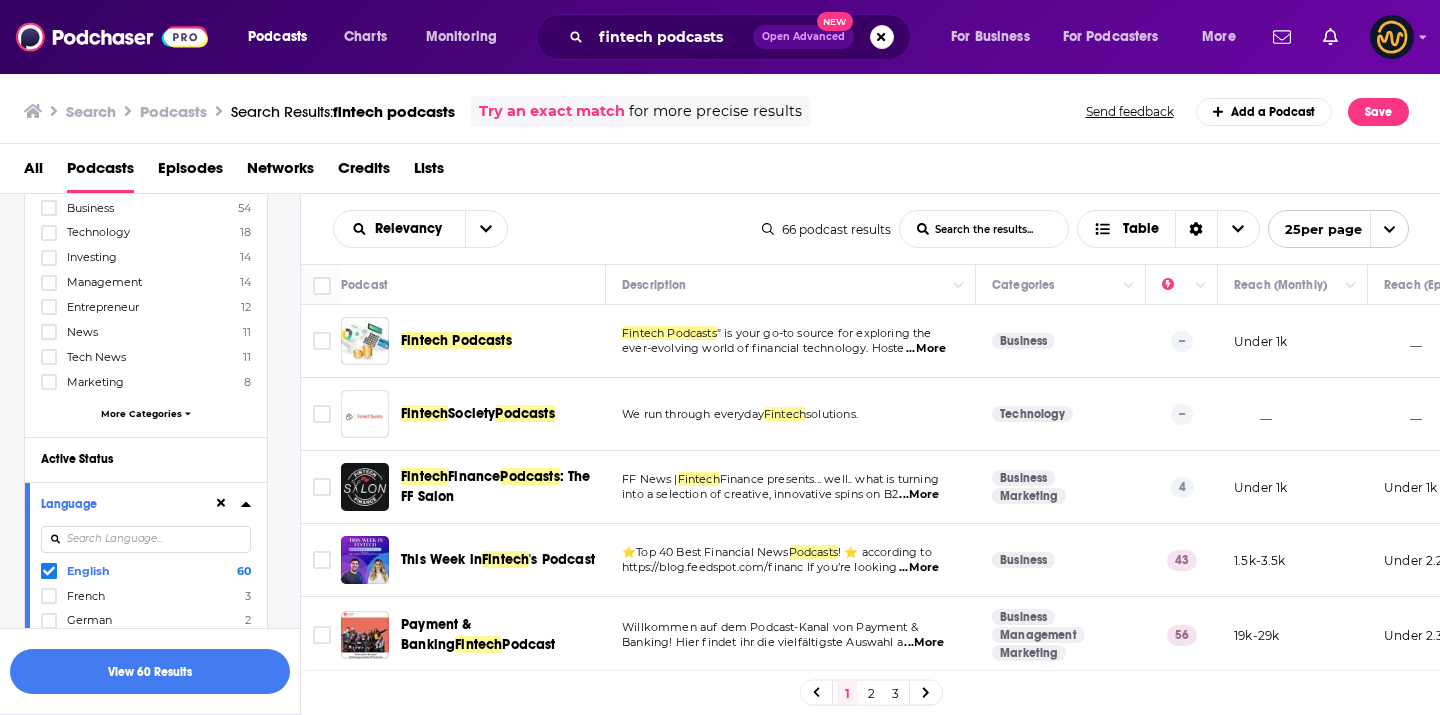 click 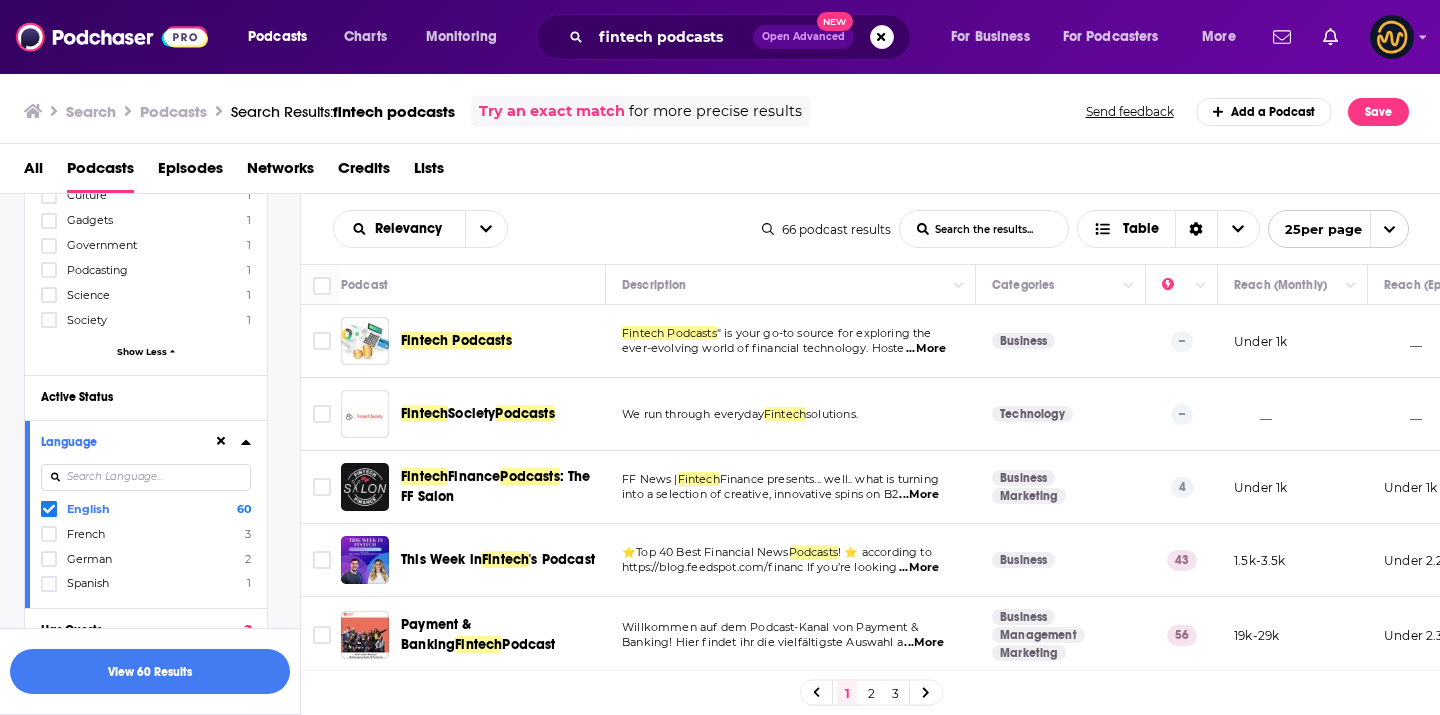 scroll, scrollTop: 939, scrollLeft: 0, axis: vertical 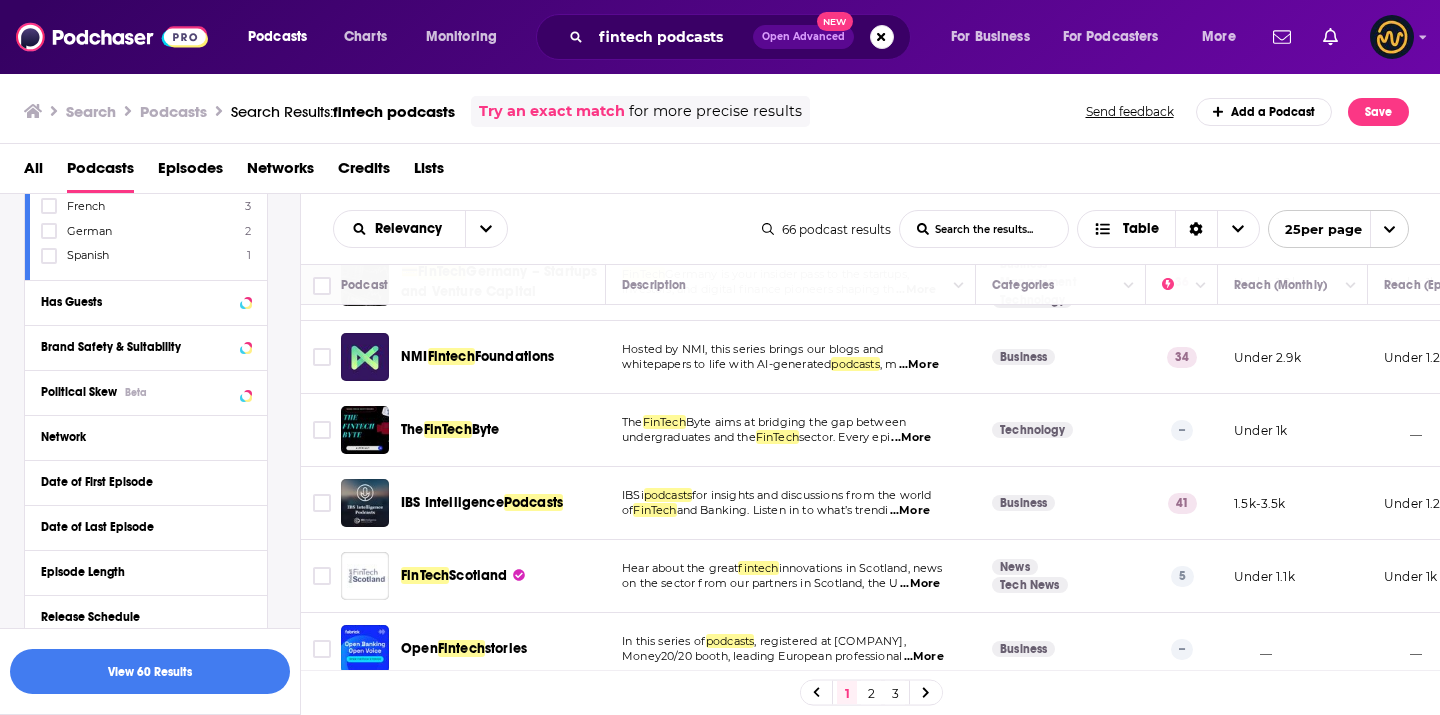 click on "Podcast Details Category Business 54 Technology 18 Investing 14 Management 14 Entrepreneur 12 News 11 Tech News 11 Marketing 8 Business News 6 Careers 6 Education 5 History 2 Arts 1 Cryptocurrency 1 Culture 1 Gadgets 1 Government 1 Podcasting 1 Science 1 Society 1 Show Less Active Status Language English 60 French 3 German 2 Spanish 1 Has Guests Brand Safety & Suitability Political Skew Beta Network Date of First Episode Date of Last Episode Episode Length Release Schedule Episode Count Hosting Provider Rating Explicit Show Less Audience & Reach Power Score™ Reach (Monthly) Reach (Episode Average) Gender Age Income Show More" at bounding box center (162, 322) 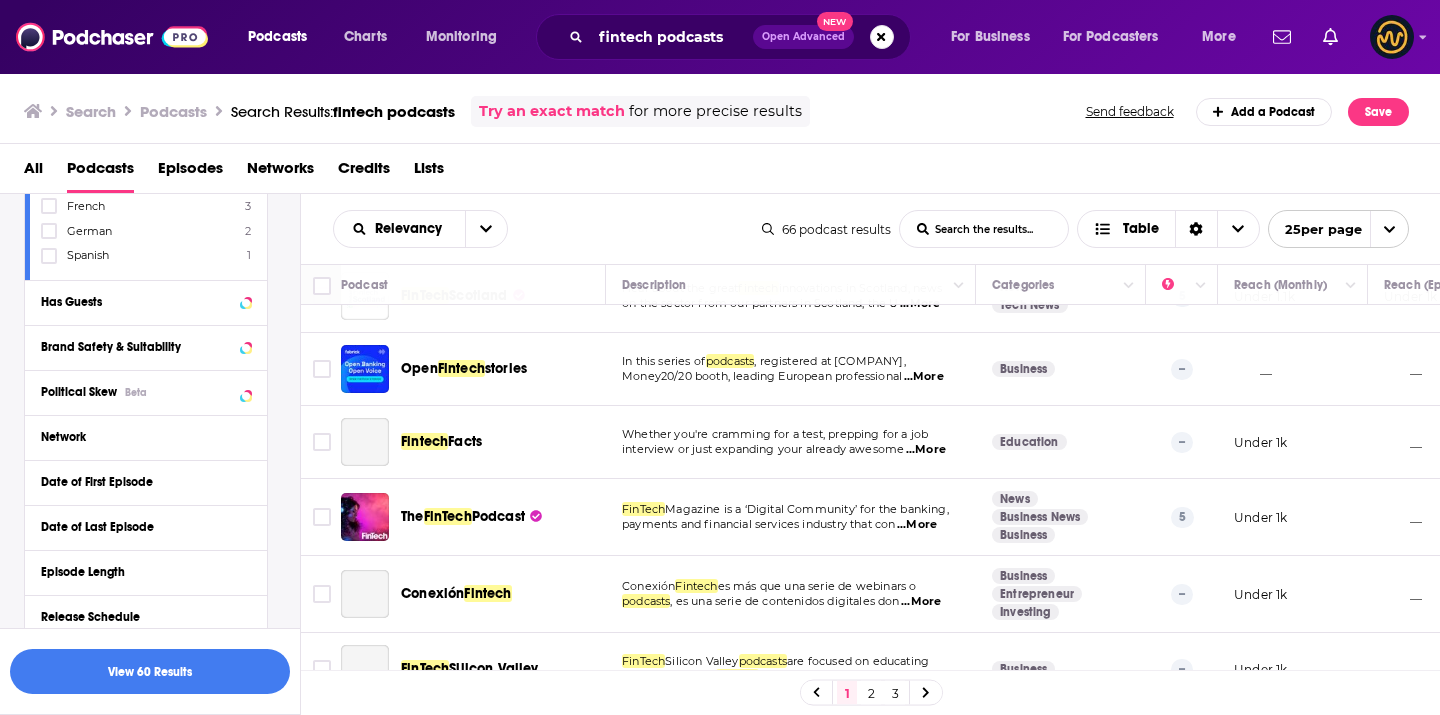 scroll, scrollTop: 1098, scrollLeft: 0, axis: vertical 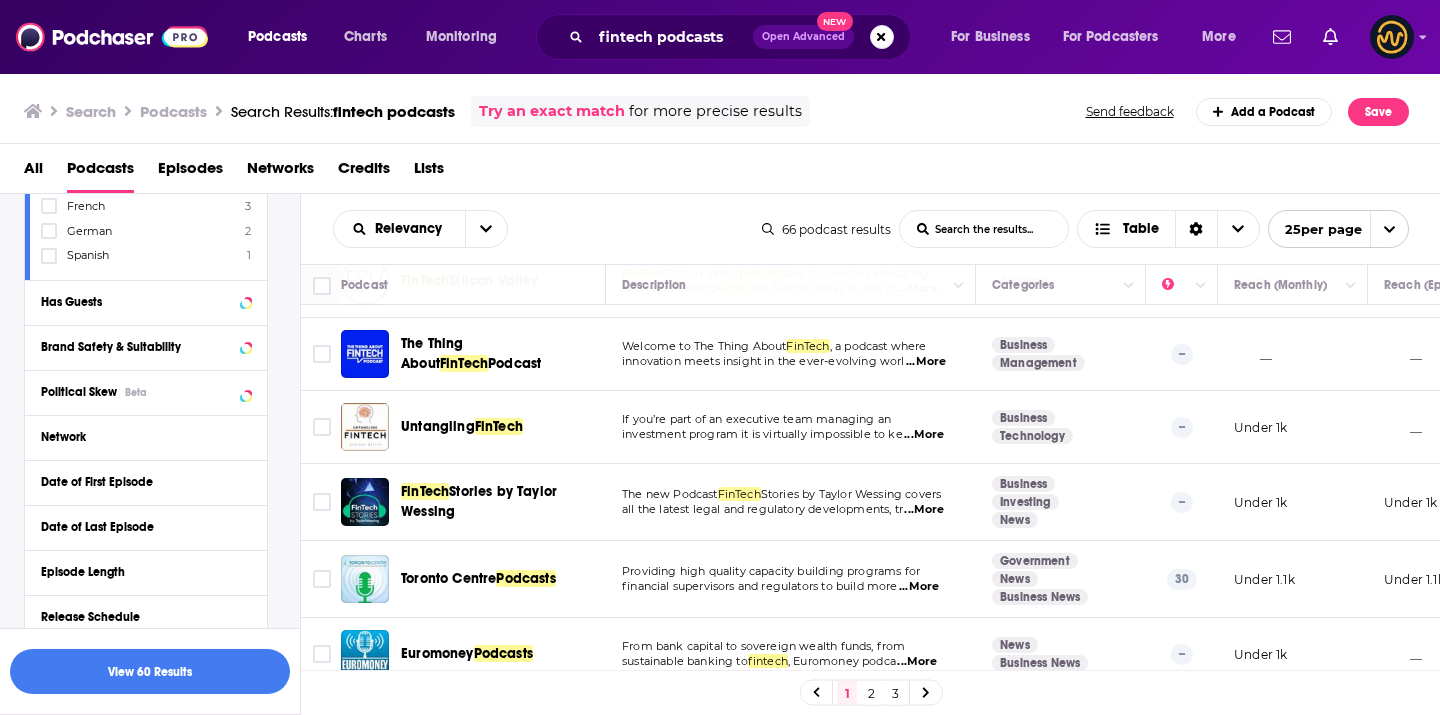 click on "Podcast Details Category Business 54 Technology 18 Investing 14 Management 14 Entrepreneur 12 News 11 Tech News 11 Marketing 8 Business News 6 Careers 6 Education 5 History 2 Arts 1 Cryptocurrency 1 Culture 1 Gadgets 1 Government 1 Podcasting 1 Science 1 Society 1 Show Less Active Status Language English 60 French 3 German 2 Spanish 1 Has Guests Brand Safety & Suitability Political Skew Beta Network Date of First Episode Date of Last Episode Episode Length Release Schedule Episode Count Hosting Provider Rating Explicit Show Less Audience & Reach Power Score™ Reach (Monthly) Reach (Episode Average) Gender Age Income Show More" at bounding box center [162, 322] 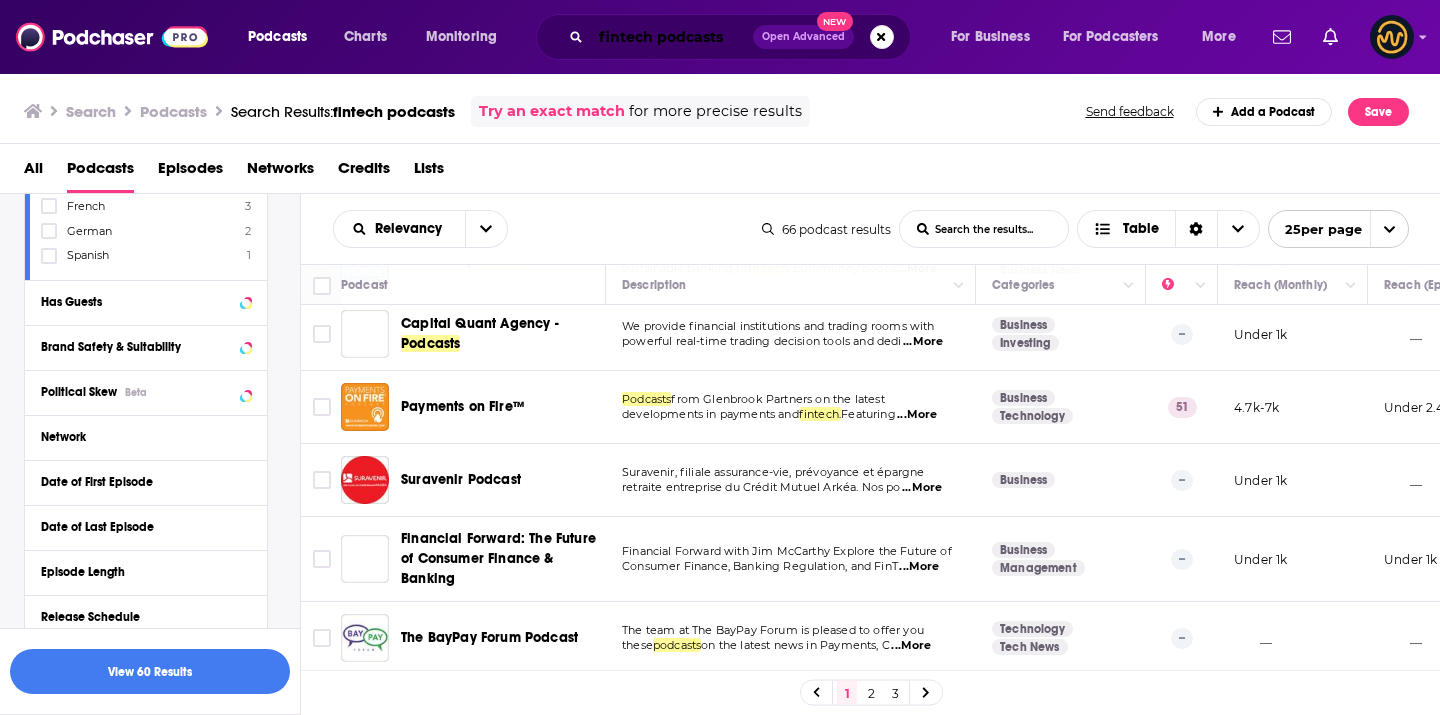 click on "fintech podcasts" at bounding box center [672, 37] 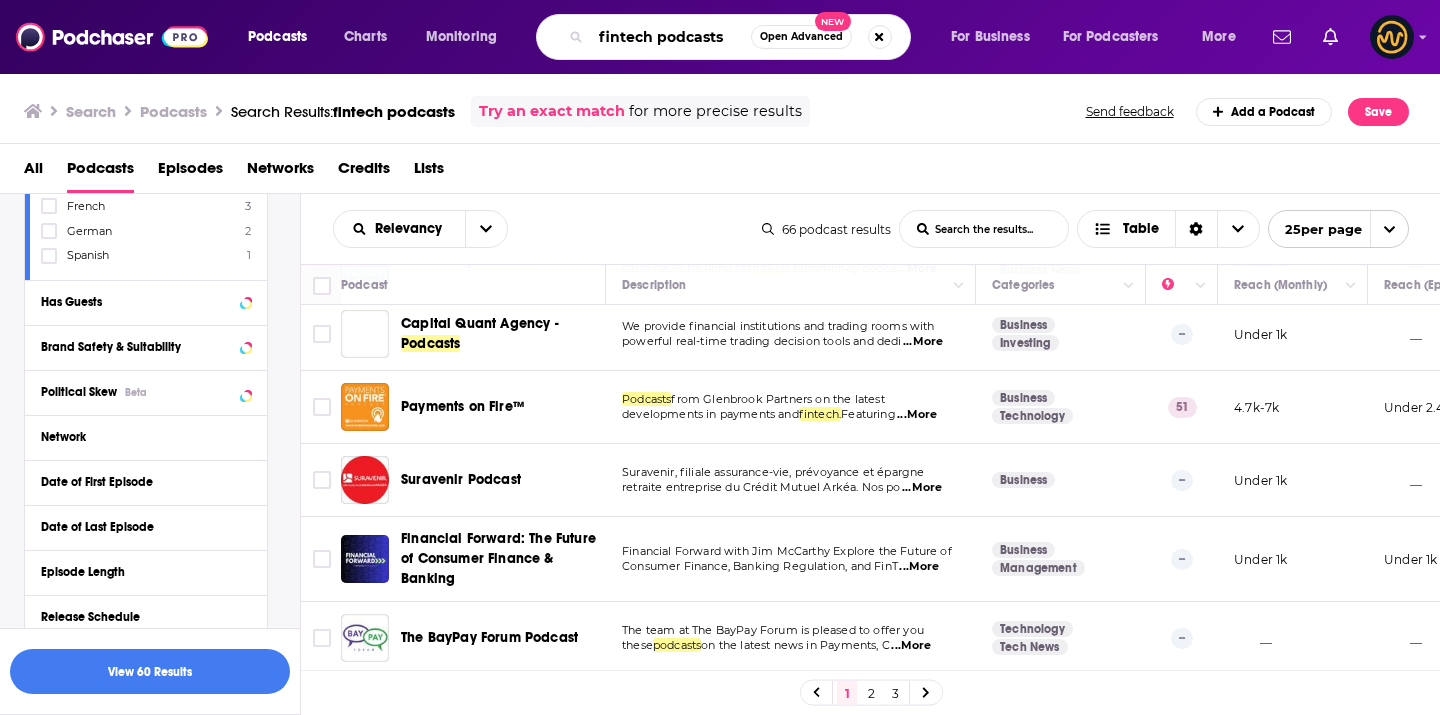 click on "fintech podcasts" at bounding box center (671, 37) 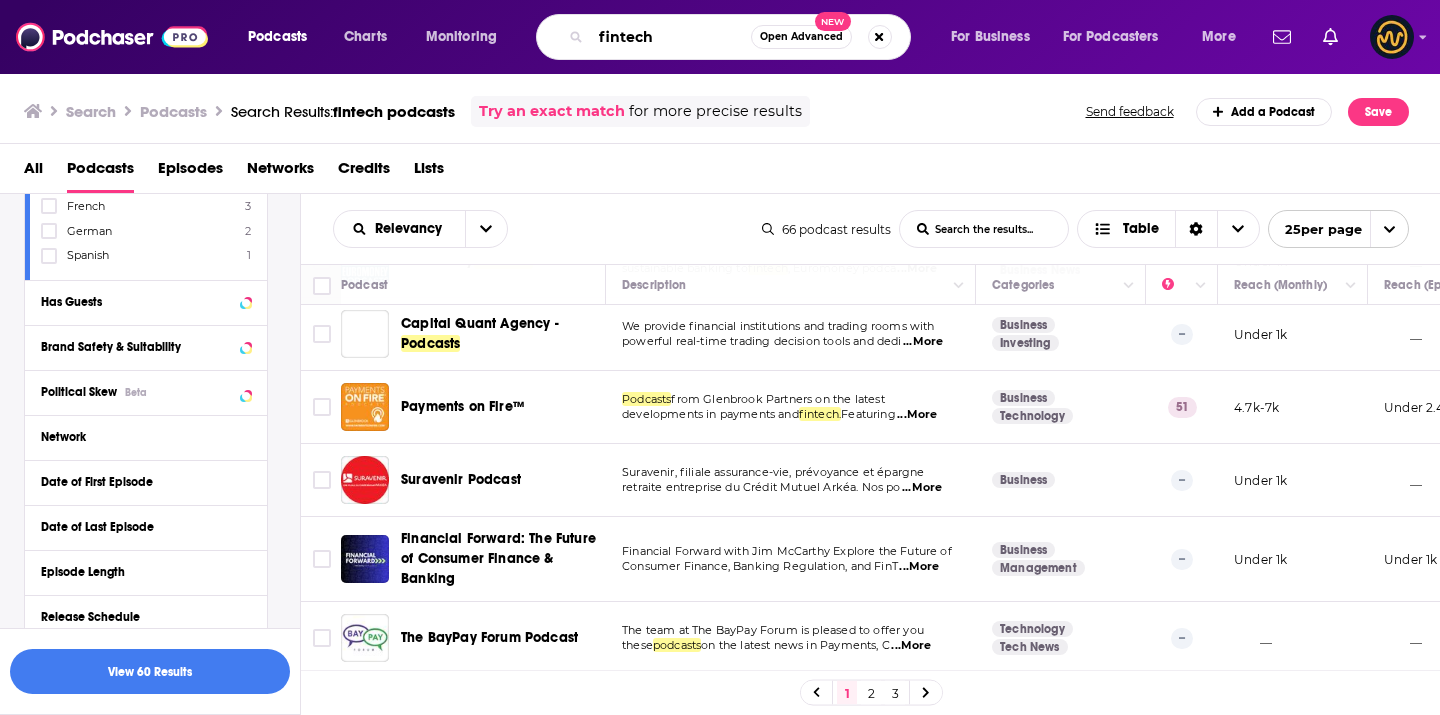 type on "fintech" 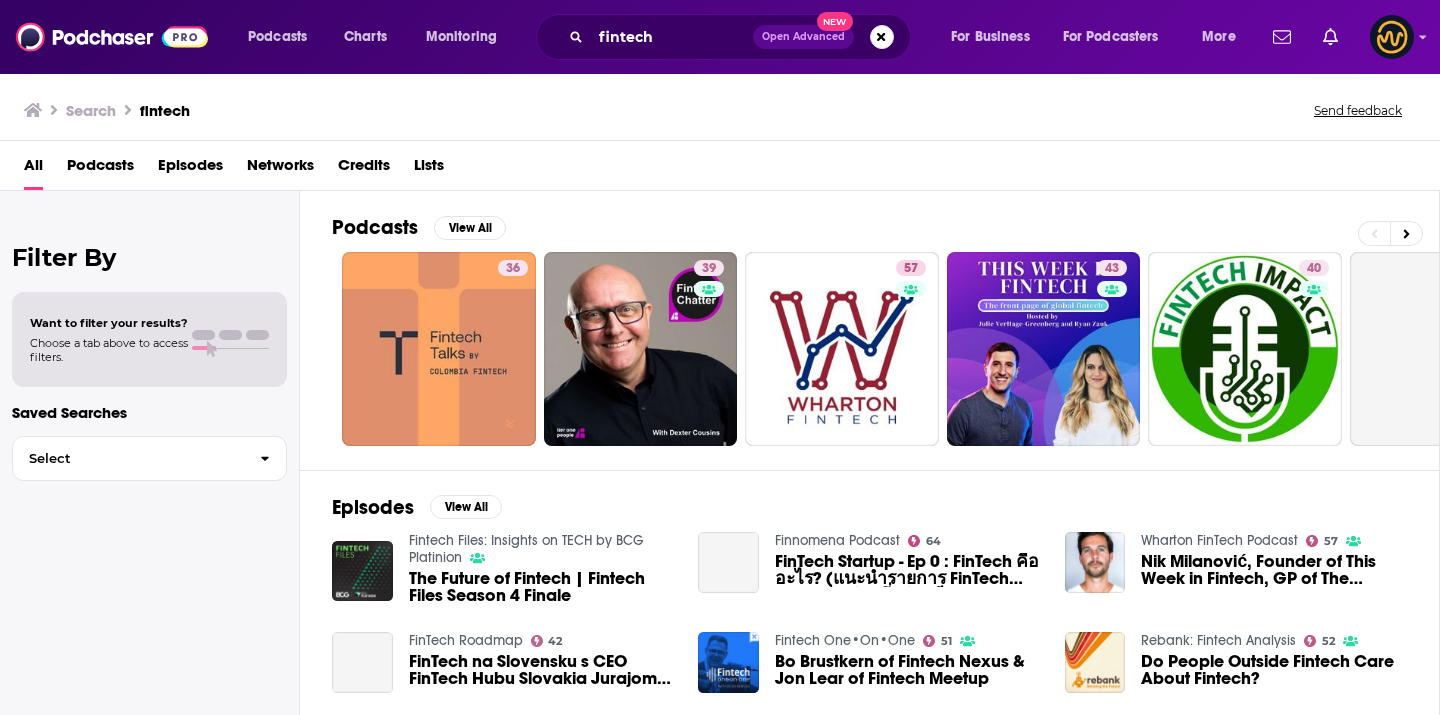 click on "Podcasts" at bounding box center [100, 169] 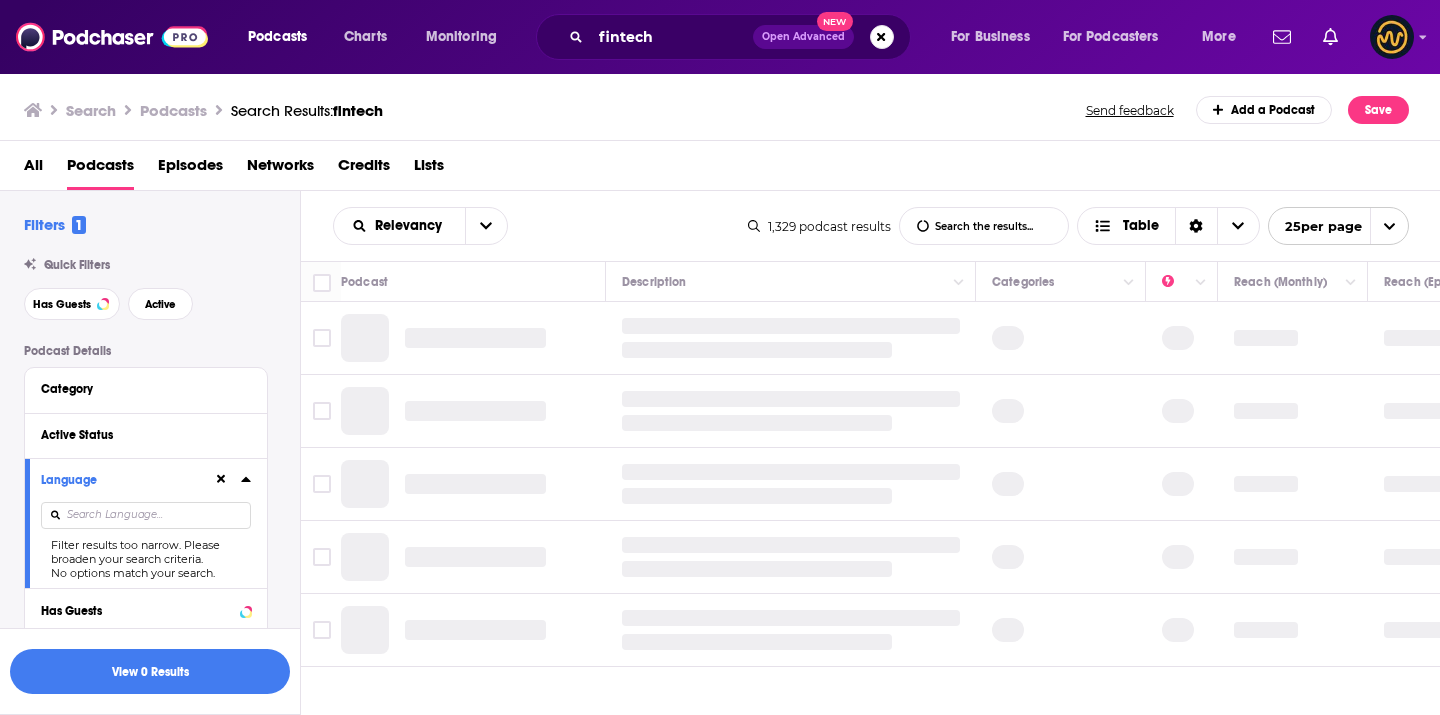 scroll, scrollTop: 138, scrollLeft: 0, axis: vertical 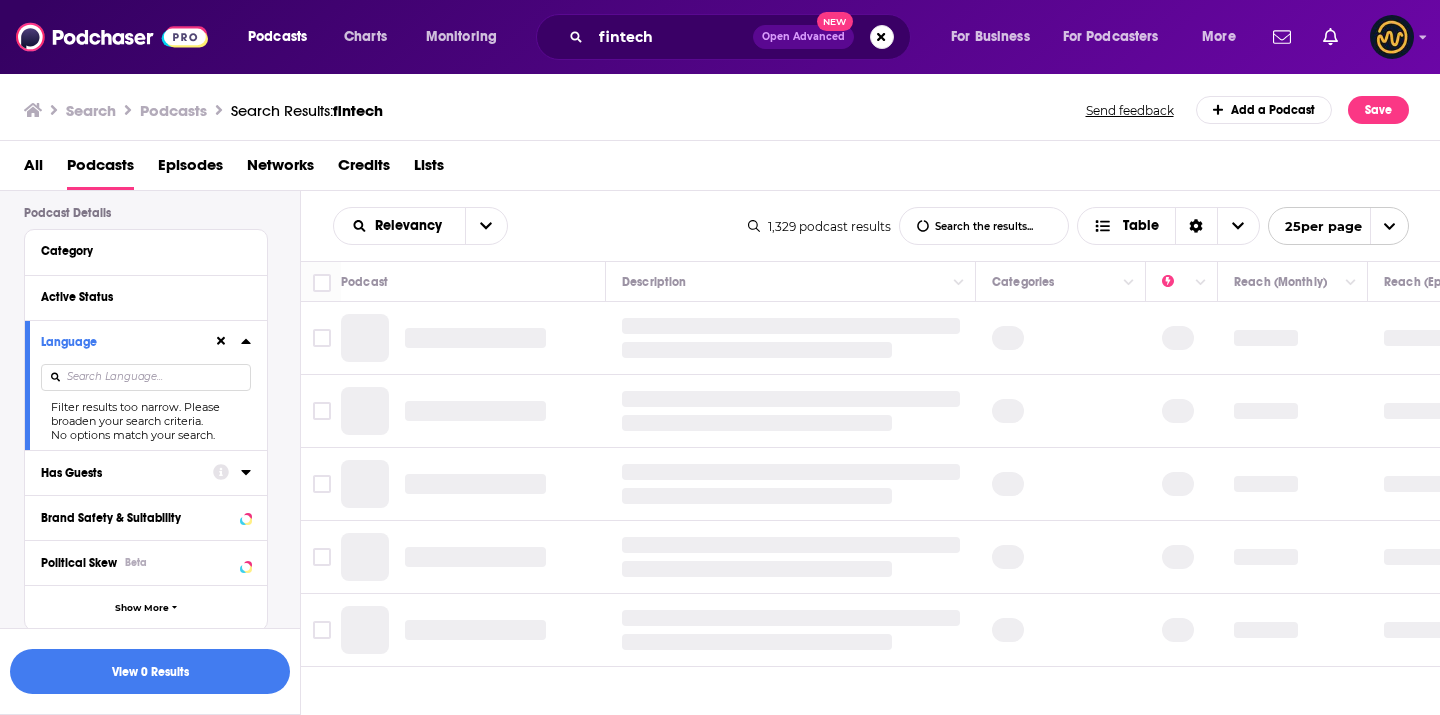 click at bounding box center (146, 377) 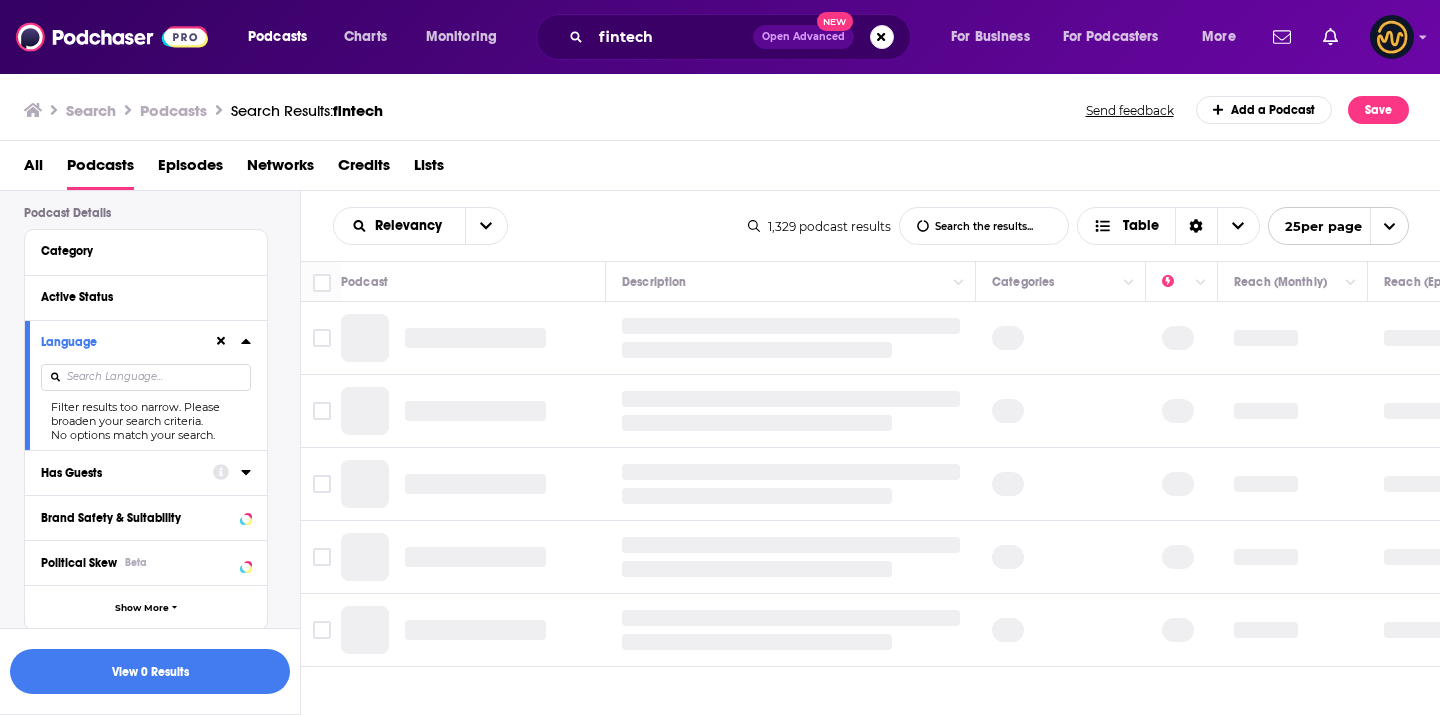click on "Category Active Status Language Filter results too narrow. Please broaden your search criteria. No options match your search. Has Guests Brand Safety & Suitability Political Skew Beta Show More" at bounding box center (146, 430) 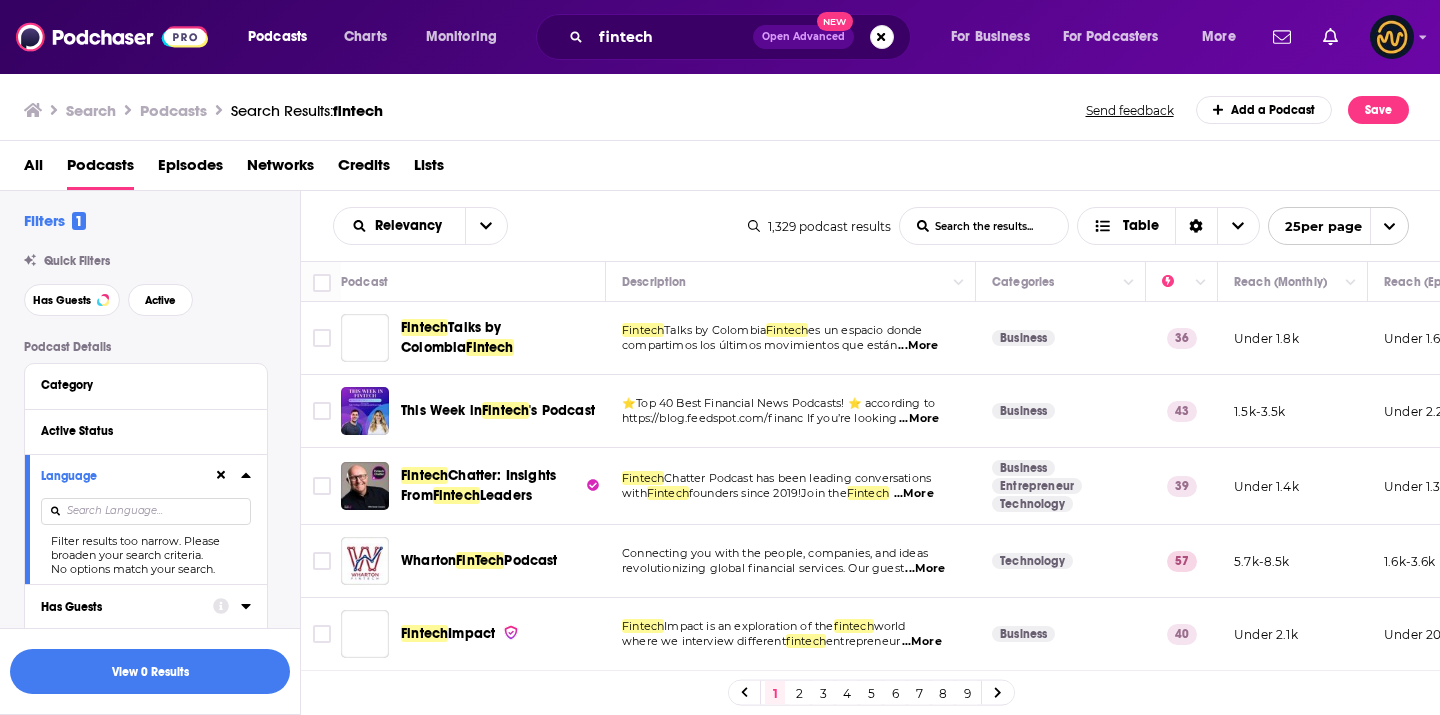 click on "Language Filter results too narrow. Please broaden your search criteria. No options match your search." at bounding box center [146, 519] 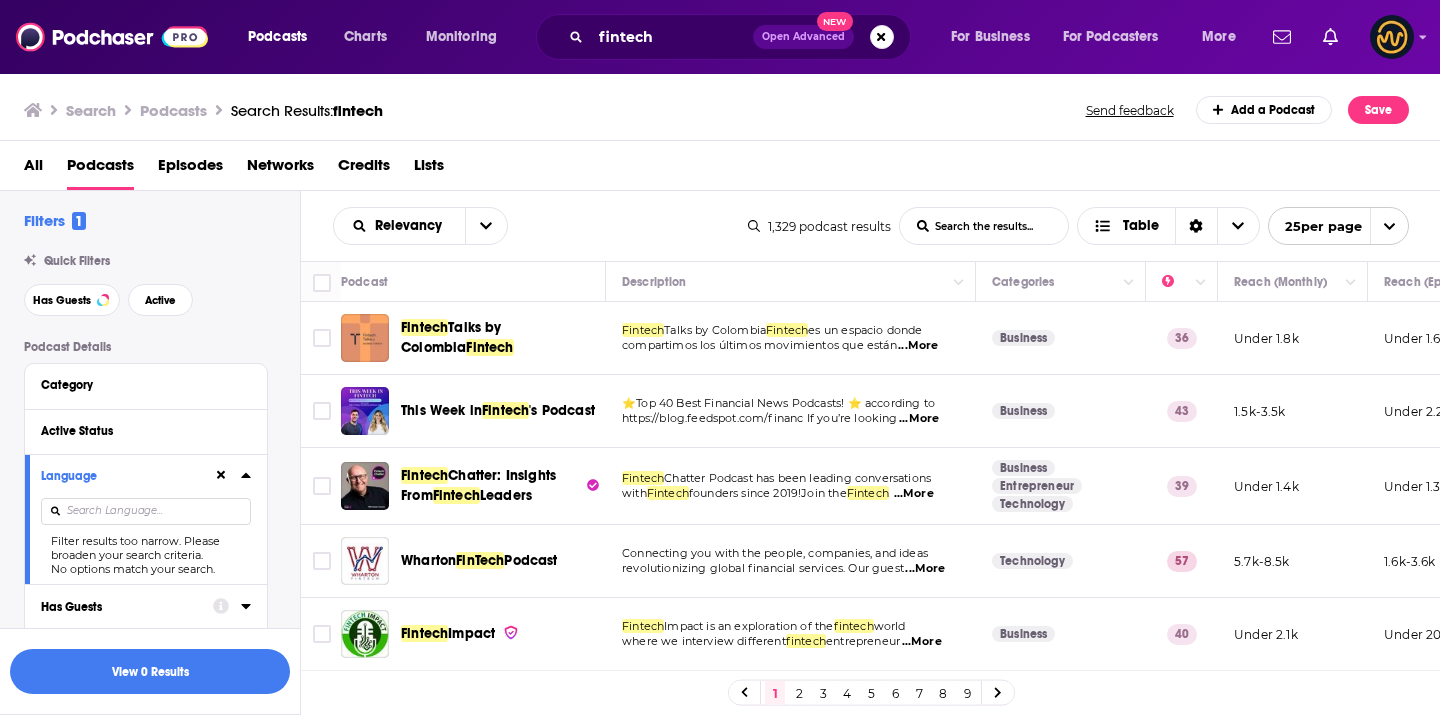 click 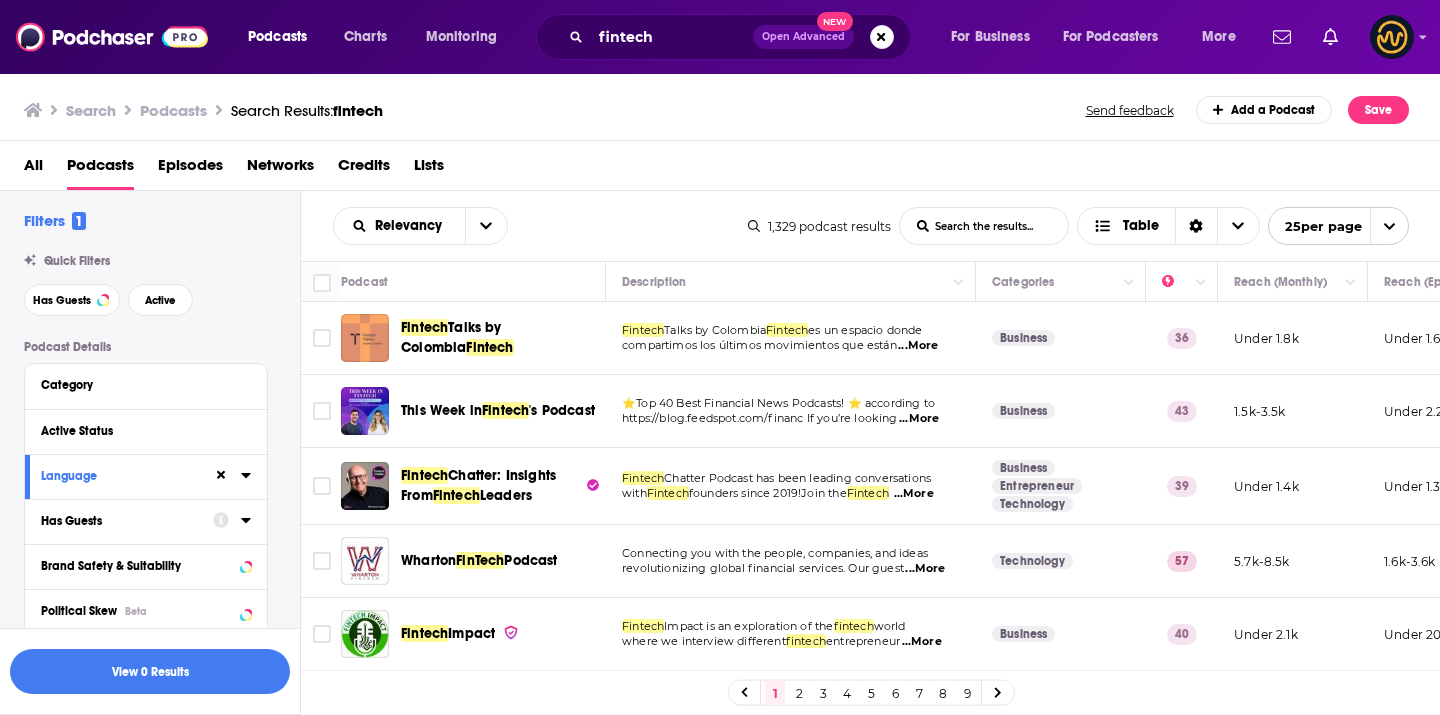 click 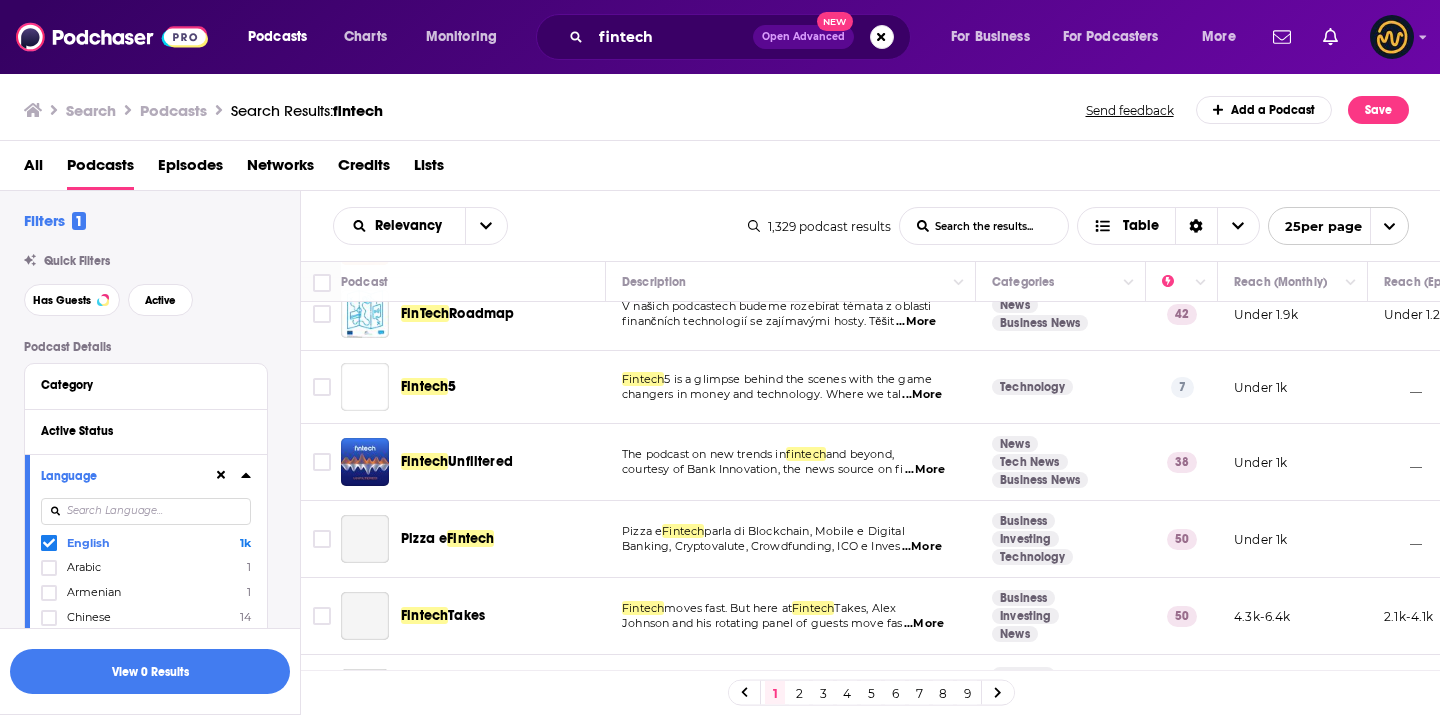 scroll, scrollTop: 812, scrollLeft: 0, axis: vertical 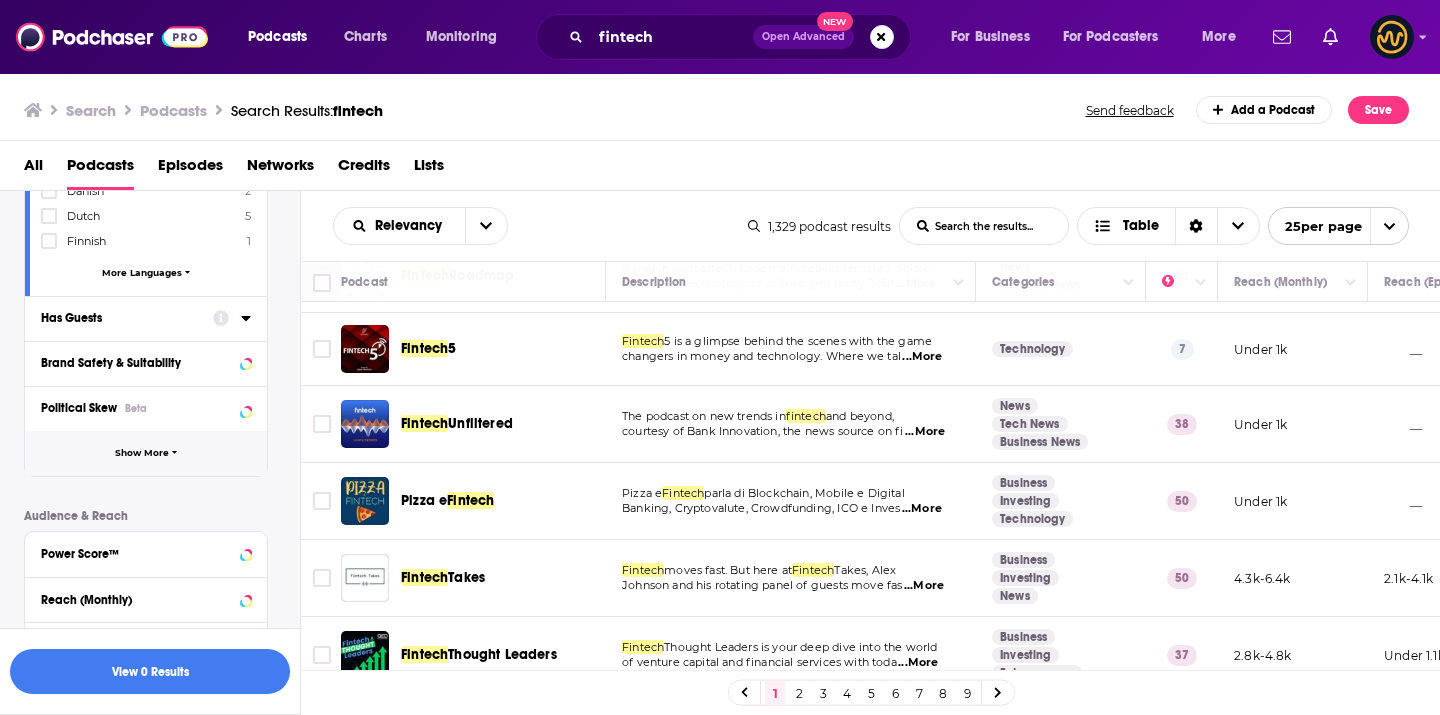 click on "Show More" at bounding box center [146, 453] 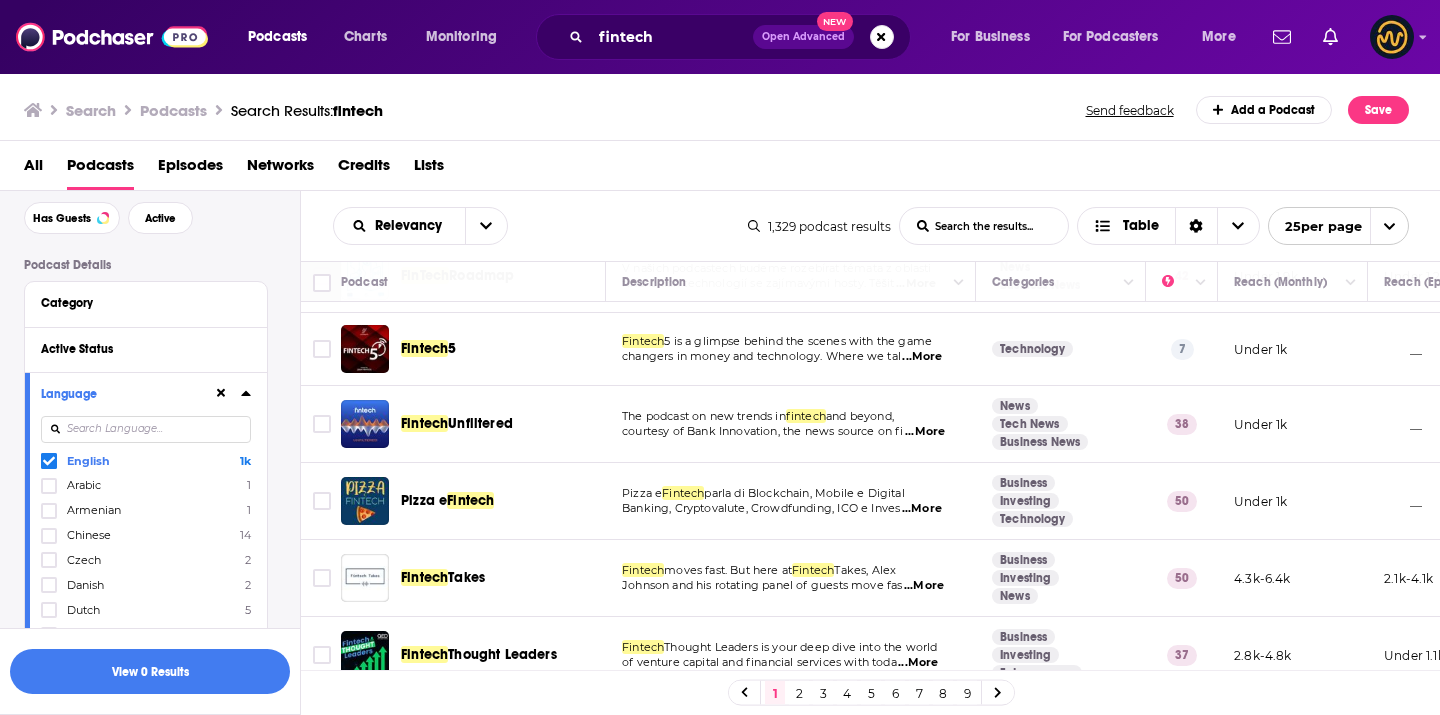 scroll, scrollTop: 0, scrollLeft: 0, axis: both 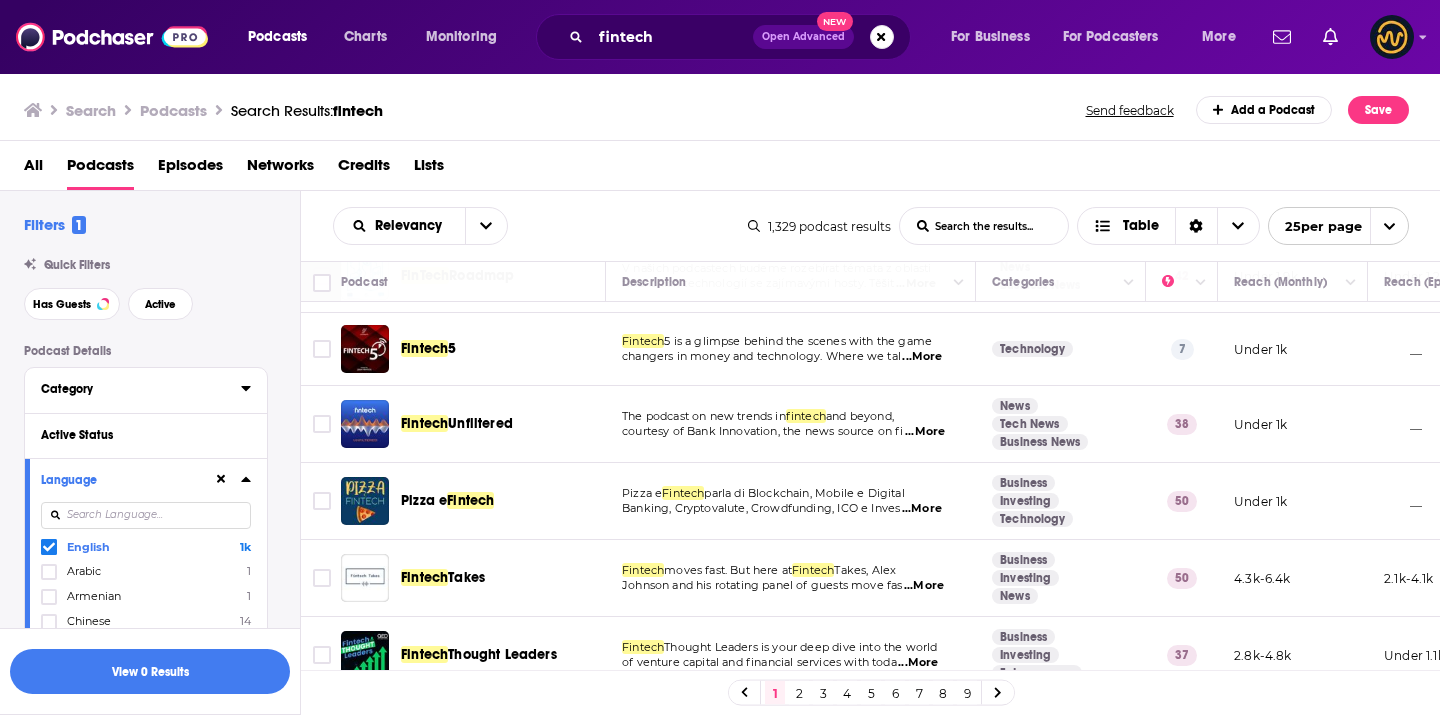 click on "Category" at bounding box center [141, 388] 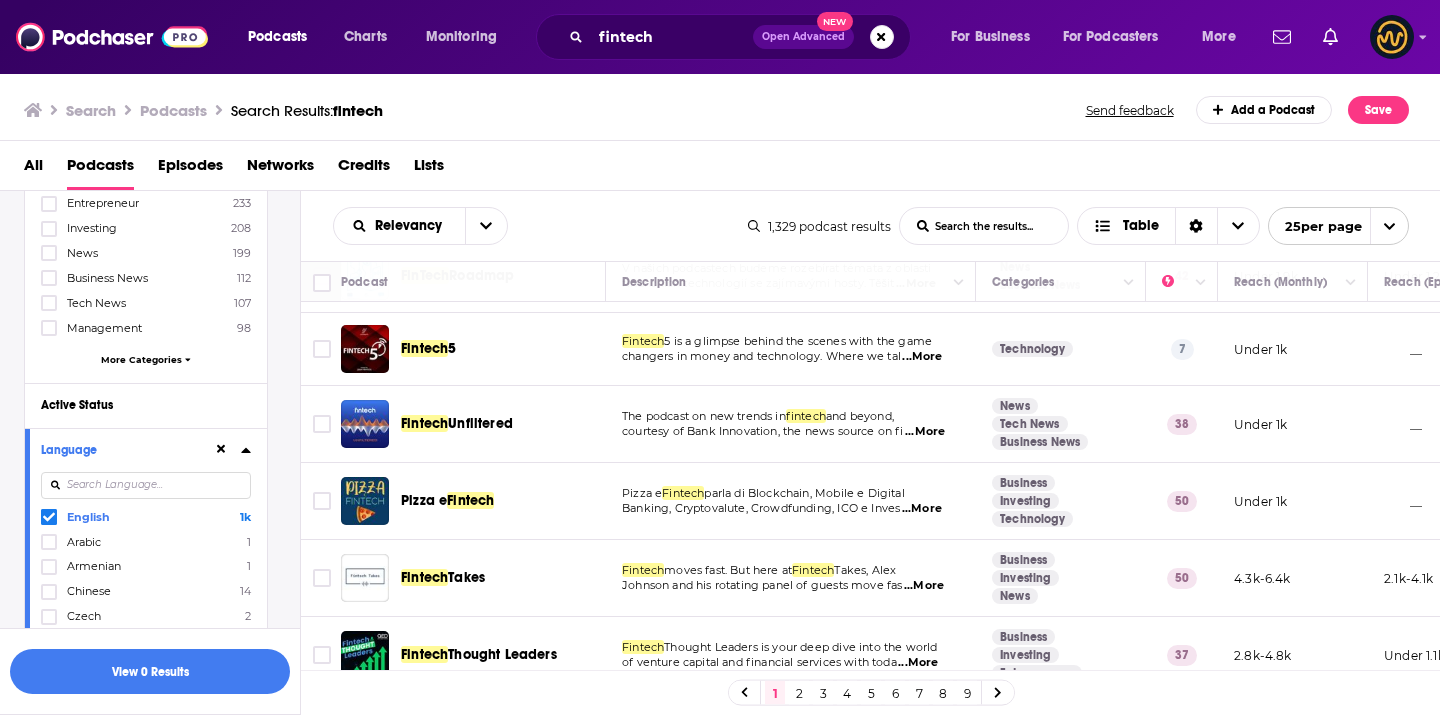 scroll, scrollTop: 316, scrollLeft: 0, axis: vertical 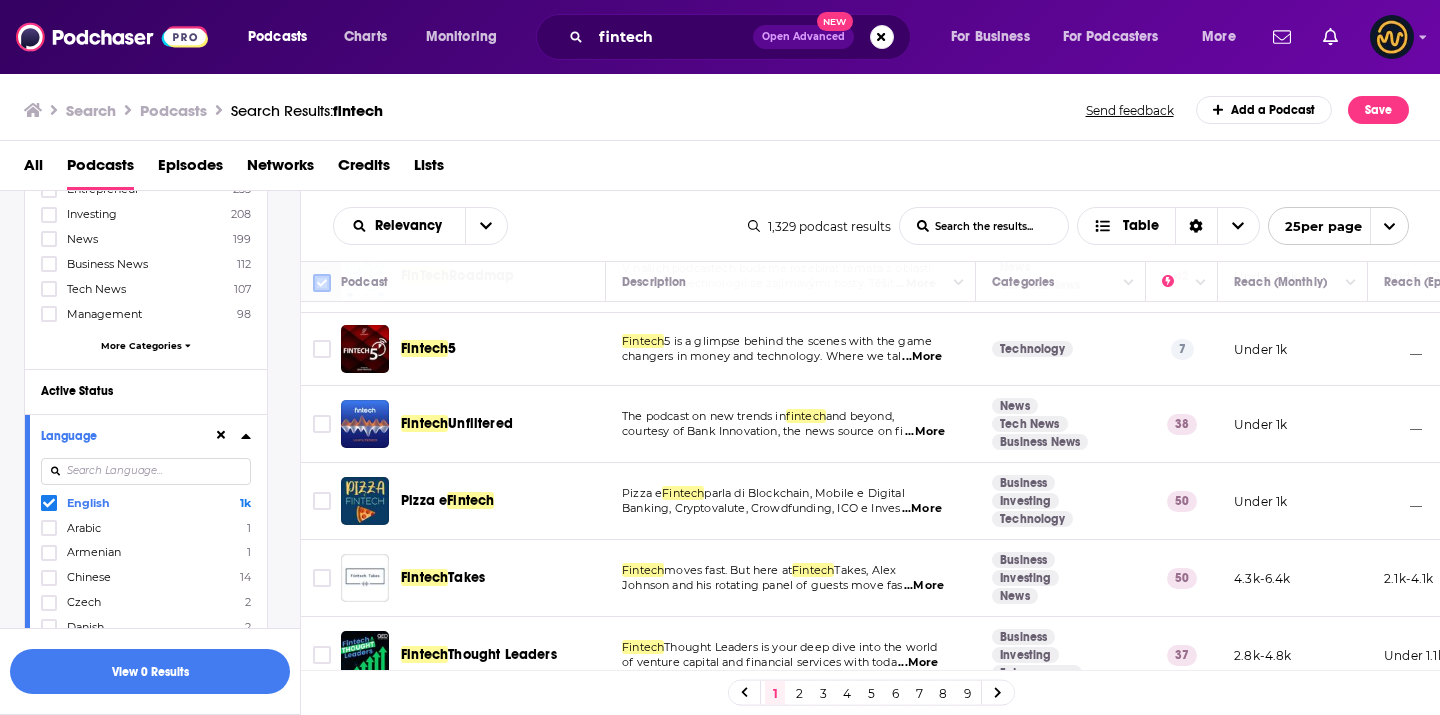 click at bounding box center (322, 283) 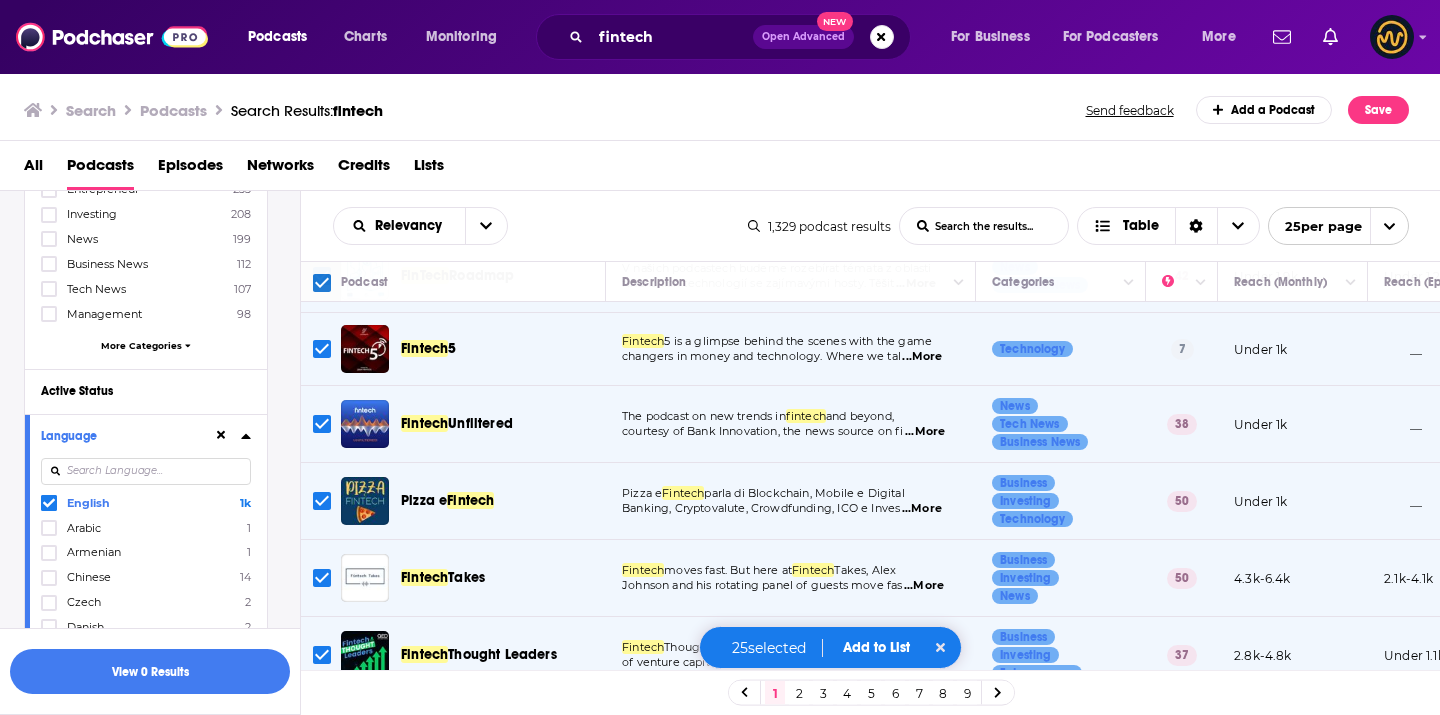 click on "Add to List" at bounding box center (876, 647) 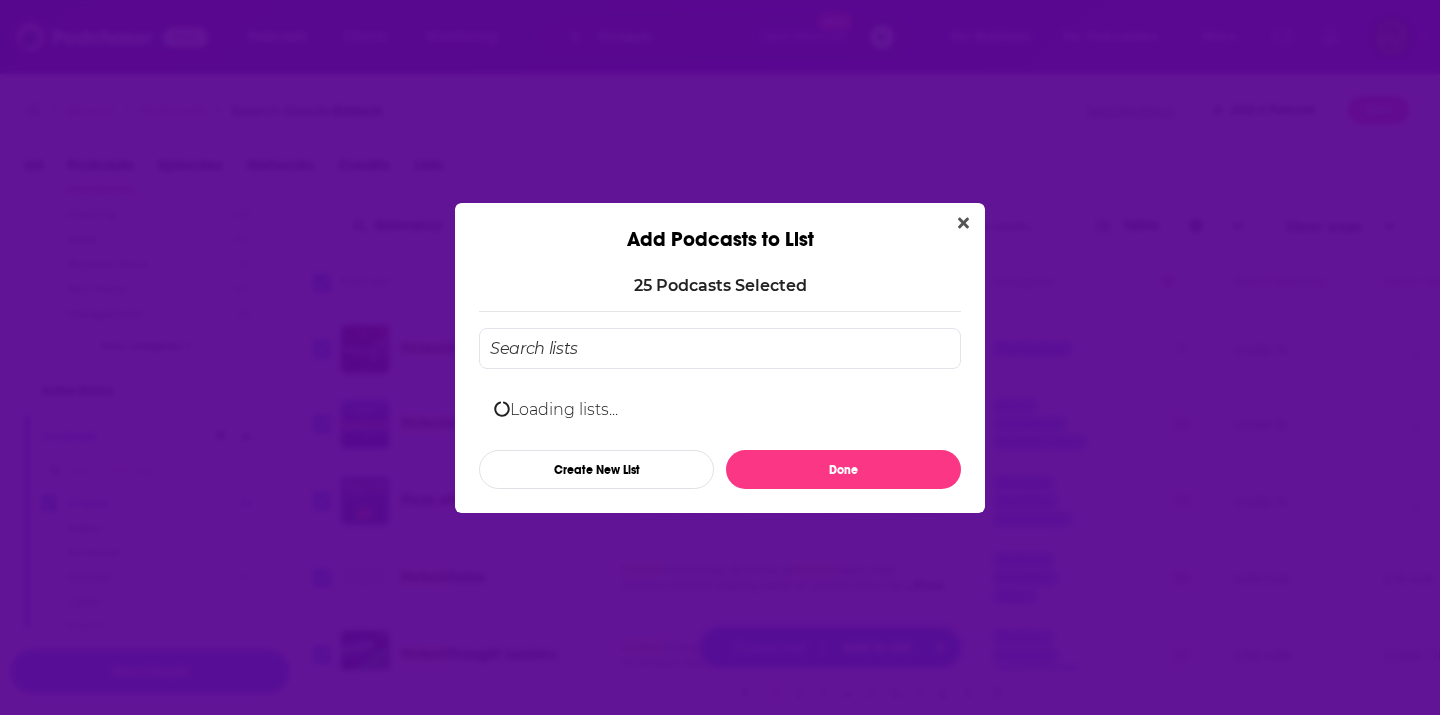 click at bounding box center [720, 348] 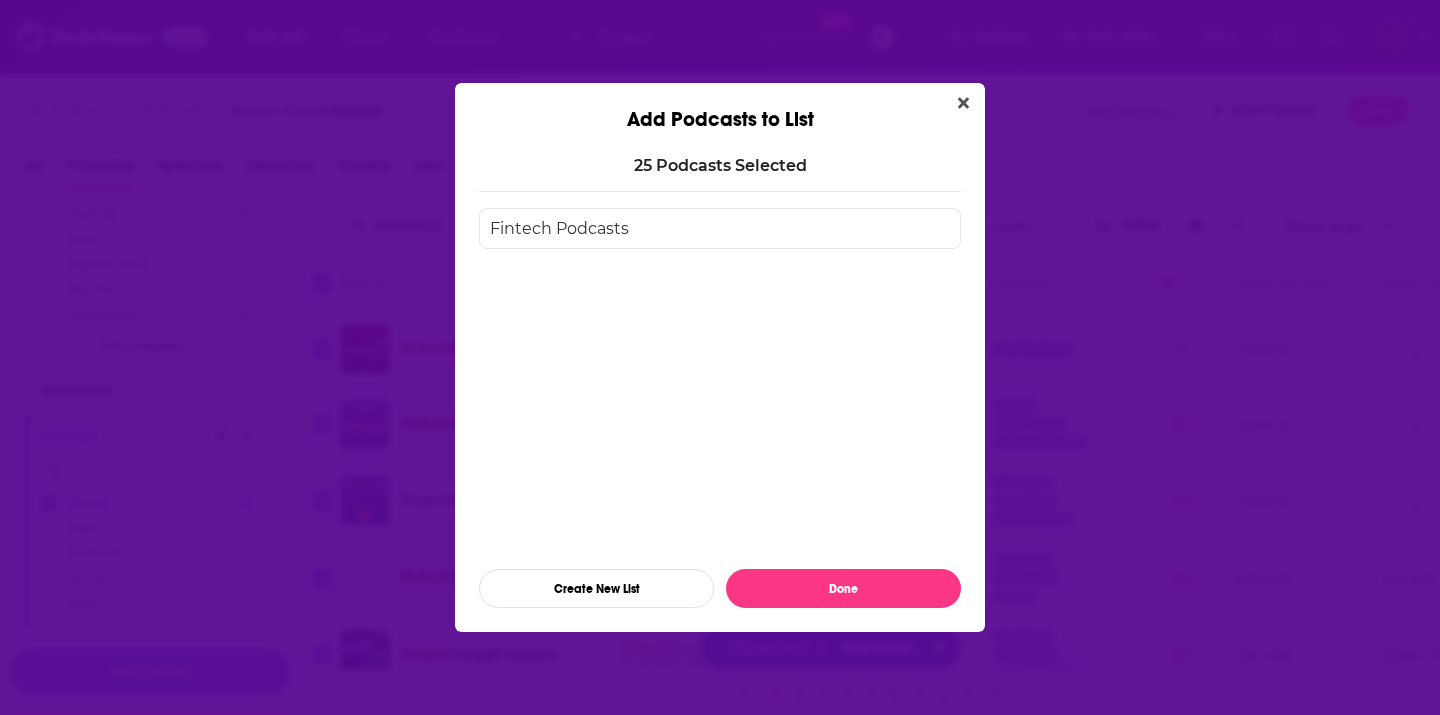 type on "Fintech Podcasts" 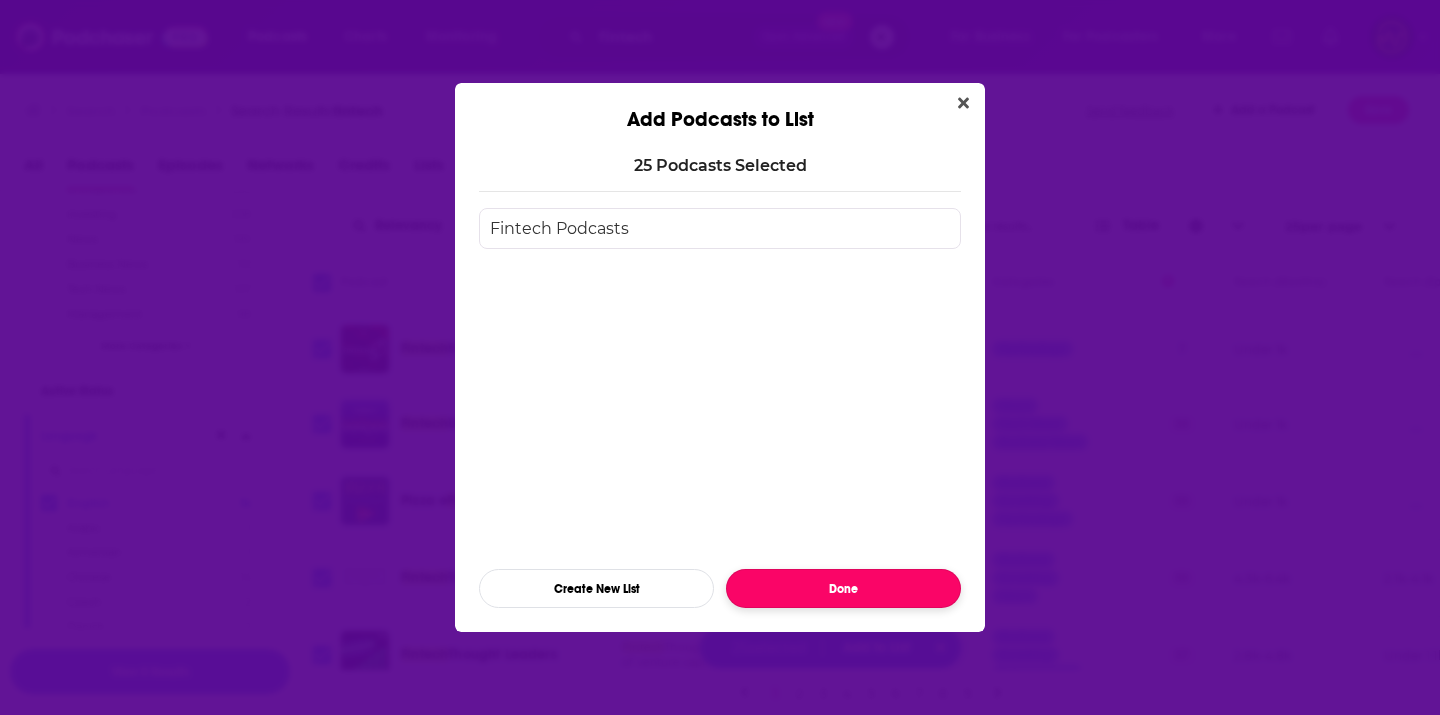click on "Done" at bounding box center (843, 588) 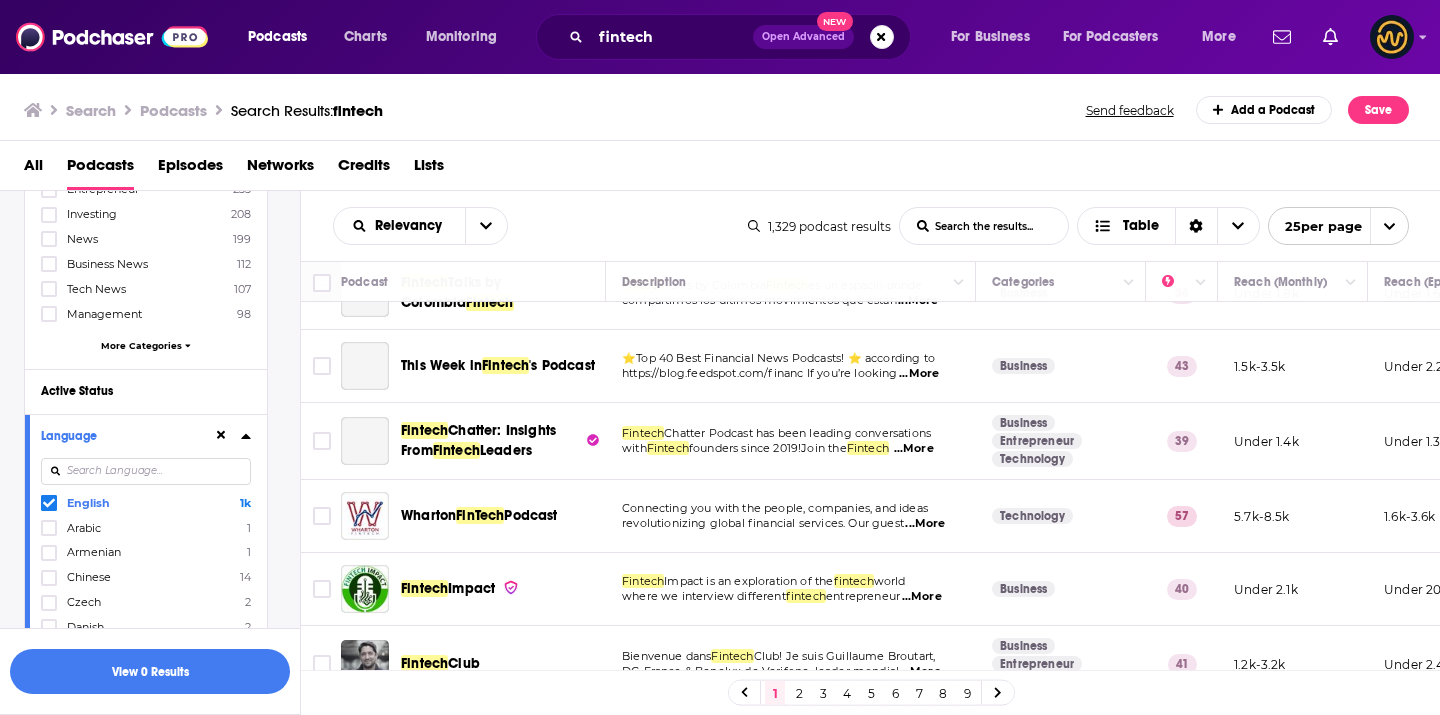 scroll, scrollTop: 0, scrollLeft: 0, axis: both 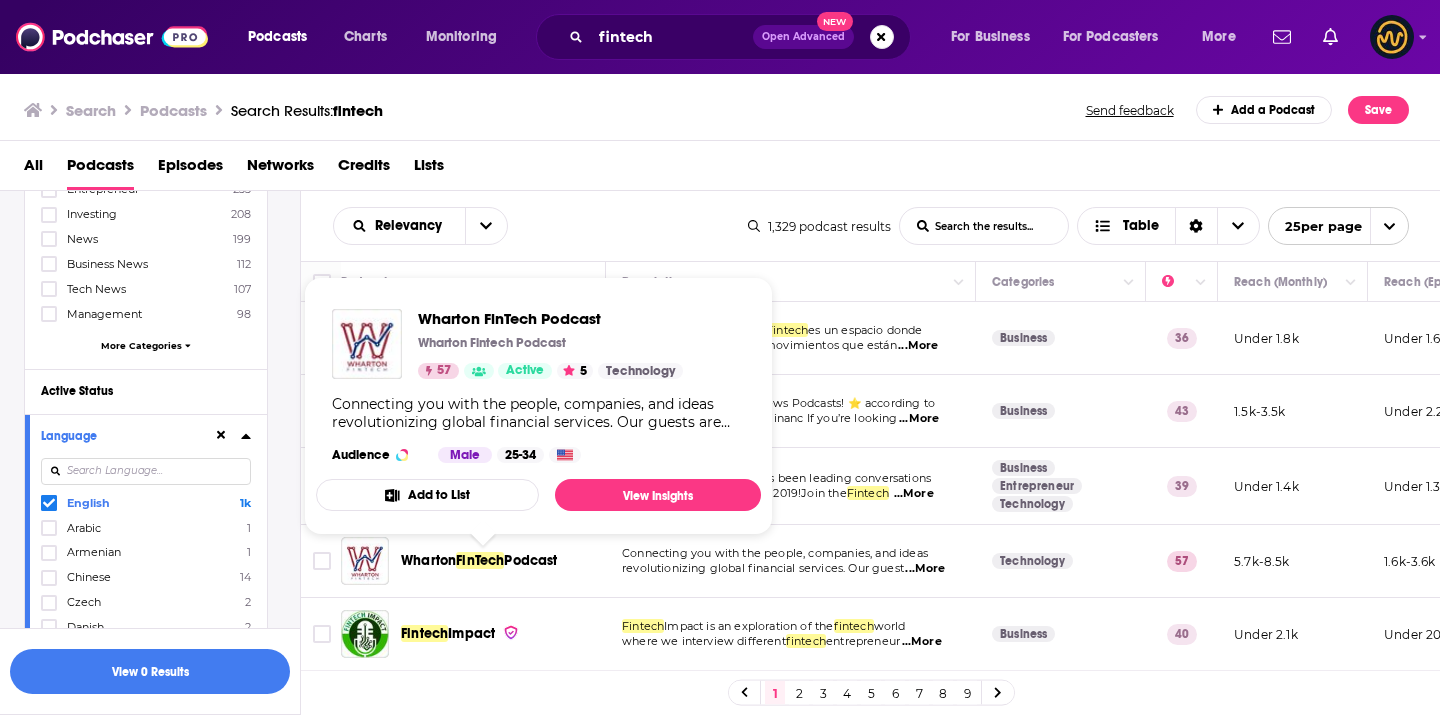 click on "Relevancy List Search Input Search the results... Table 1,329   podcast   results List Search Input Search the results... Table 25  per page" at bounding box center (871, 226) 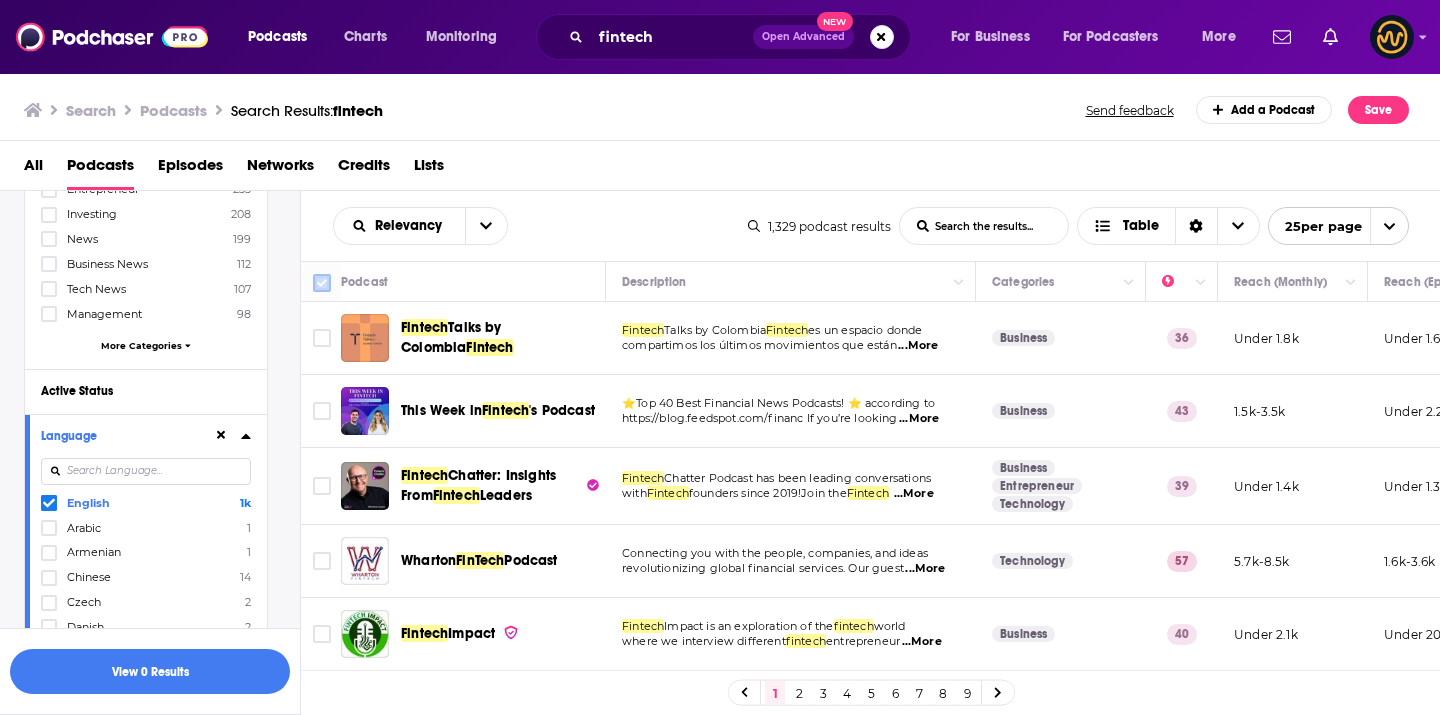 click at bounding box center [322, 283] 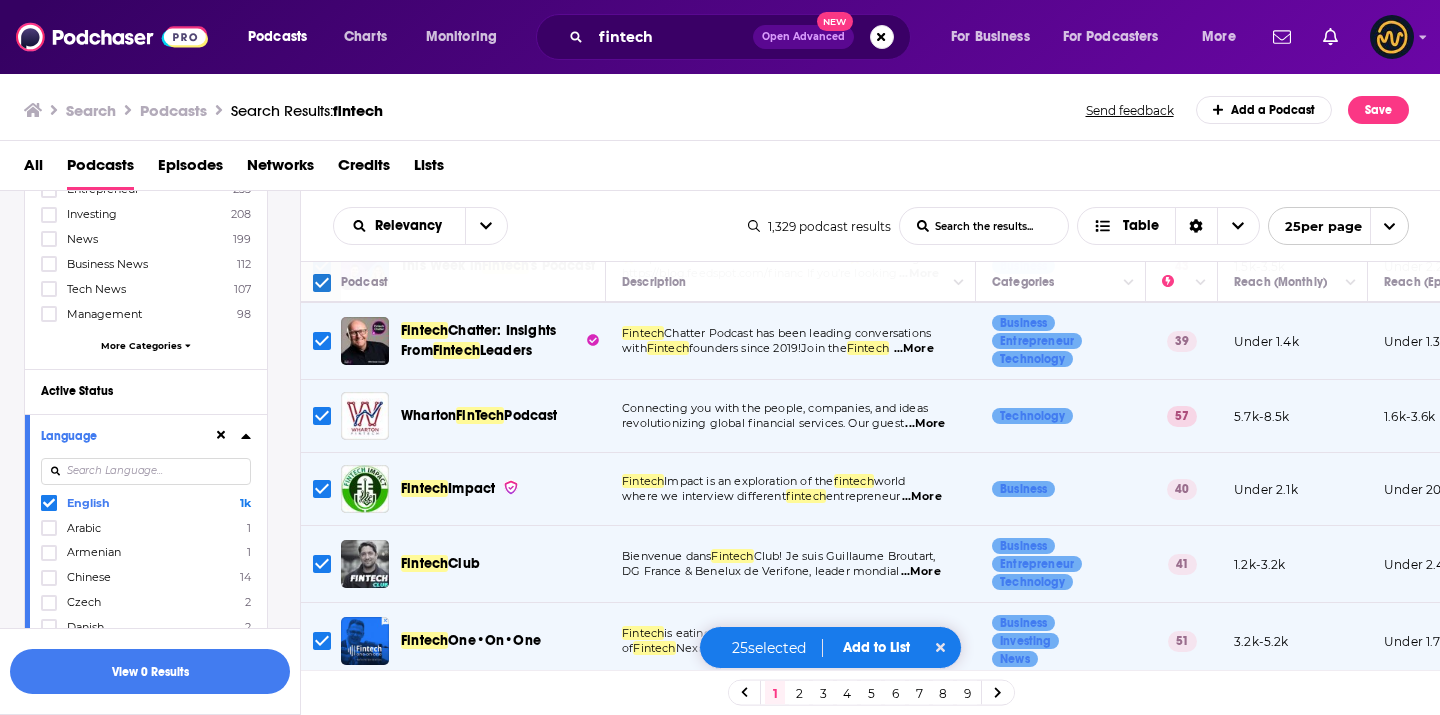 scroll, scrollTop: 166, scrollLeft: 0, axis: vertical 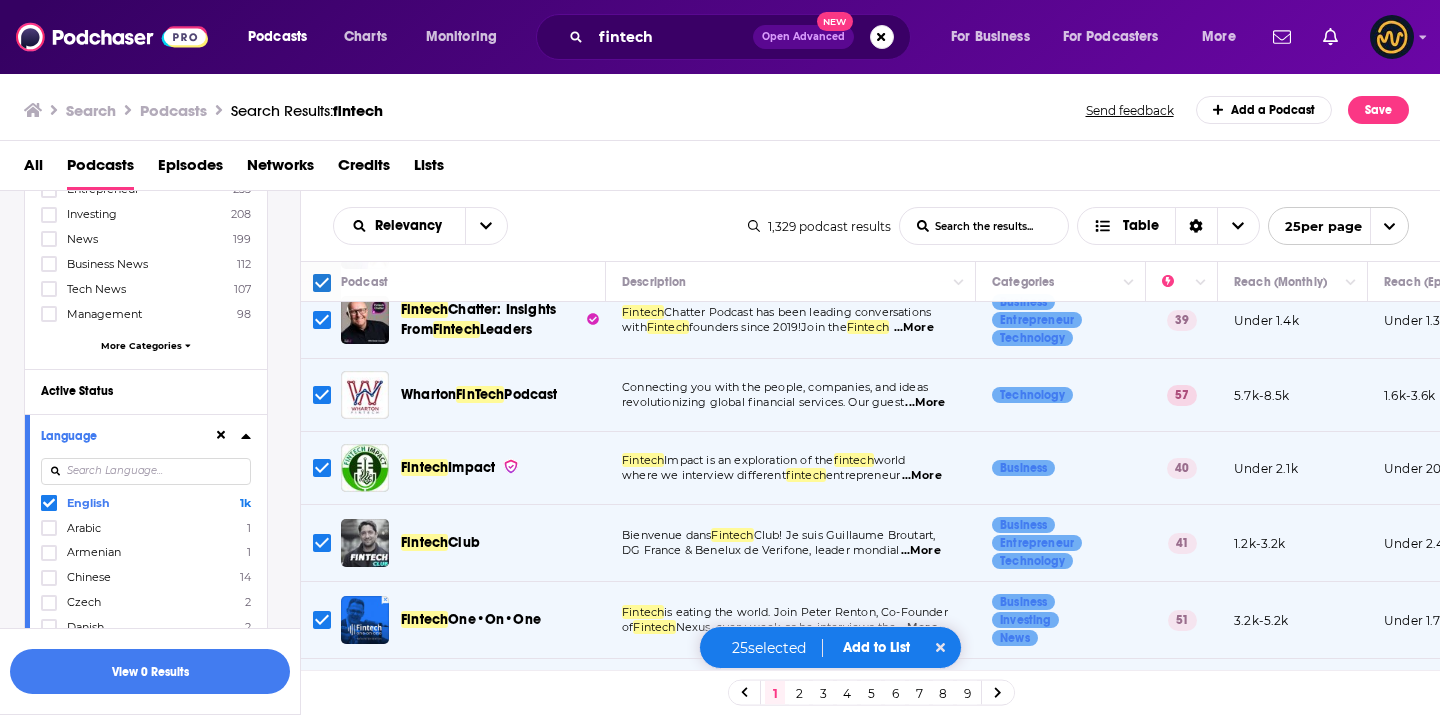 click at bounding box center (322, 543) 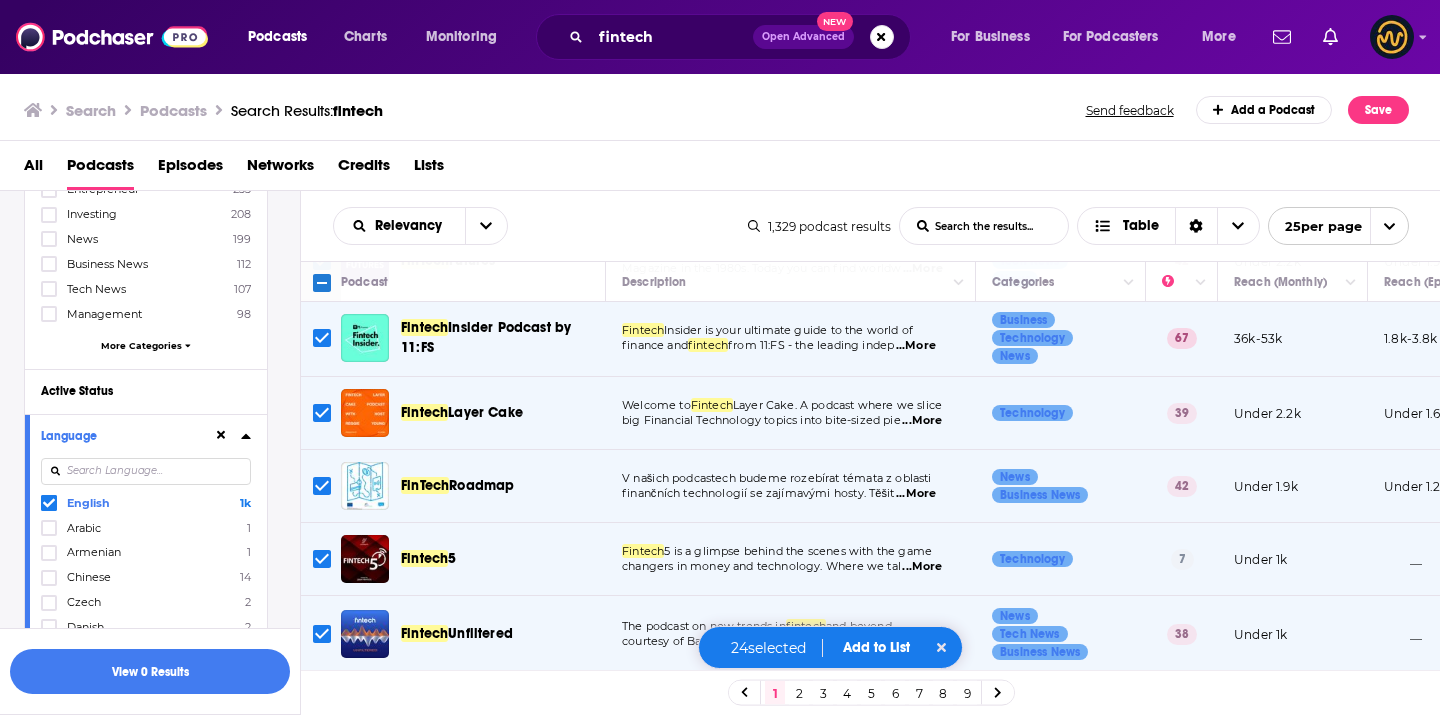 scroll, scrollTop: 643, scrollLeft: 0, axis: vertical 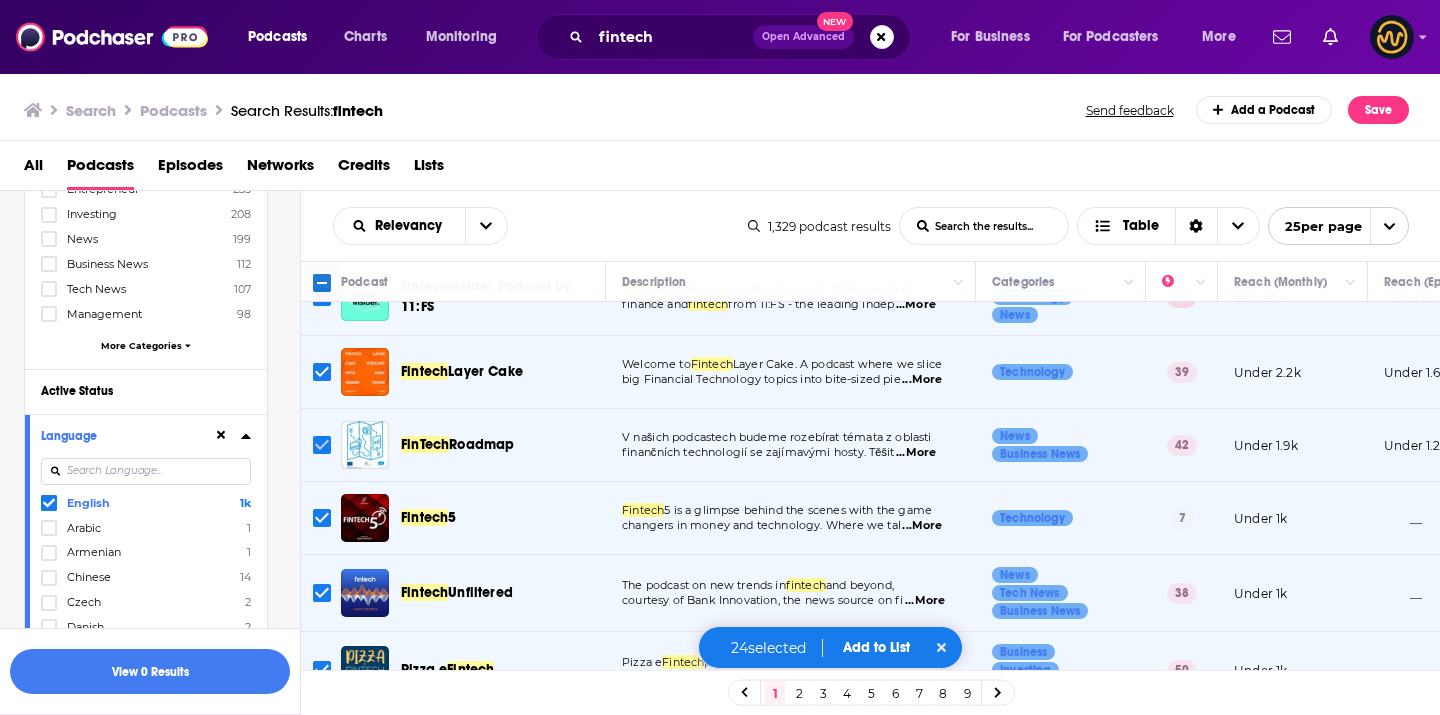 click at bounding box center (322, 445) 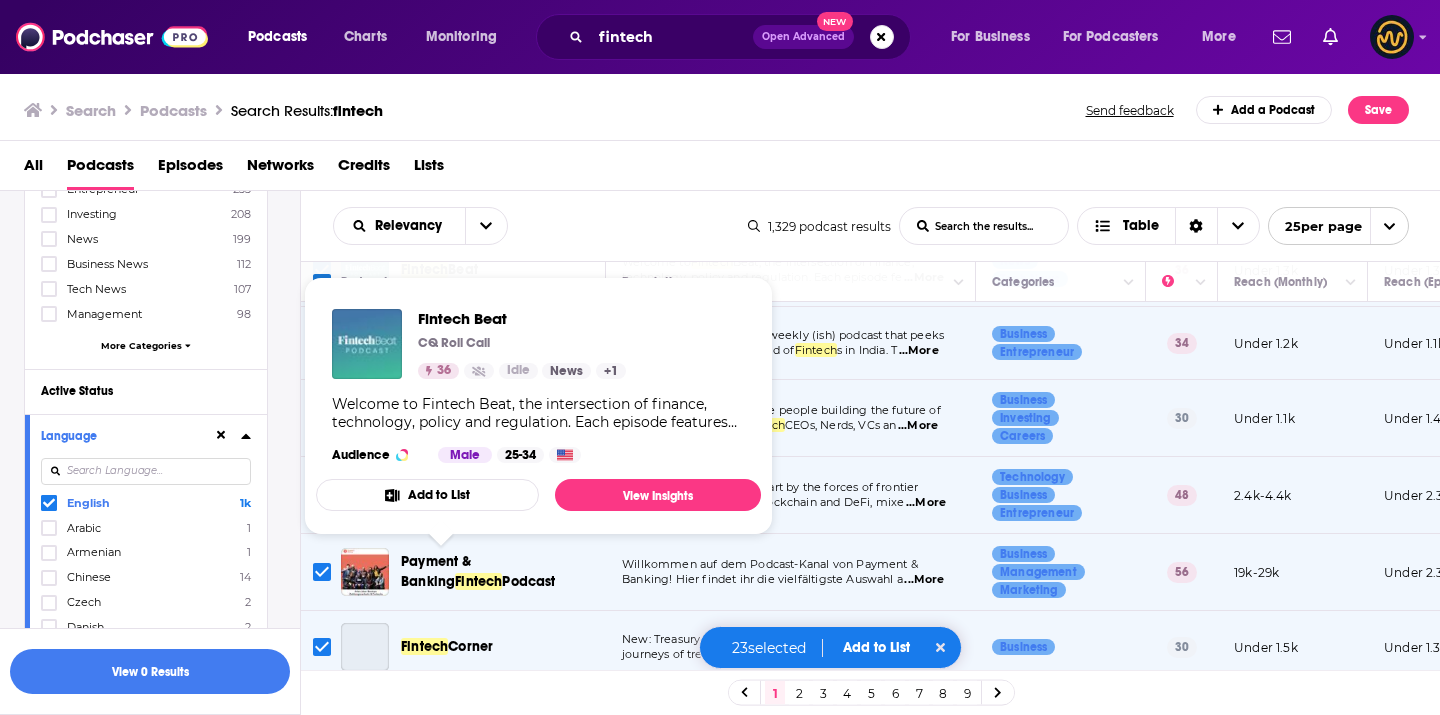 scroll, scrollTop: 1530, scrollLeft: 0, axis: vertical 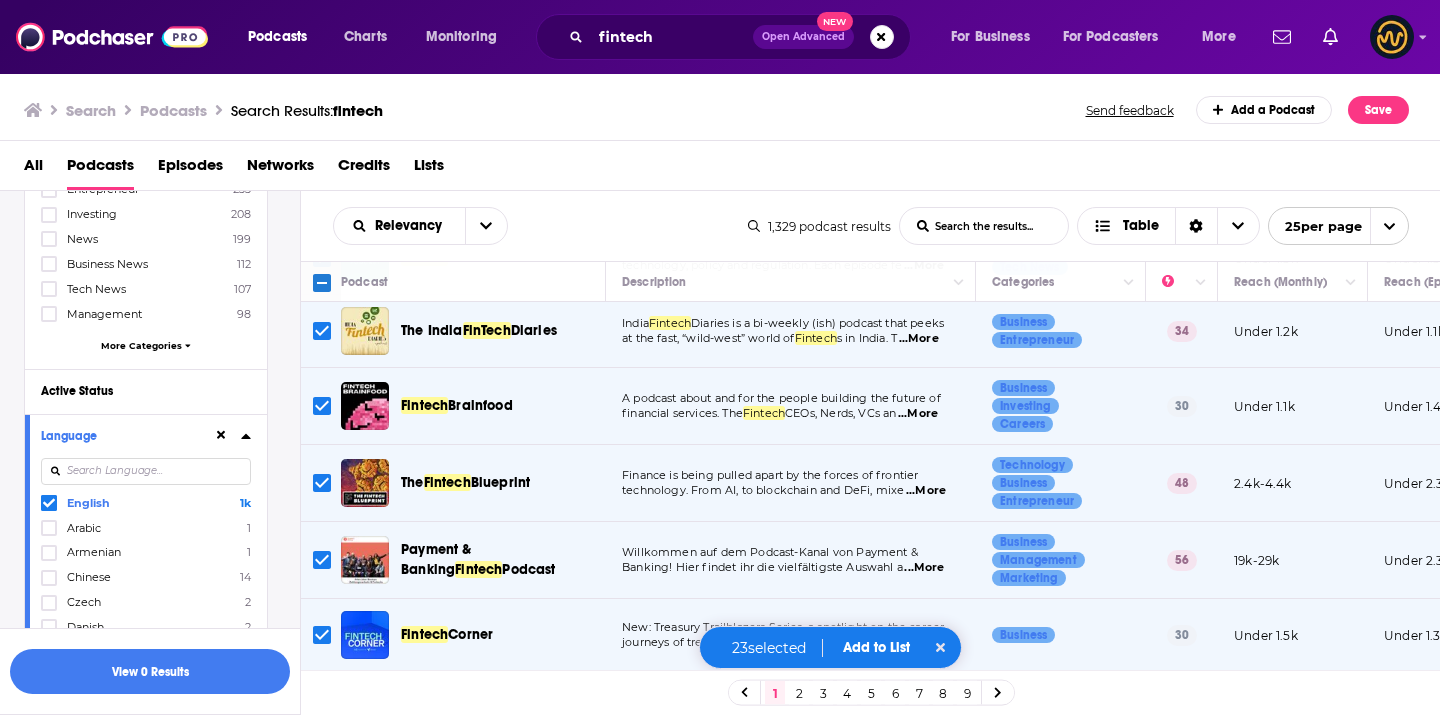 click on "2" at bounding box center [799, 693] 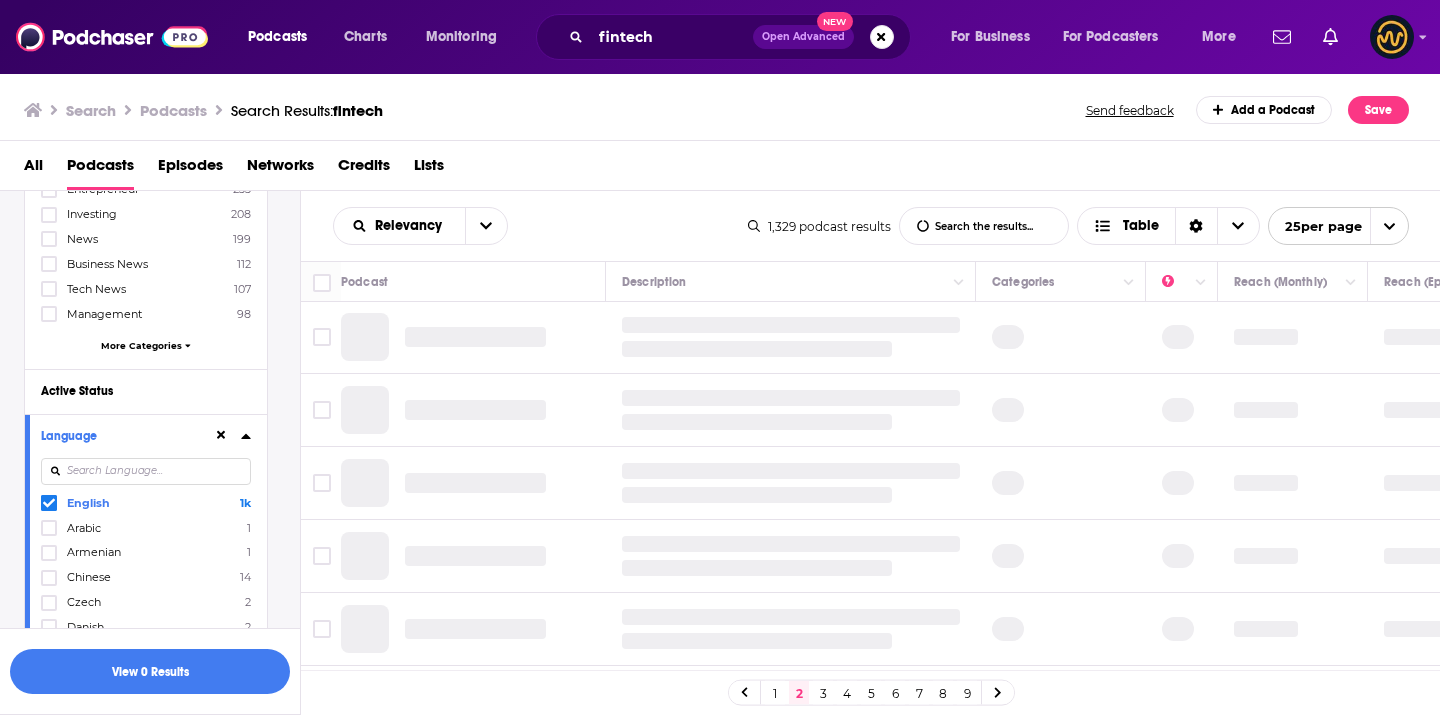 scroll, scrollTop: 0, scrollLeft: 0, axis: both 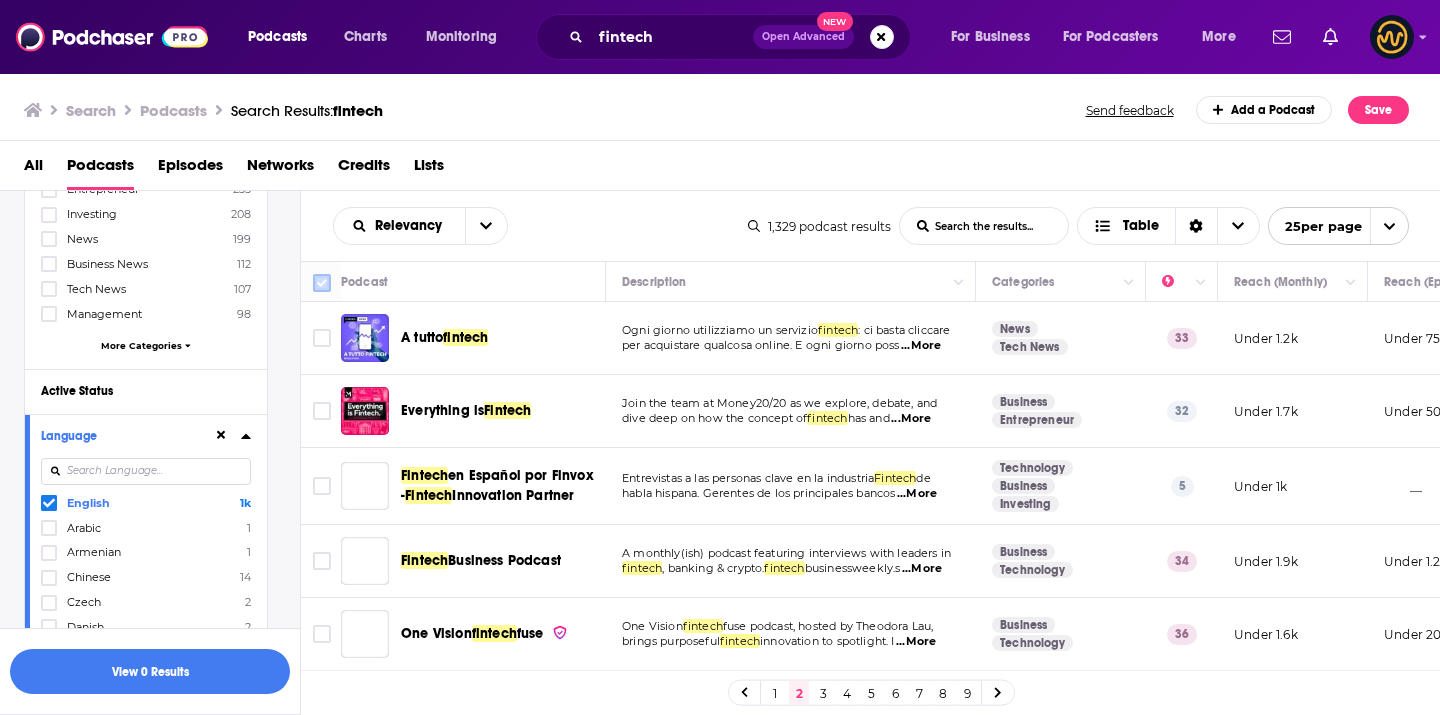 click at bounding box center [322, 283] 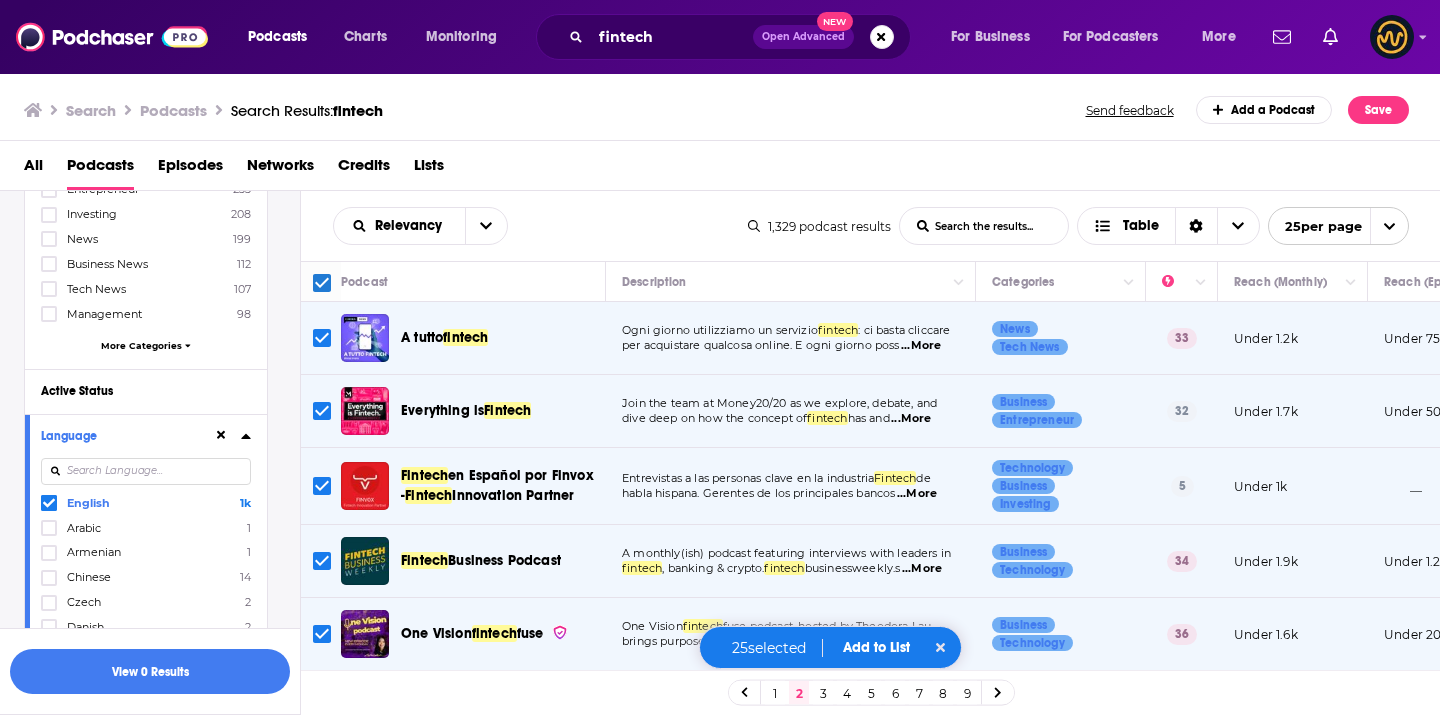 click on "1" at bounding box center [775, 693] 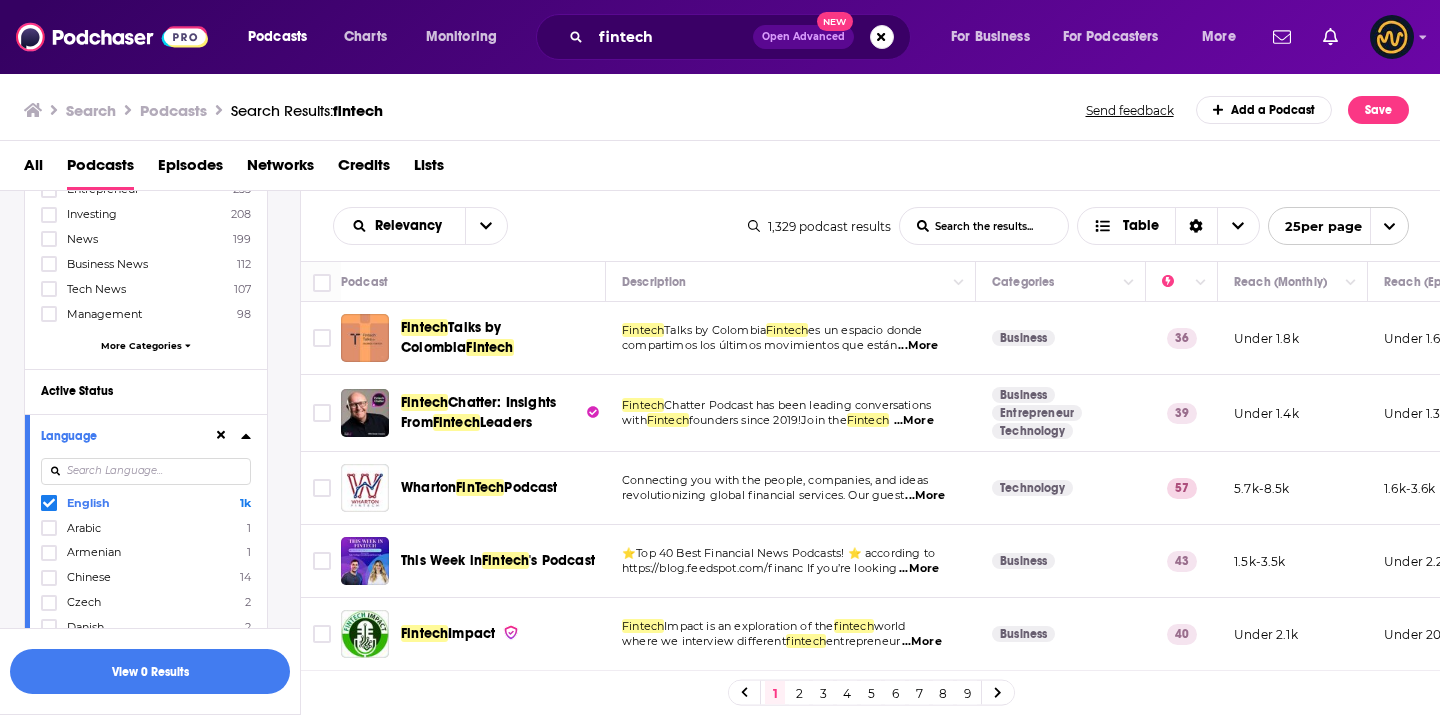 scroll, scrollTop: 0, scrollLeft: 0, axis: both 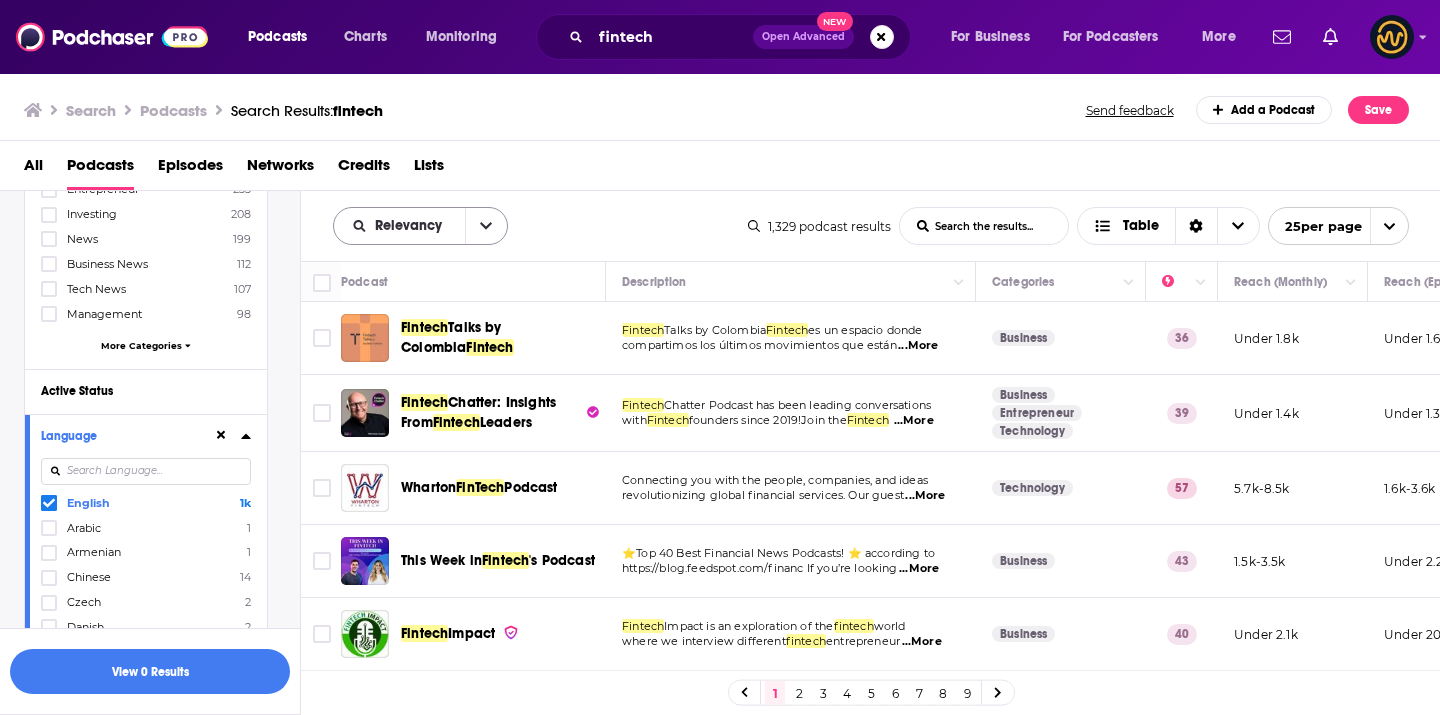 click at bounding box center (486, 226) 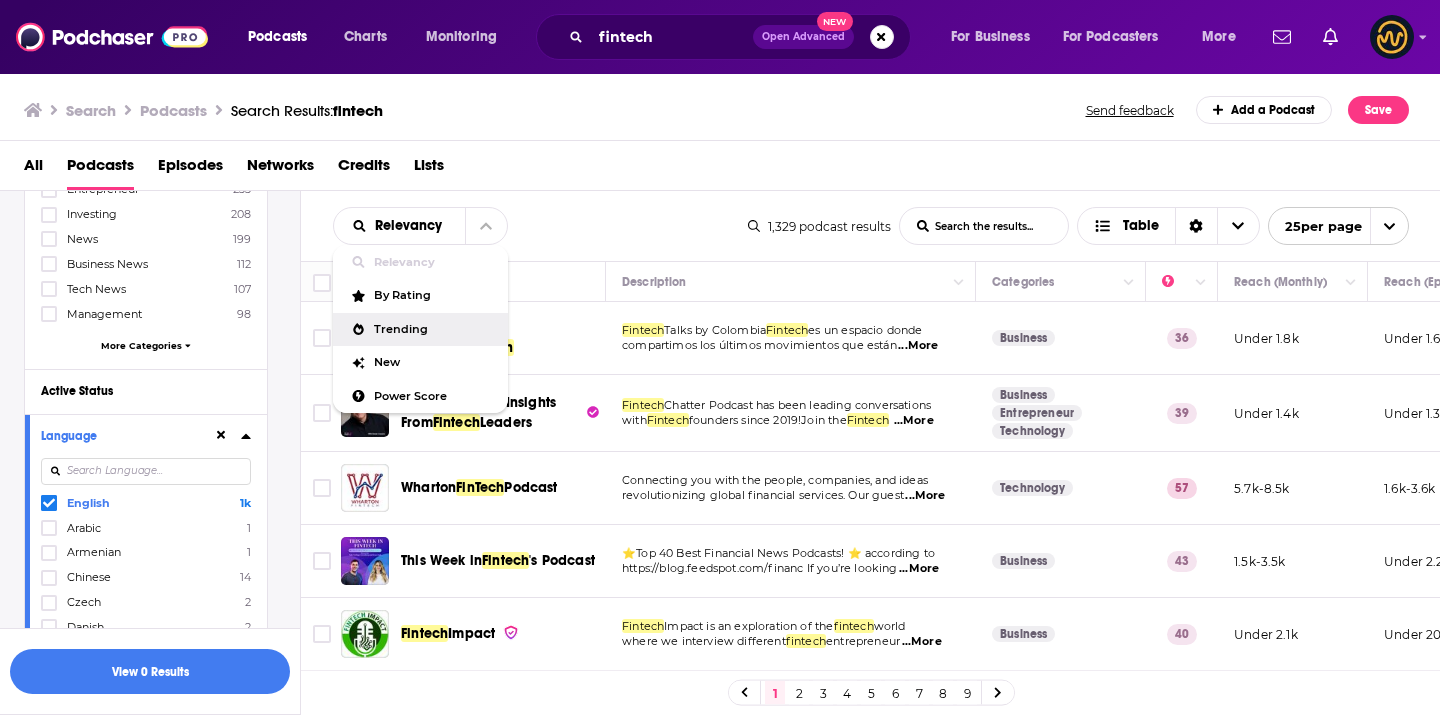 click on "Trending" at bounding box center [433, 329] 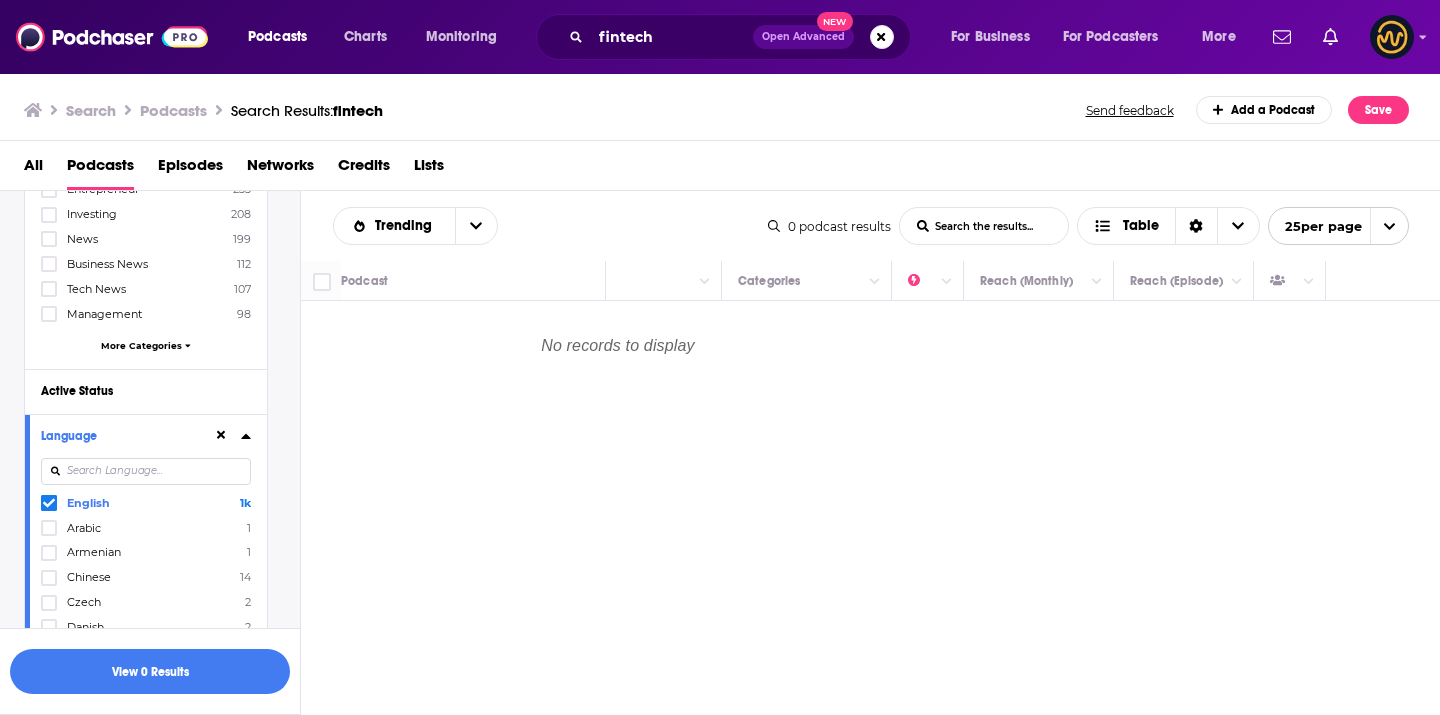scroll, scrollTop: 0, scrollLeft: 0, axis: both 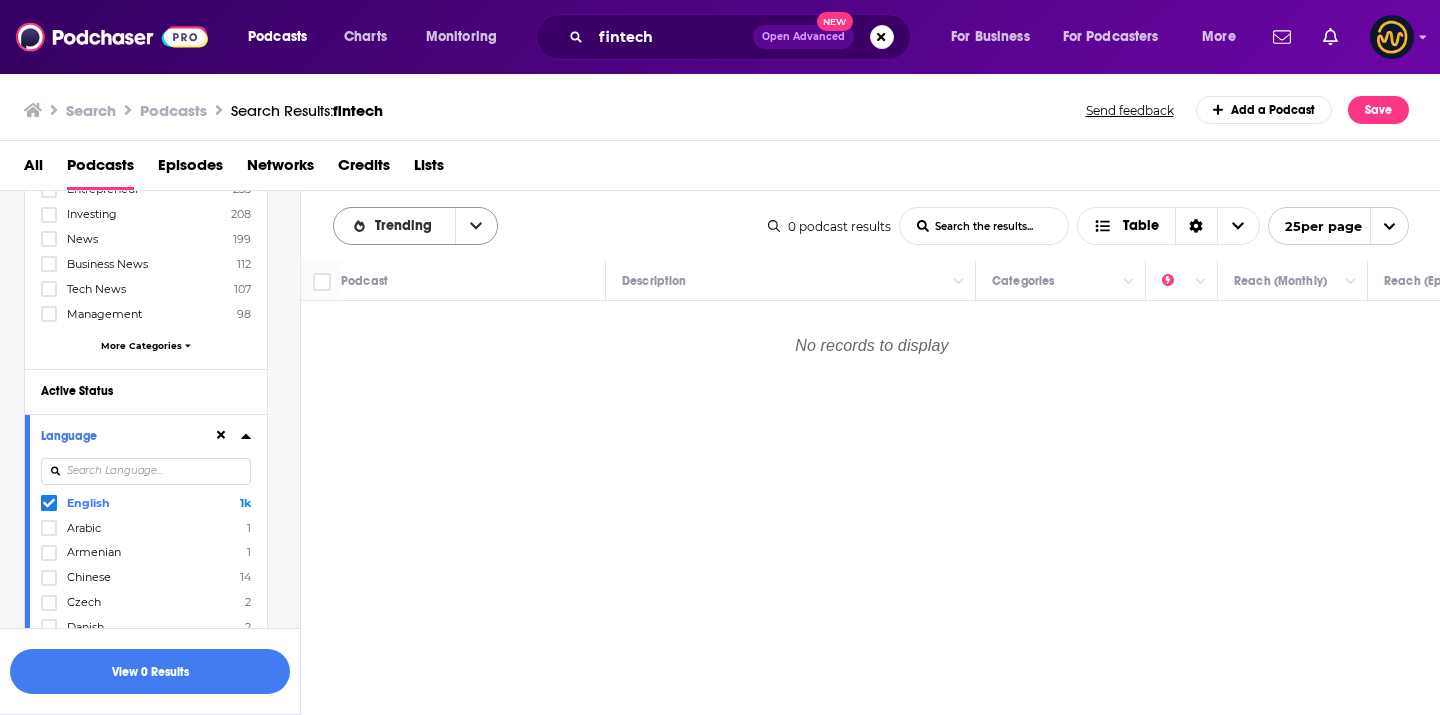 click 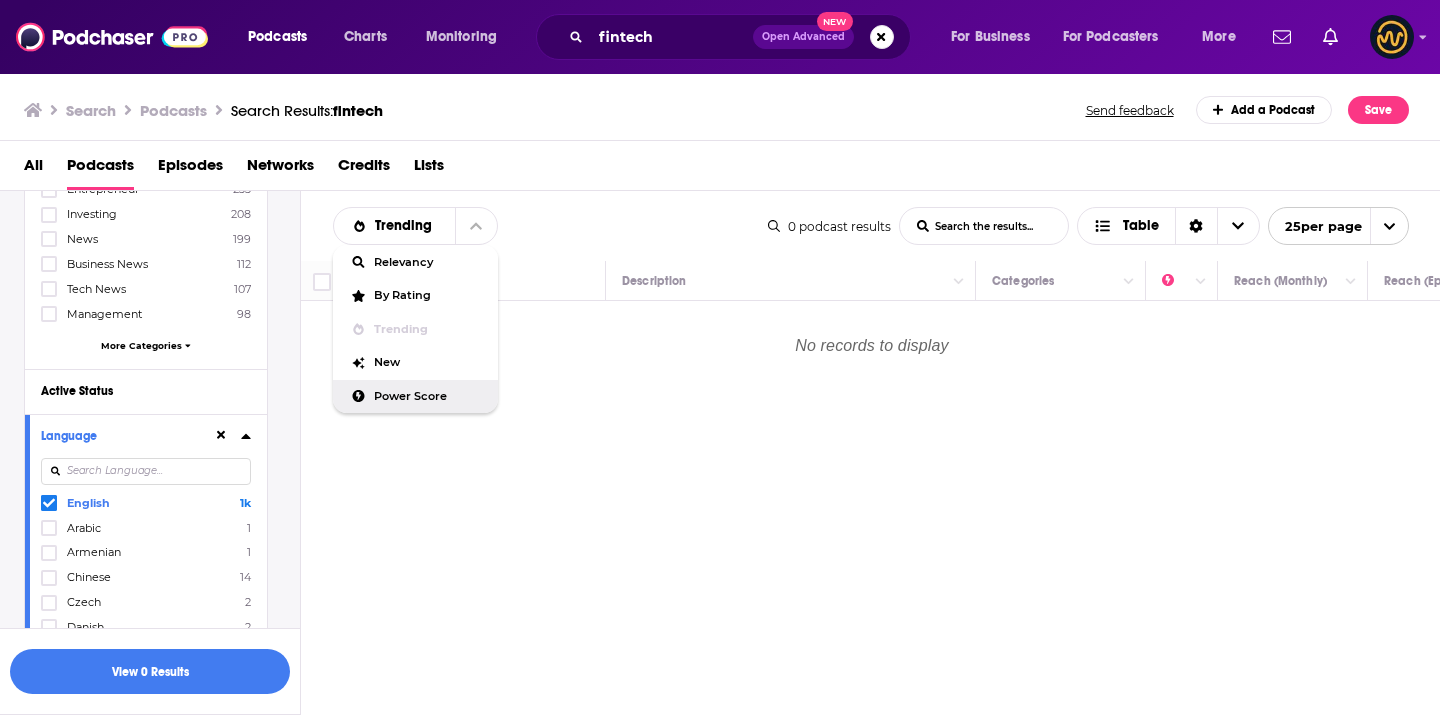 click on "Power Score" at bounding box center [428, 396] 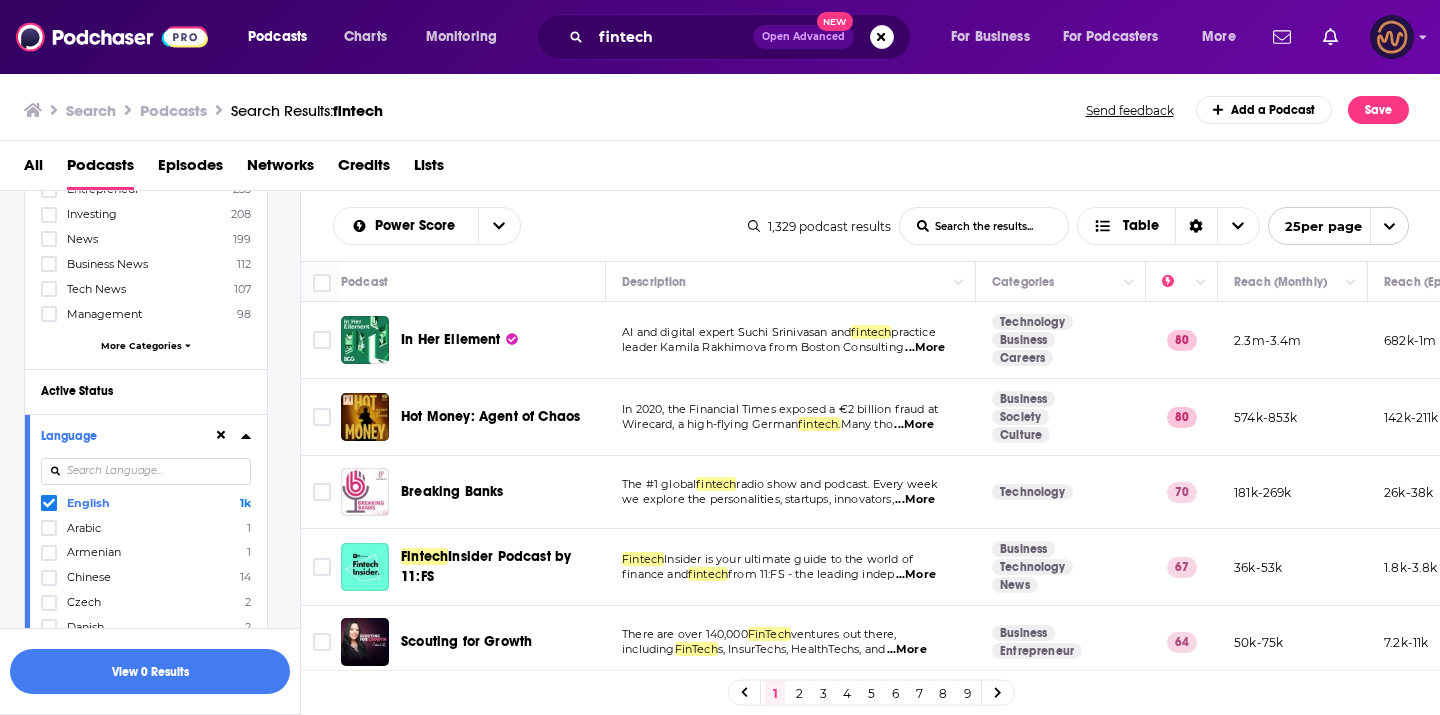 click at bounding box center [1423, 38] 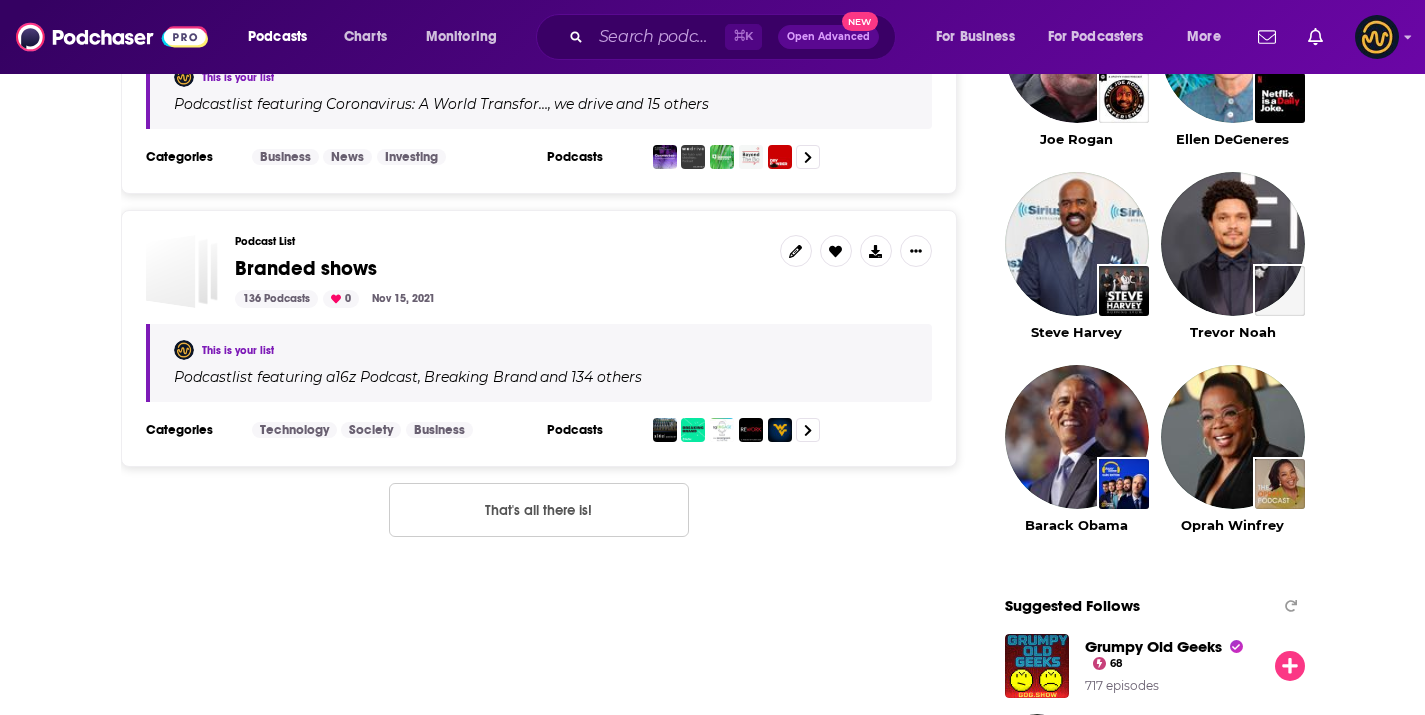 scroll, scrollTop: 2501, scrollLeft: 0, axis: vertical 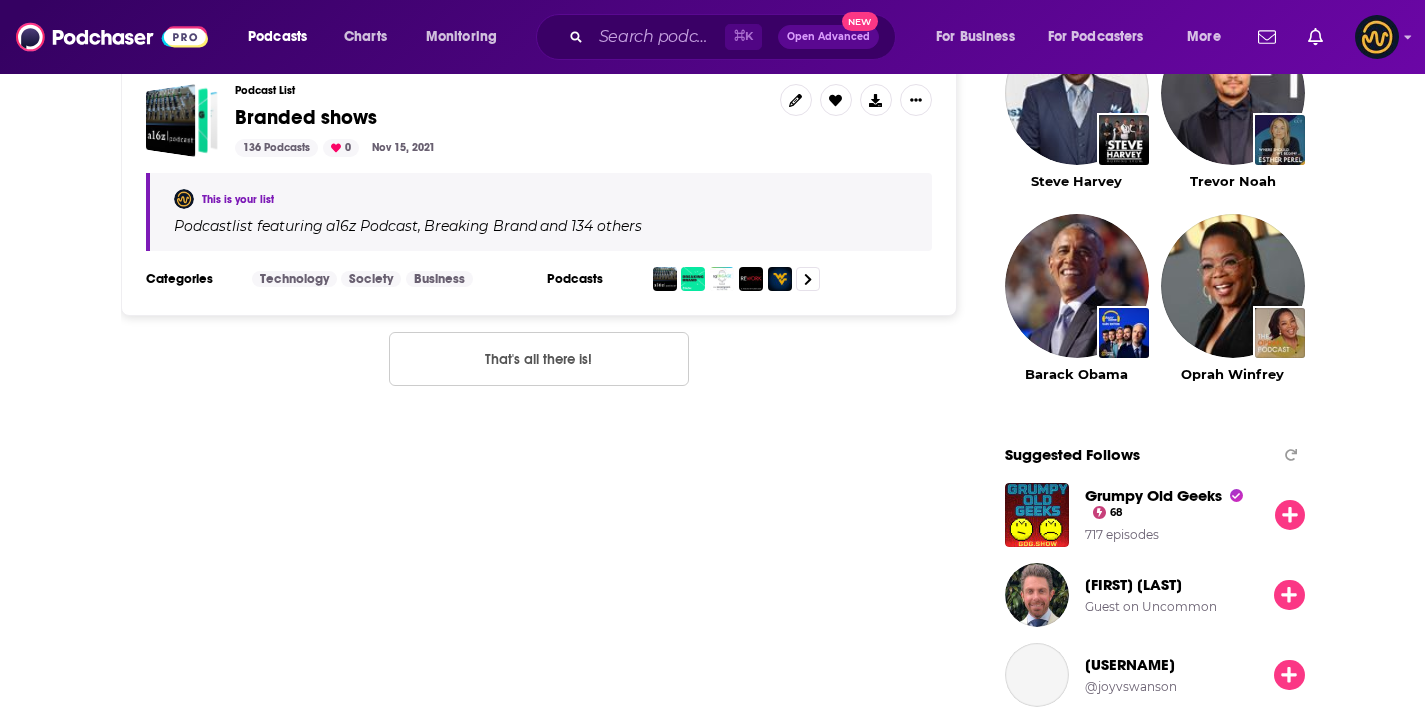 click on "That's all there is!" at bounding box center (539, 359) 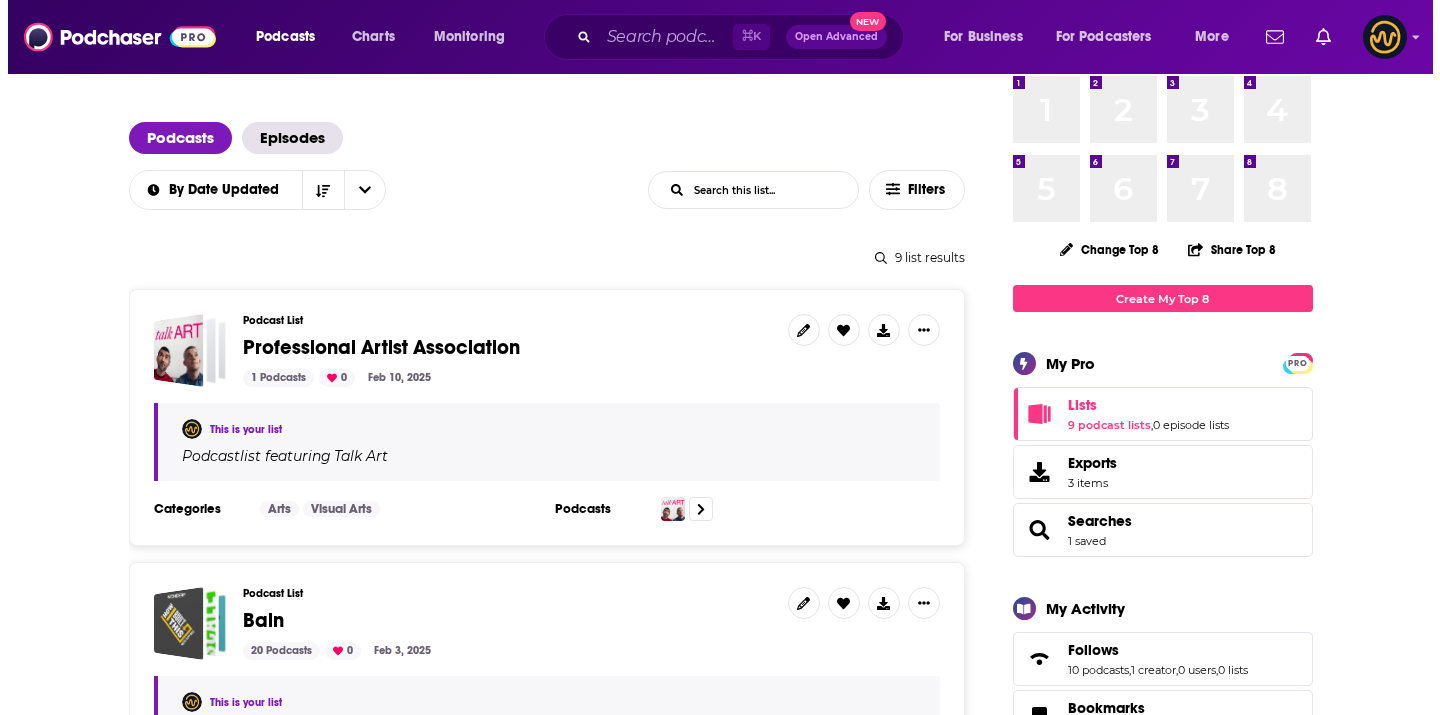 scroll, scrollTop: 0, scrollLeft: 0, axis: both 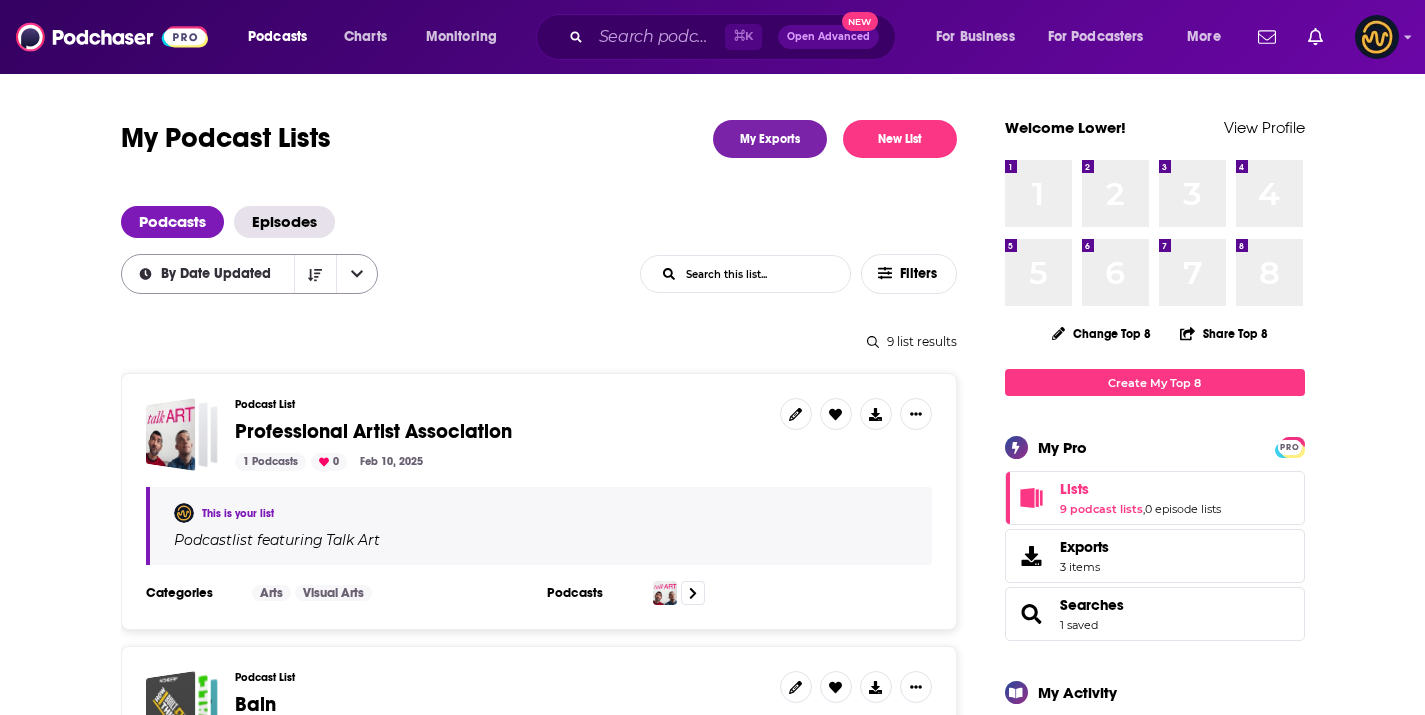 click 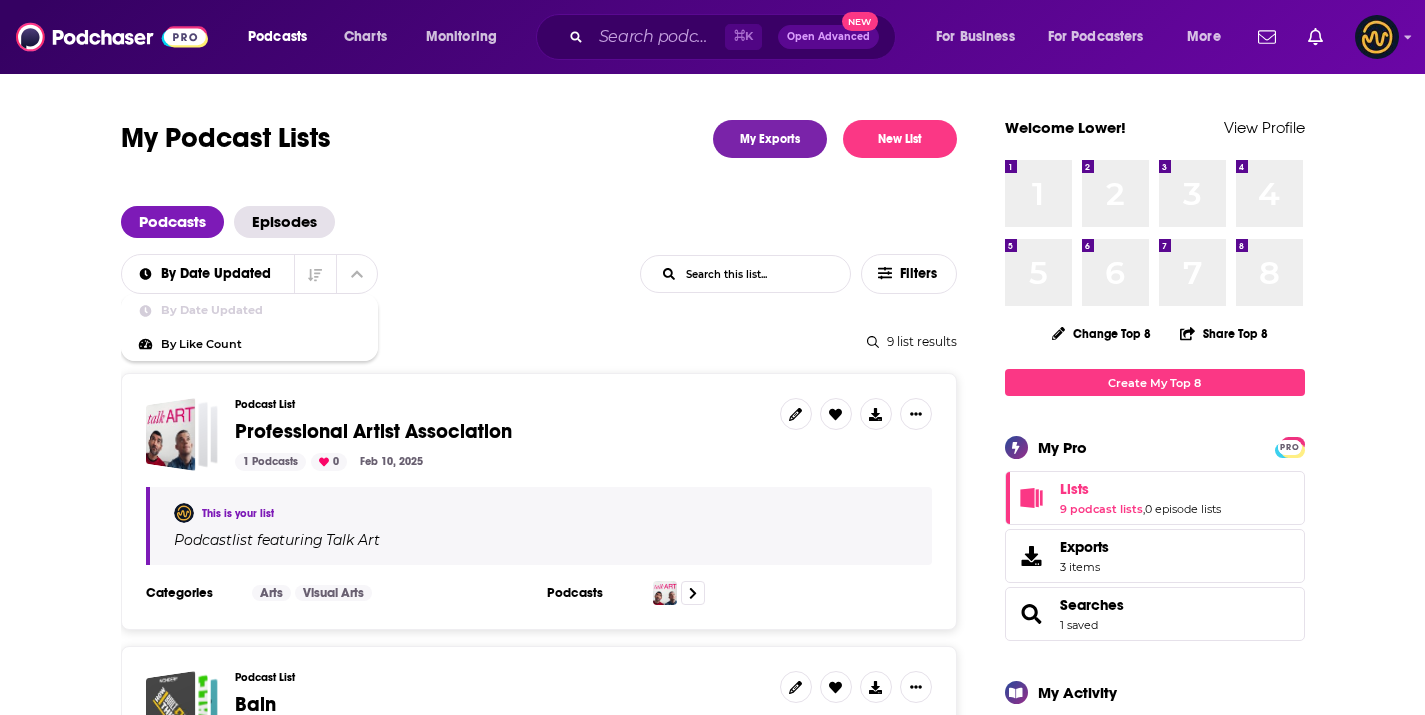 click on "By Date Updated By Date Updated By Like Count List Search Input Search this list... Filters" at bounding box center [539, 274] 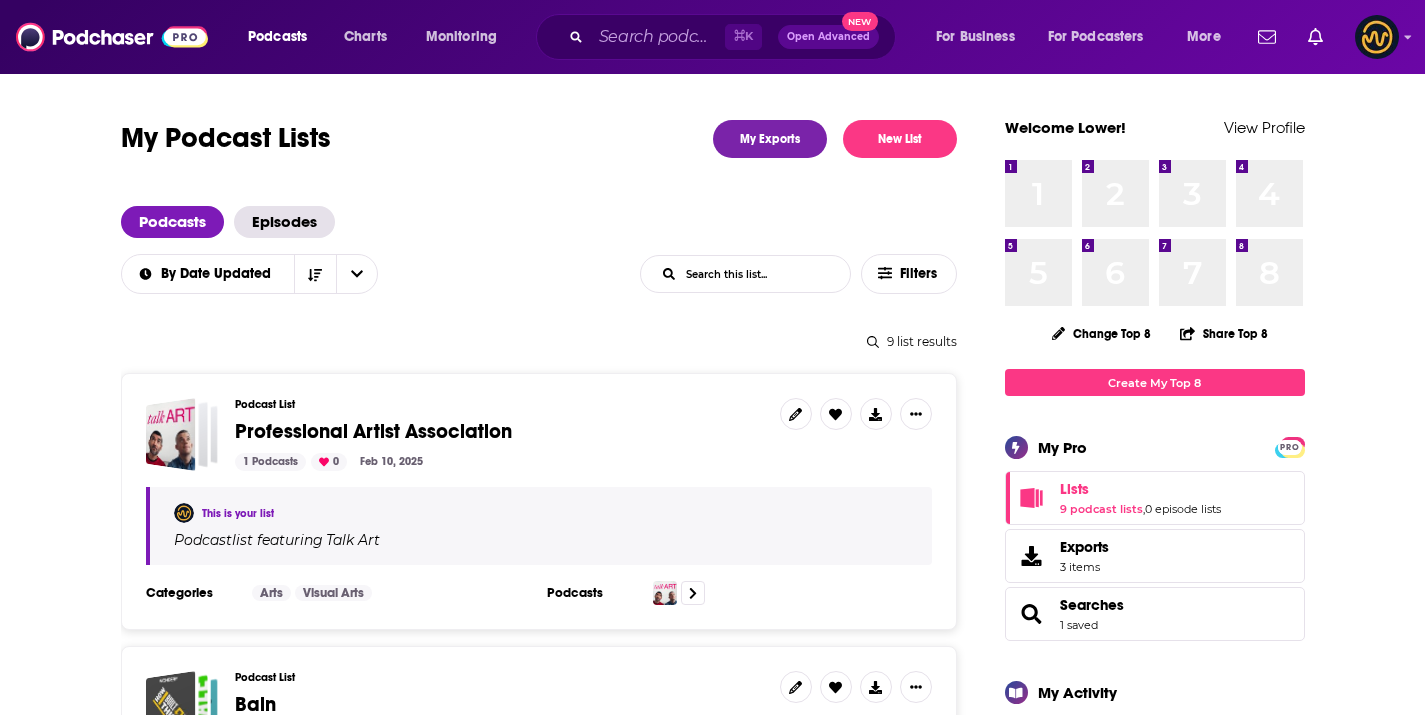 click on "List Search Input" at bounding box center (745, 274) 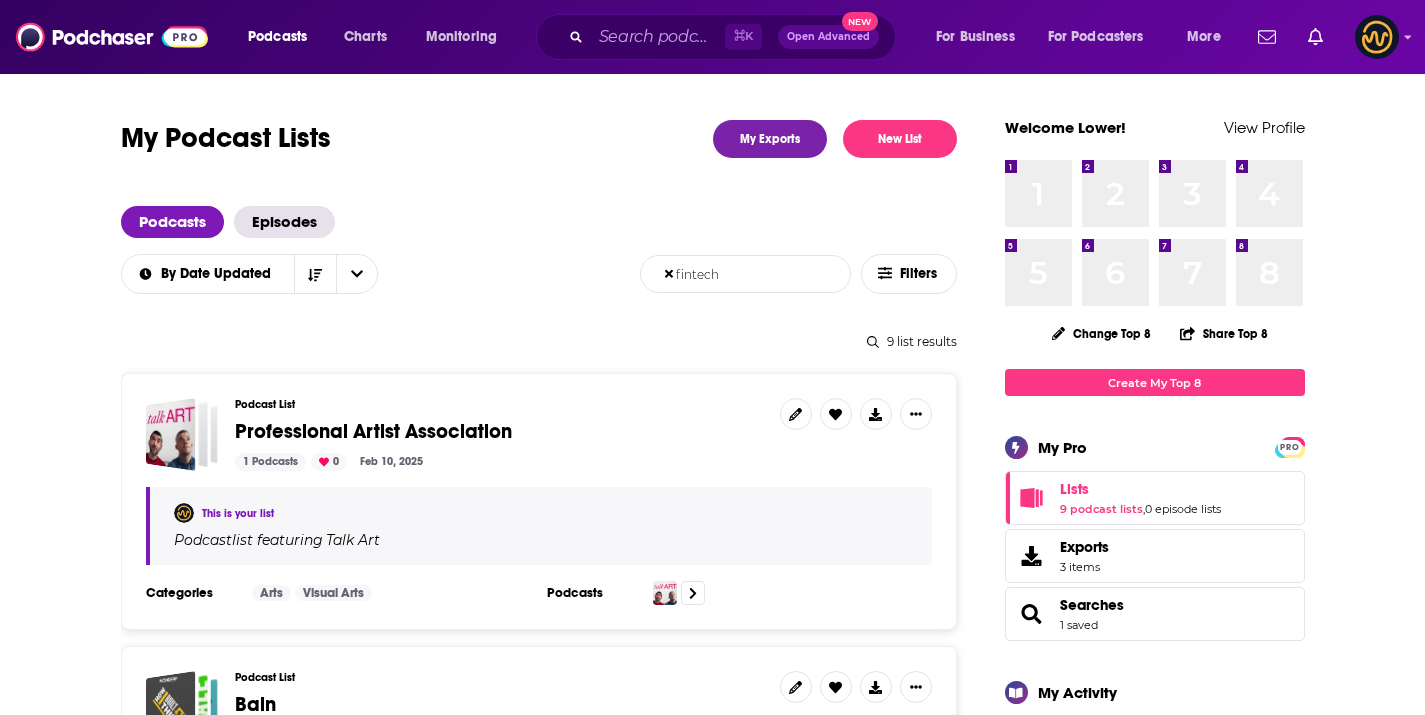 type on "fintech" 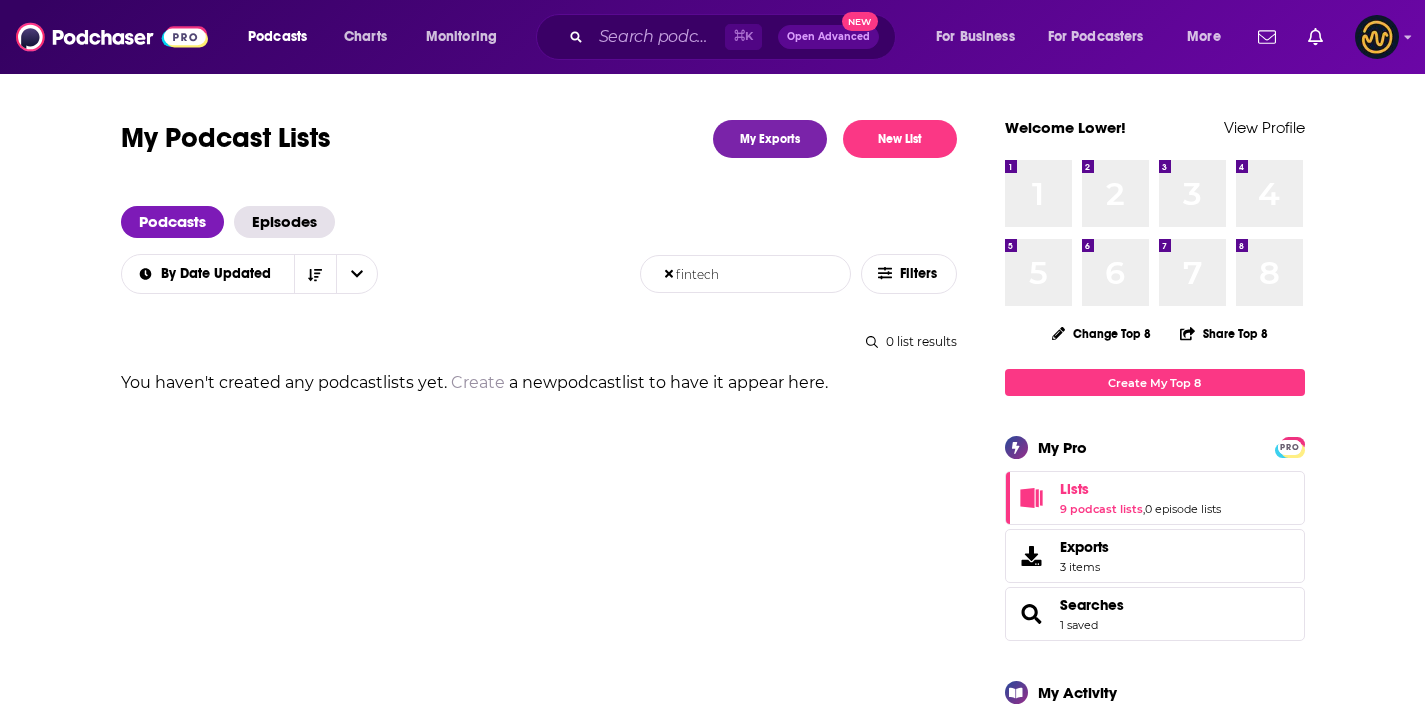 click on "fintech" at bounding box center [745, 274] 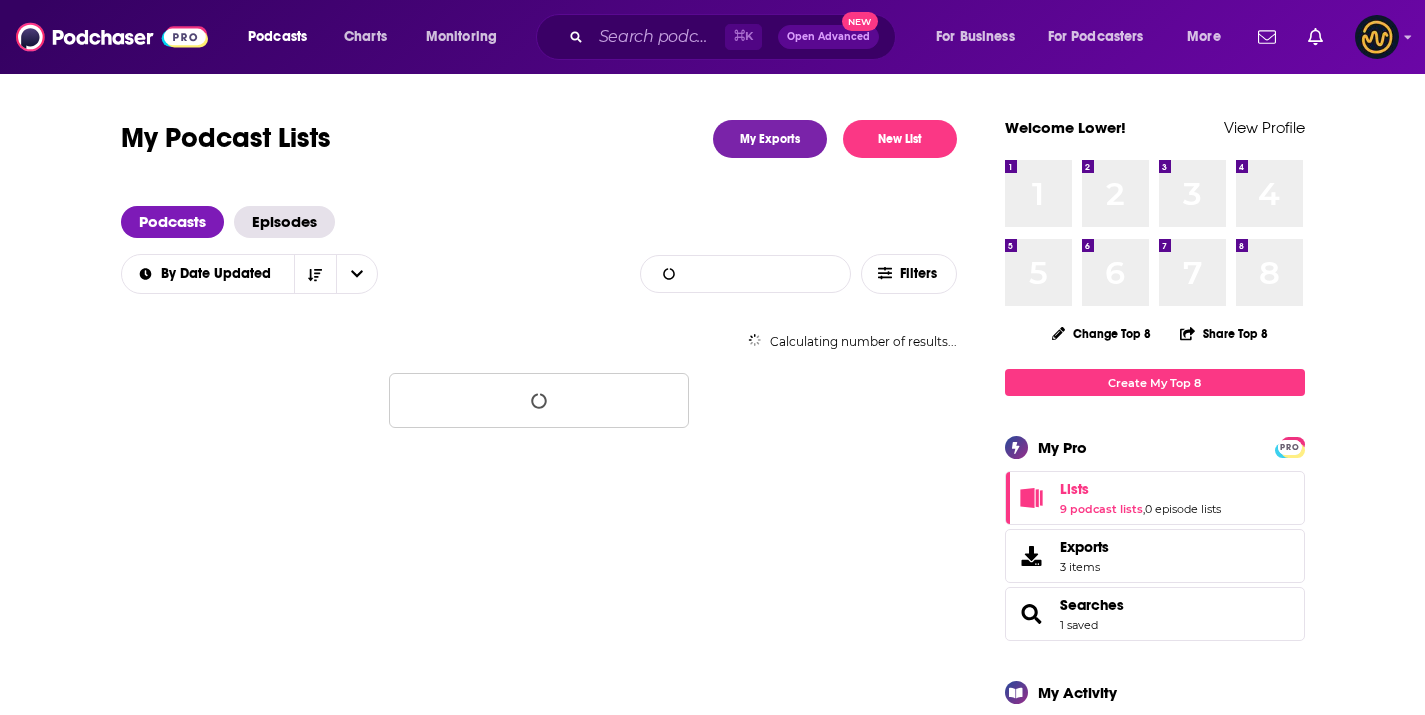type 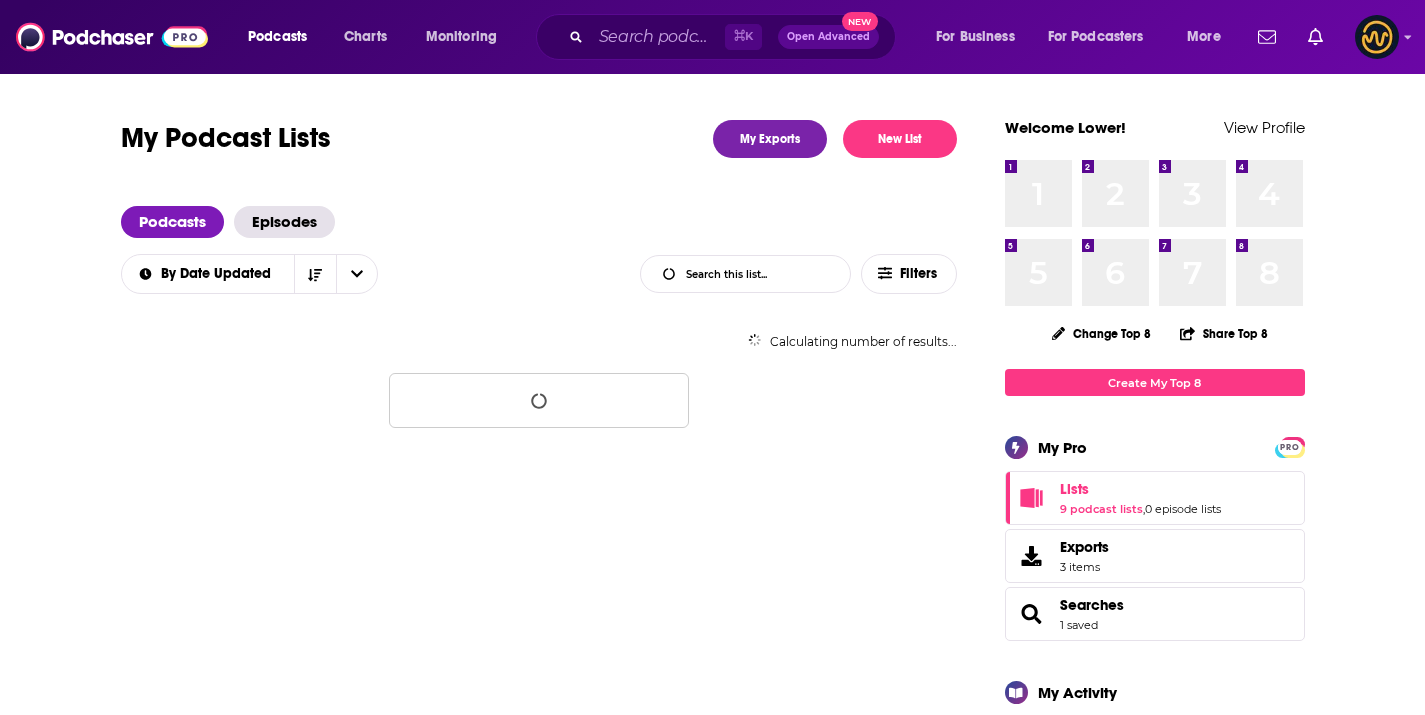 click on "Podcasts Episodes" at bounding box center [539, 222] 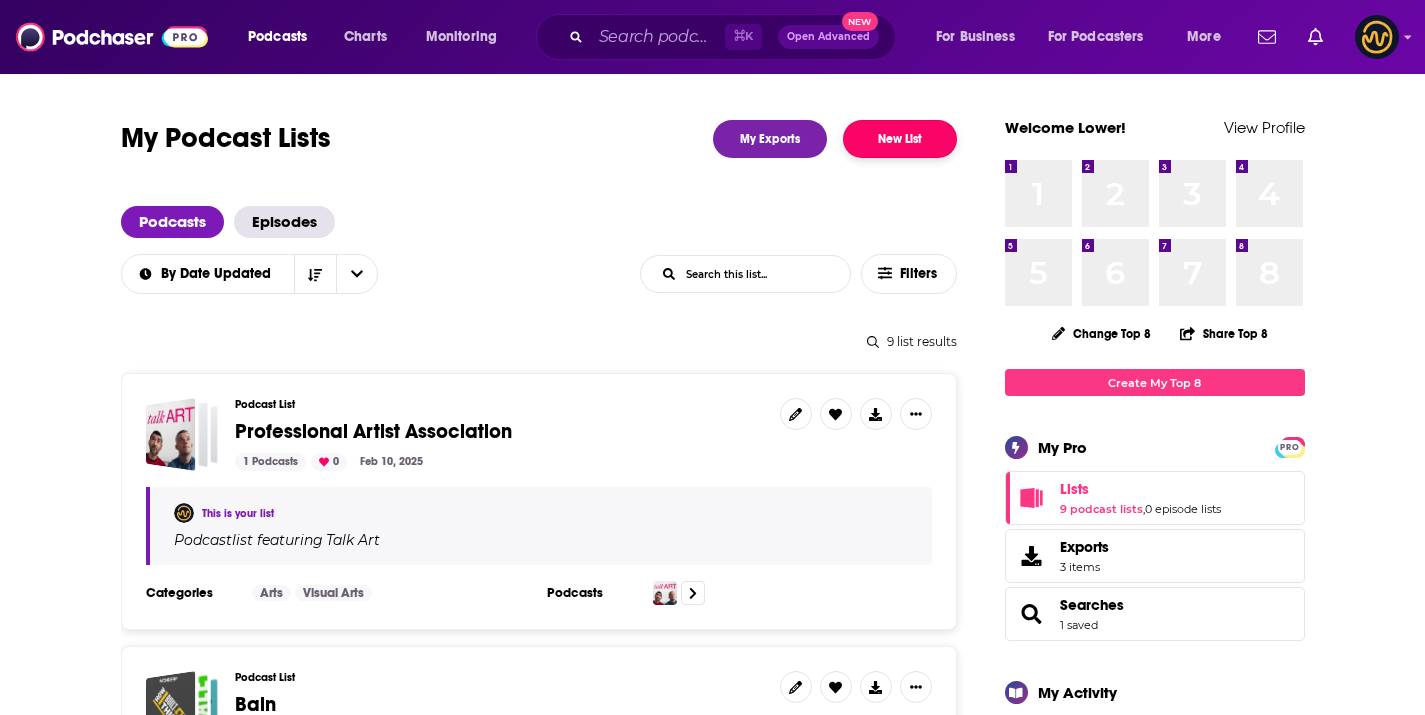 click on "New List" at bounding box center [900, 139] 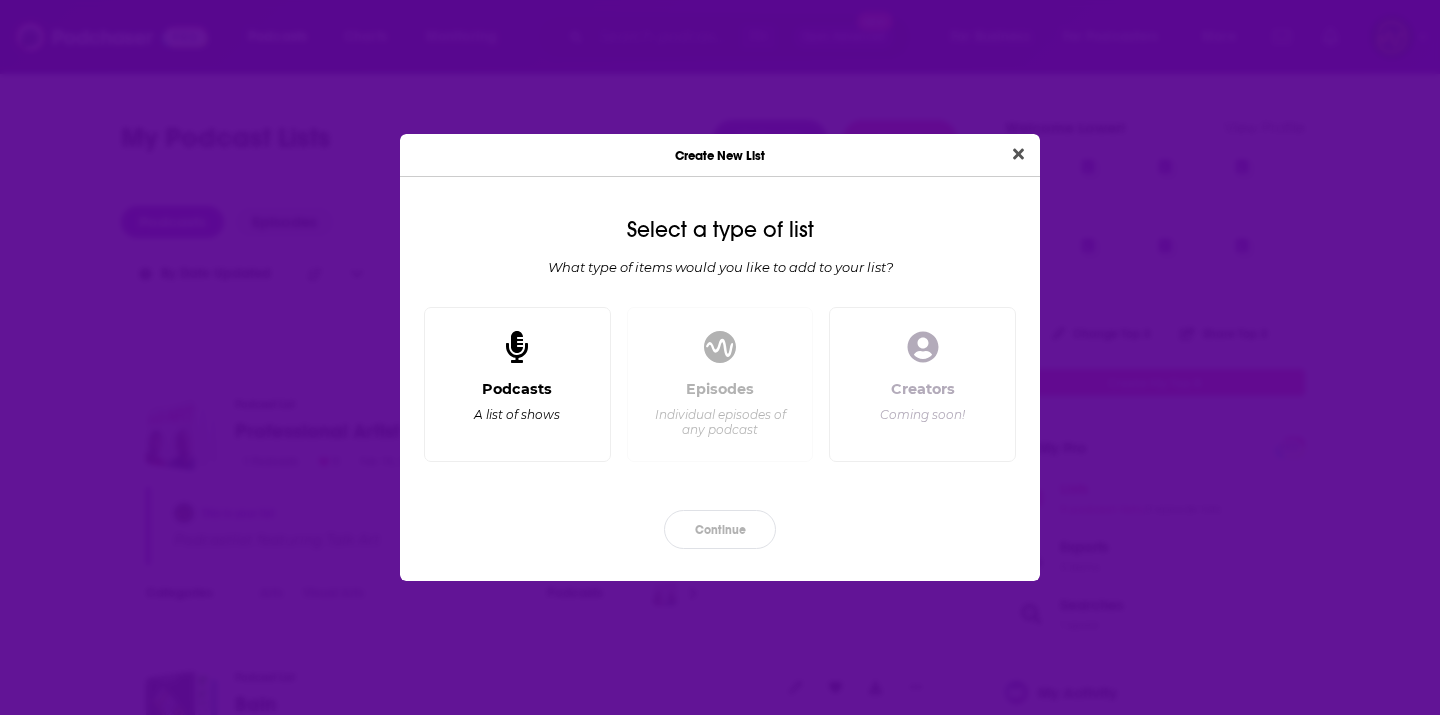 click on "Podcasts A list of shows" at bounding box center [517, 385] 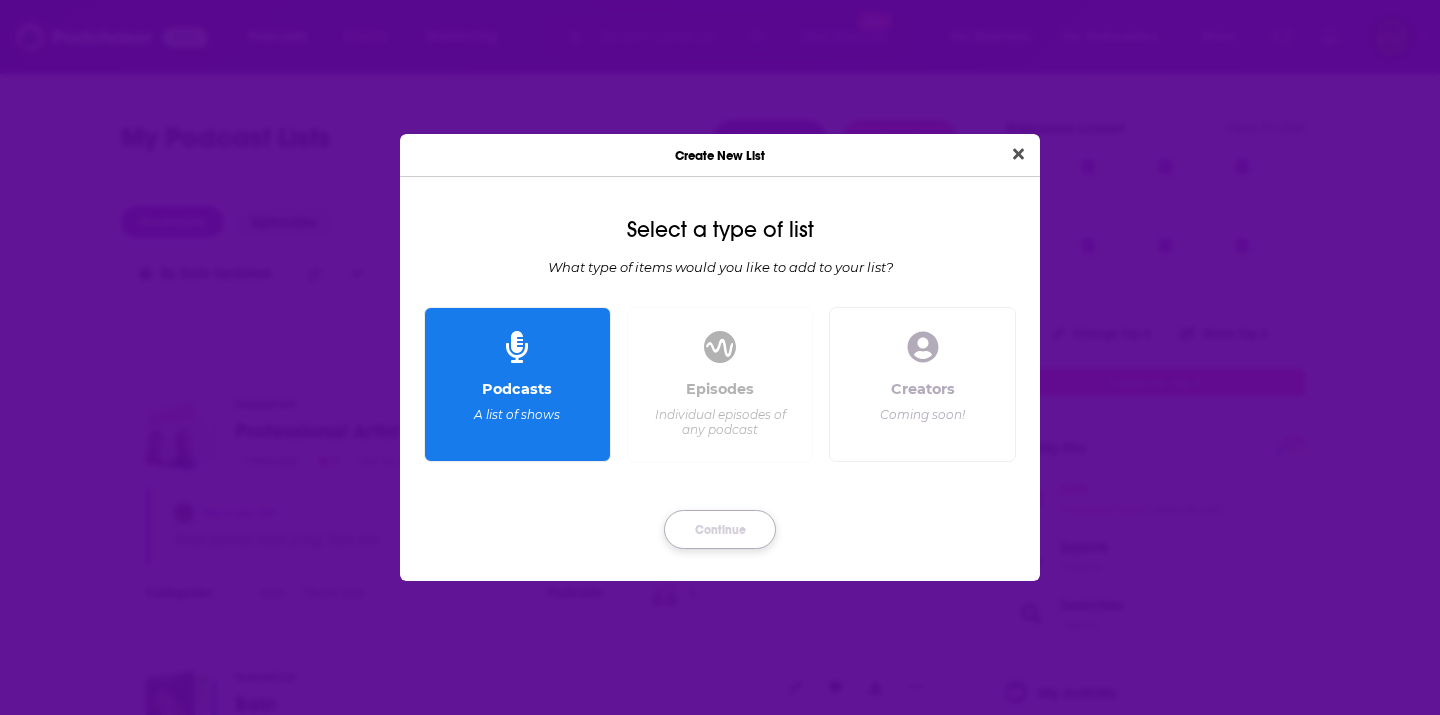 click on "Continue" at bounding box center (720, 529) 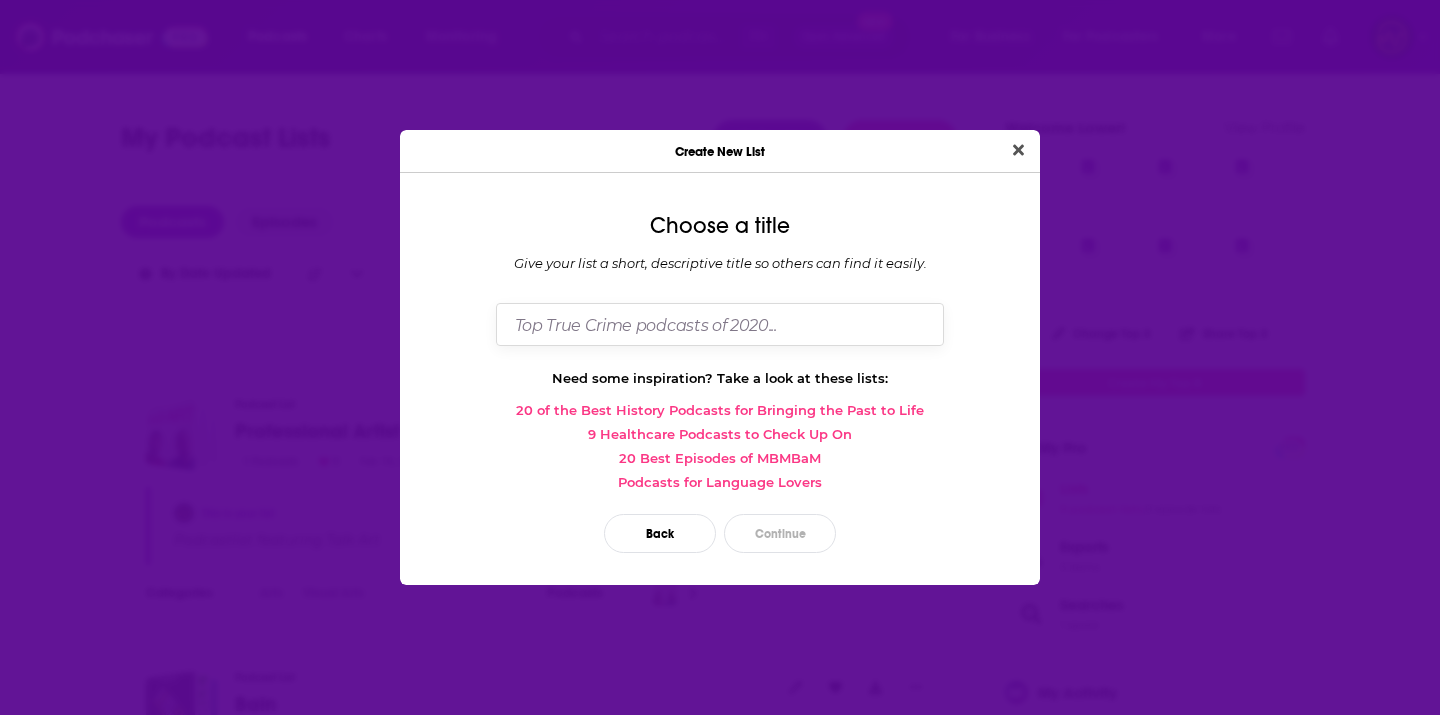 click at bounding box center [720, 324] 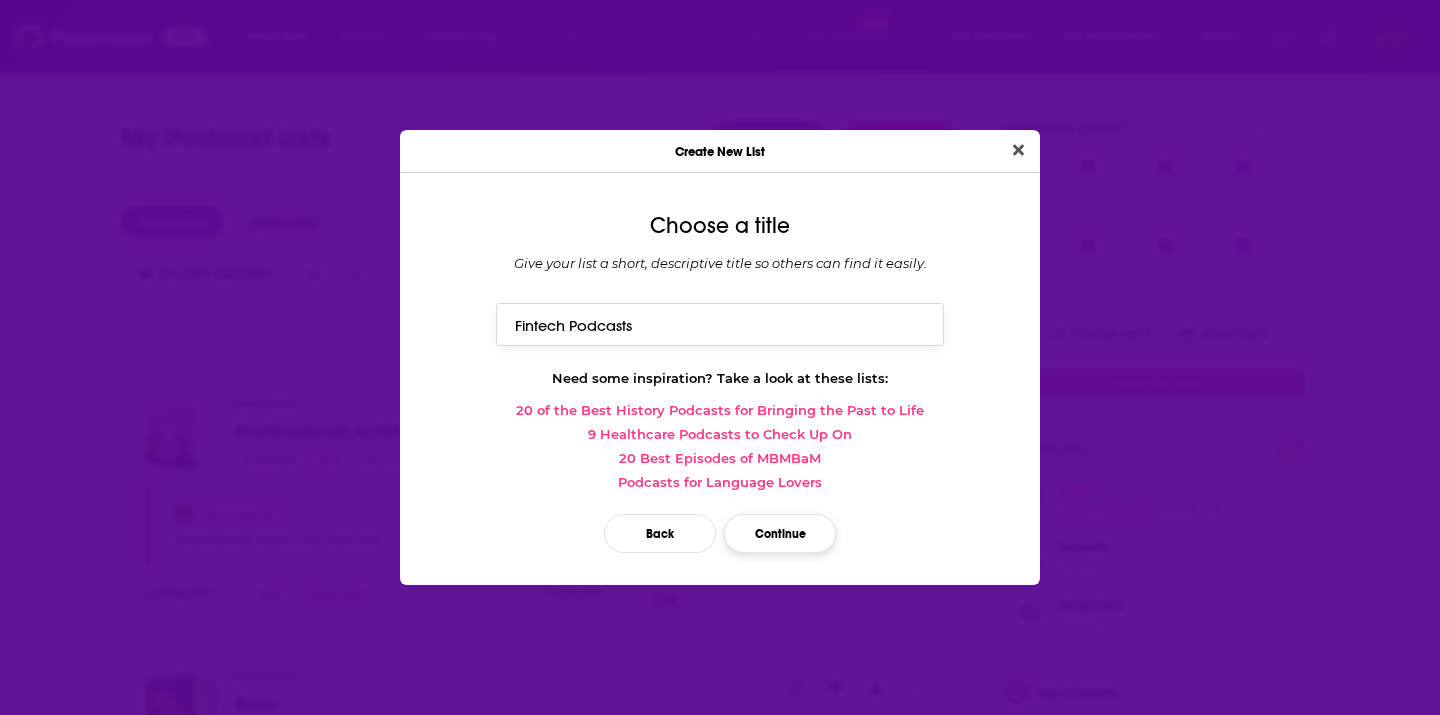 type on "Fintech Podcasts" 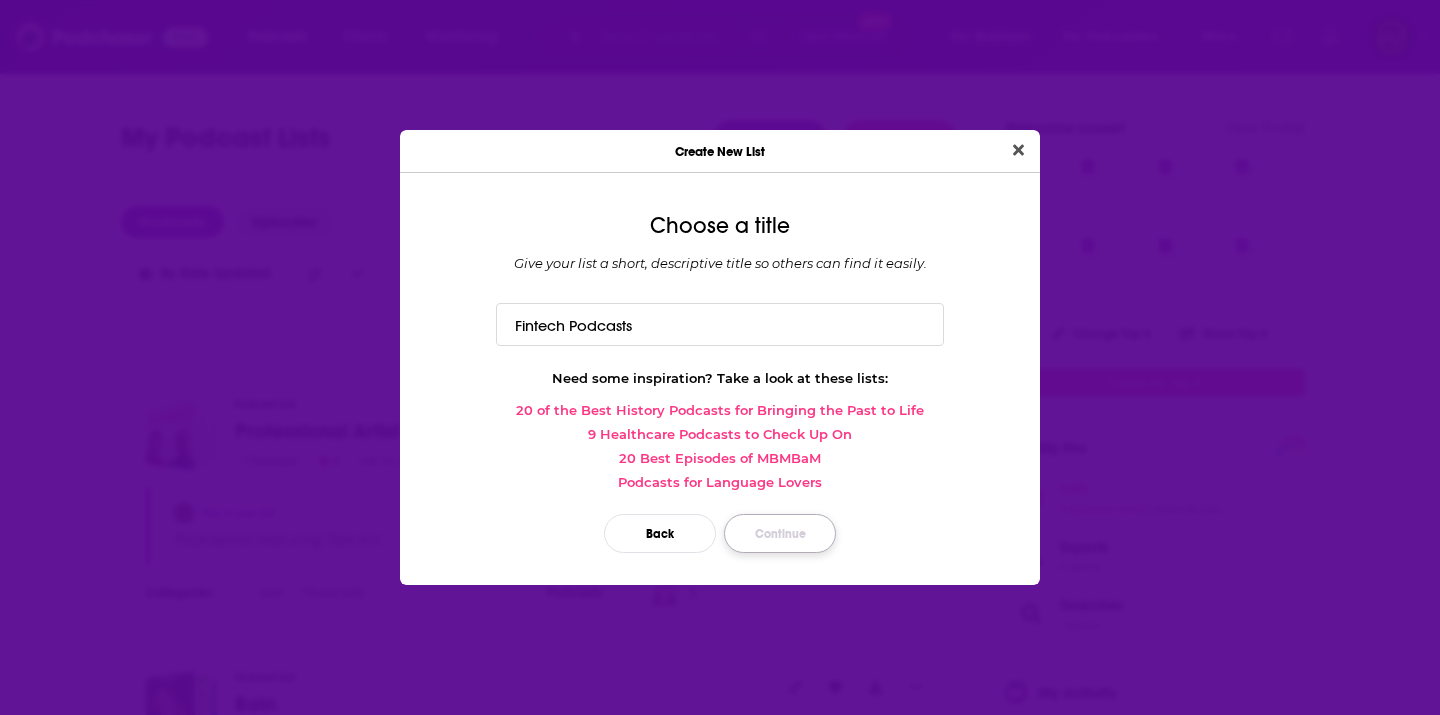 click on "Continue" at bounding box center (780, 533) 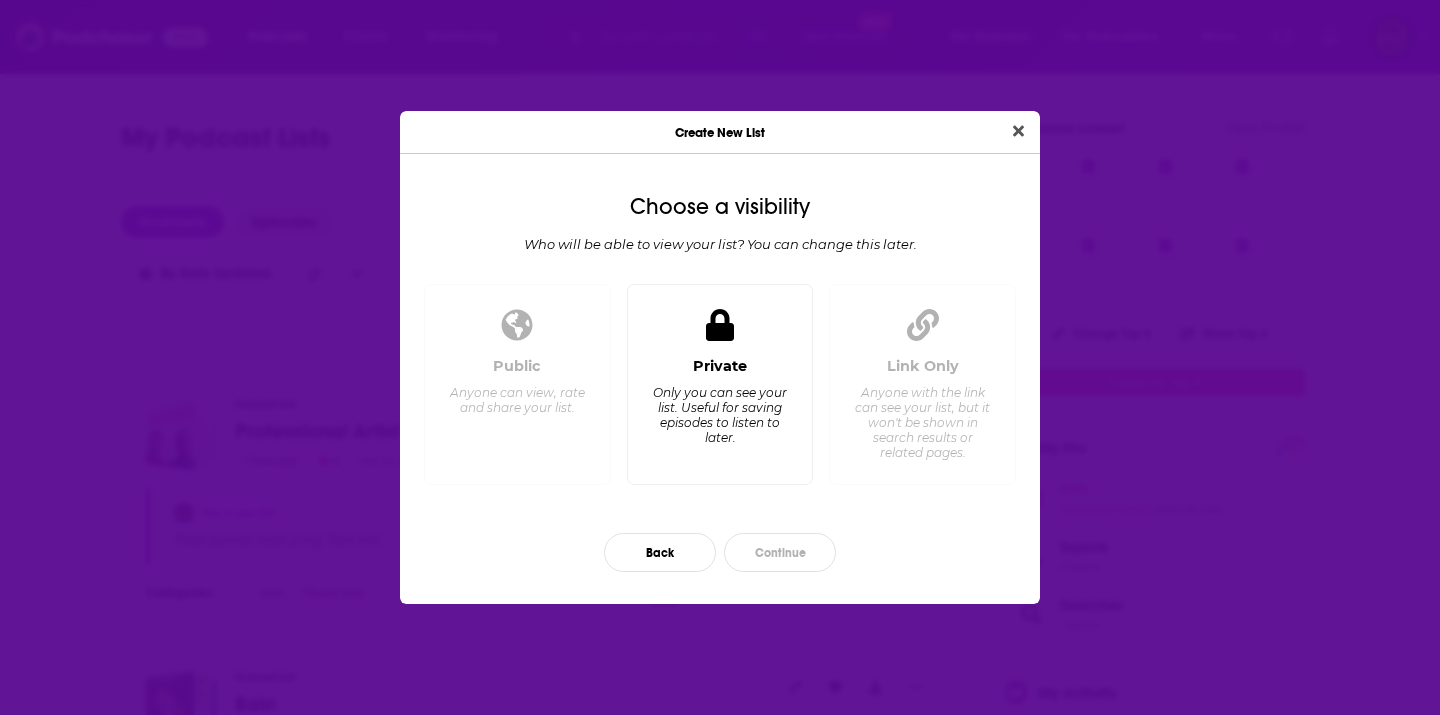 click on "Only you can see your list. Useful for saving episodes to listen to later." at bounding box center (719, 415) 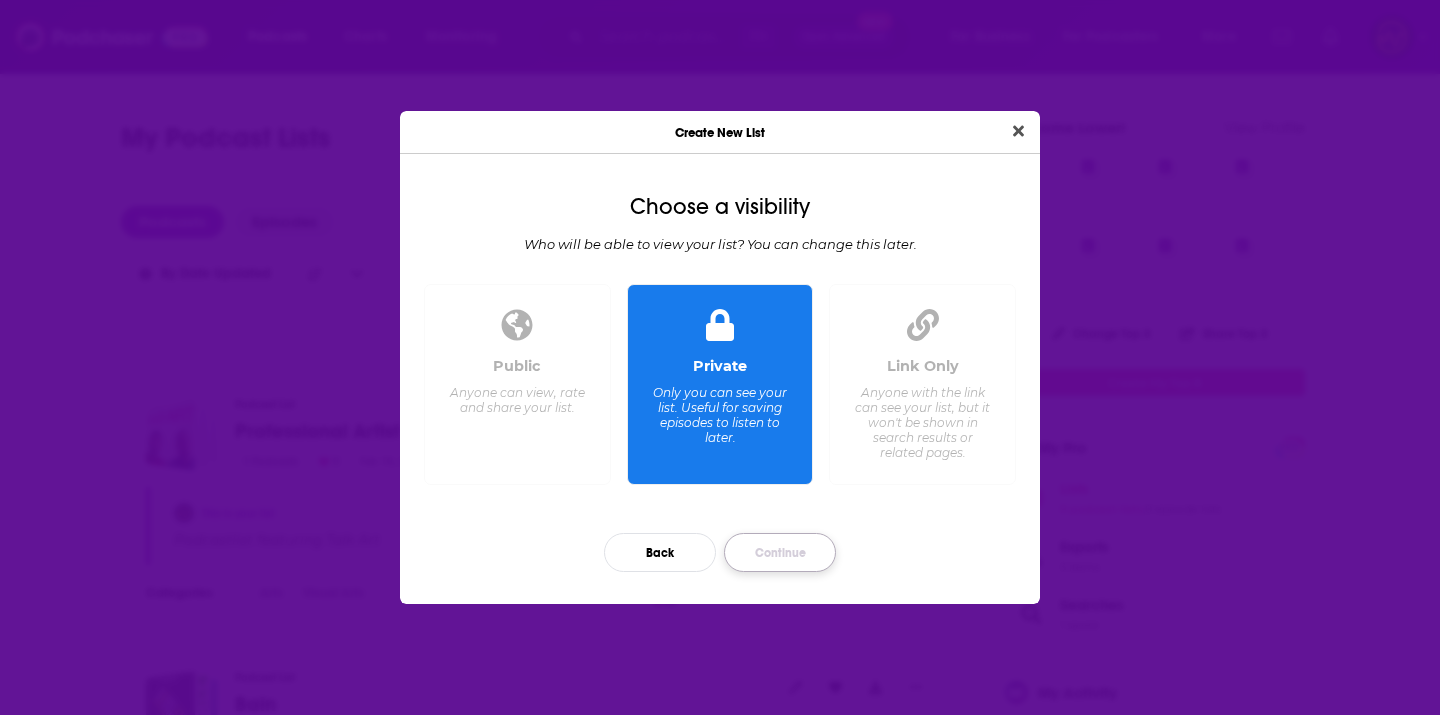 click on "Continue" at bounding box center [780, 552] 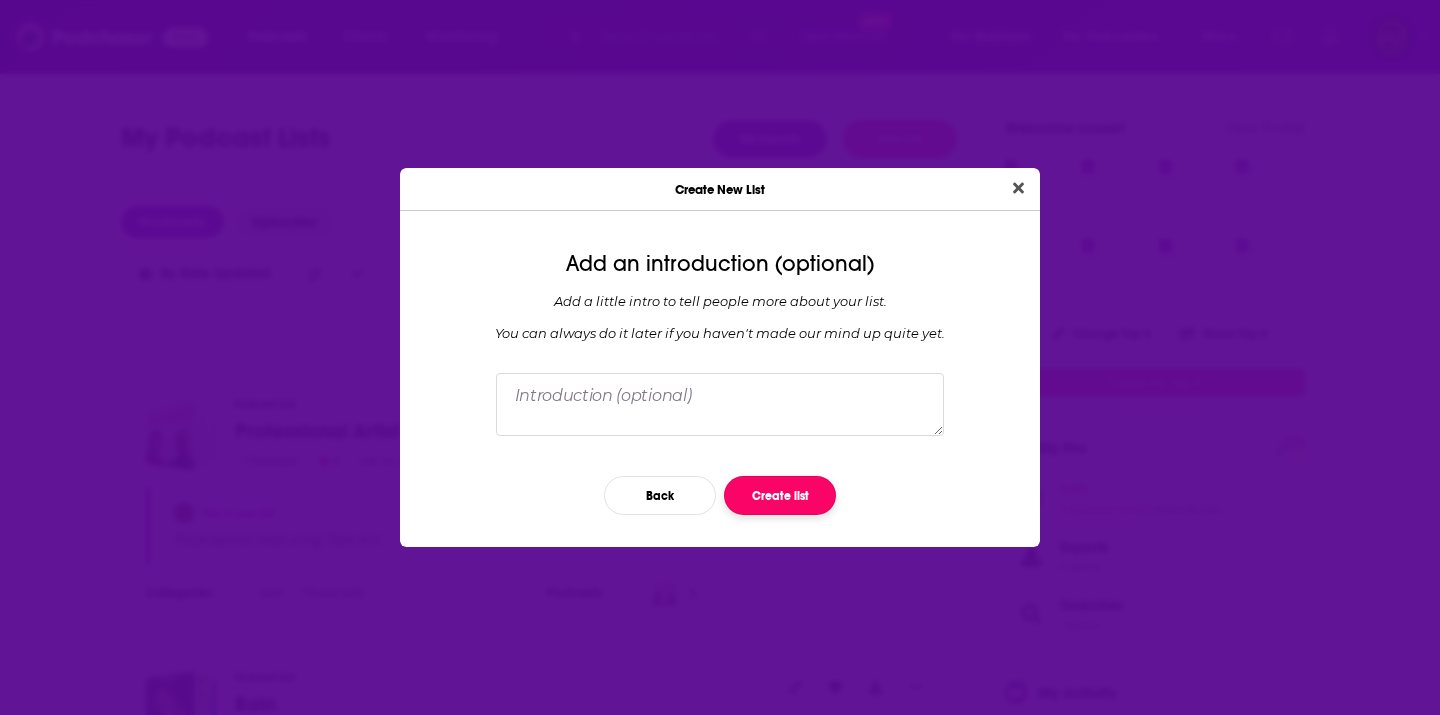 click on "Create list" at bounding box center [780, 495] 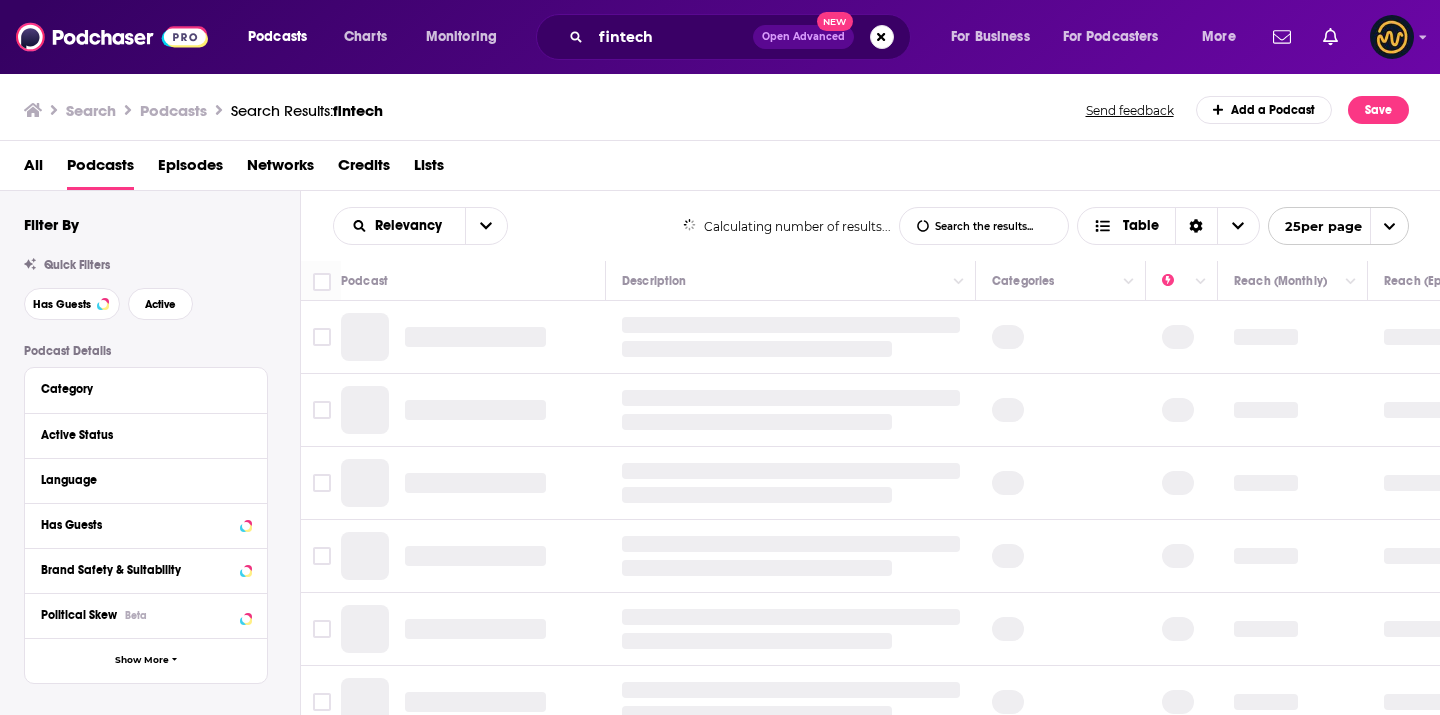 scroll, scrollTop: 0, scrollLeft: 0, axis: both 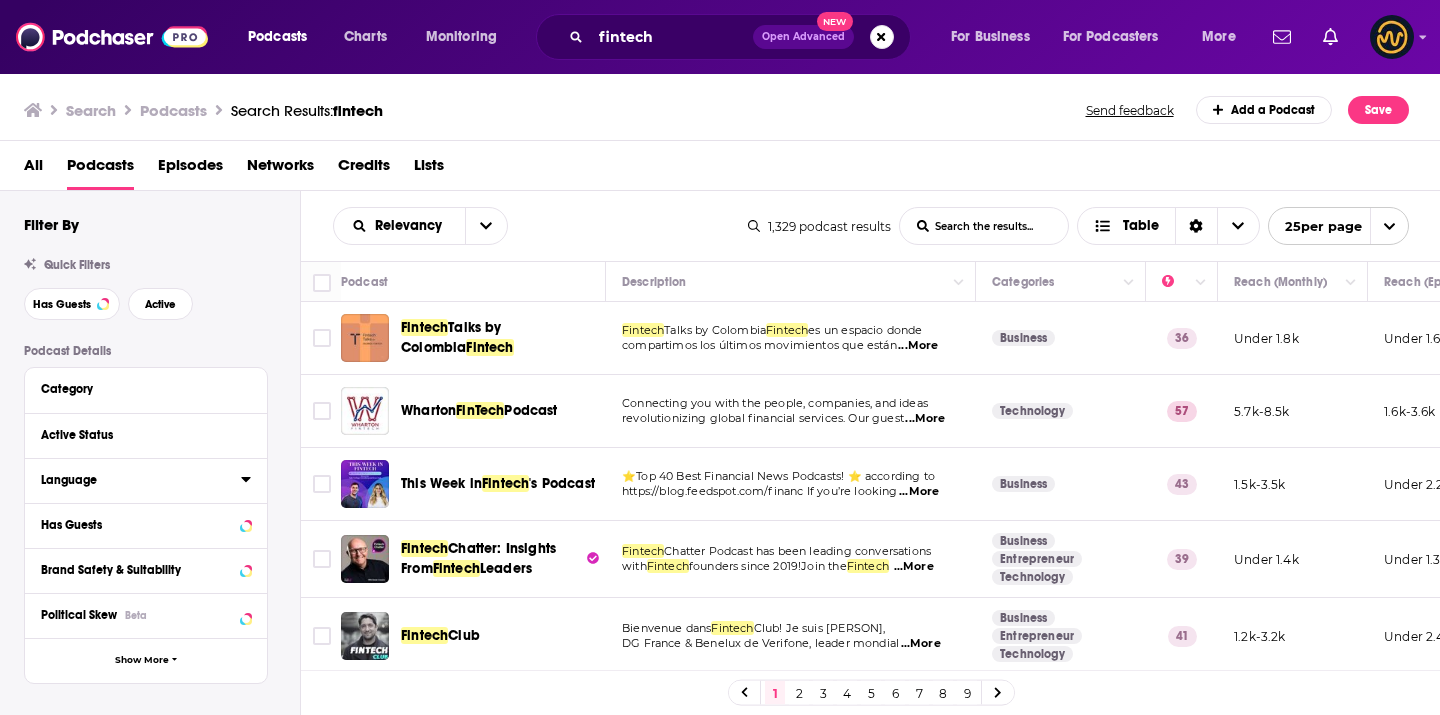 click 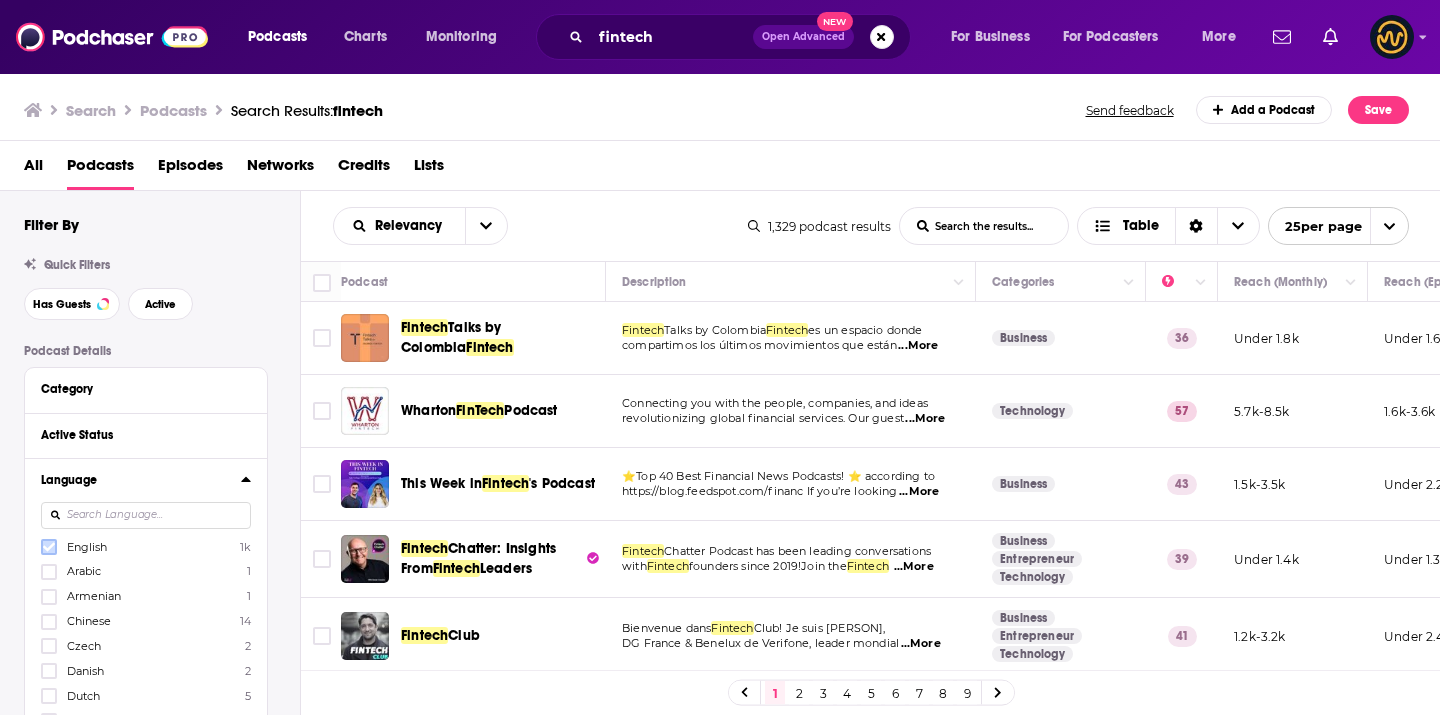 click 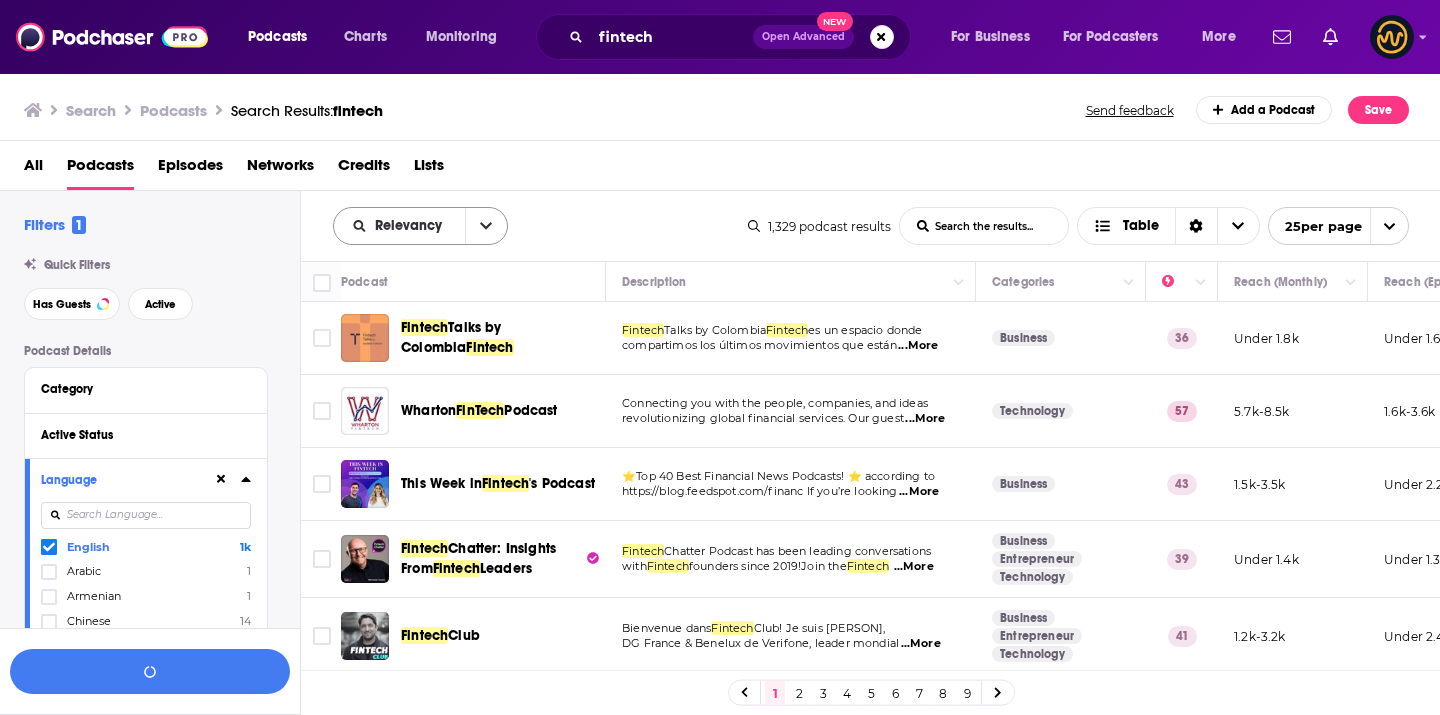click 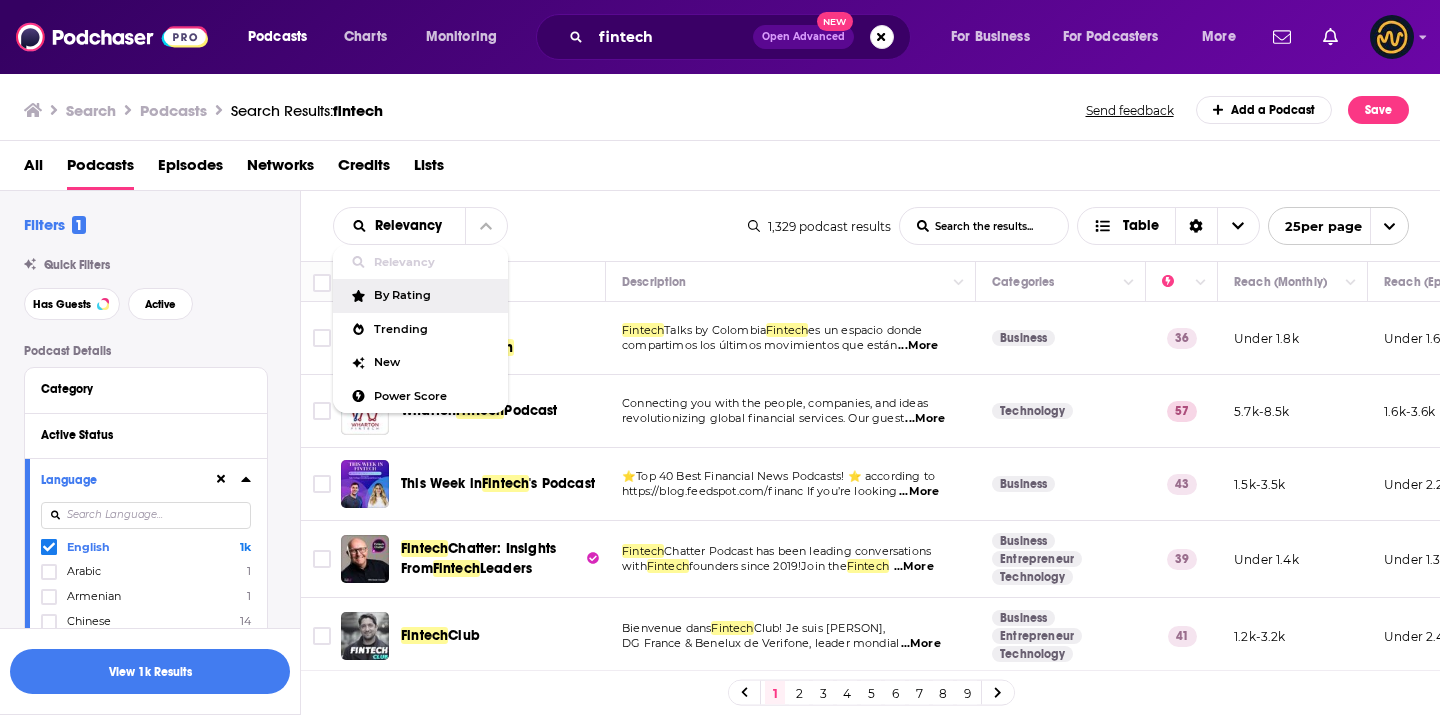 click on "By Rating" at bounding box center (420, 296) 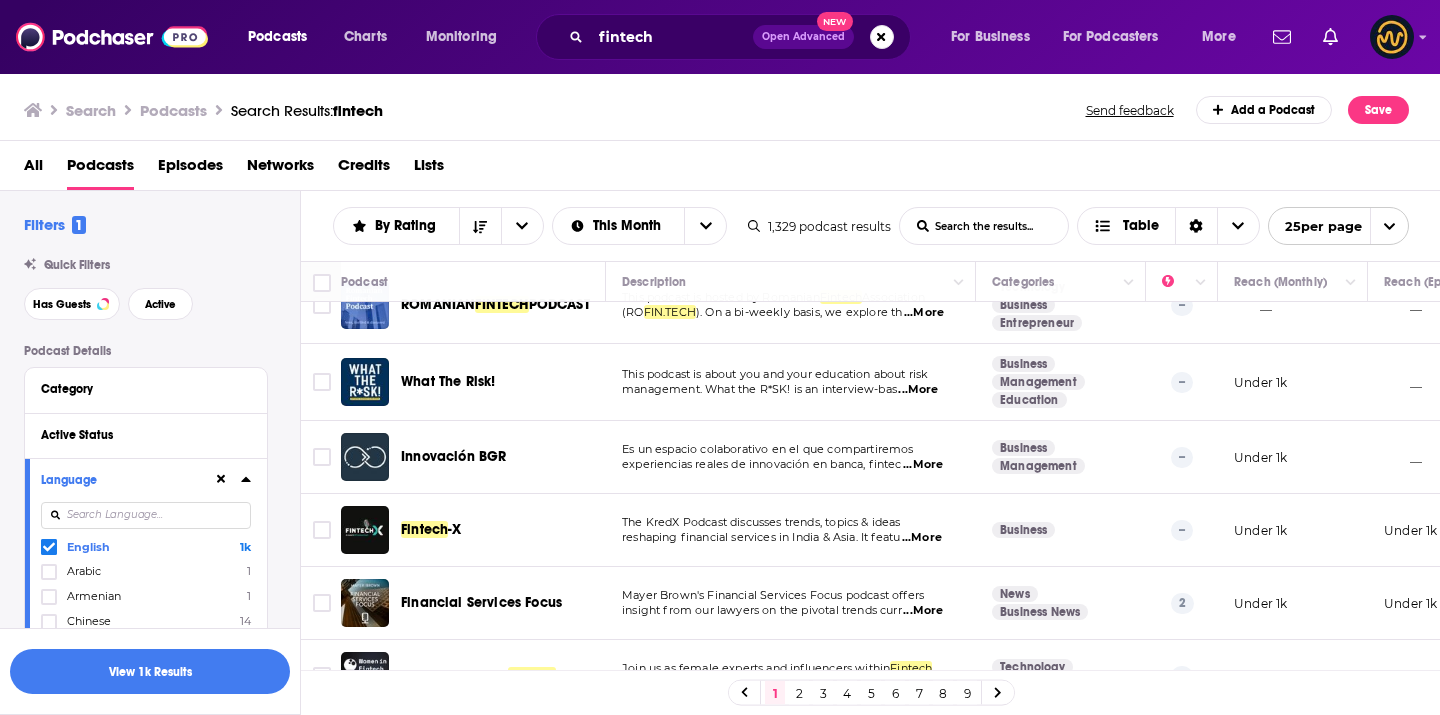 scroll, scrollTop: 0, scrollLeft: 0, axis: both 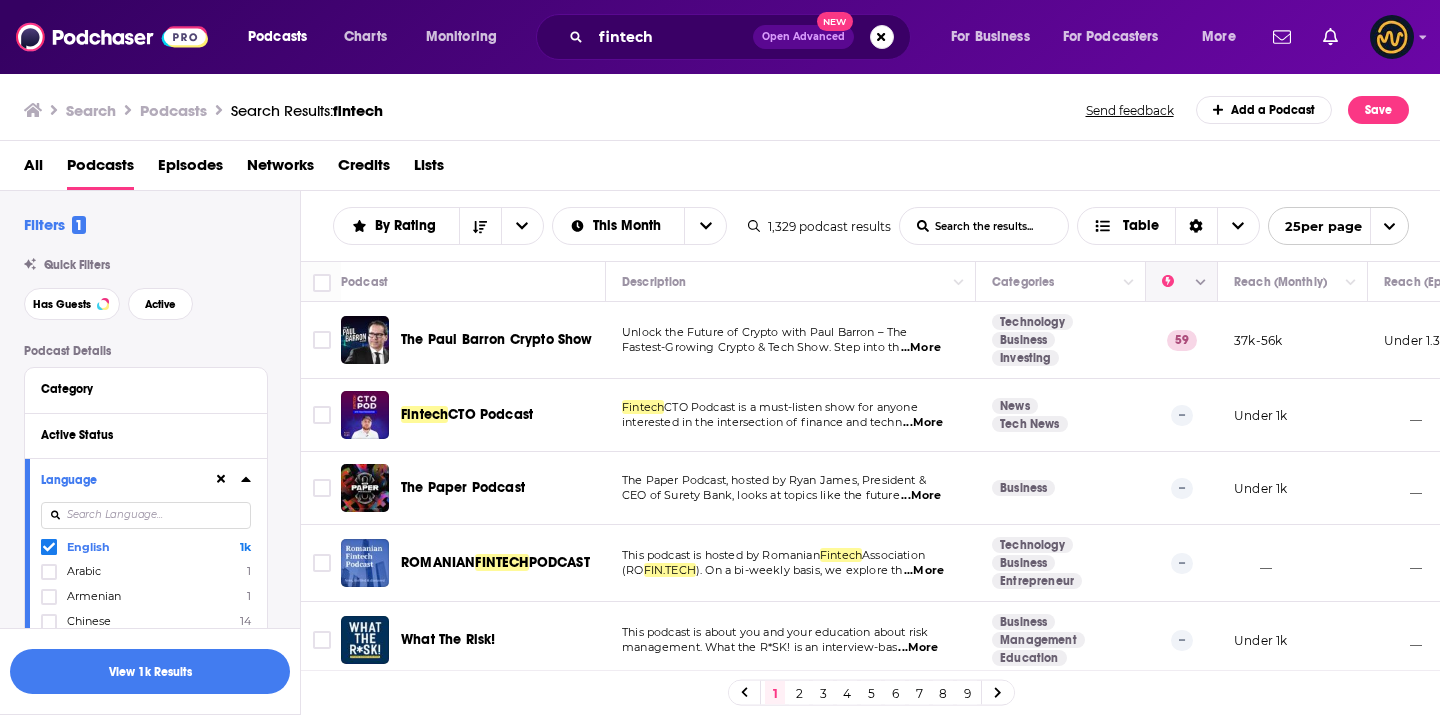 click 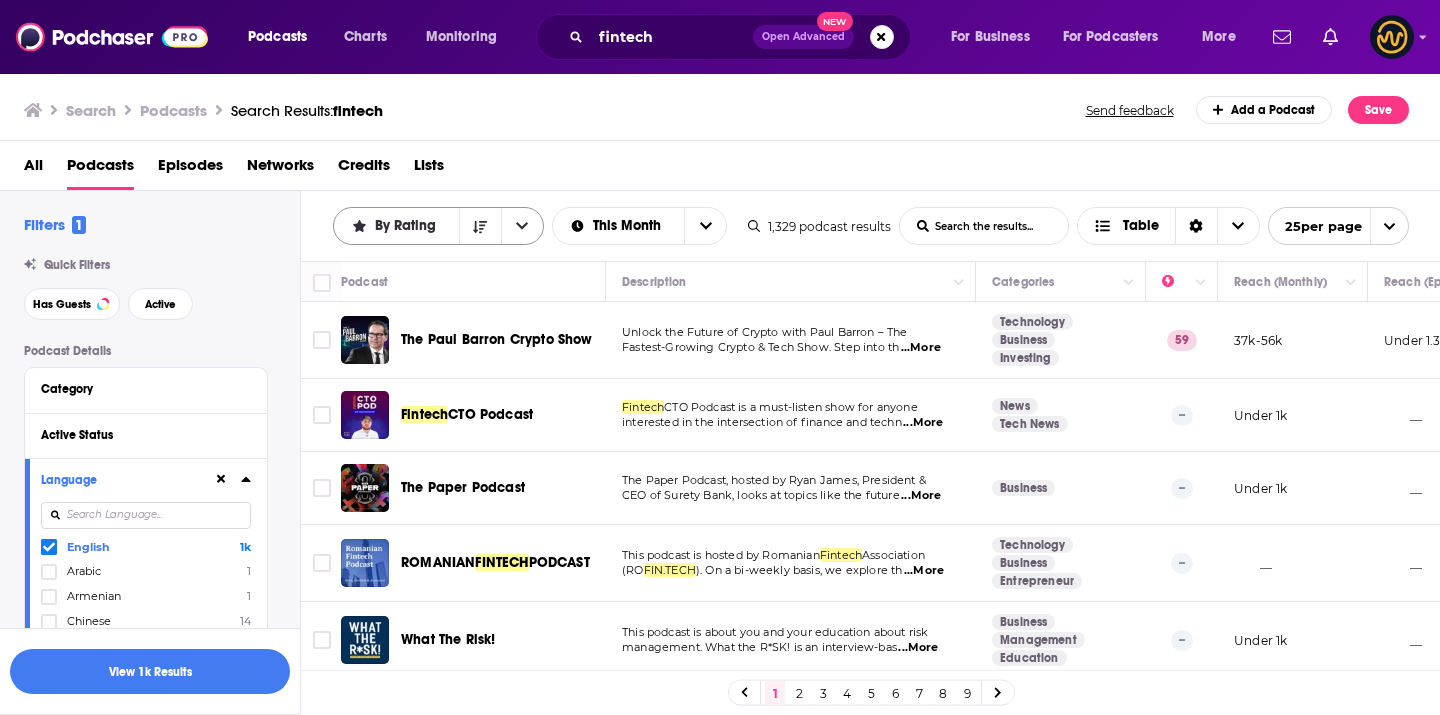 click on "By Rating" at bounding box center (409, 226) 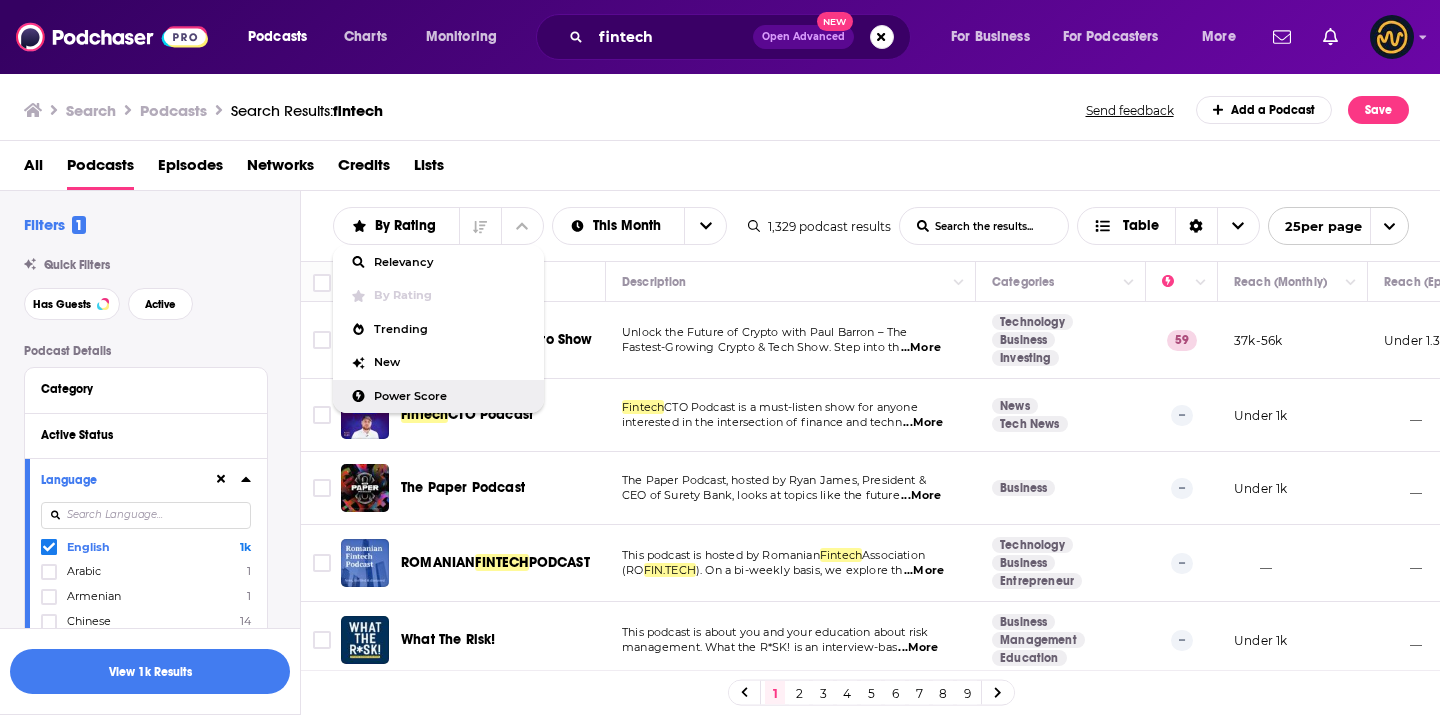 click on "Power Score" at bounding box center [438, 397] 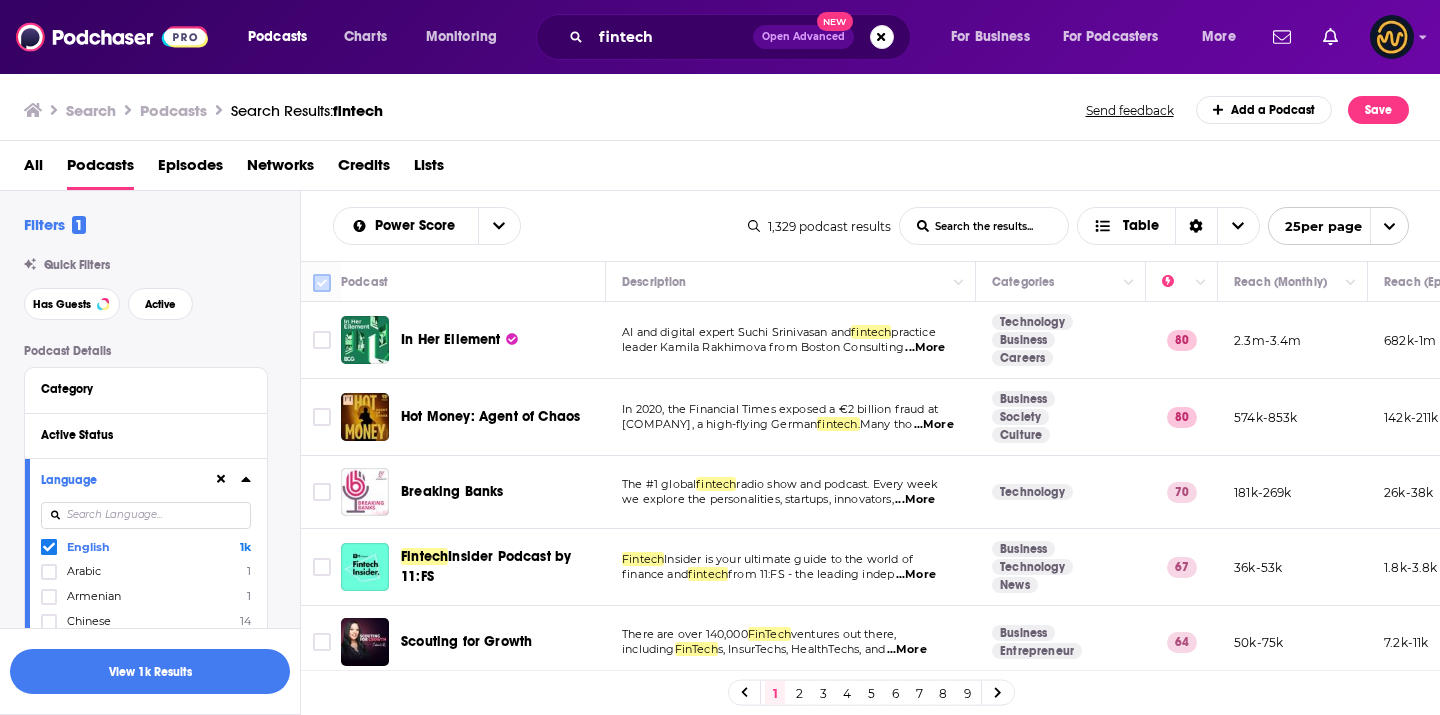 click at bounding box center (322, 283) 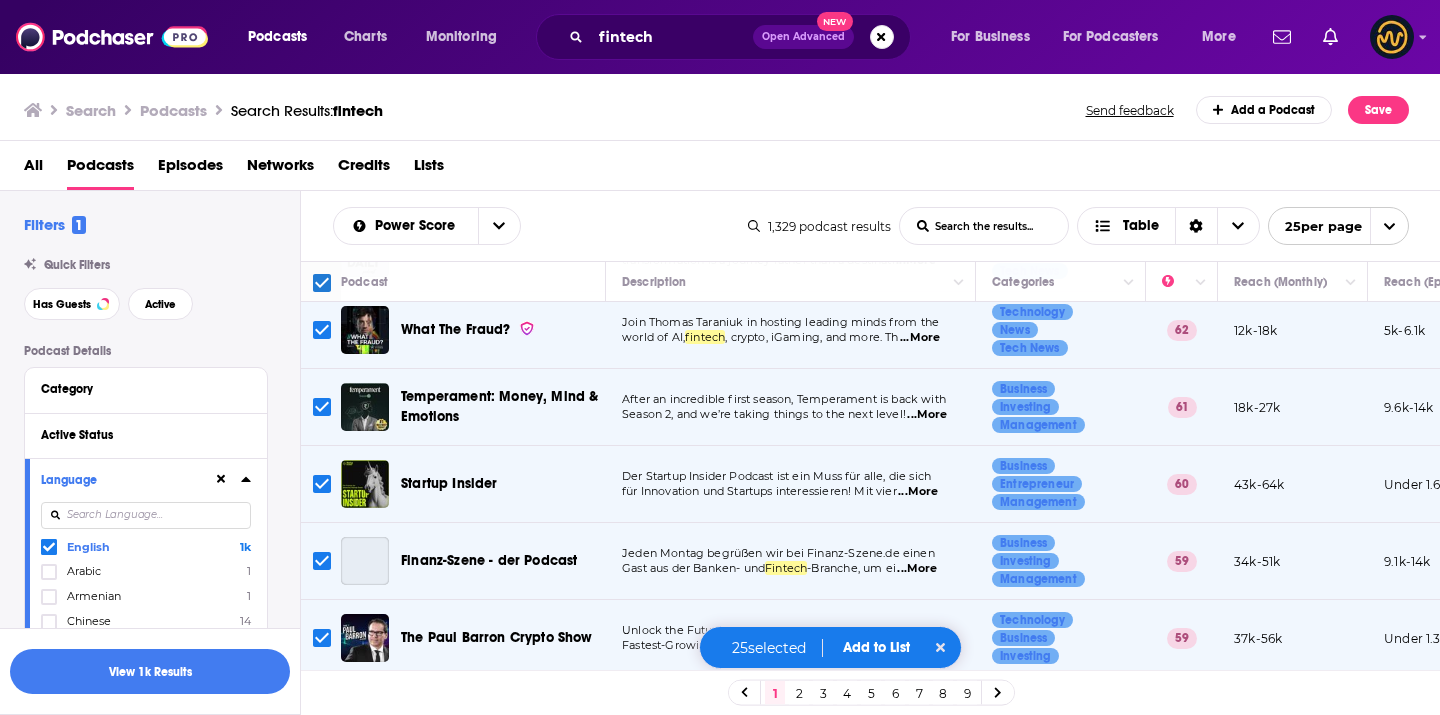 scroll, scrollTop: 479, scrollLeft: 0, axis: vertical 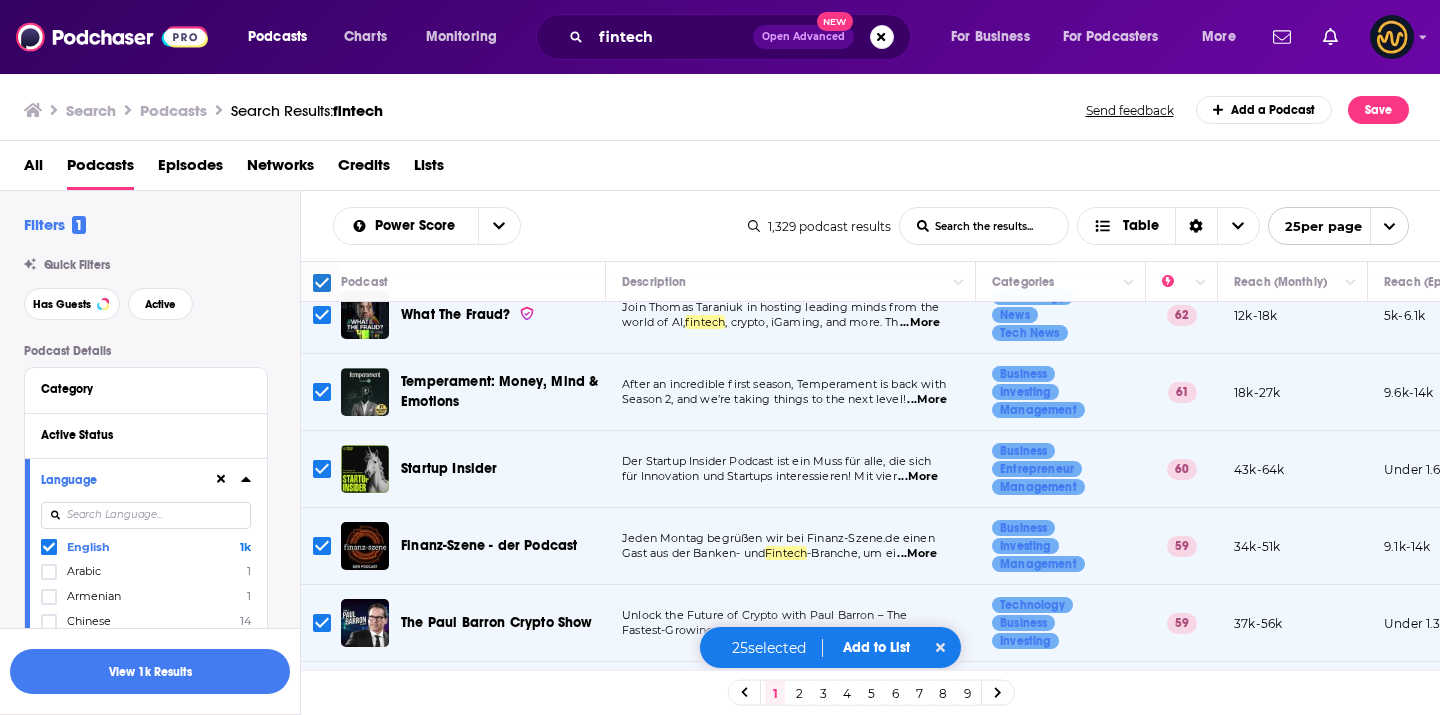 click at bounding box center [322, 469] 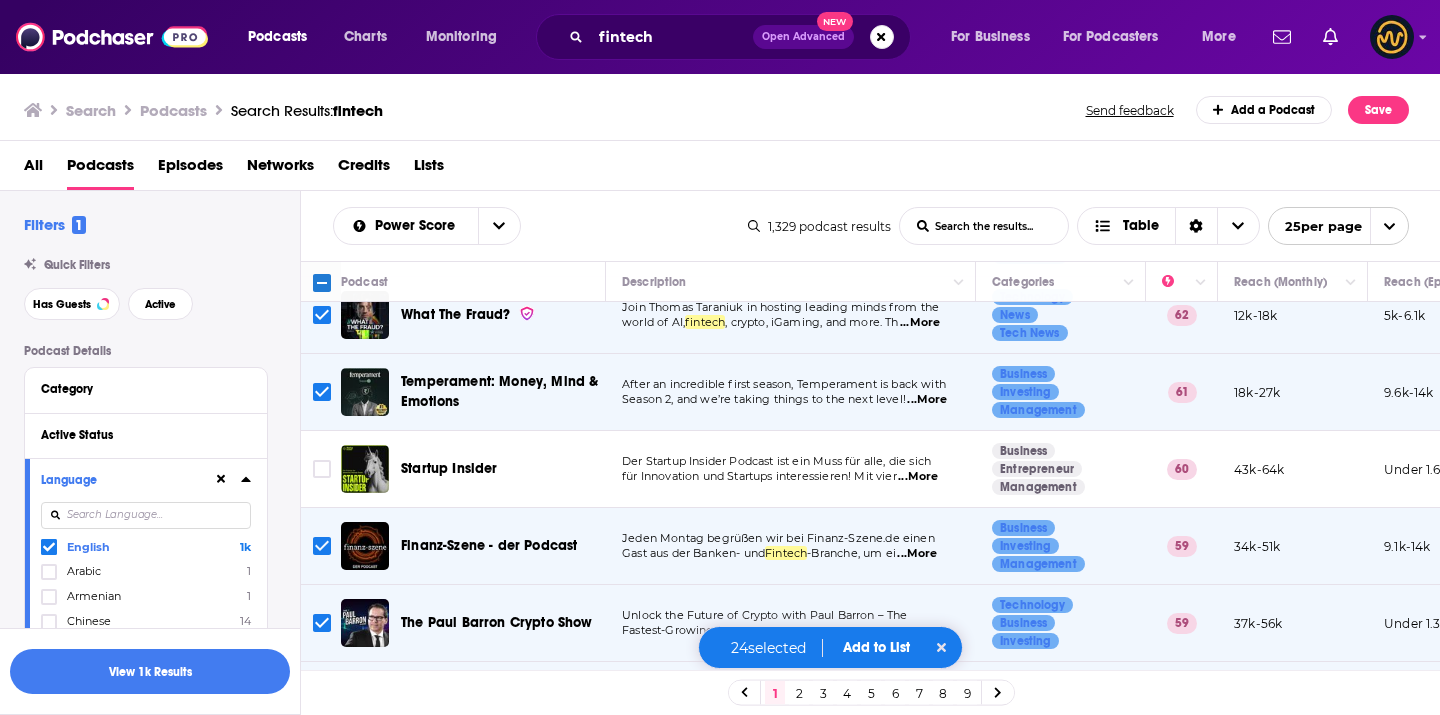 click at bounding box center [322, 546] 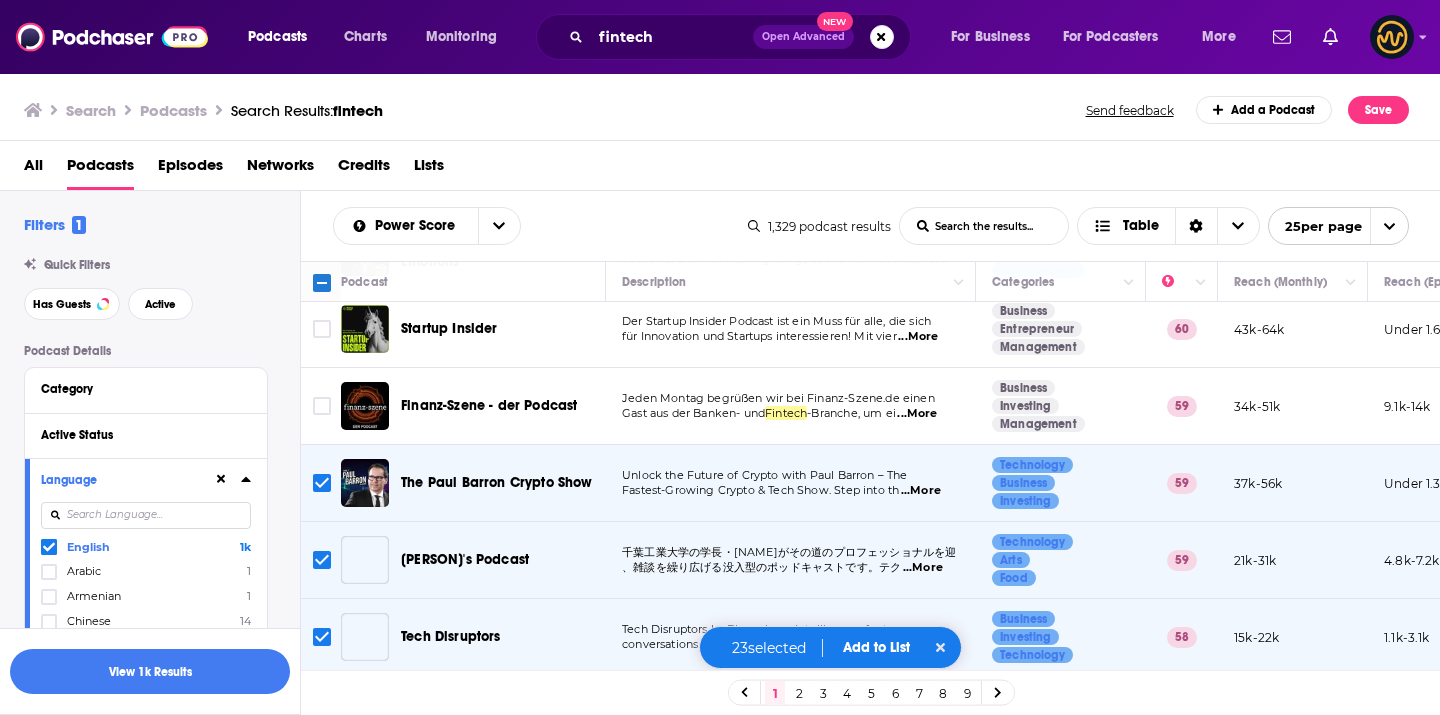 scroll, scrollTop: 641, scrollLeft: 0, axis: vertical 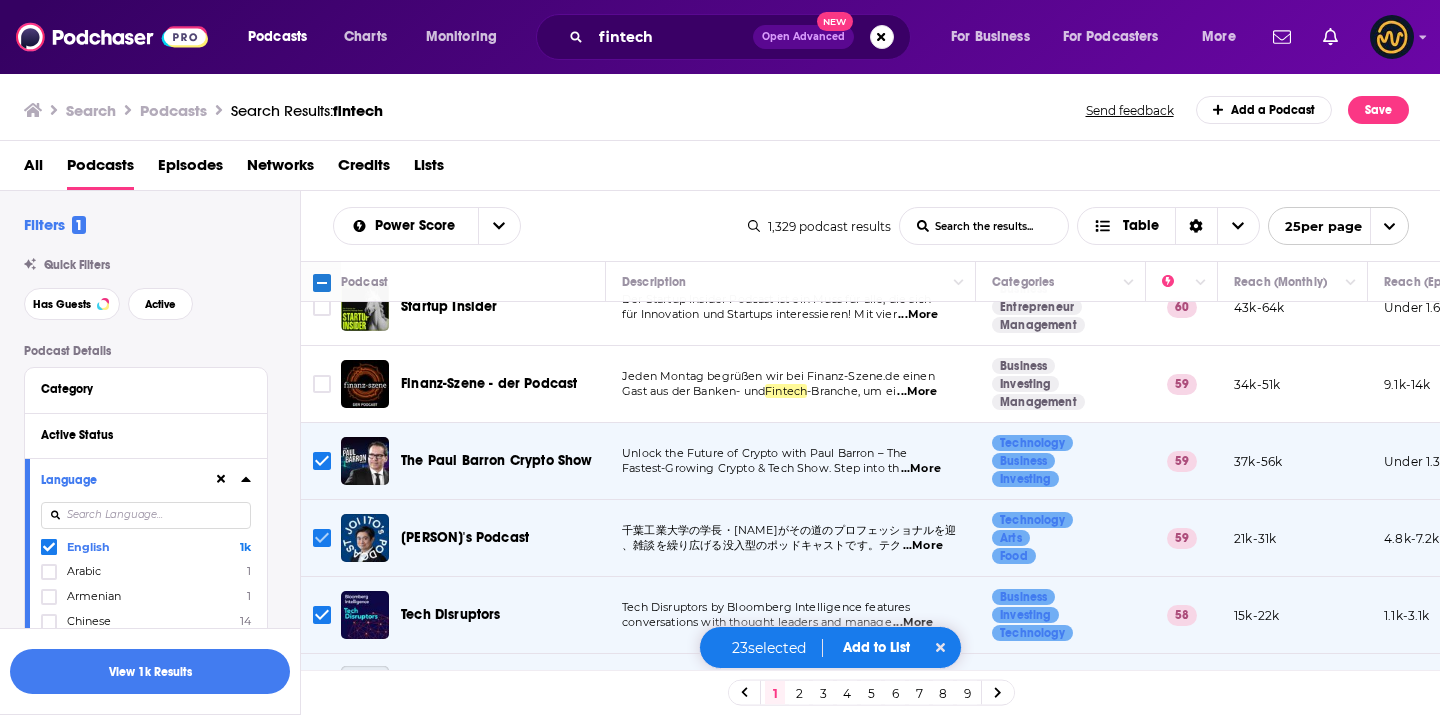click at bounding box center [322, 538] 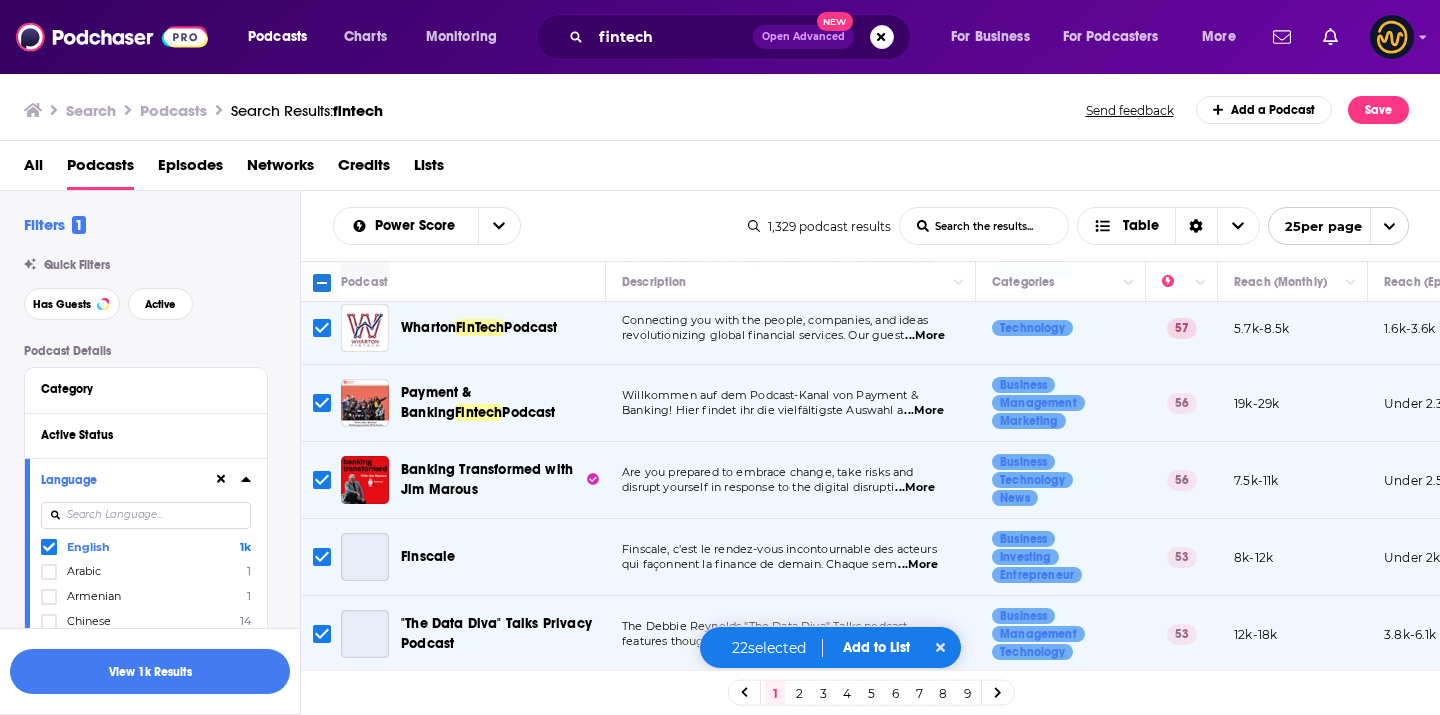 scroll, scrollTop: 1006, scrollLeft: 0, axis: vertical 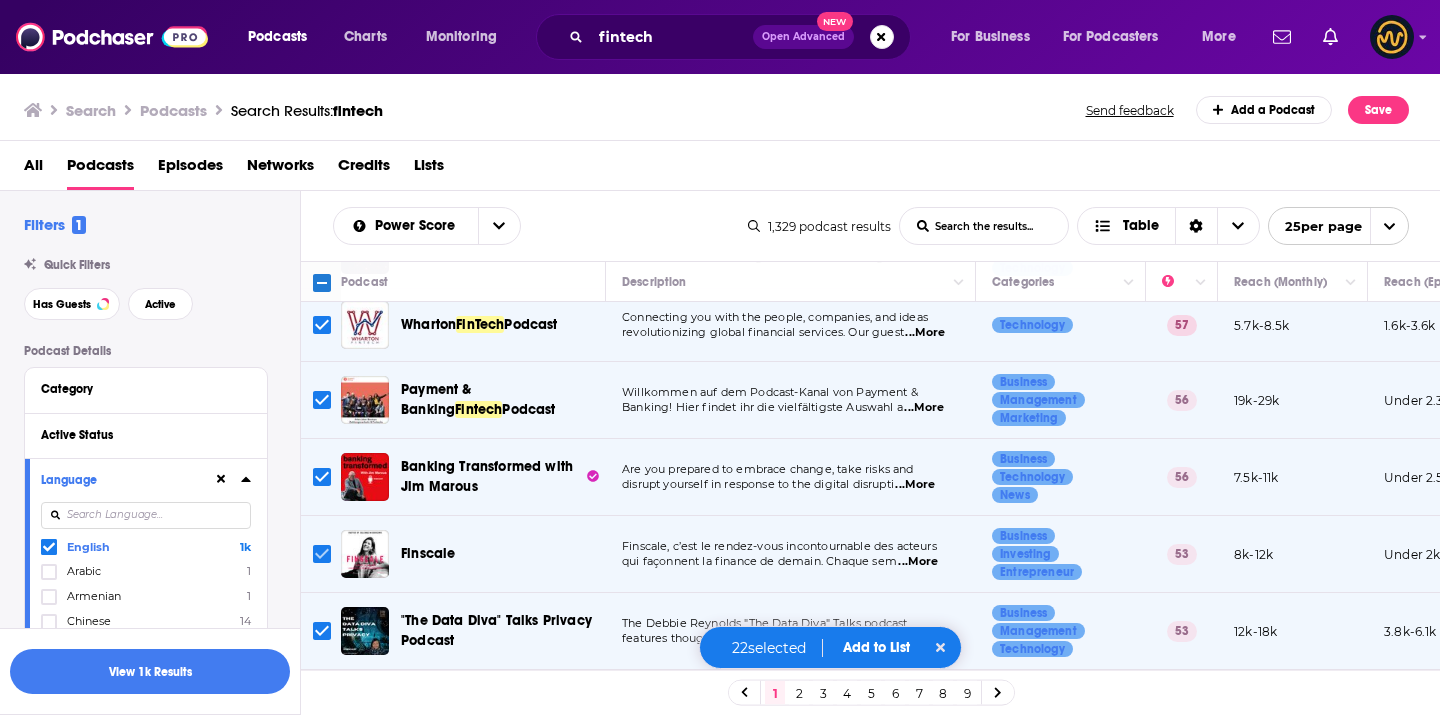 click at bounding box center (322, 554) 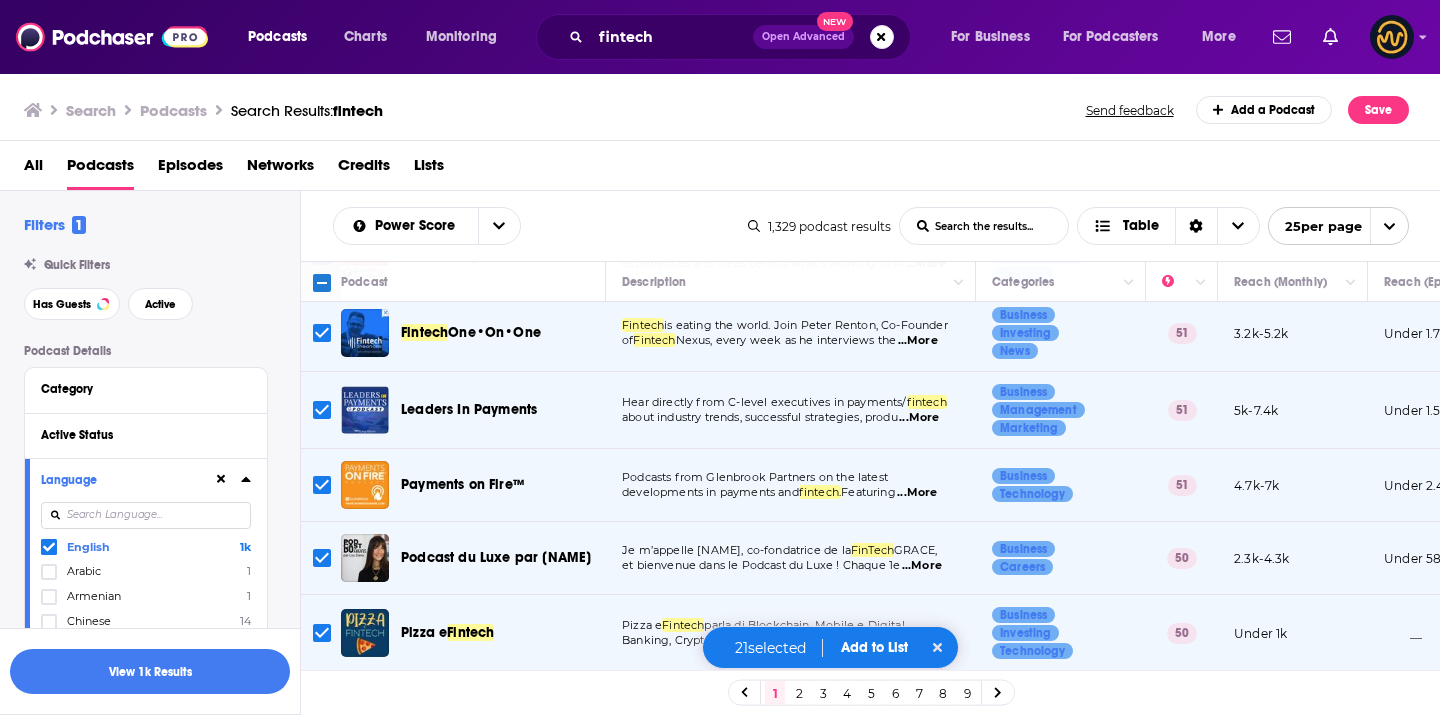 scroll, scrollTop: 1550, scrollLeft: 0, axis: vertical 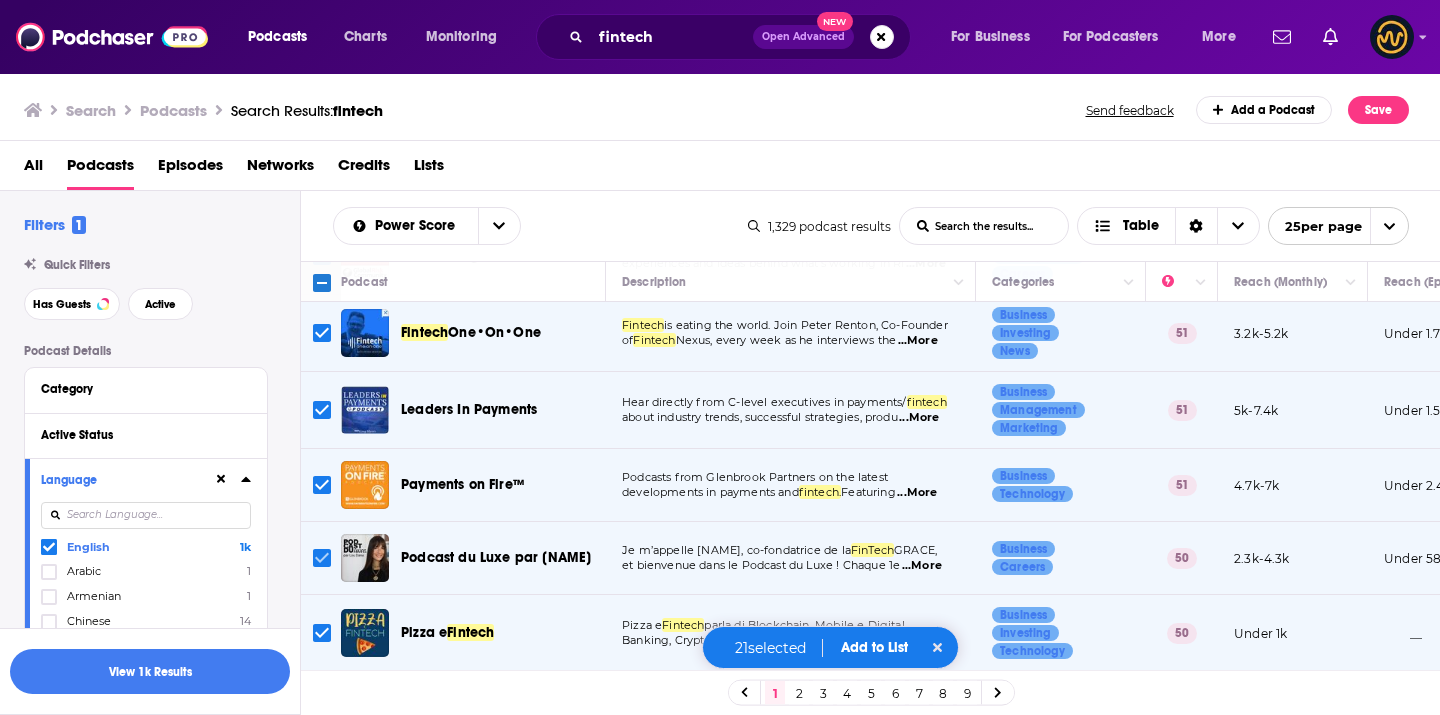 click at bounding box center (322, 558) 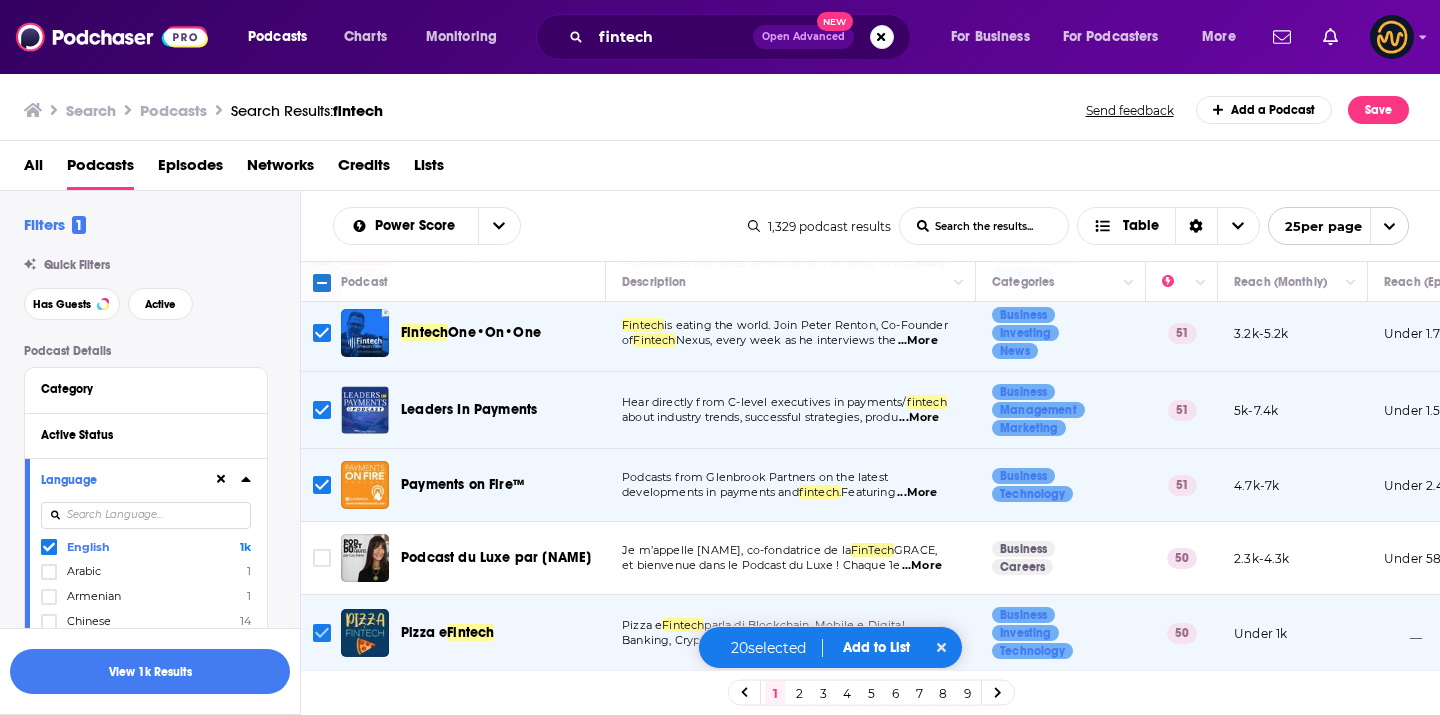 click at bounding box center (322, 633) 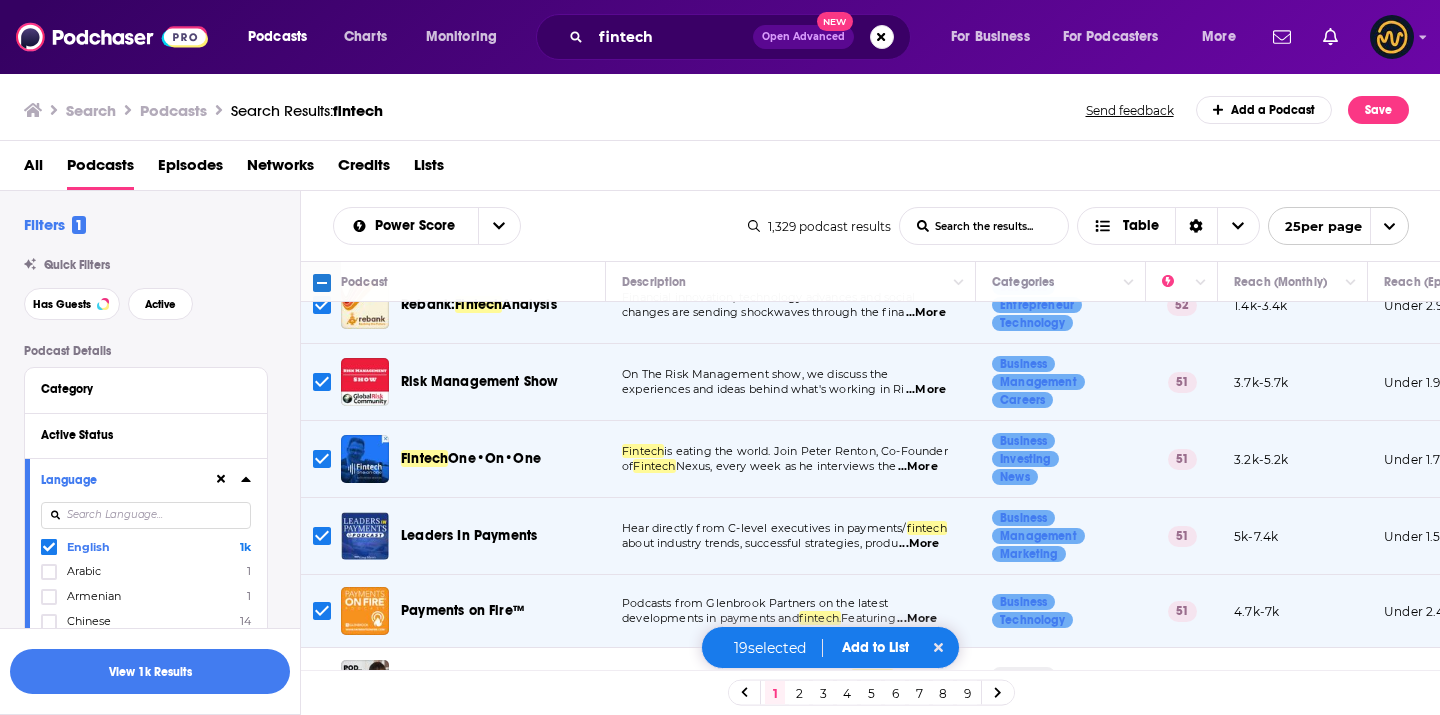 scroll, scrollTop: 1550, scrollLeft: 0, axis: vertical 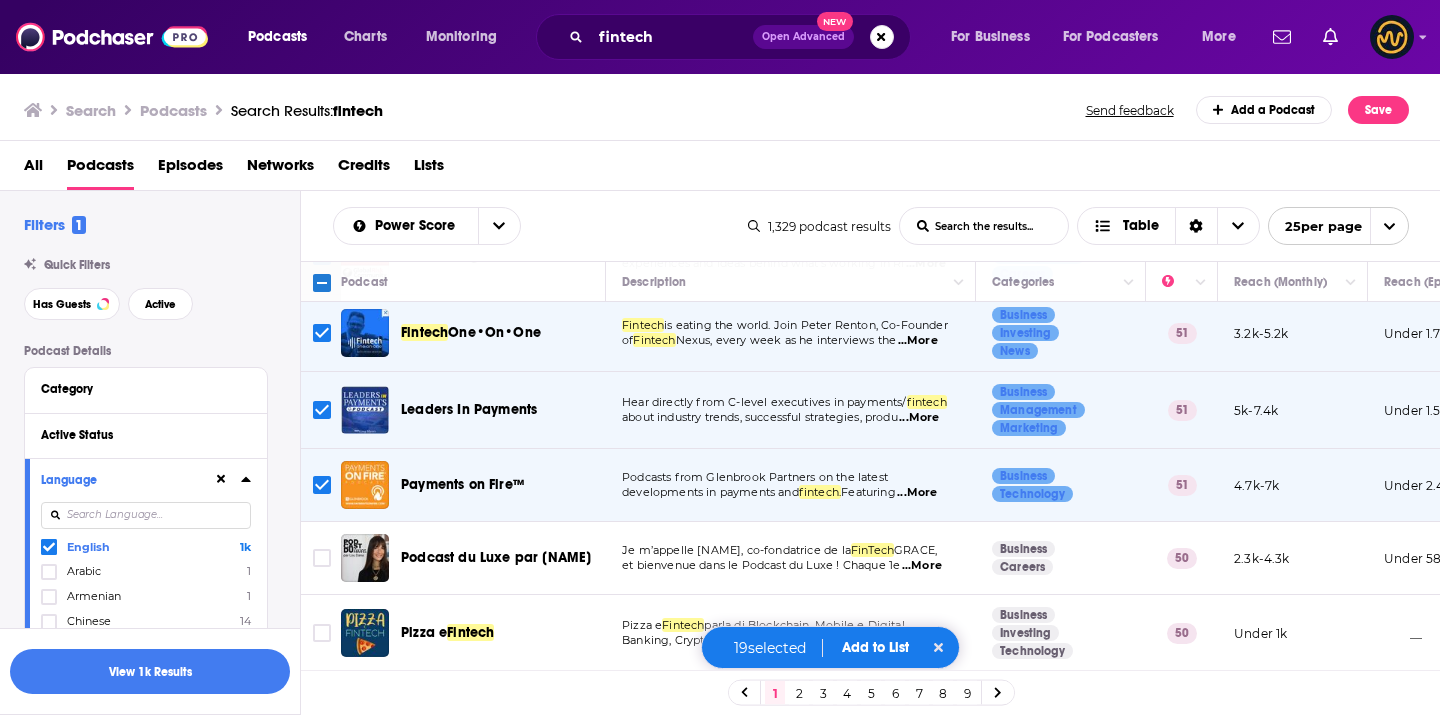 click on "Add to List" at bounding box center (875, 647) 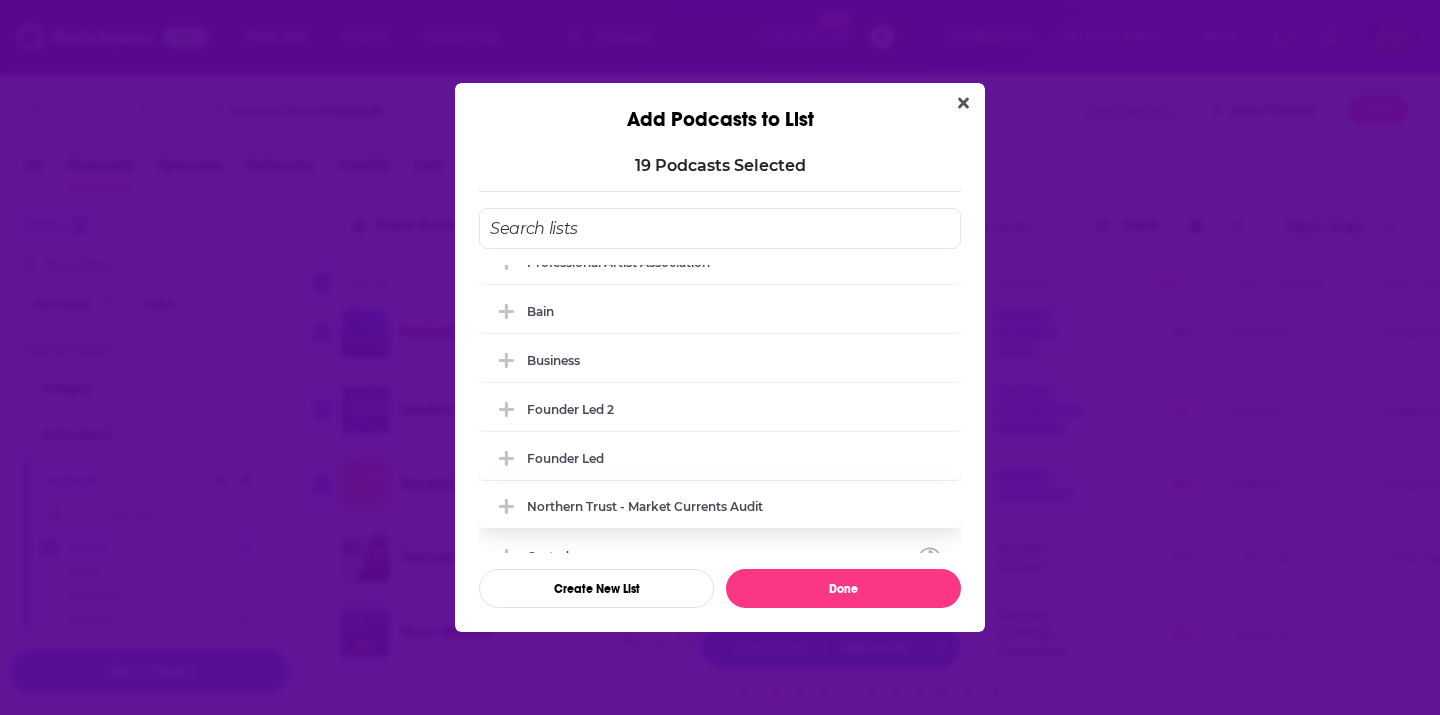 scroll, scrollTop: 0, scrollLeft: 0, axis: both 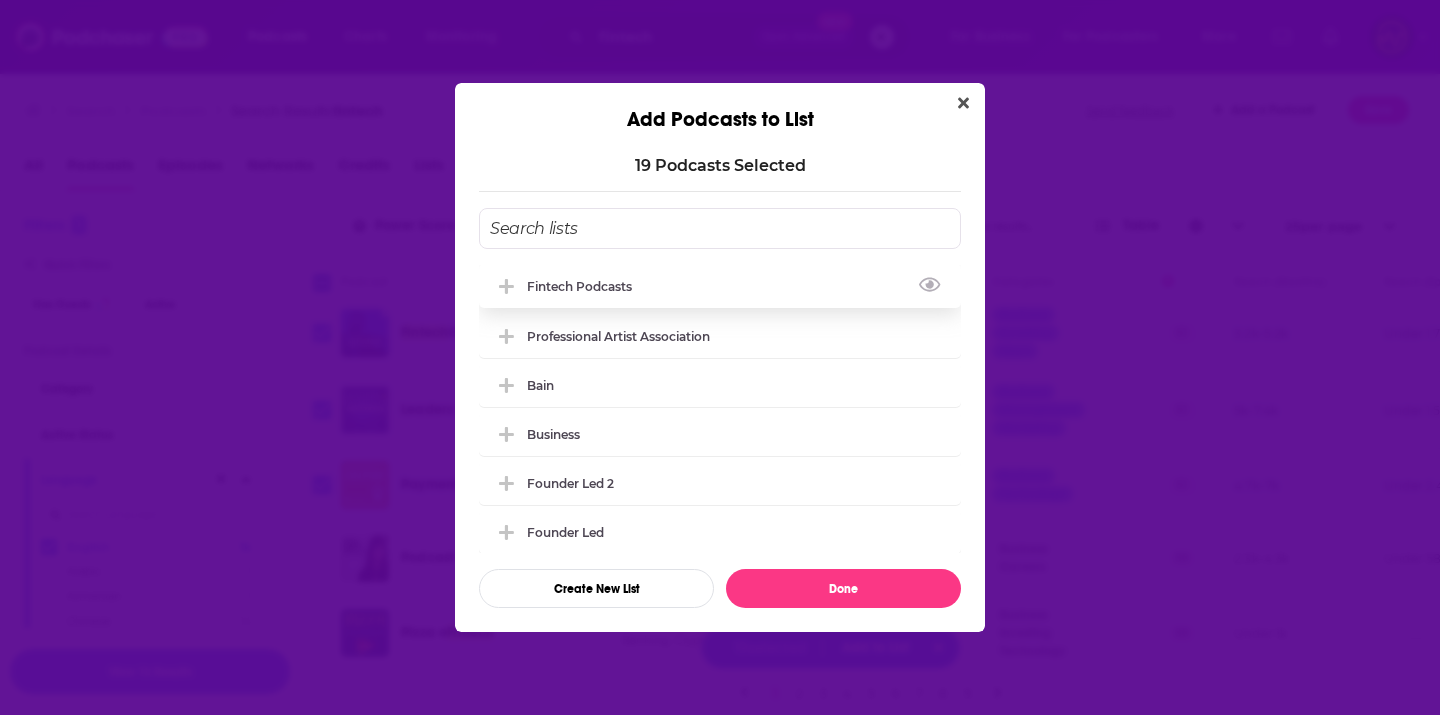 click on "Fintech Podcasts" at bounding box center (585, 286) 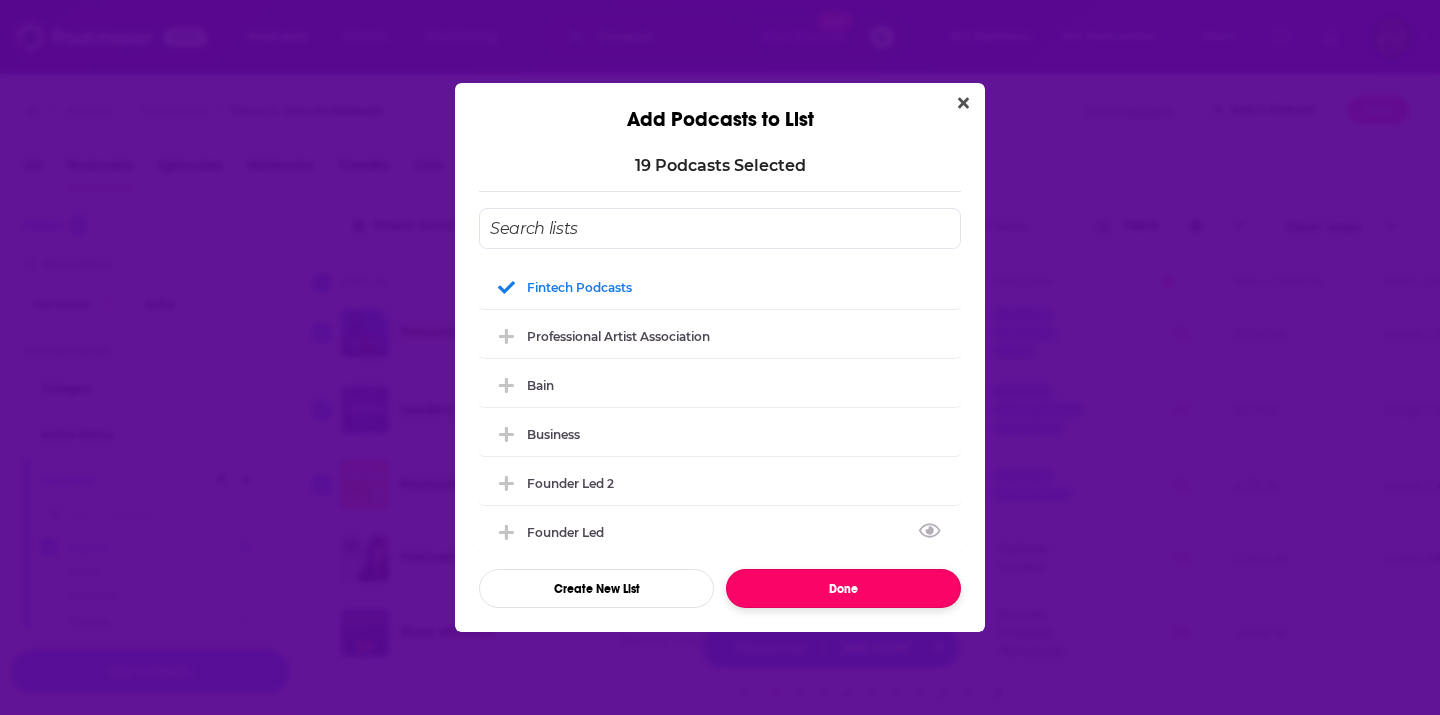 click on "Done" at bounding box center [843, 588] 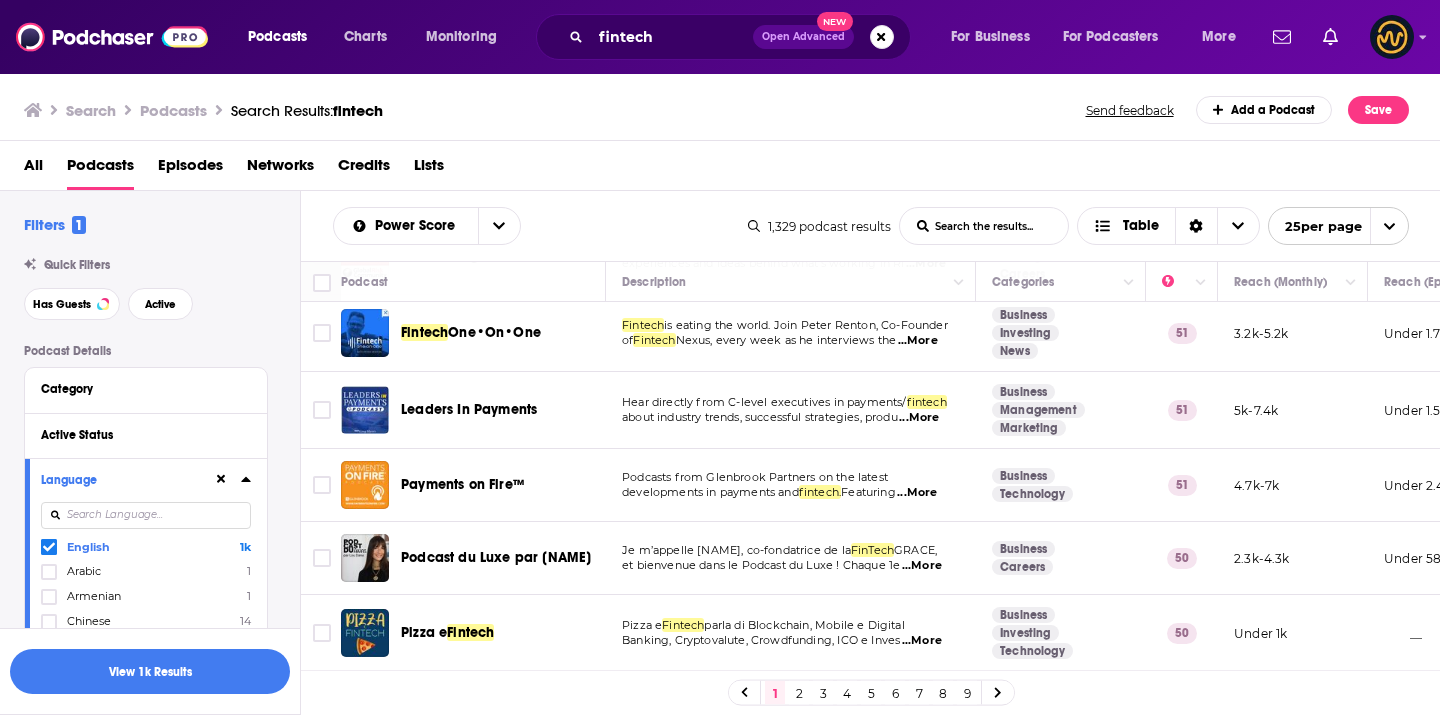 click on "2" at bounding box center (799, 693) 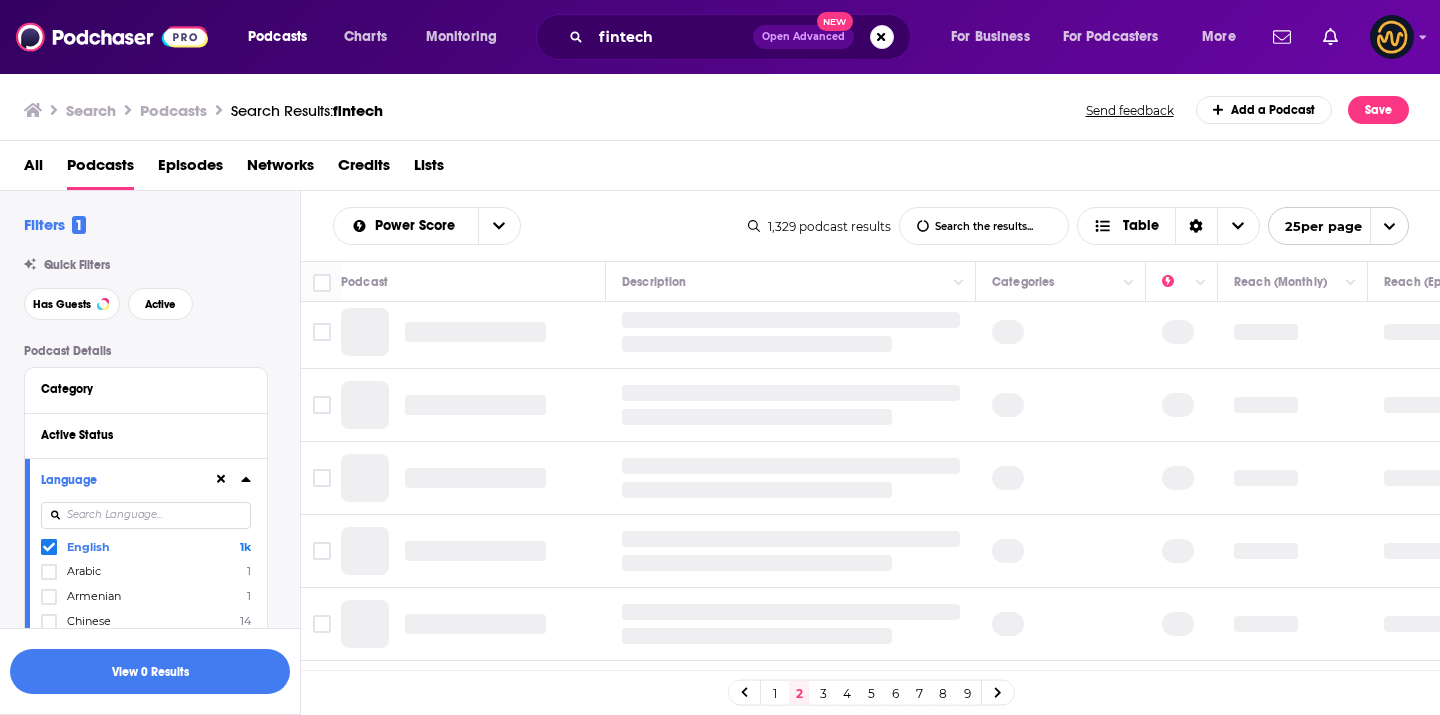 scroll, scrollTop: 0, scrollLeft: 0, axis: both 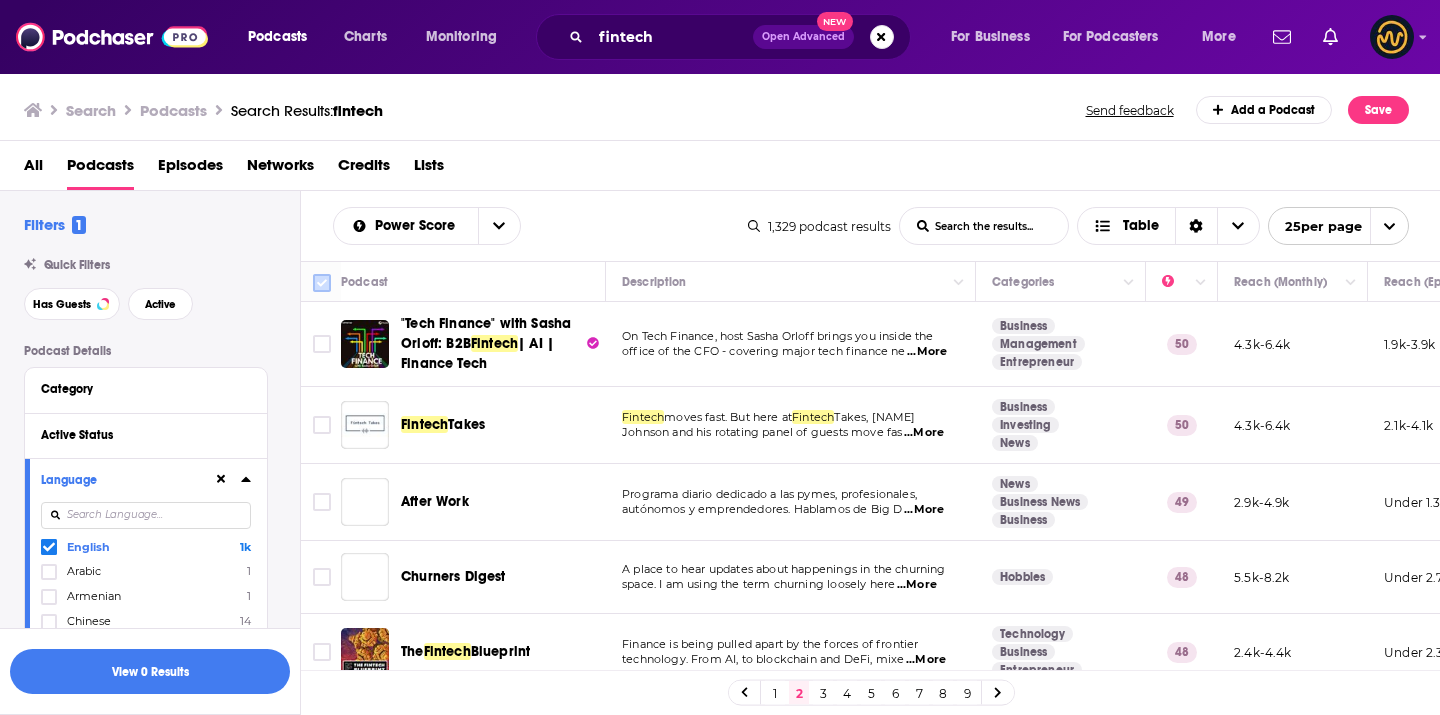 click at bounding box center [322, 283] 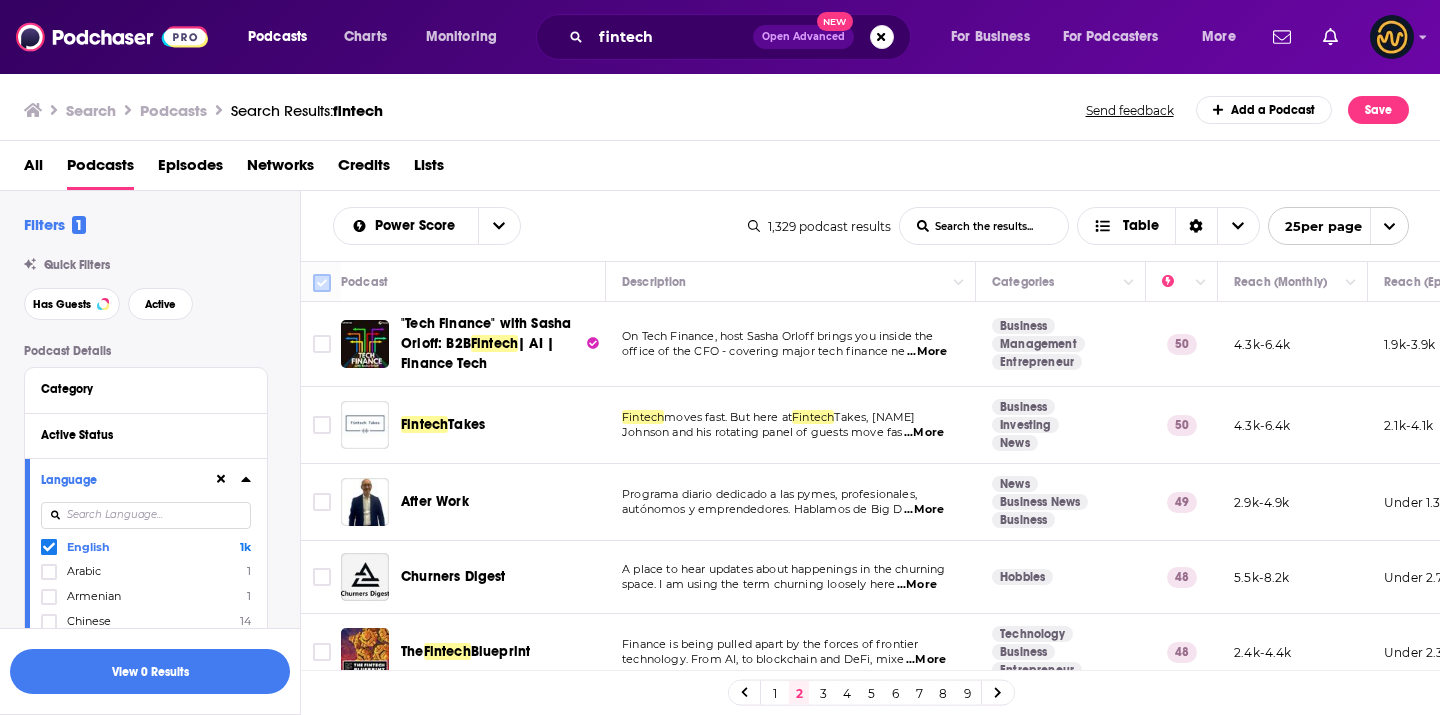 click at bounding box center (322, 283) 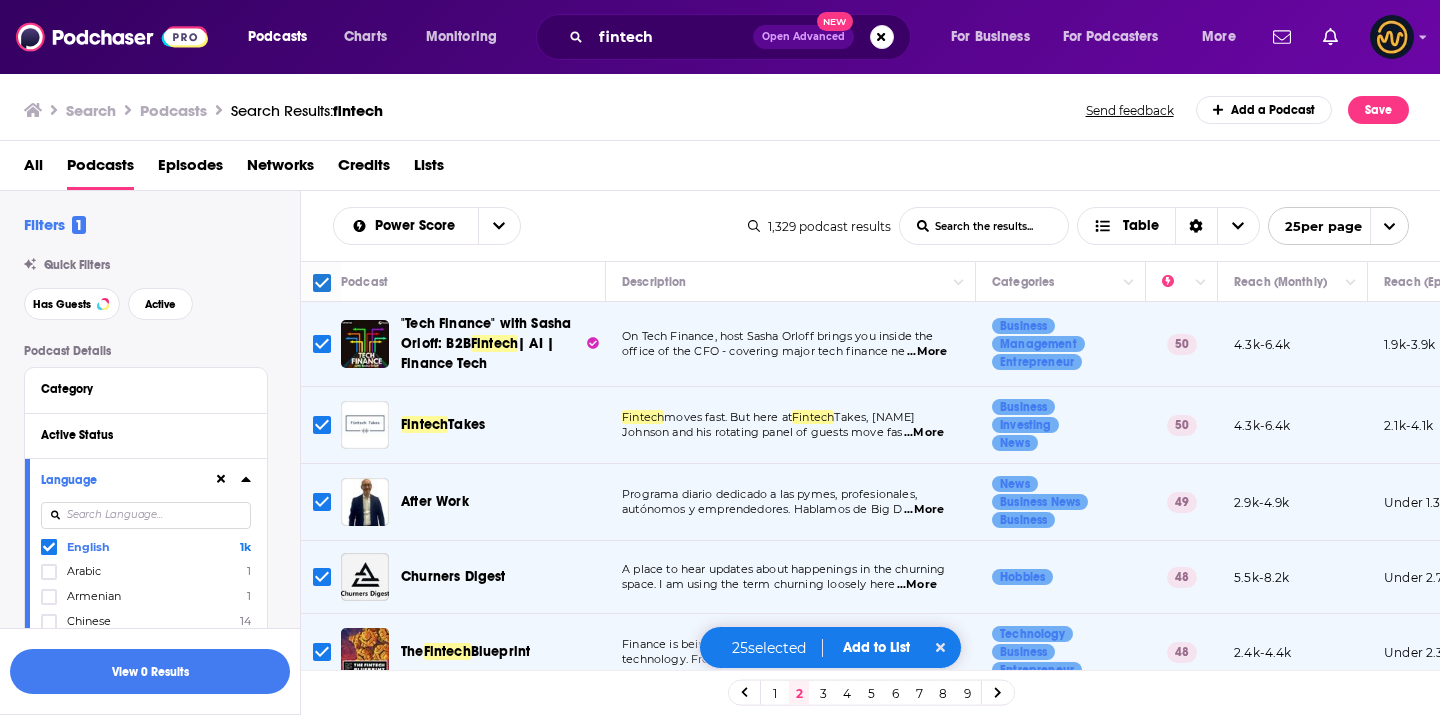 click at bounding box center [322, 502] 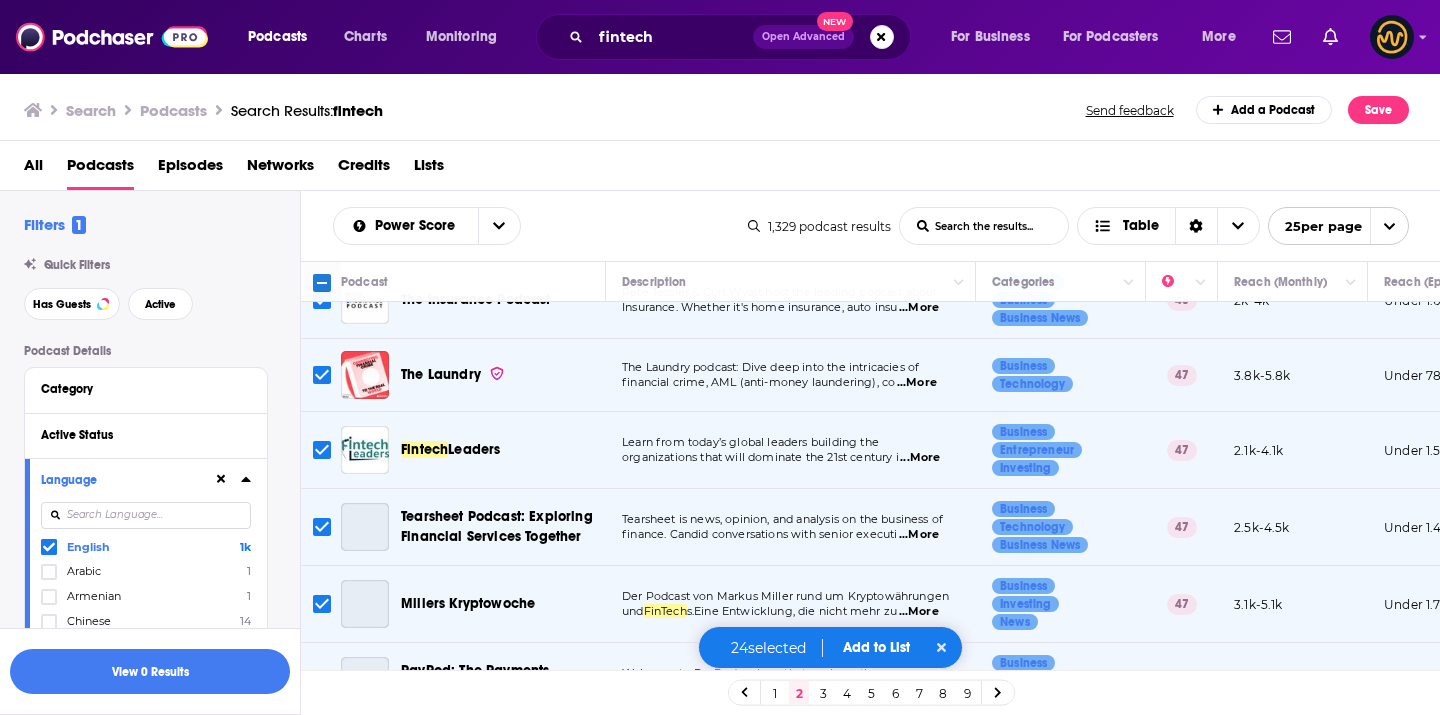 scroll, scrollTop: 515, scrollLeft: 0, axis: vertical 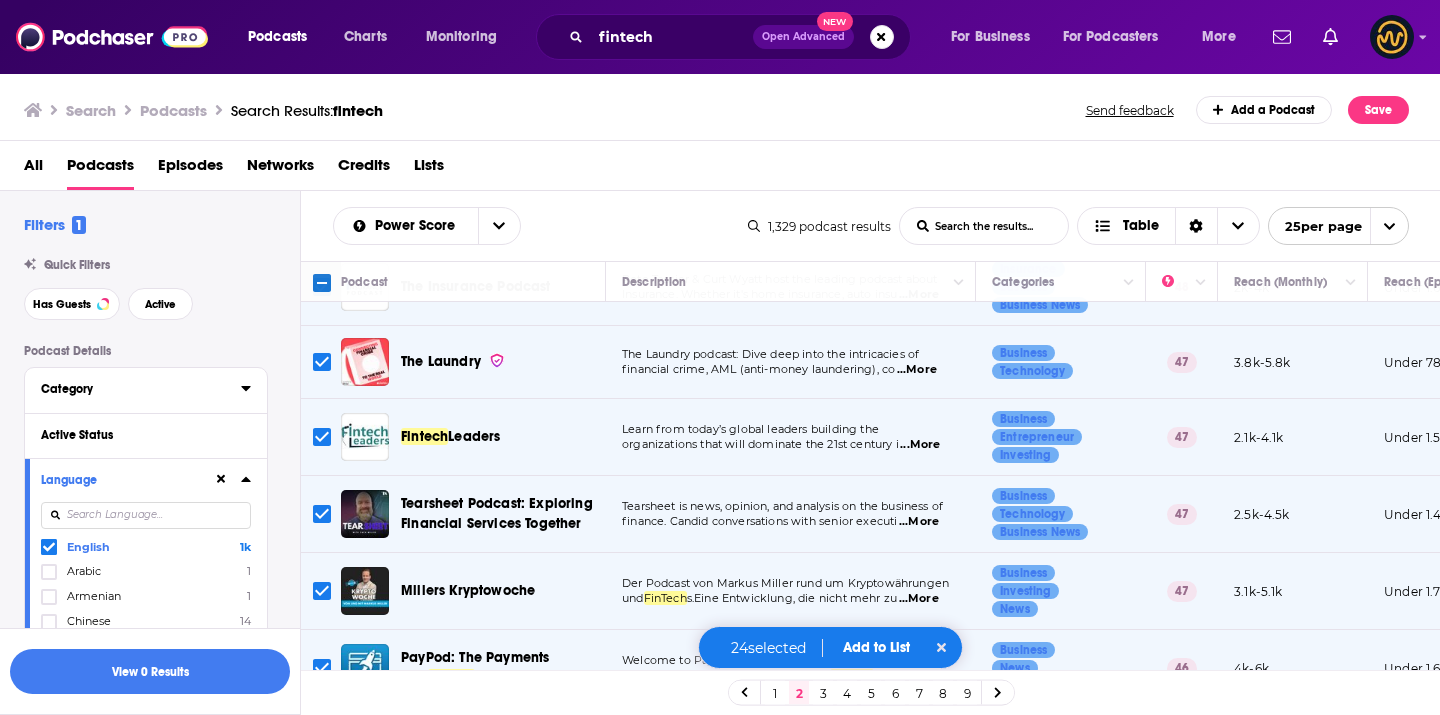 click on "Category" at bounding box center (134, 389) 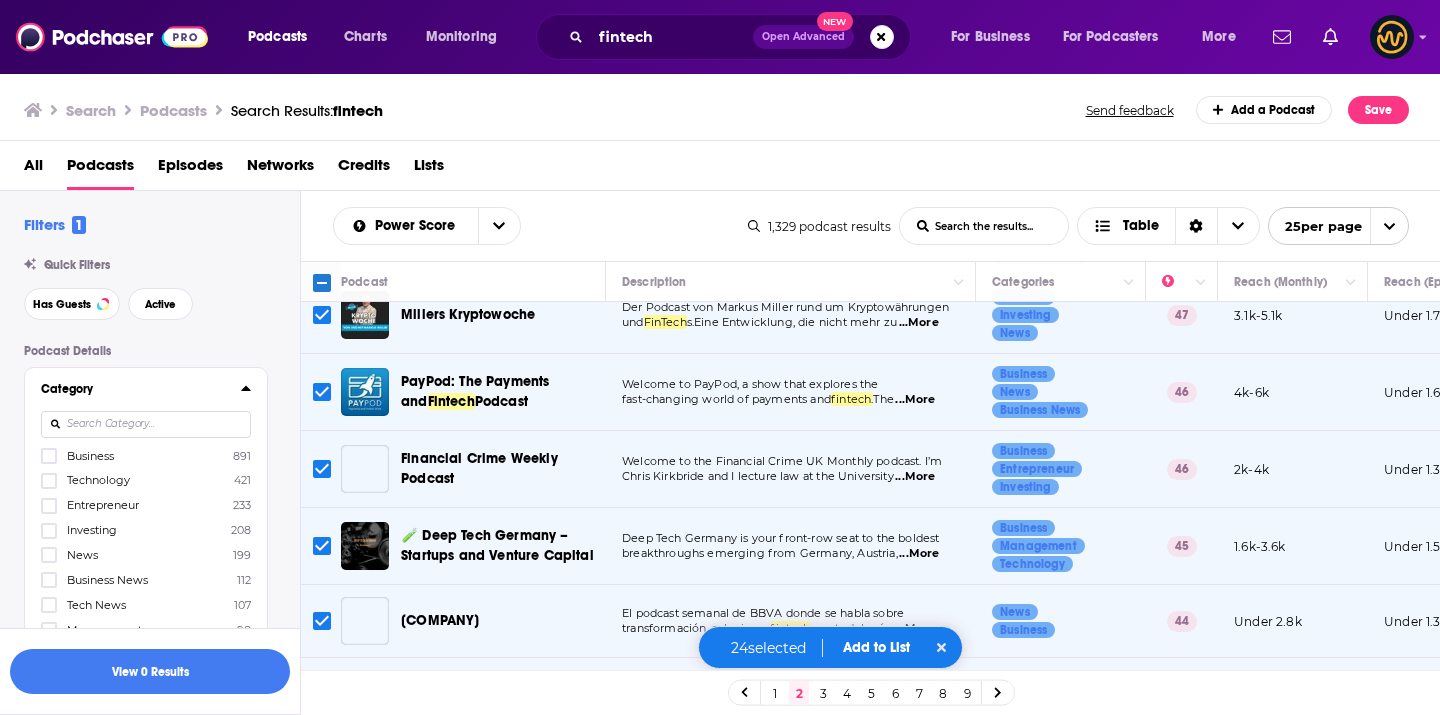 scroll, scrollTop: 947, scrollLeft: 0, axis: vertical 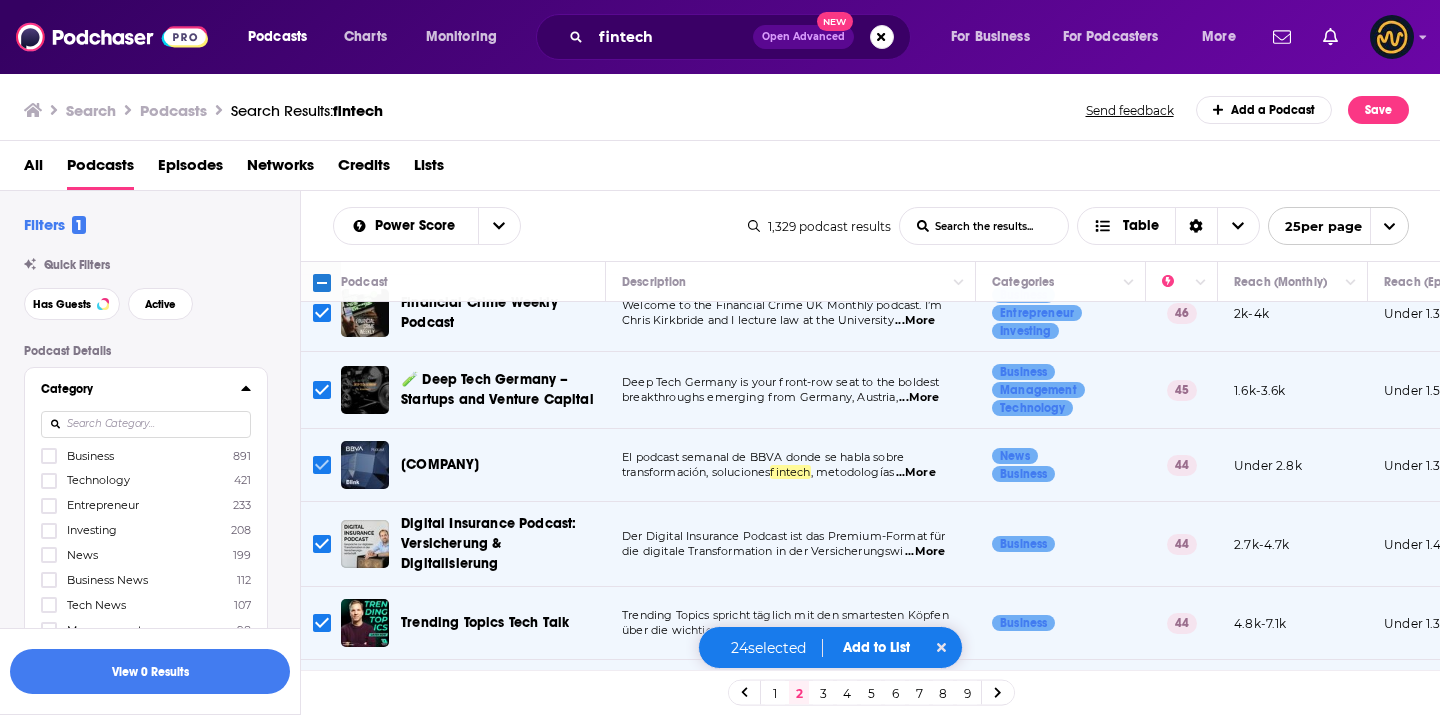 click at bounding box center (322, 465) 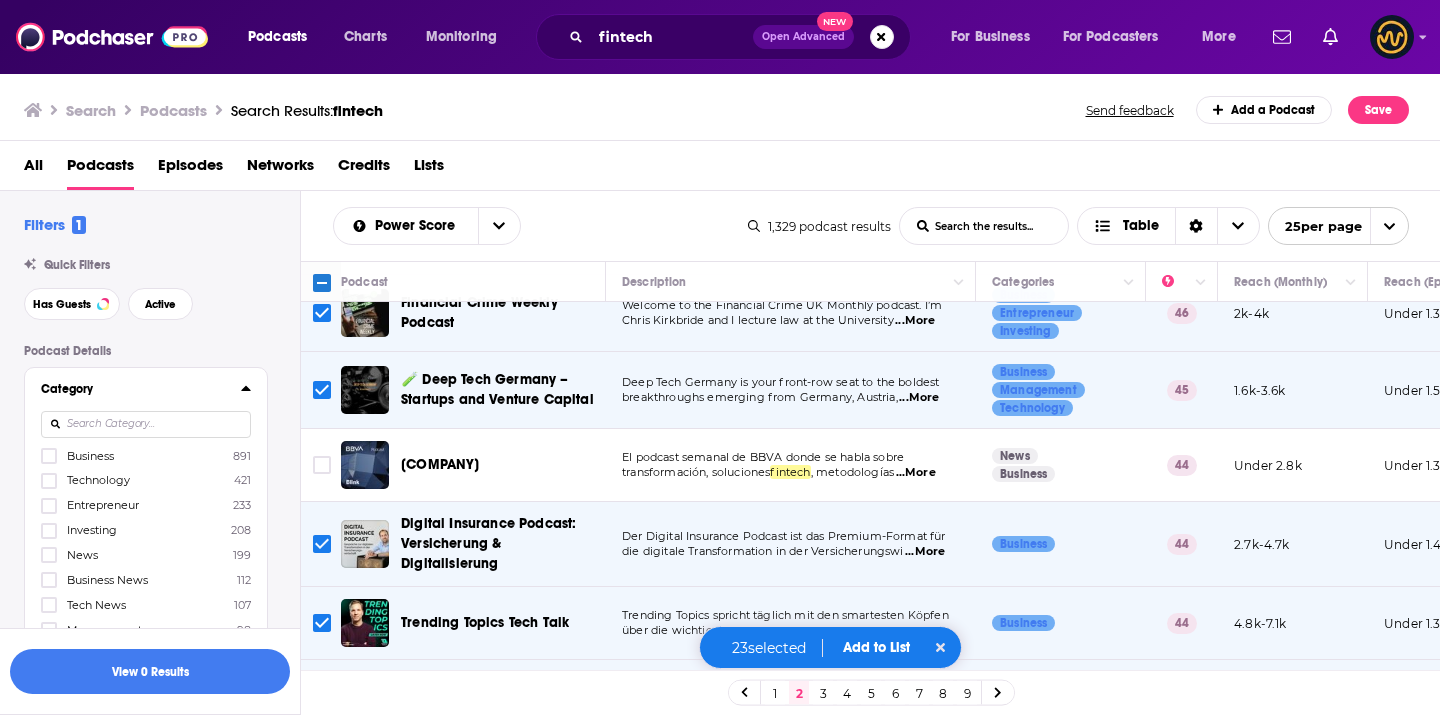 click at bounding box center (322, 544) 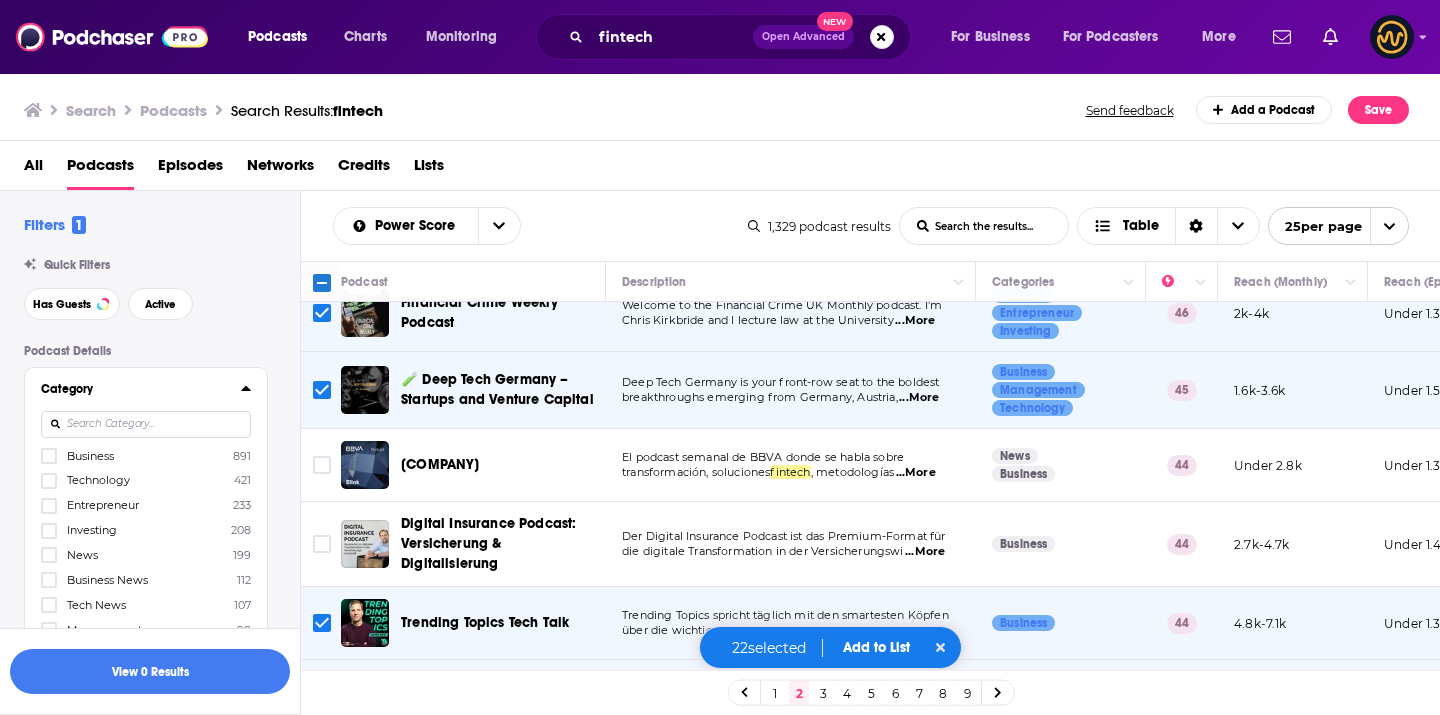click at bounding box center (322, 623) 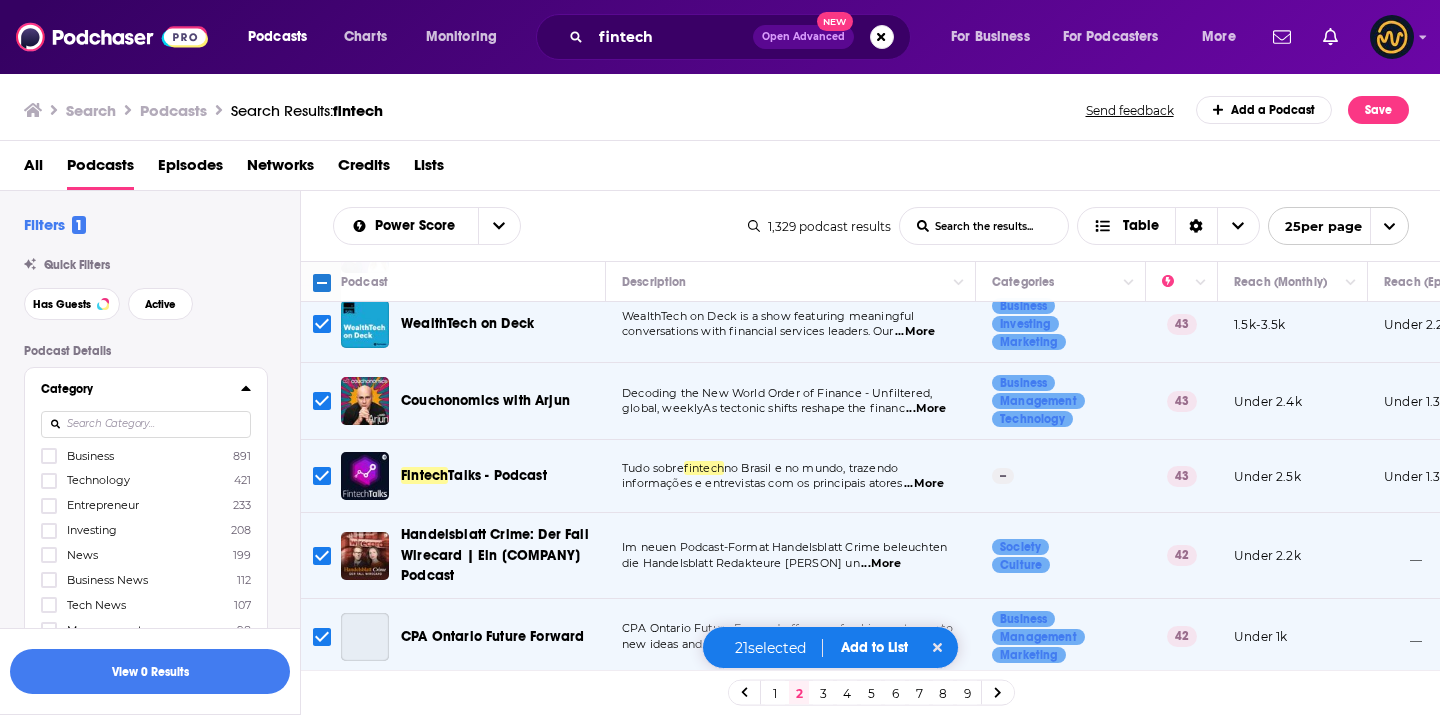 scroll, scrollTop: 1398, scrollLeft: 0, axis: vertical 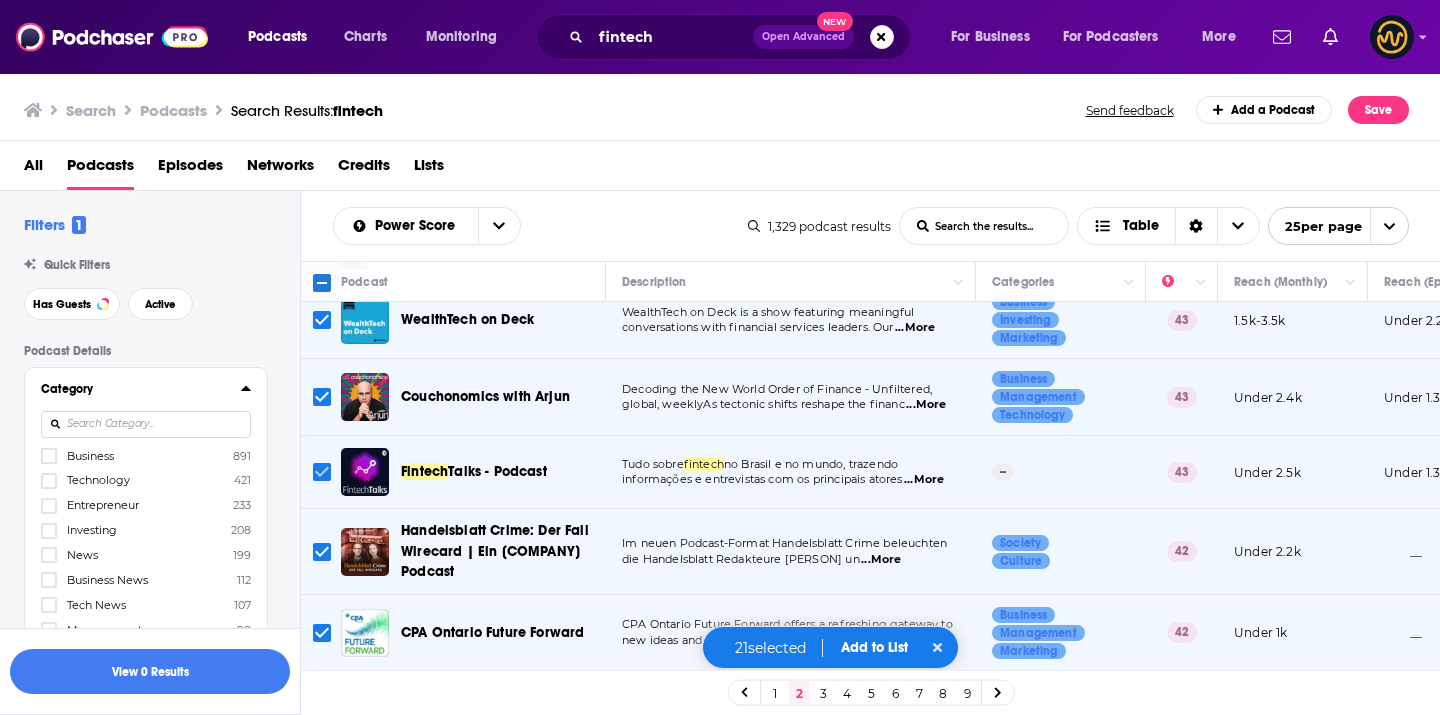 click at bounding box center [322, 472] 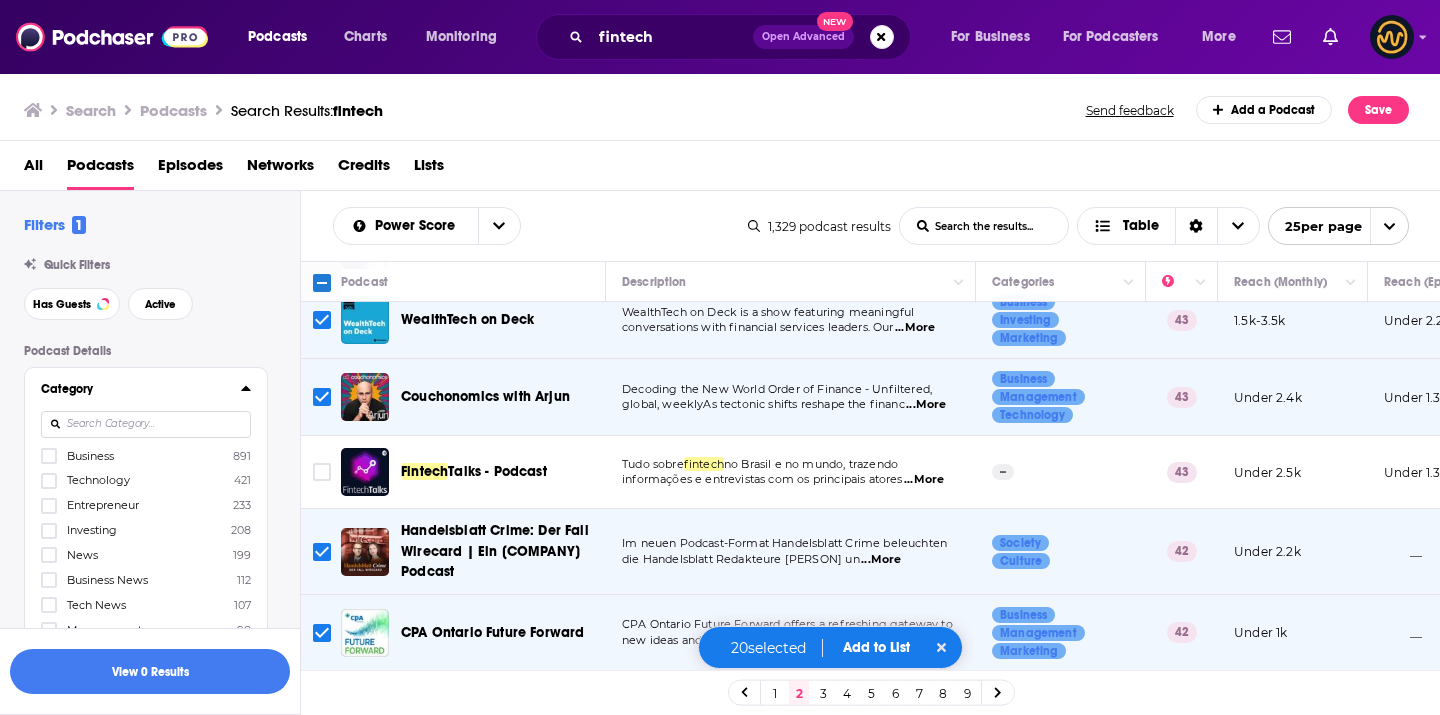 click at bounding box center [322, 552] 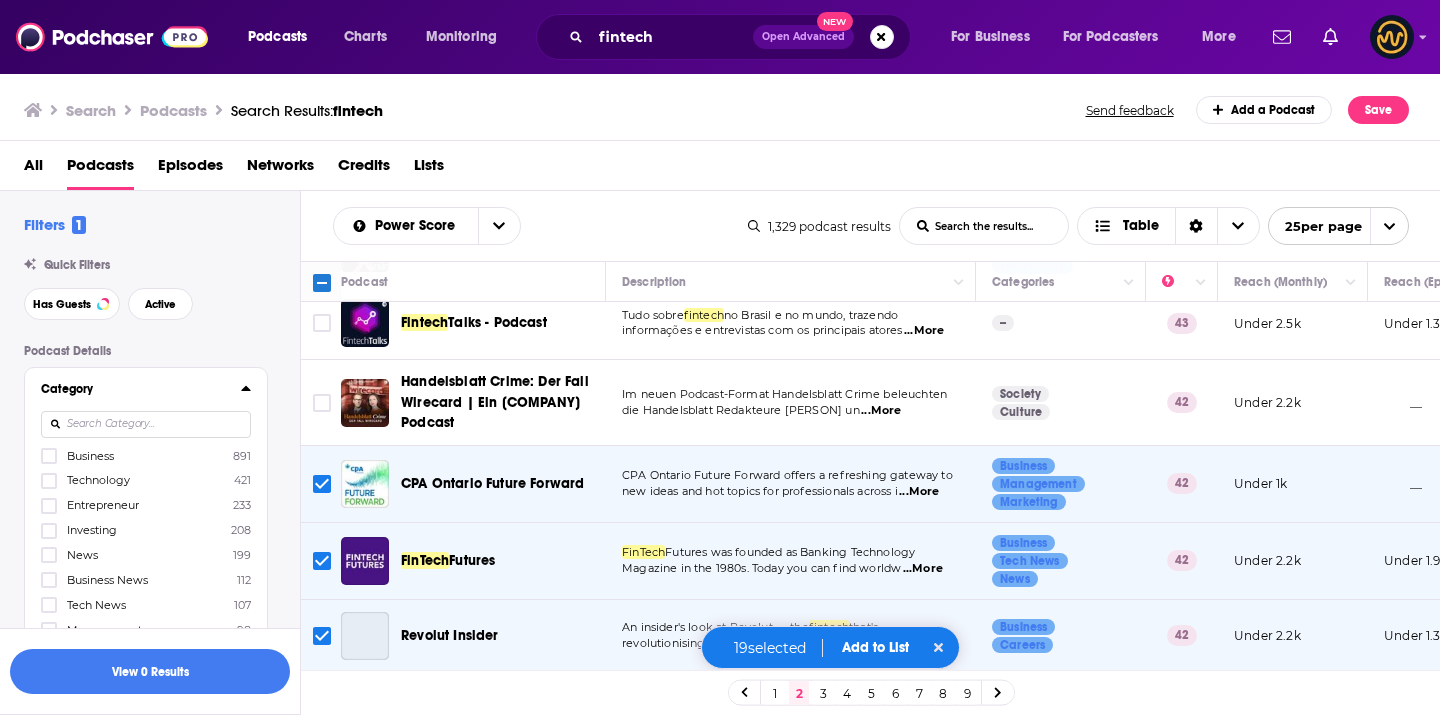 scroll, scrollTop: 1562, scrollLeft: 0, axis: vertical 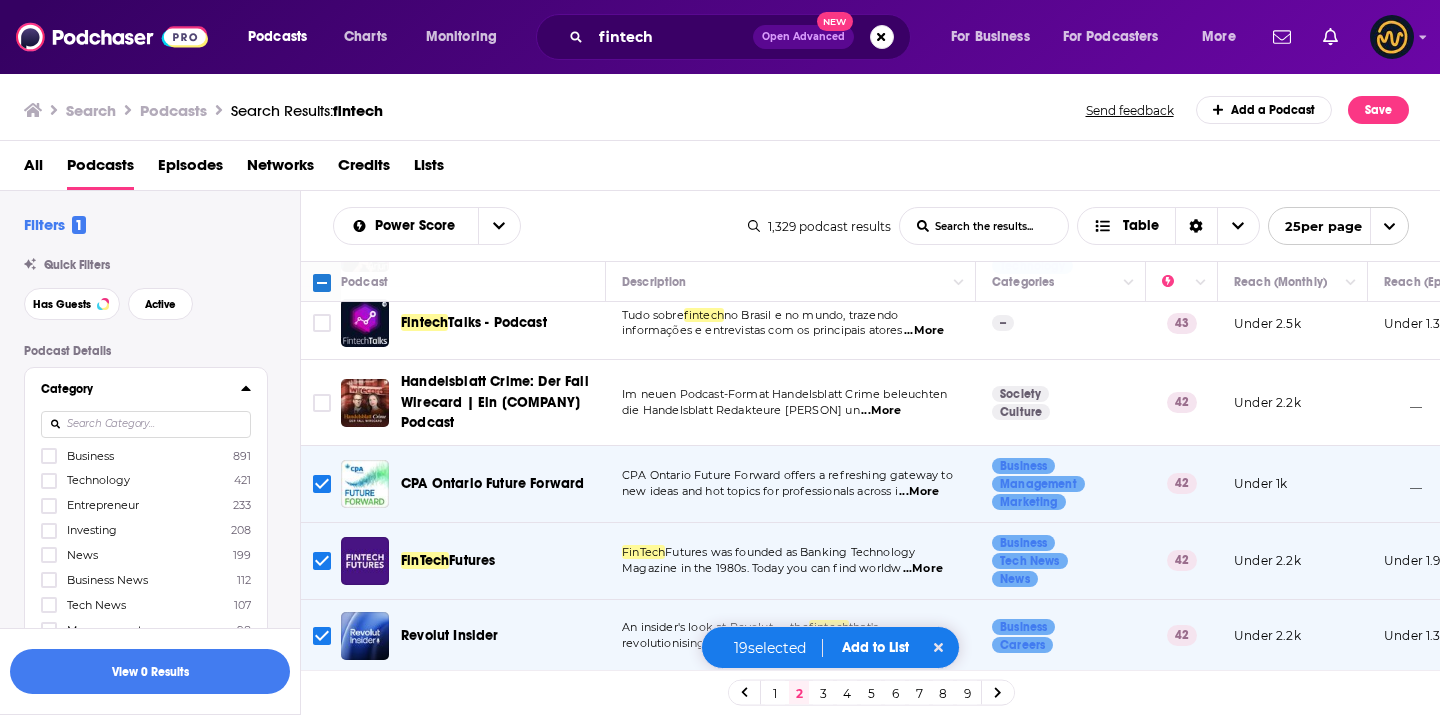 click on "Add to List" at bounding box center [875, 647] 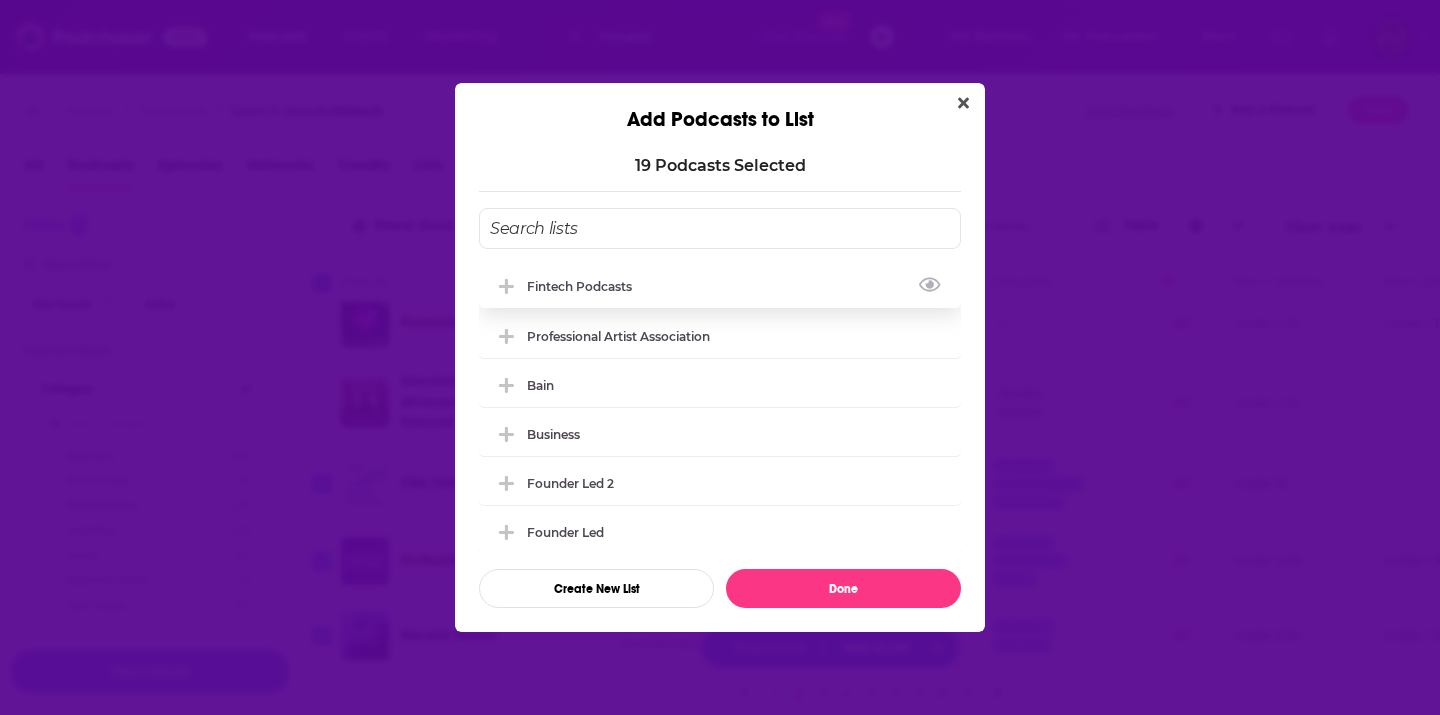 click on "Fintech Podcasts" at bounding box center (720, 286) 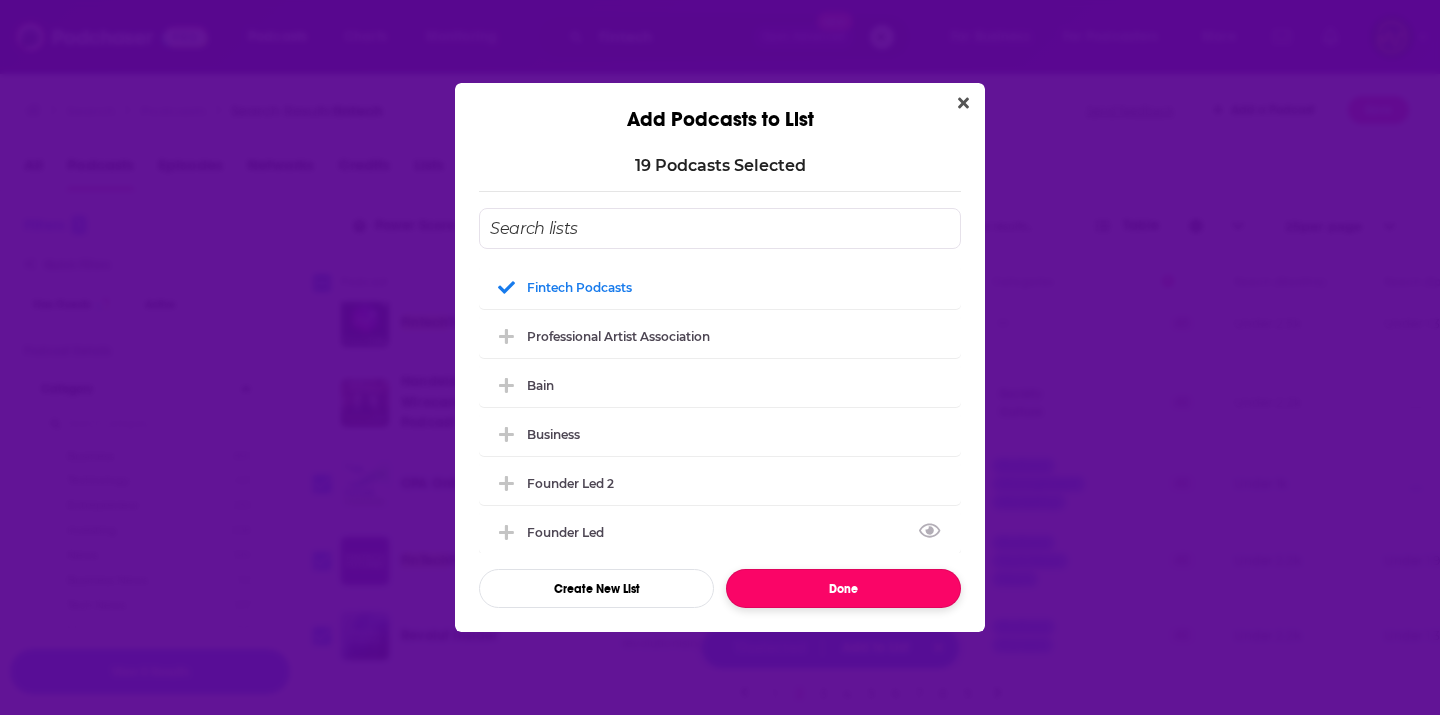 click on "Done" at bounding box center (843, 588) 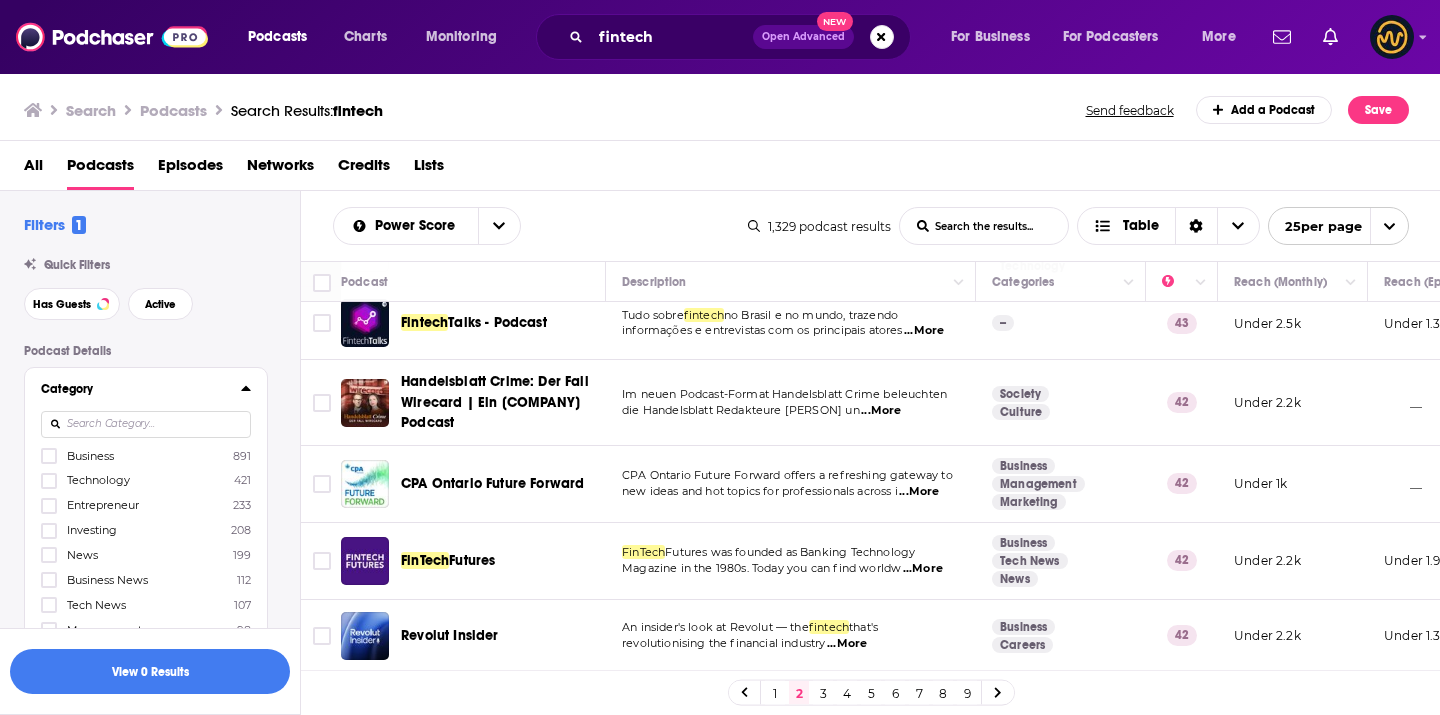 click on "3" at bounding box center (823, 693) 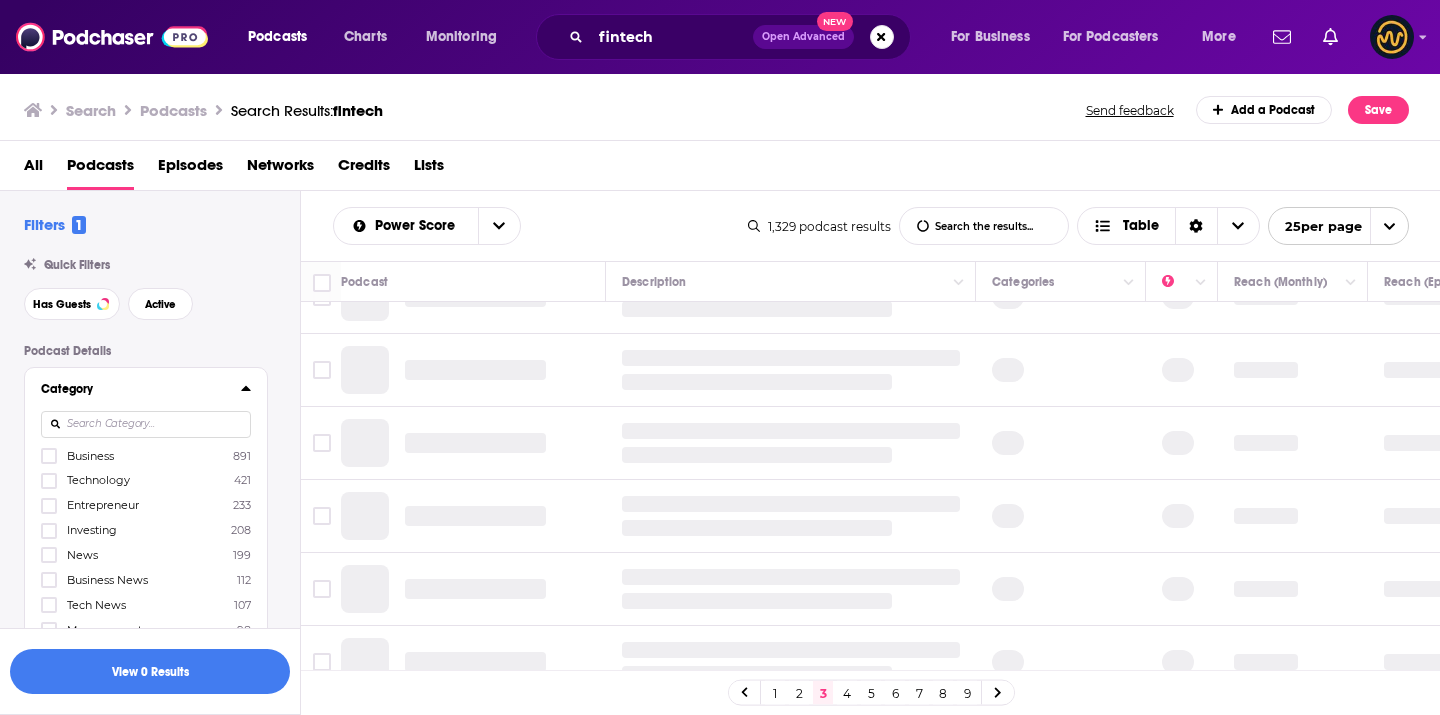 scroll, scrollTop: 0, scrollLeft: 0, axis: both 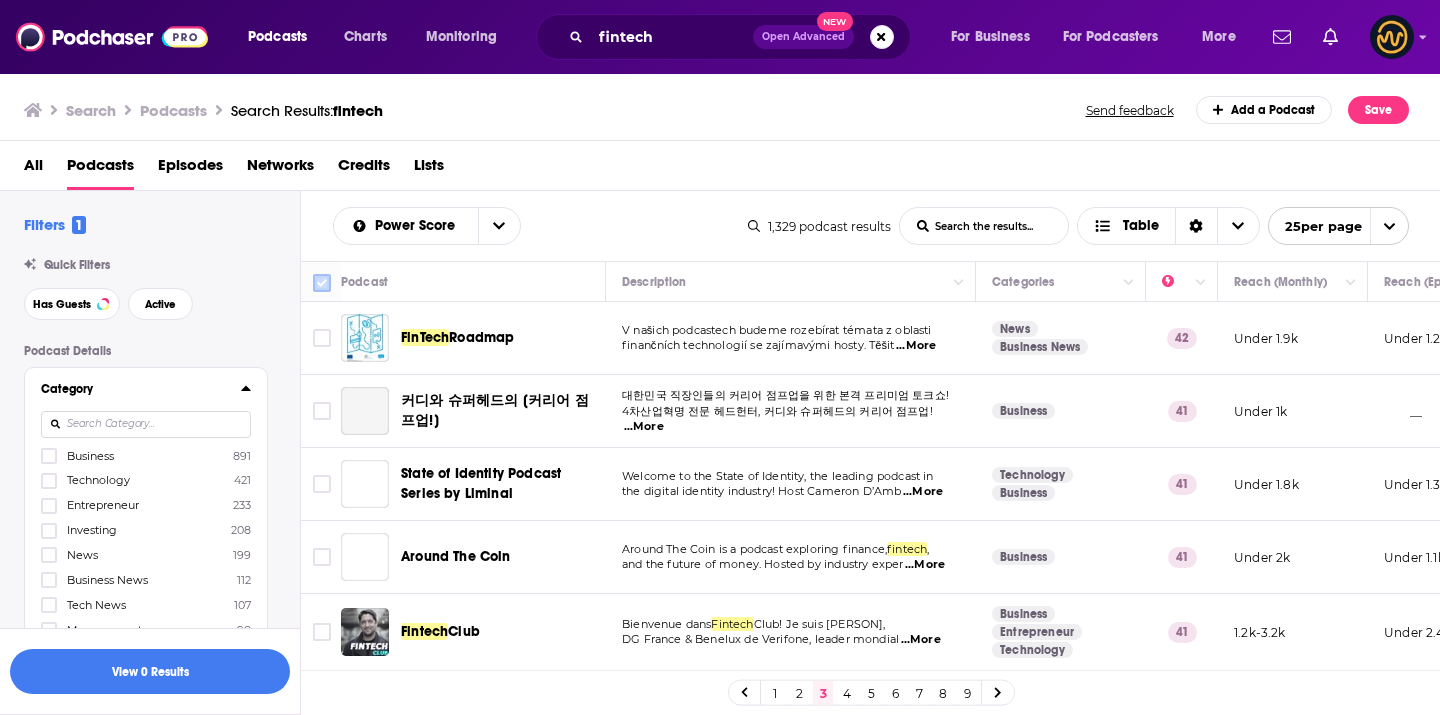 click at bounding box center (322, 283) 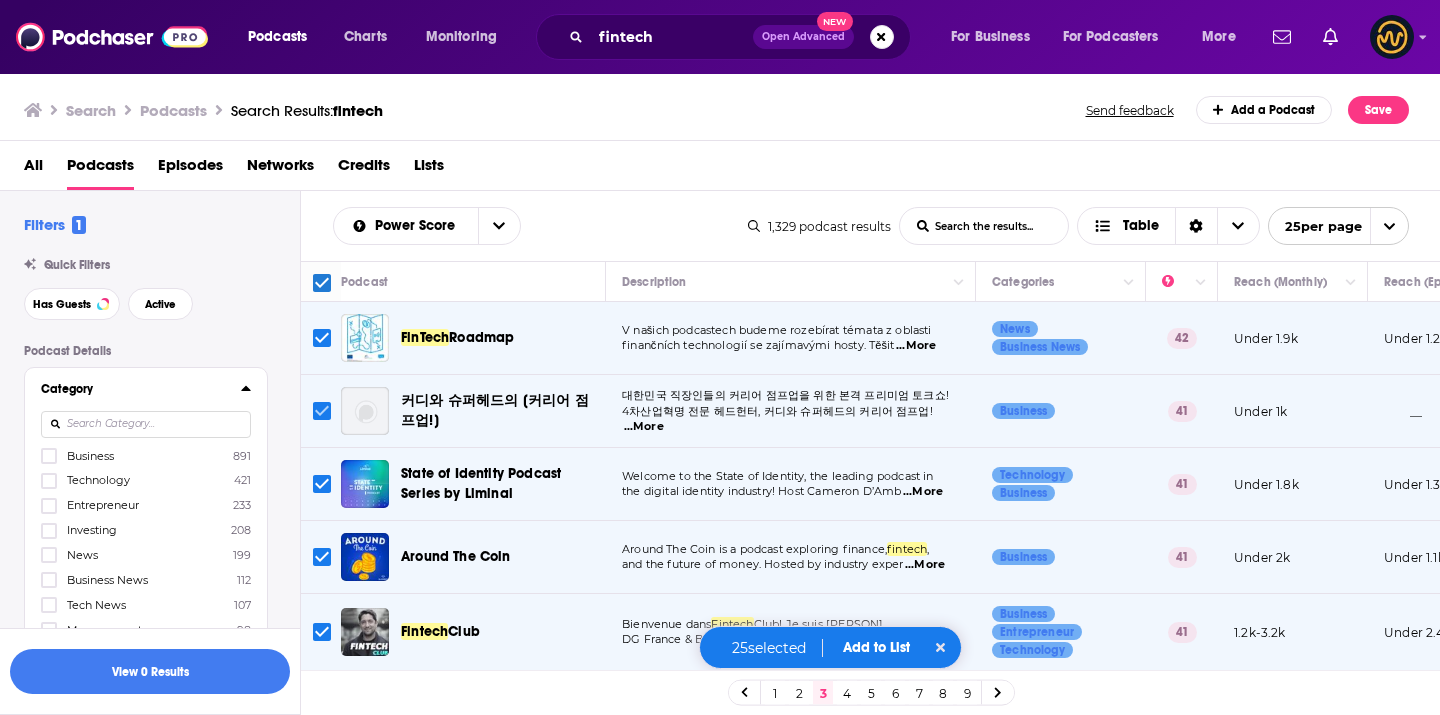 click at bounding box center [322, 411] 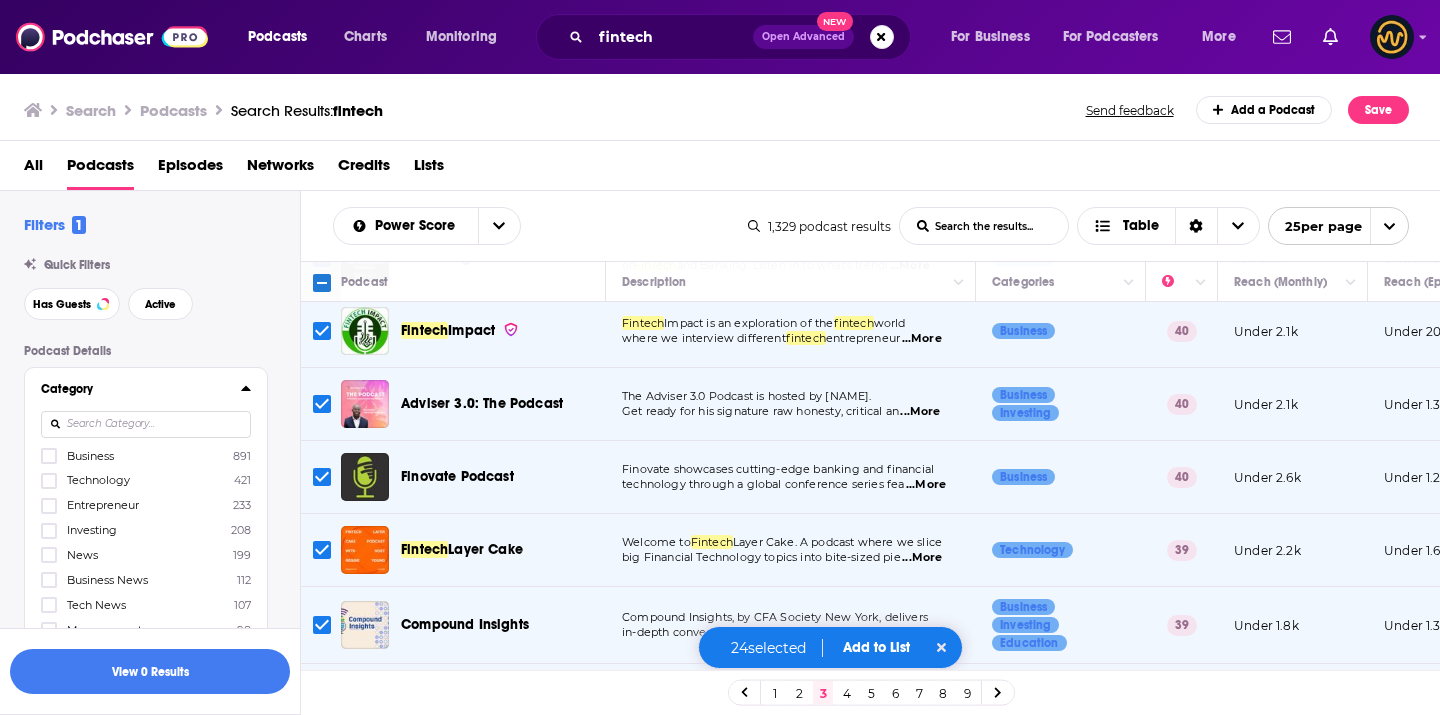 scroll, scrollTop: 591, scrollLeft: 0, axis: vertical 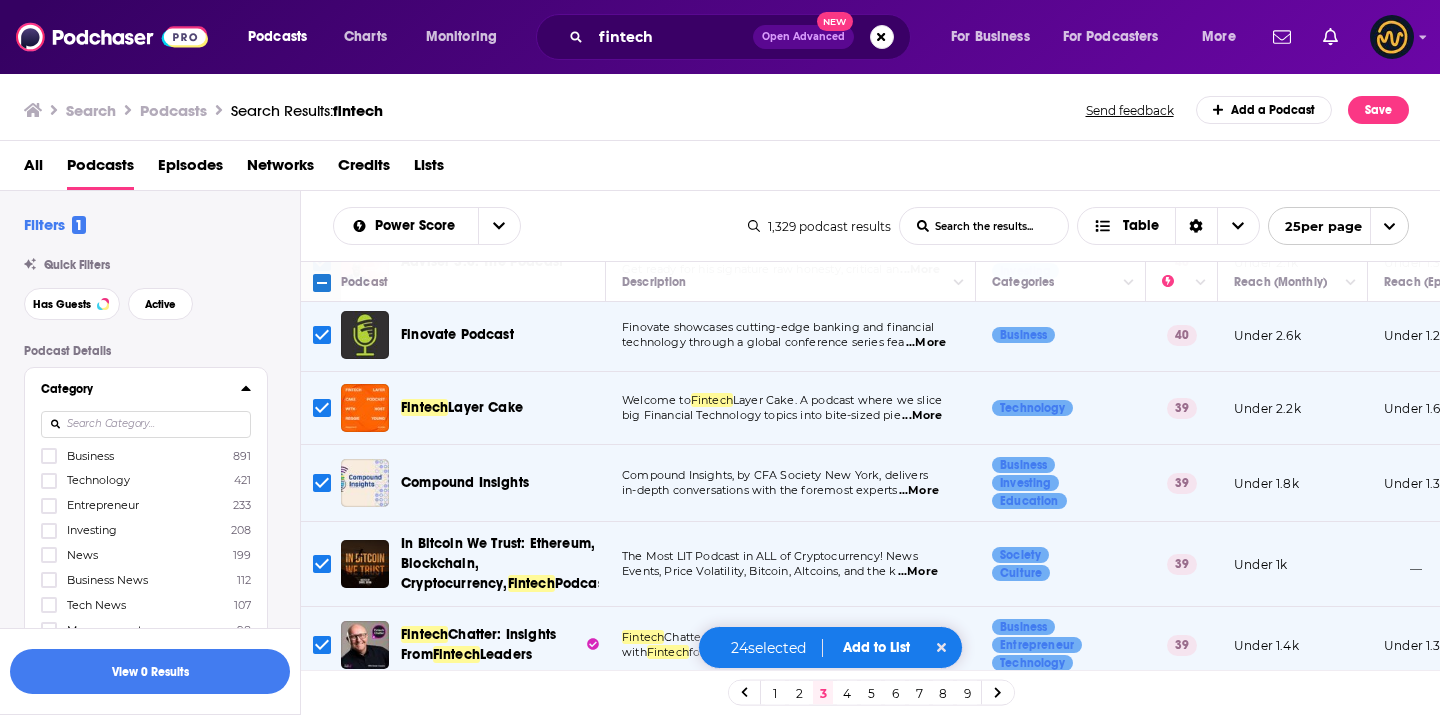 click at bounding box center [1389, 226] 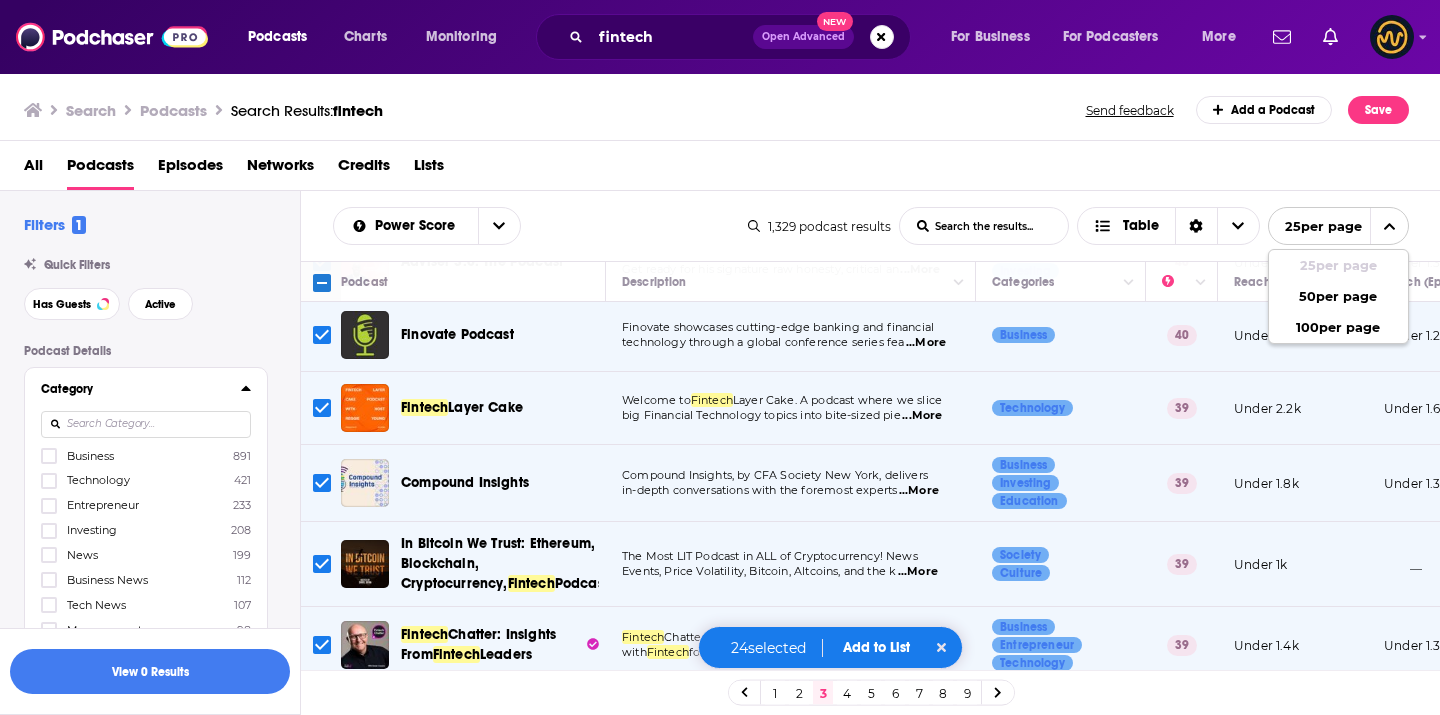 click on "All Podcasts Episodes Networks Credits Lists" at bounding box center (724, 169) 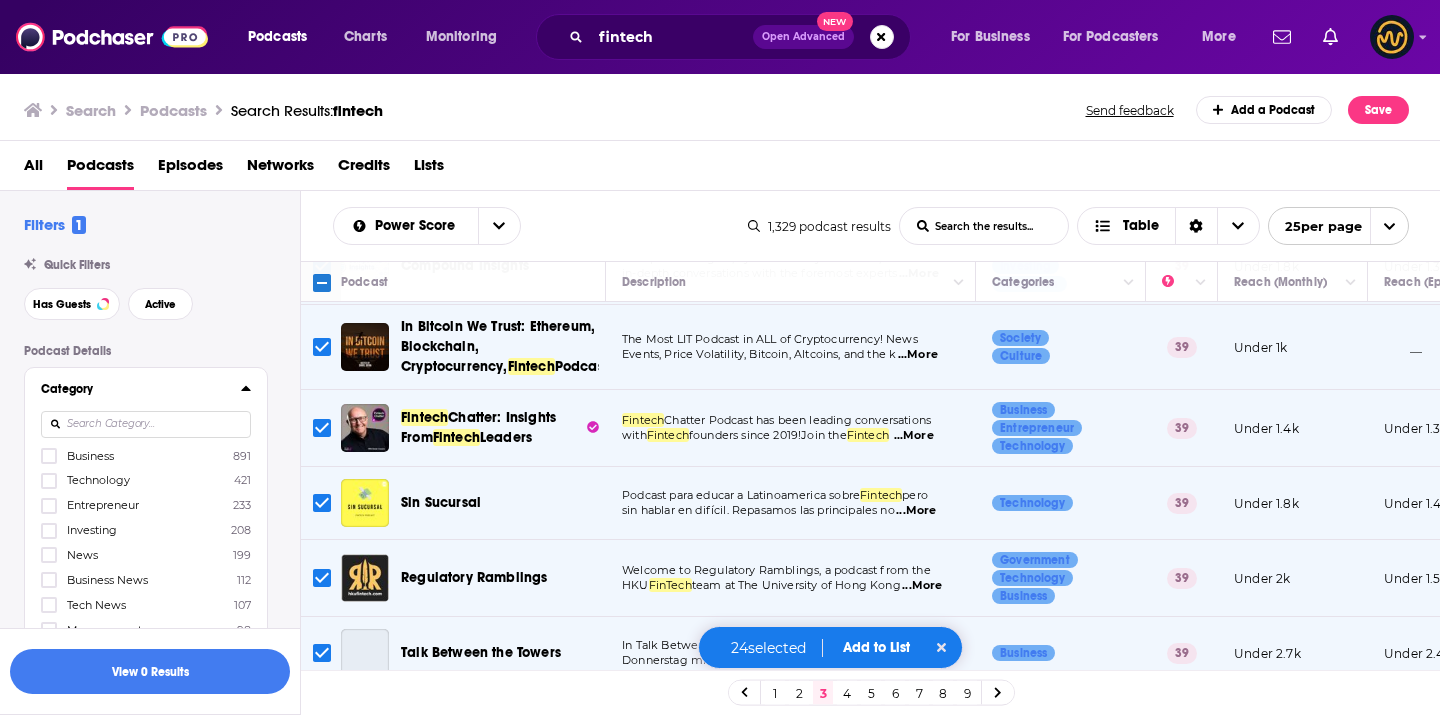 scroll, scrollTop: 838, scrollLeft: 0, axis: vertical 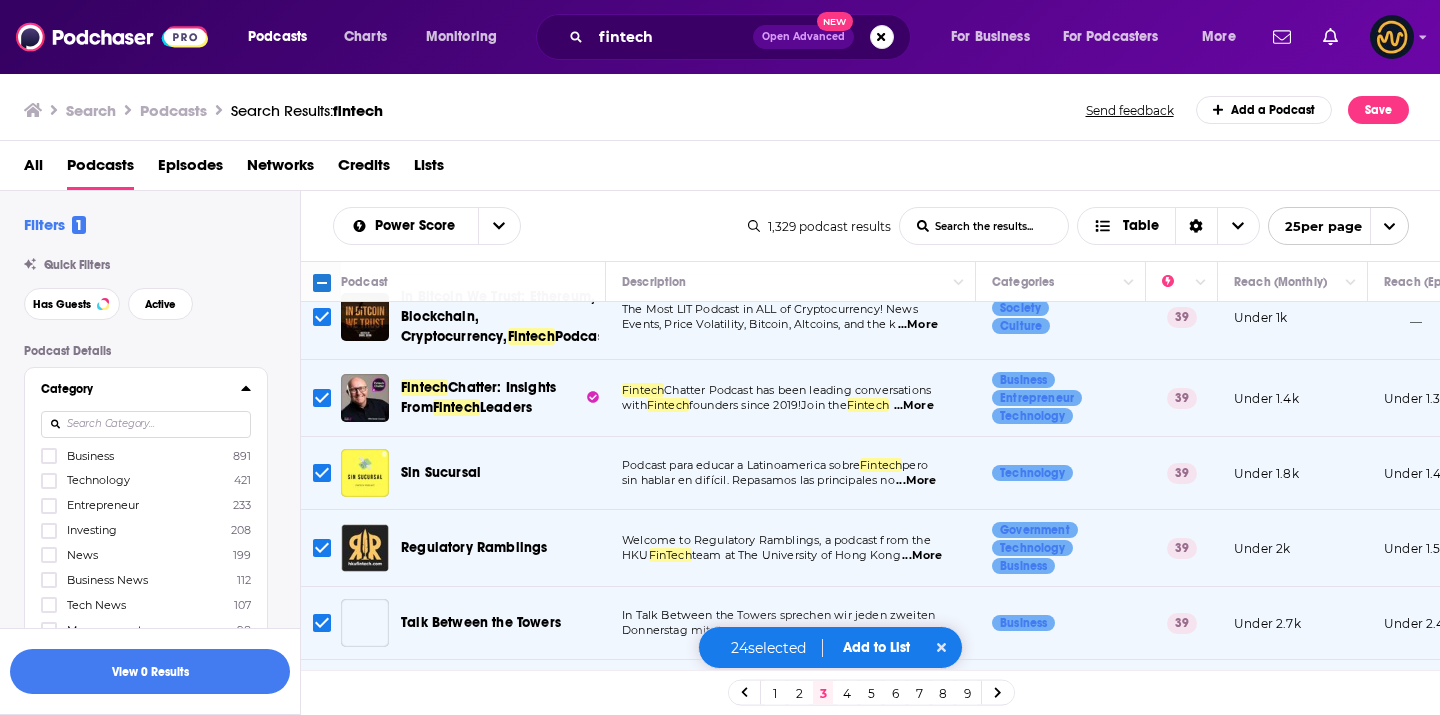 click at bounding box center (322, 473) 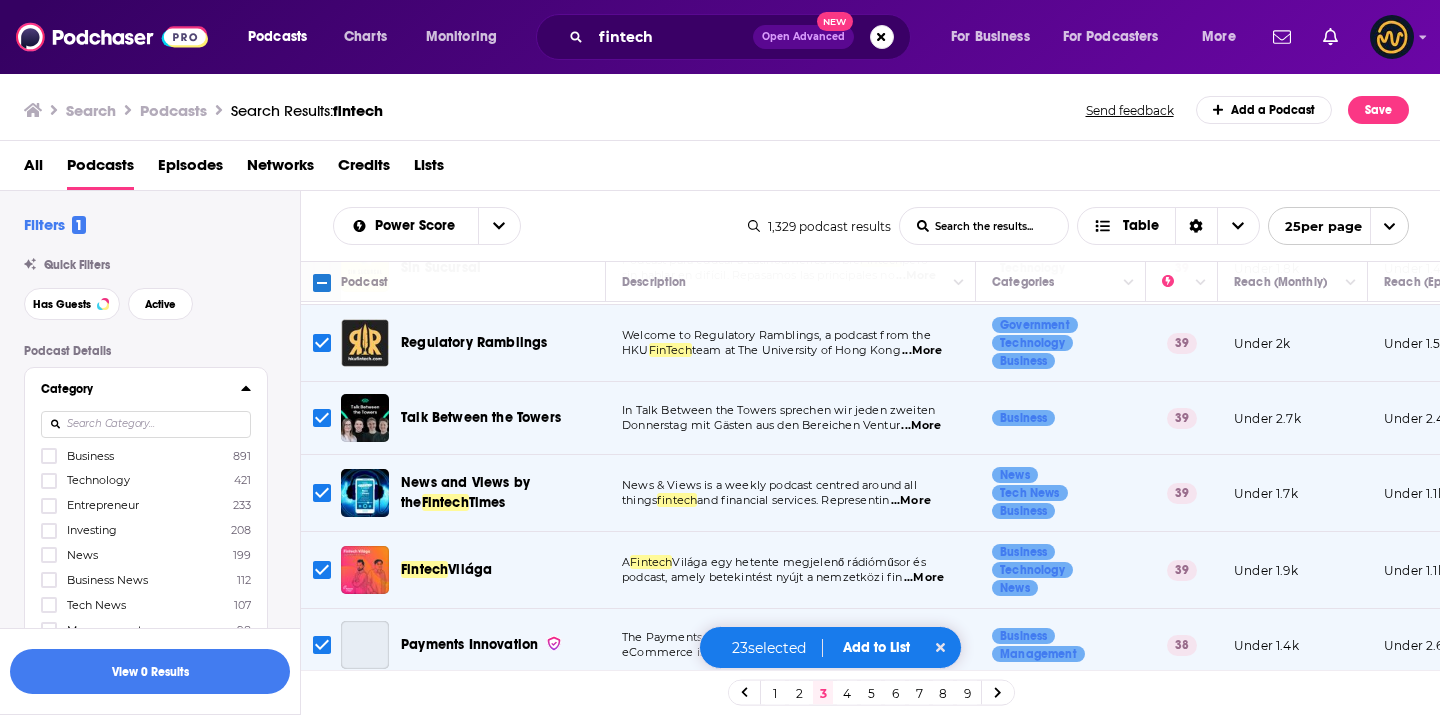 scroll, scrollTop: 1130, scrollLeft: 0, axis: vertical 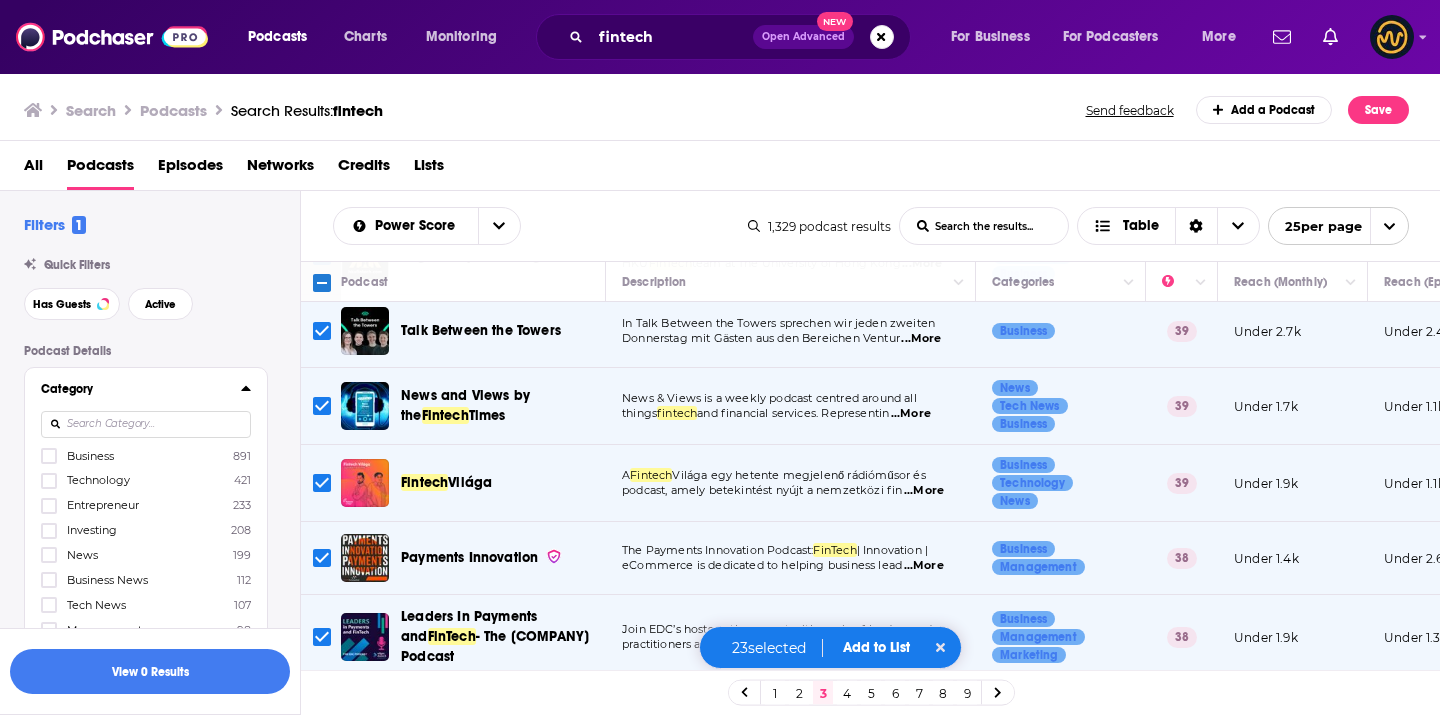 click at bounding box center [322, 483] 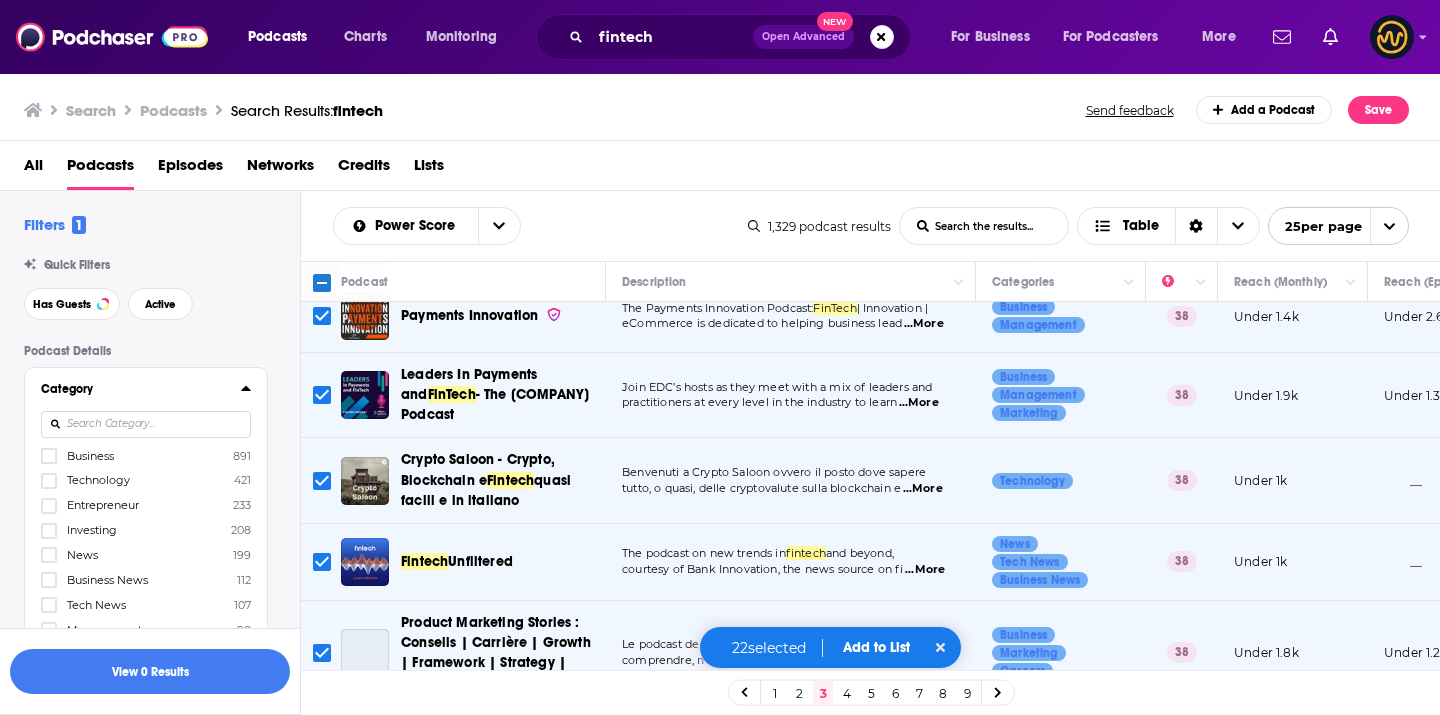 scroll, scrollTop: 1380, scrollLeft: 0, axis: vertical 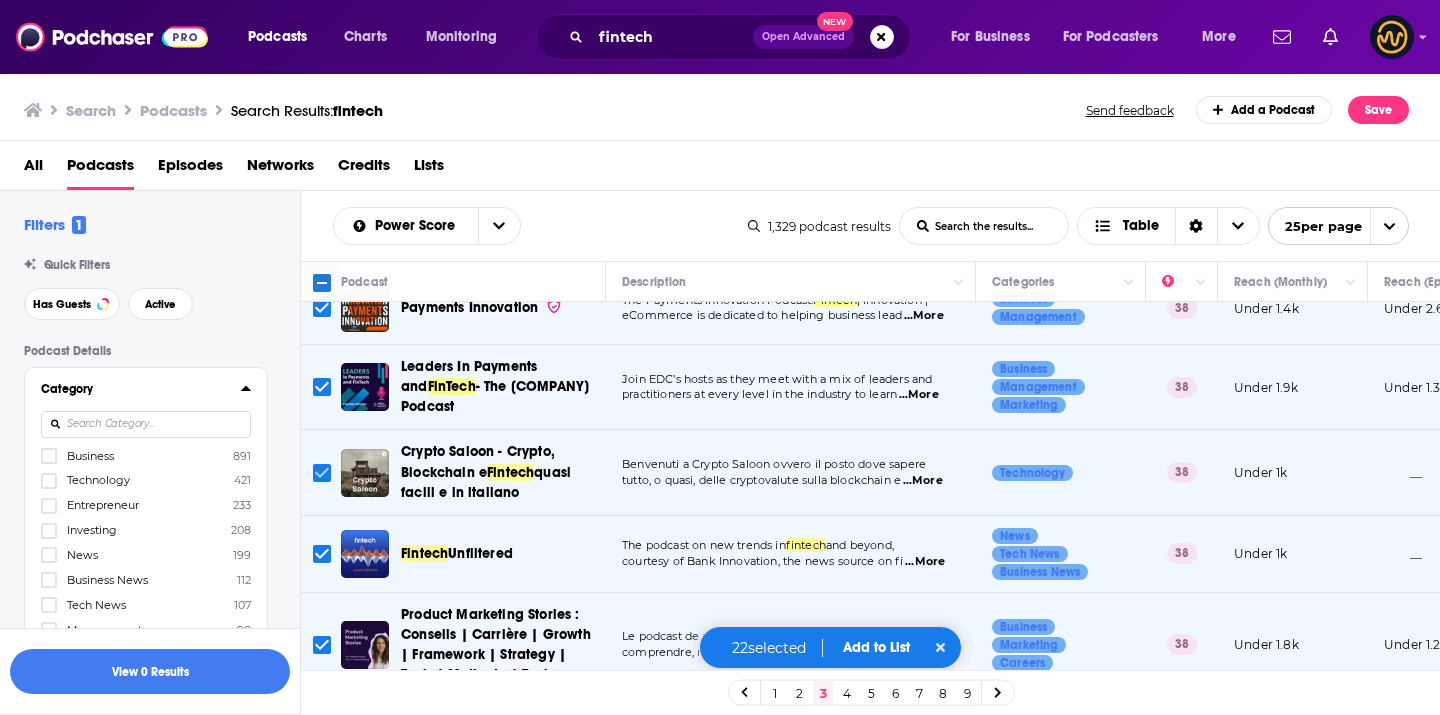 click at bounding box center (322, 473) 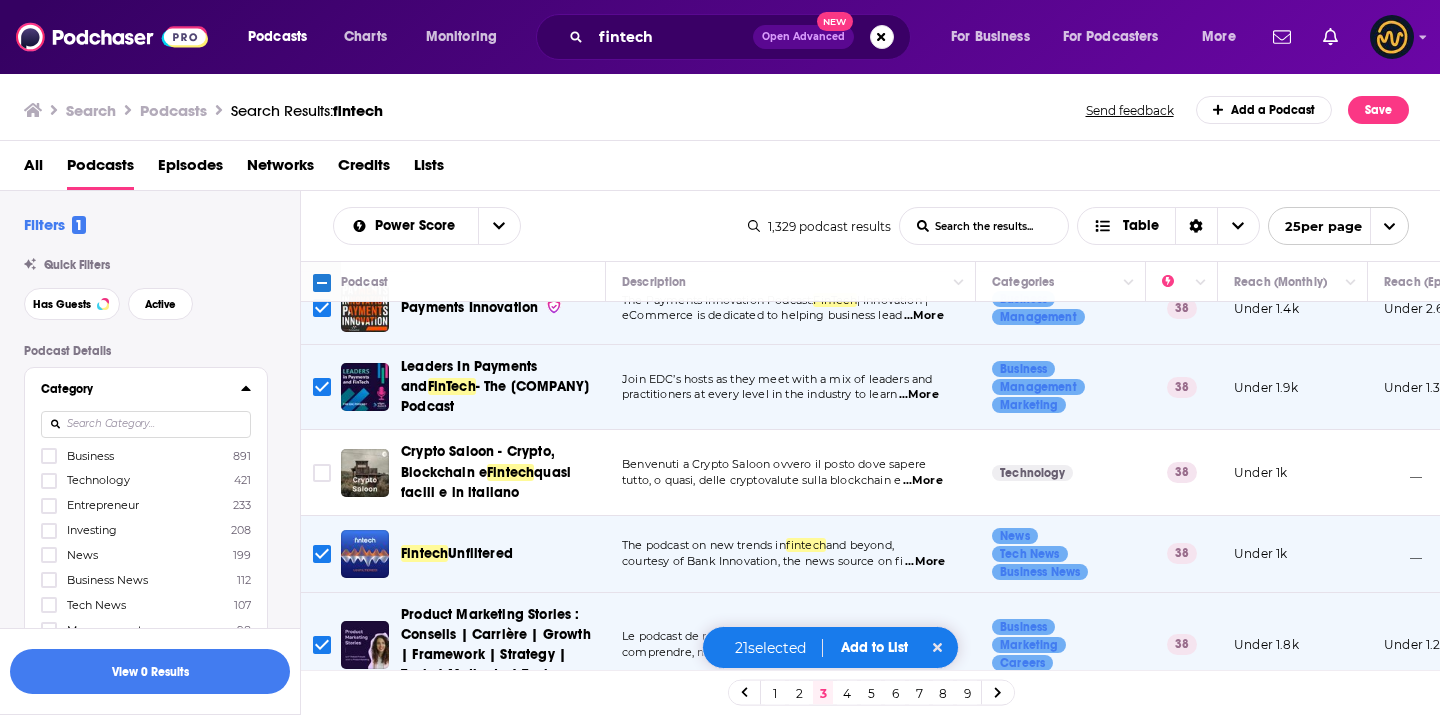 scroll, scrollTop: 1519, scrollLeft: 0, axis: vertical 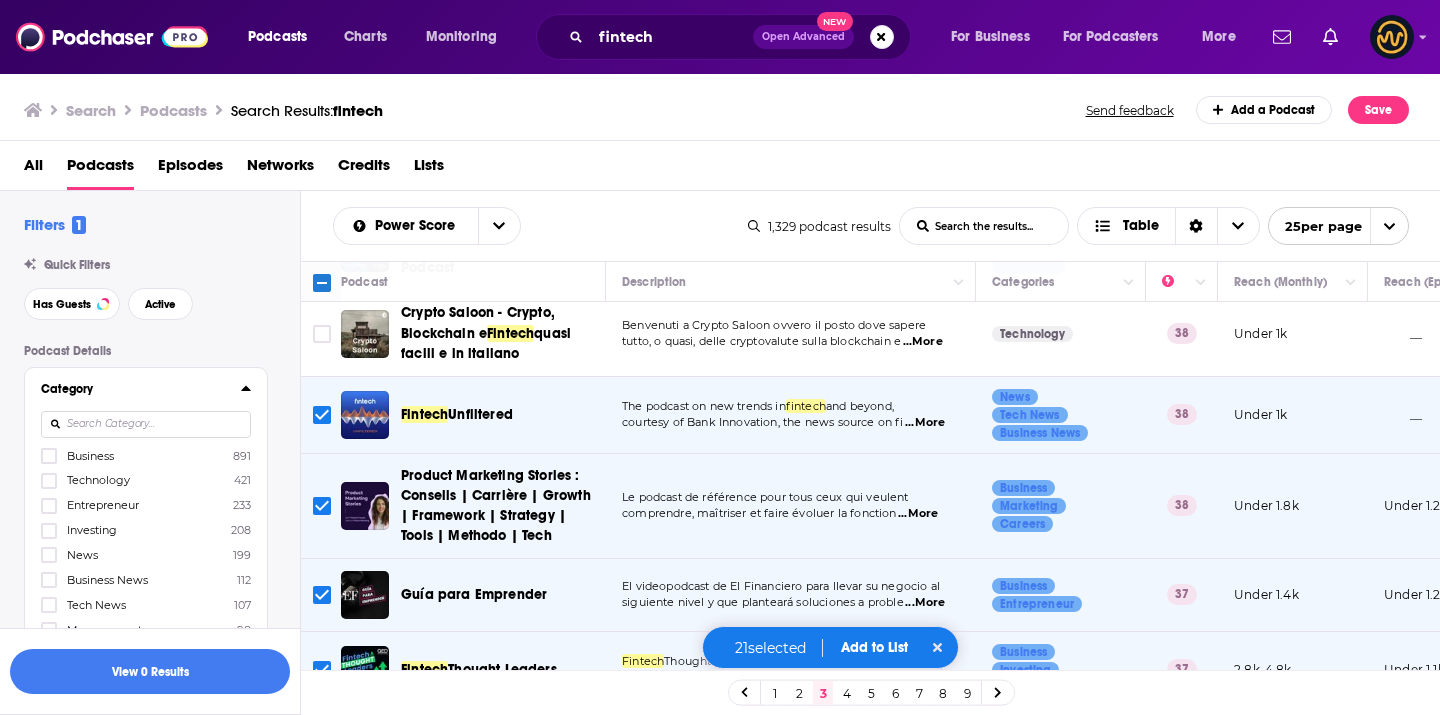 click at bounding box center (322, 506) 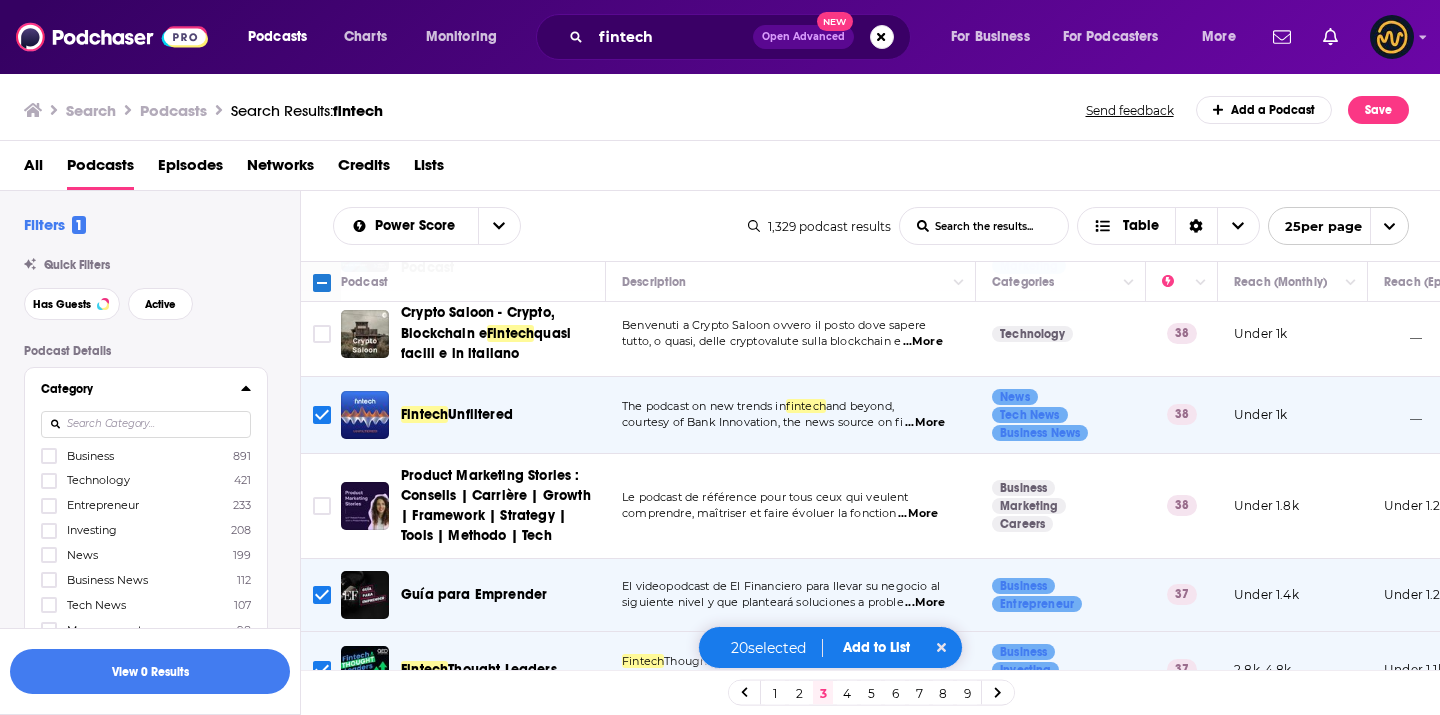scroll, scrollTop: 1557, scrollLeft: 0, axis: vertical 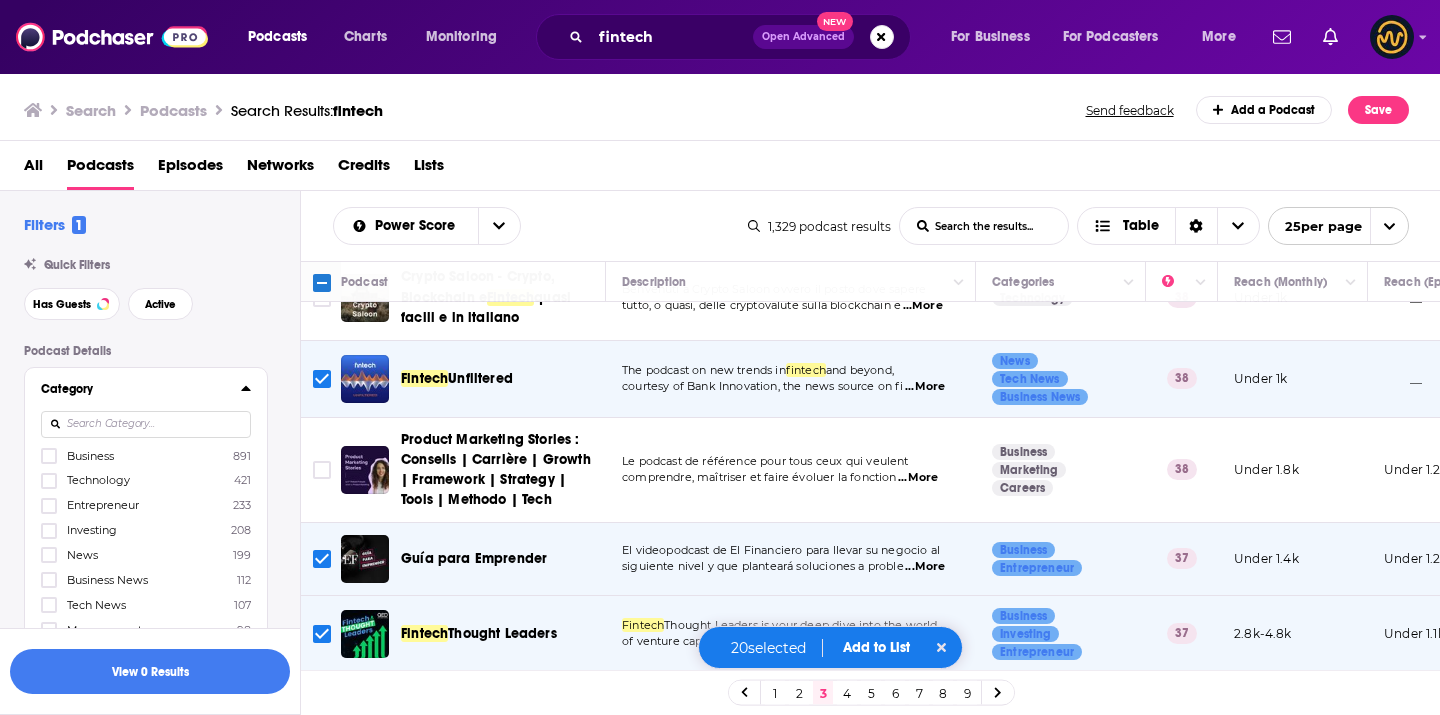 click at bounding box center [321, 559] 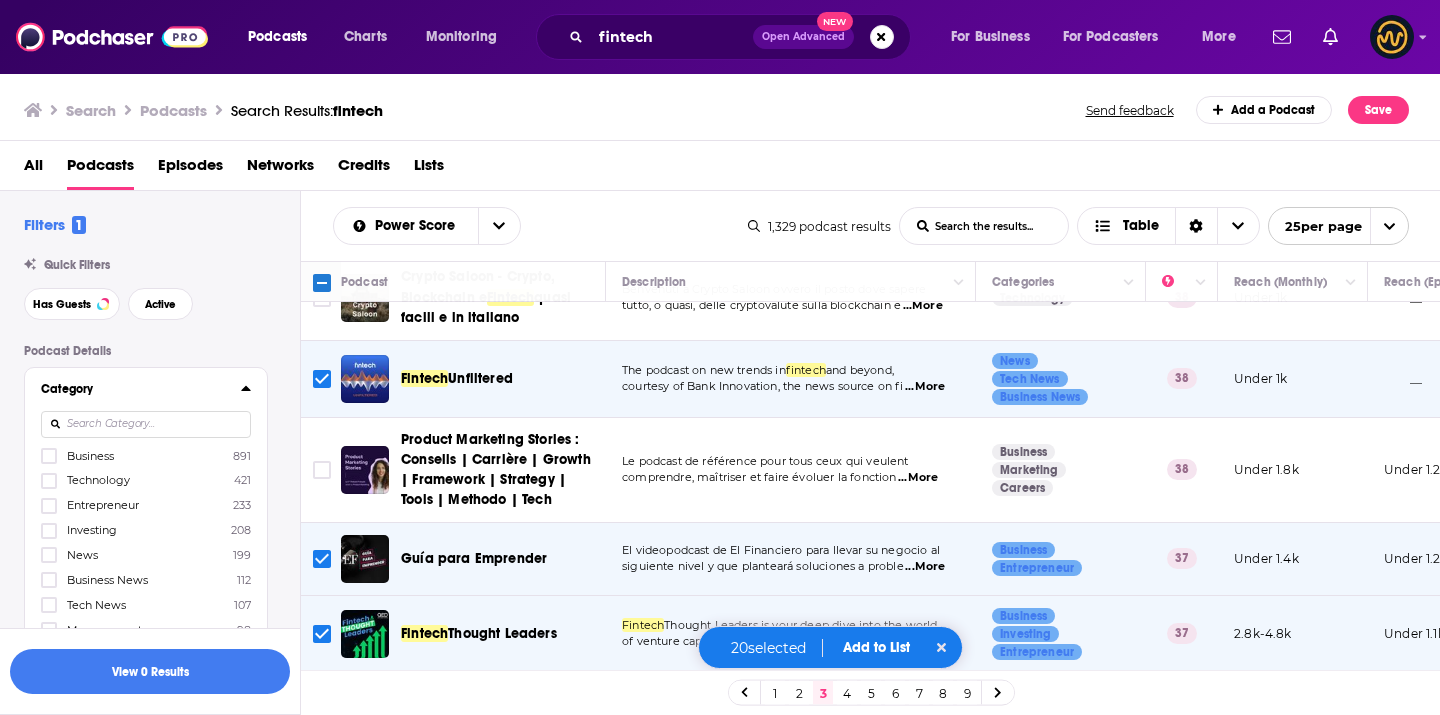 click at bounding box center (322, 559) 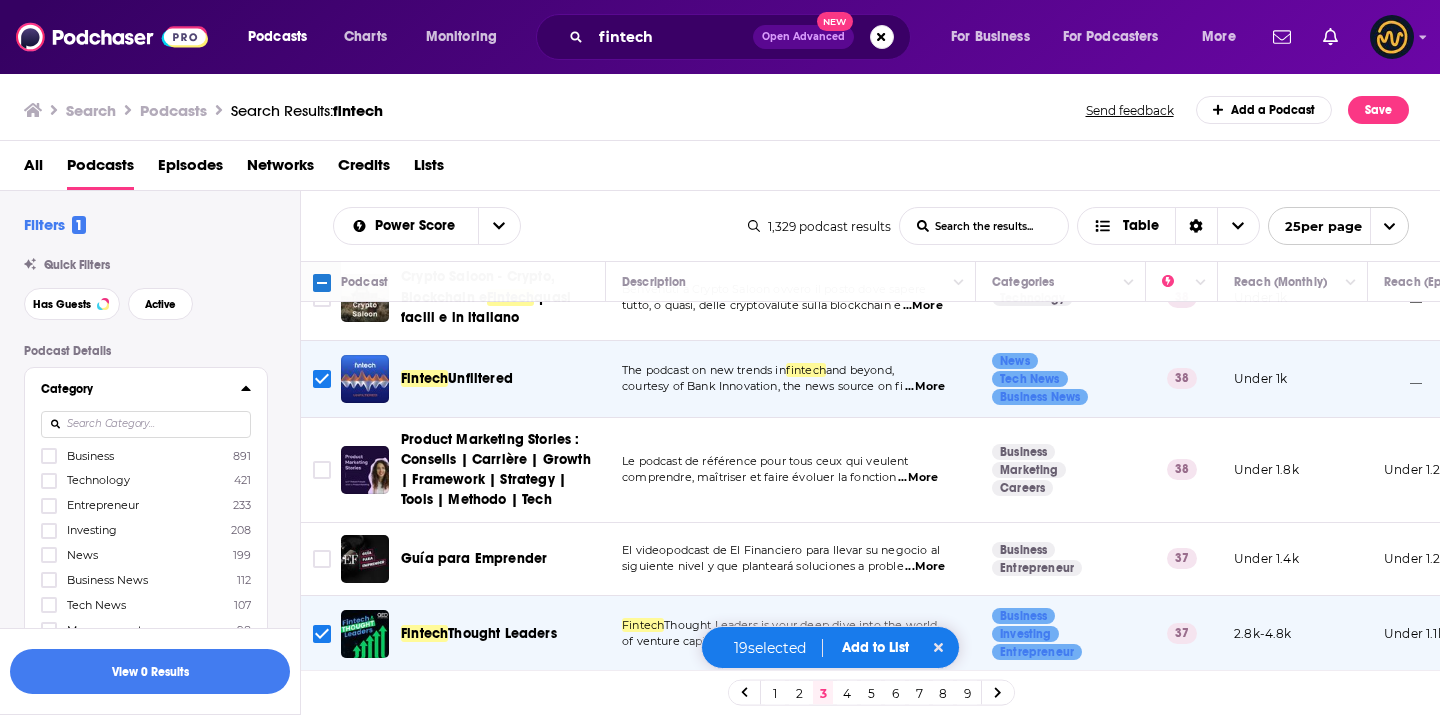 scroll, scrollTop: 1562, scrollLeft: 0, axis: vertical 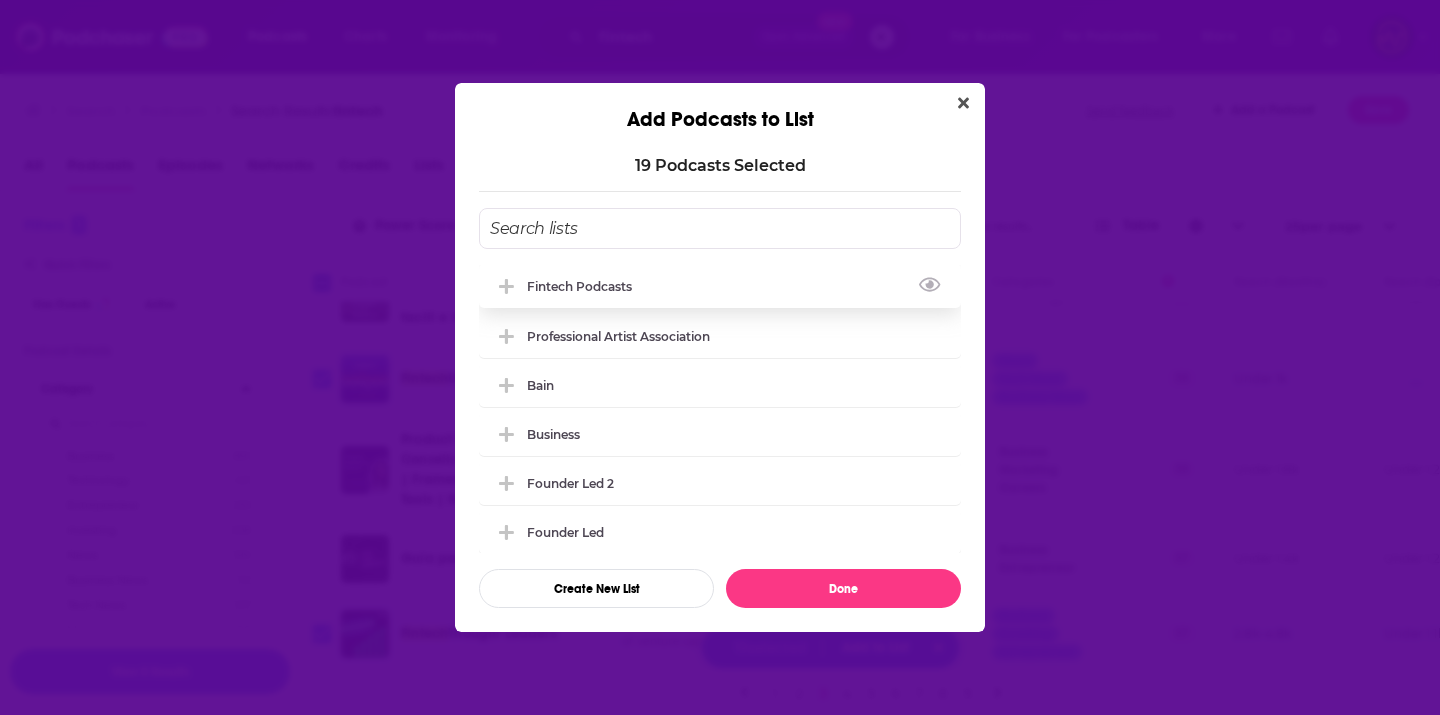 click at bounding box center (509, 286) 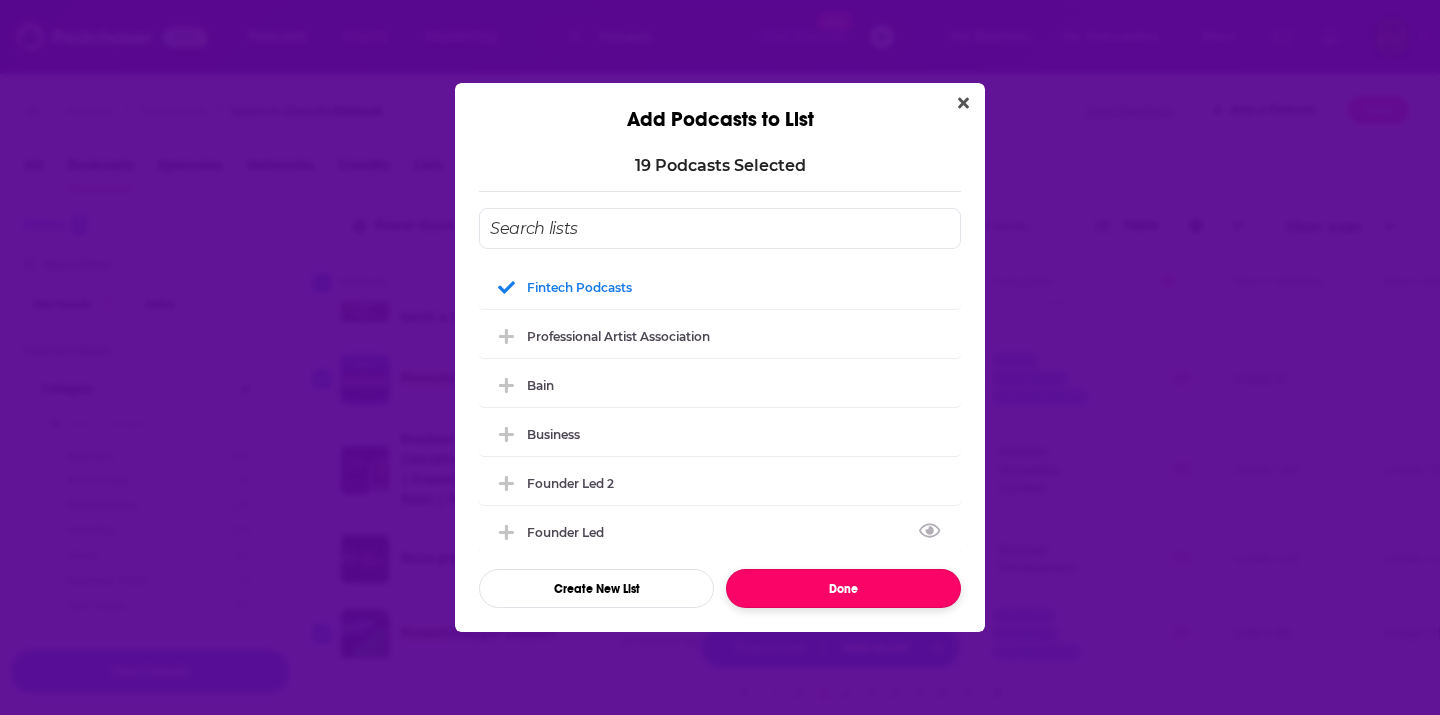 click on "Done" at bounding box center [843, 588] 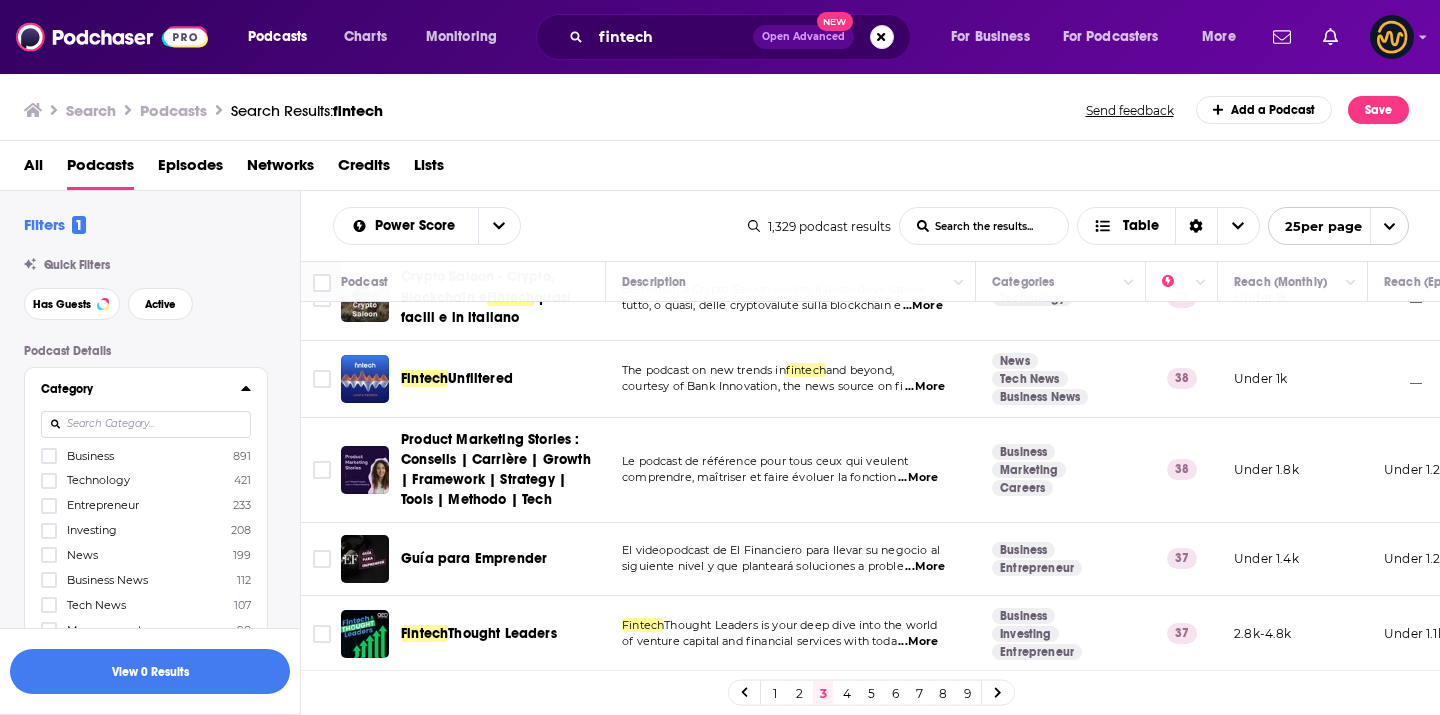 click on "4" at bounding box center (847, 693) 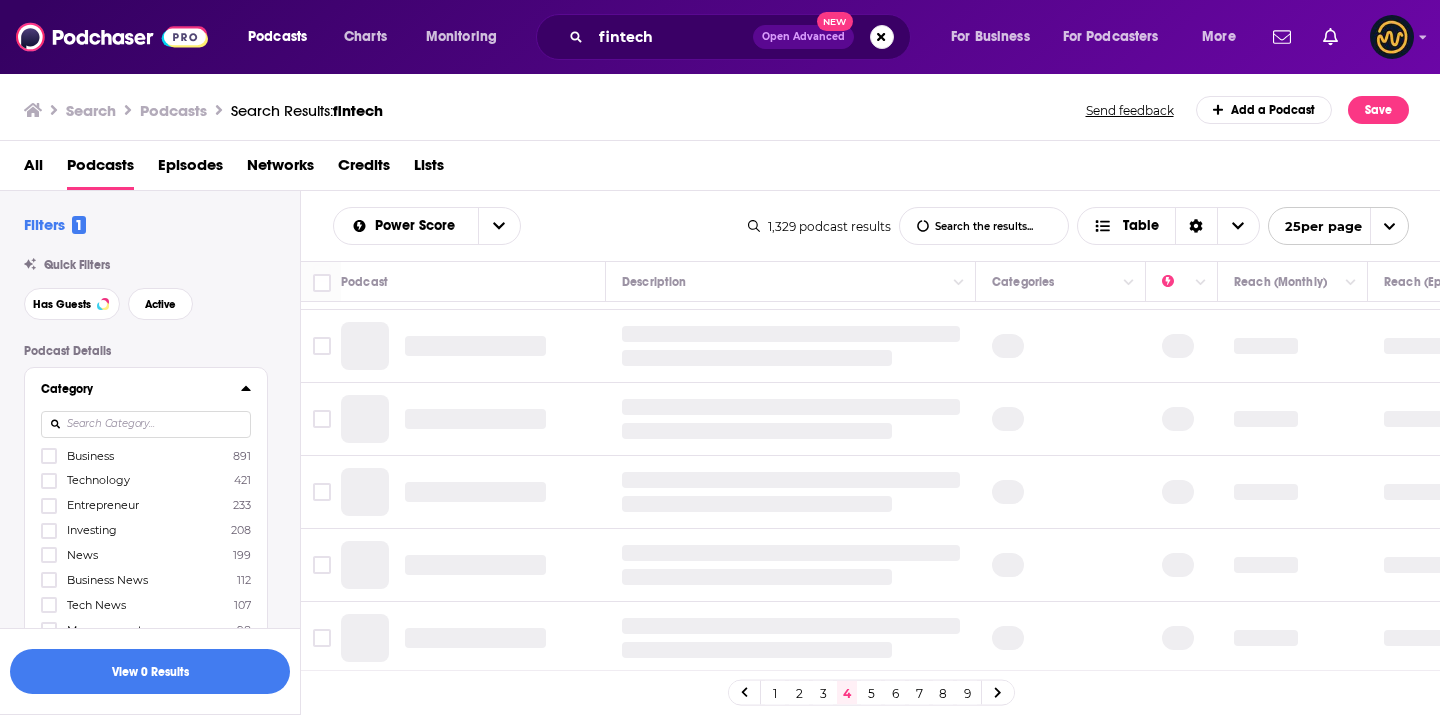 scroll, scrollTop: 0, scrollLeft: 0, axis: both 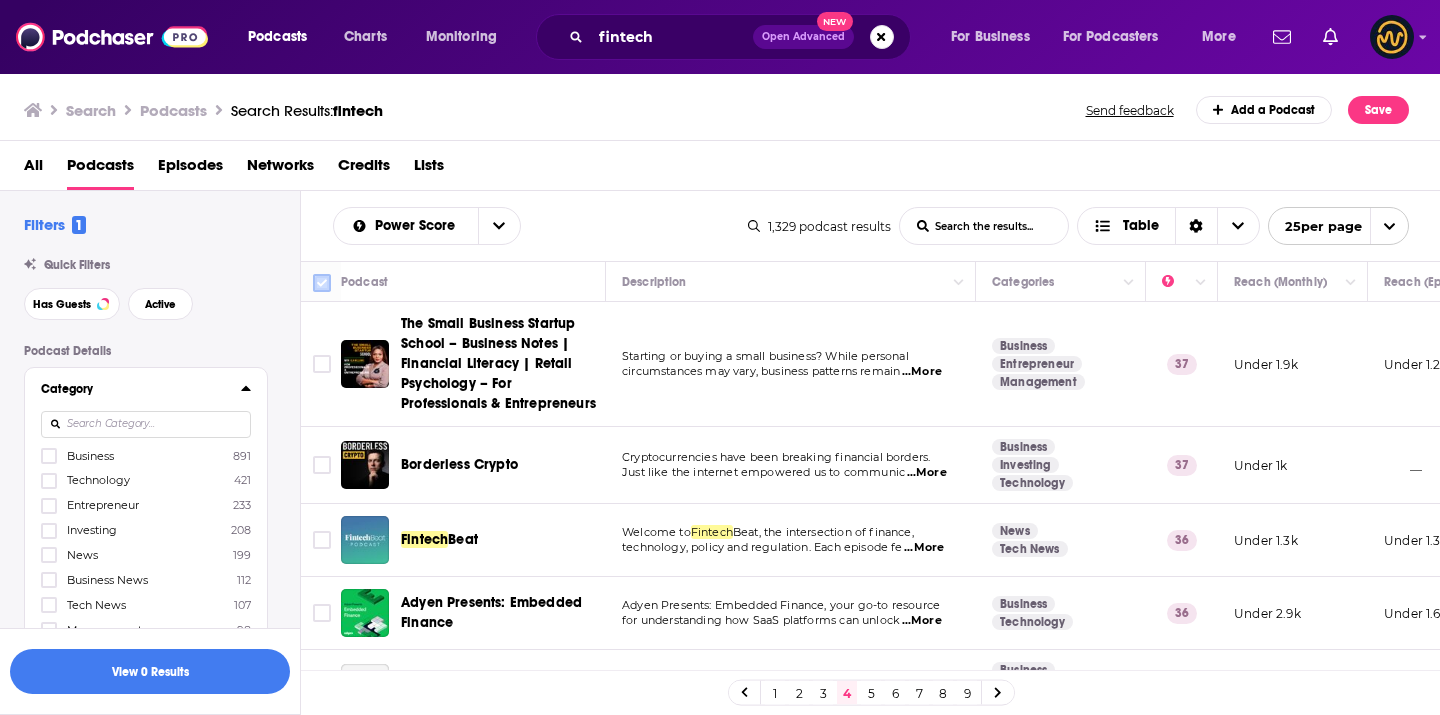 click at bounding box center (322, 283) 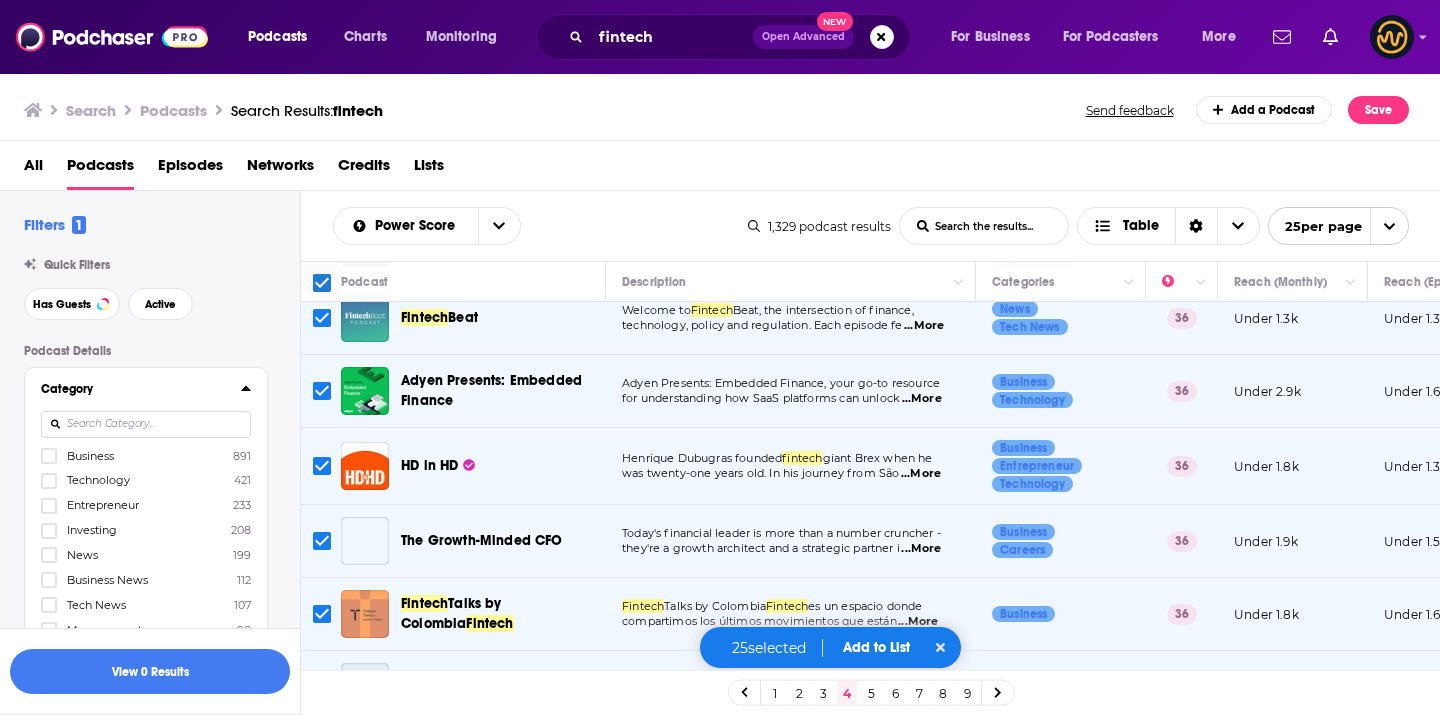 scroll, scrollTop: 366, scrollLeft: 0, axis: vertical 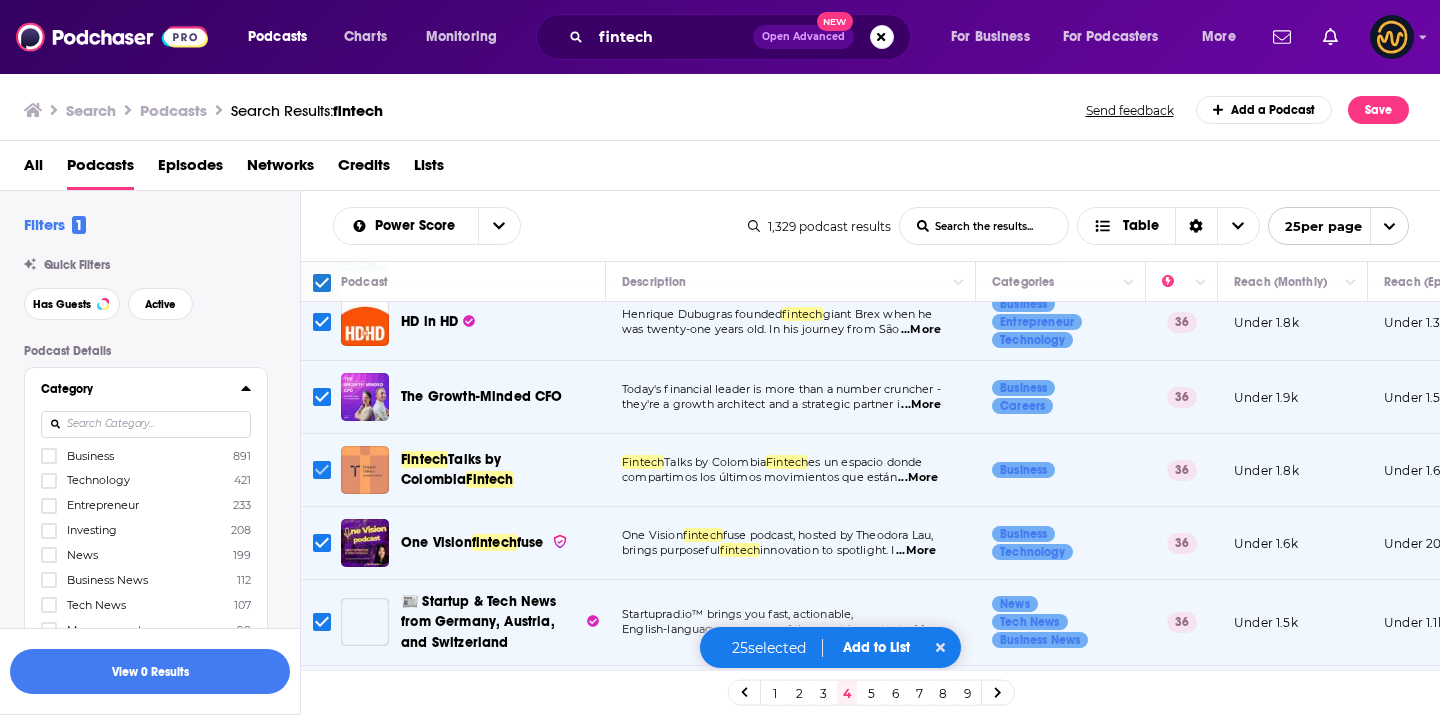 click at bounding box center [322, 470] 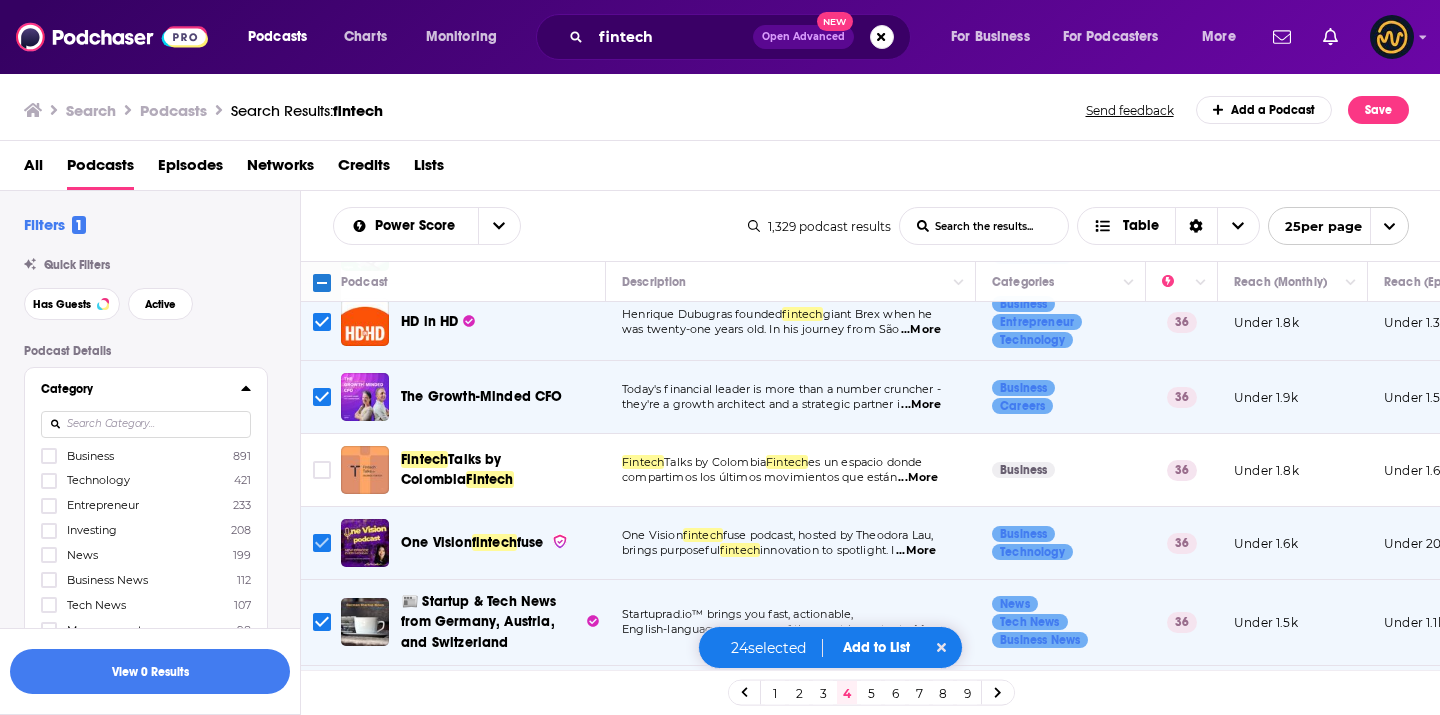 click at bounding box center (322, 543) 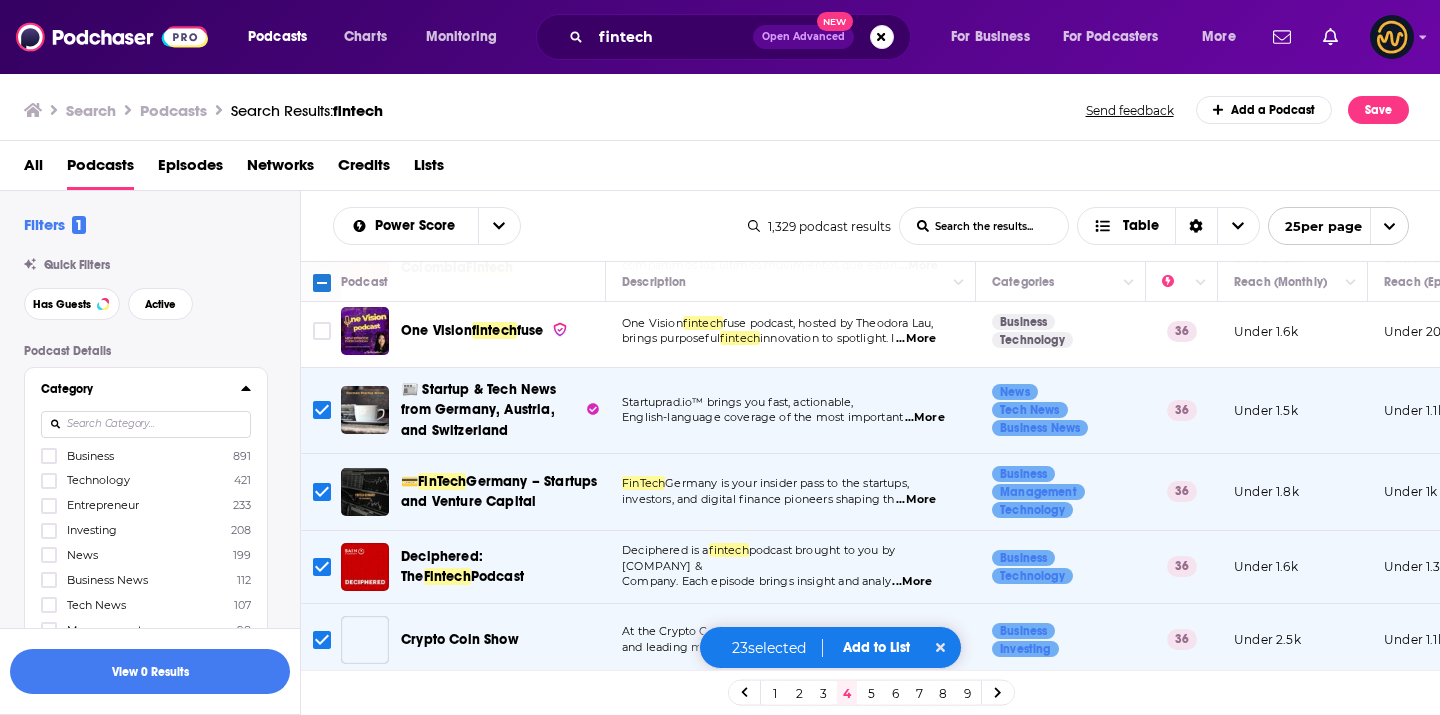 scroll, scrollTop: 590, scrollLeft: 0, axis: vertical 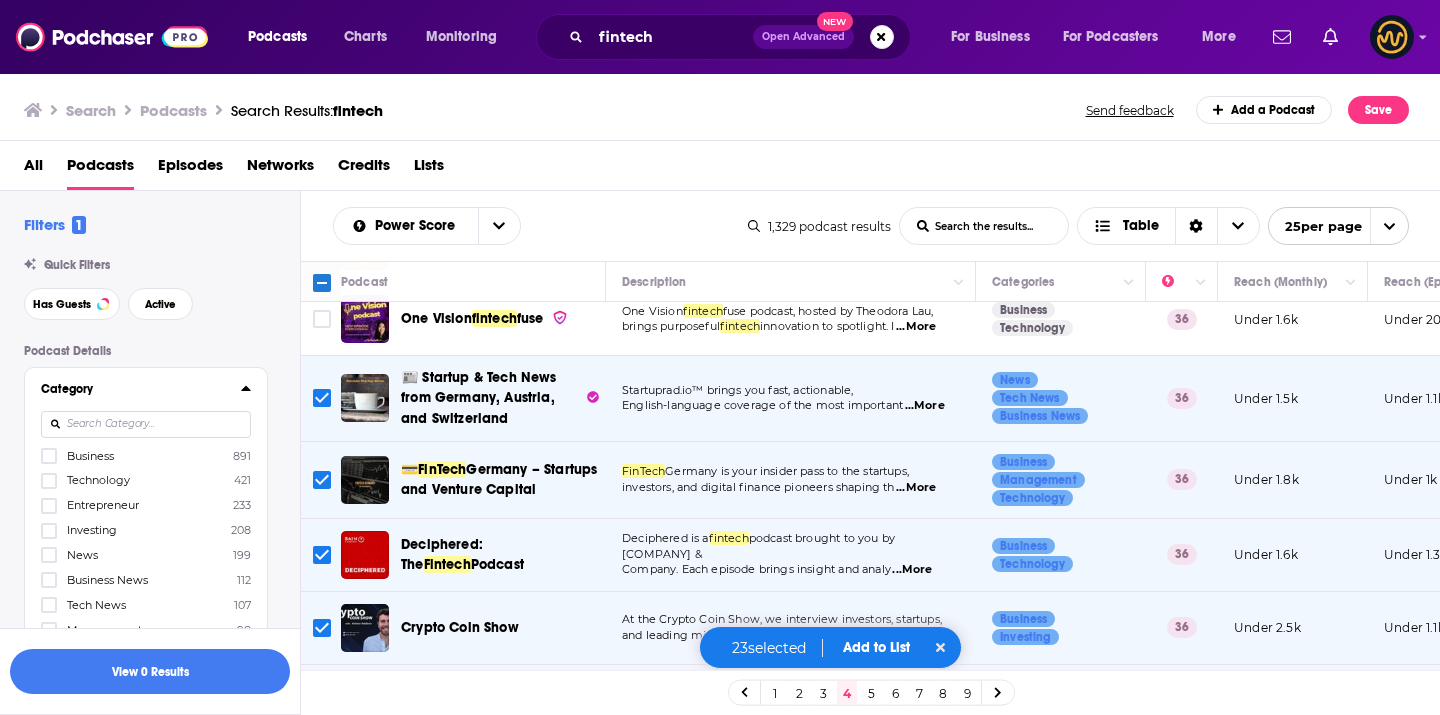 click at bounding box center (322, 398) 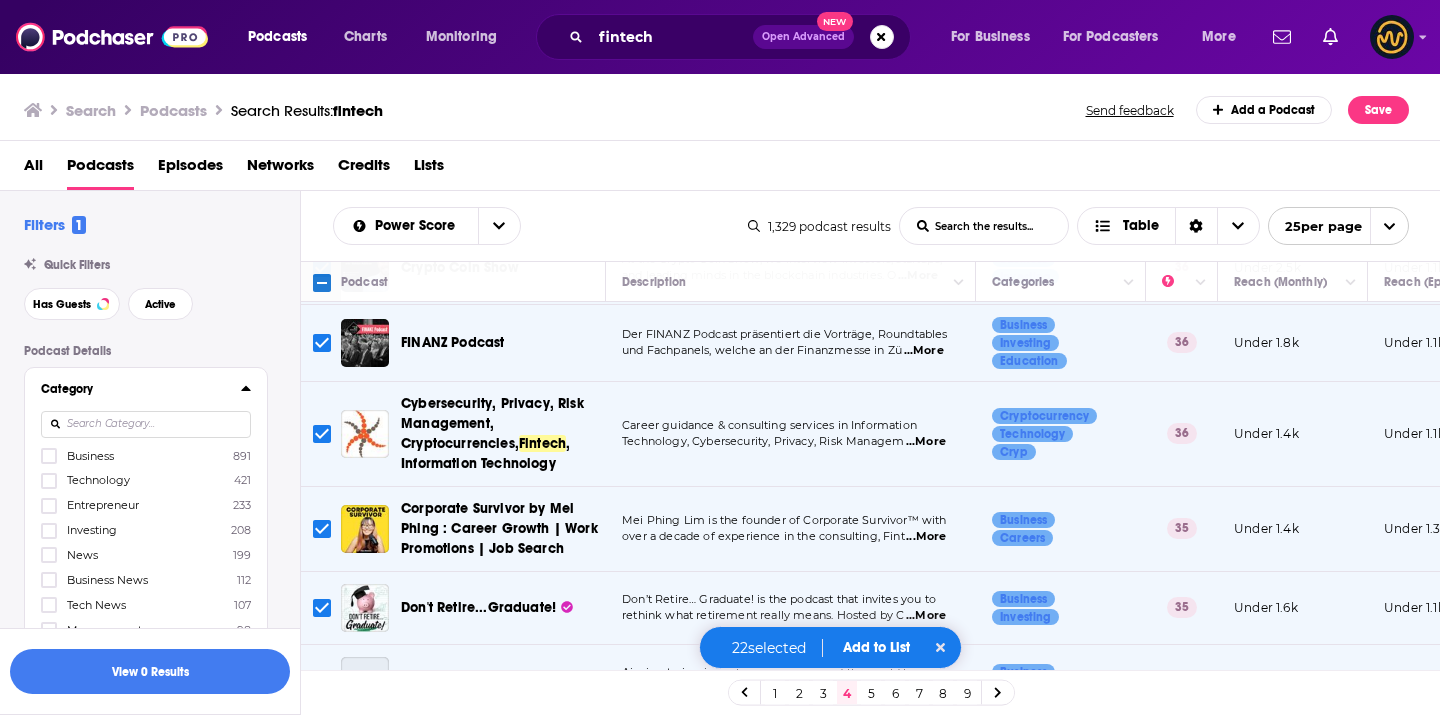 scroll, scrollTop: 968, scrollLeft: 0, axis: vertical 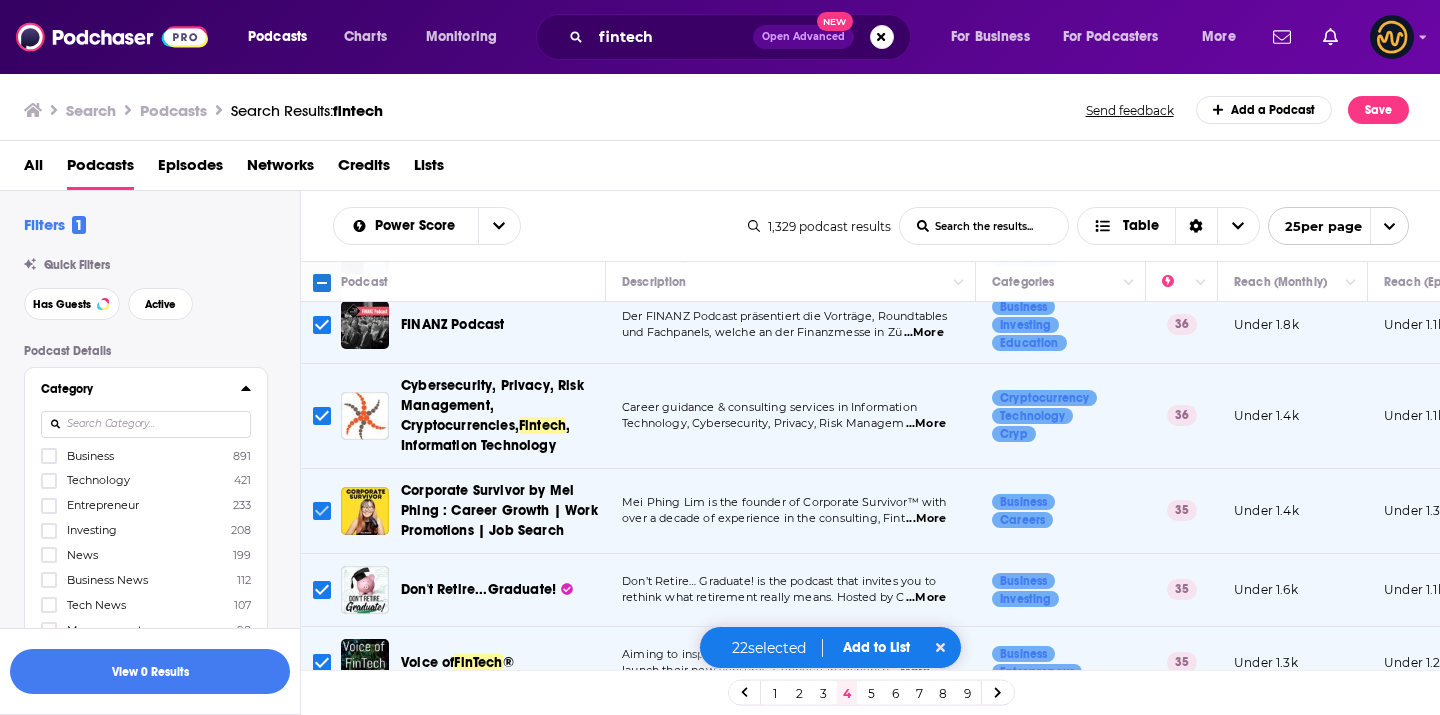 click at bounding box center (322, 511) 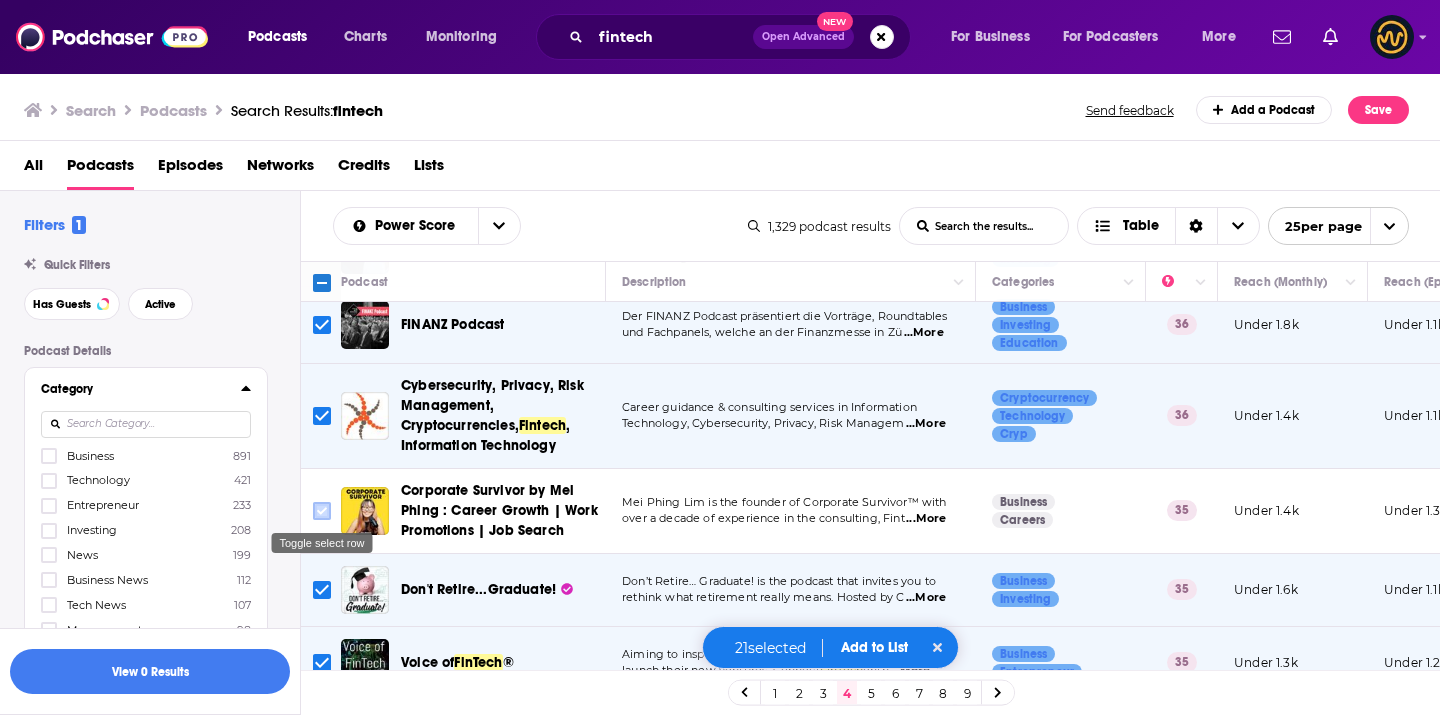 click at bounding box center [322, 511] 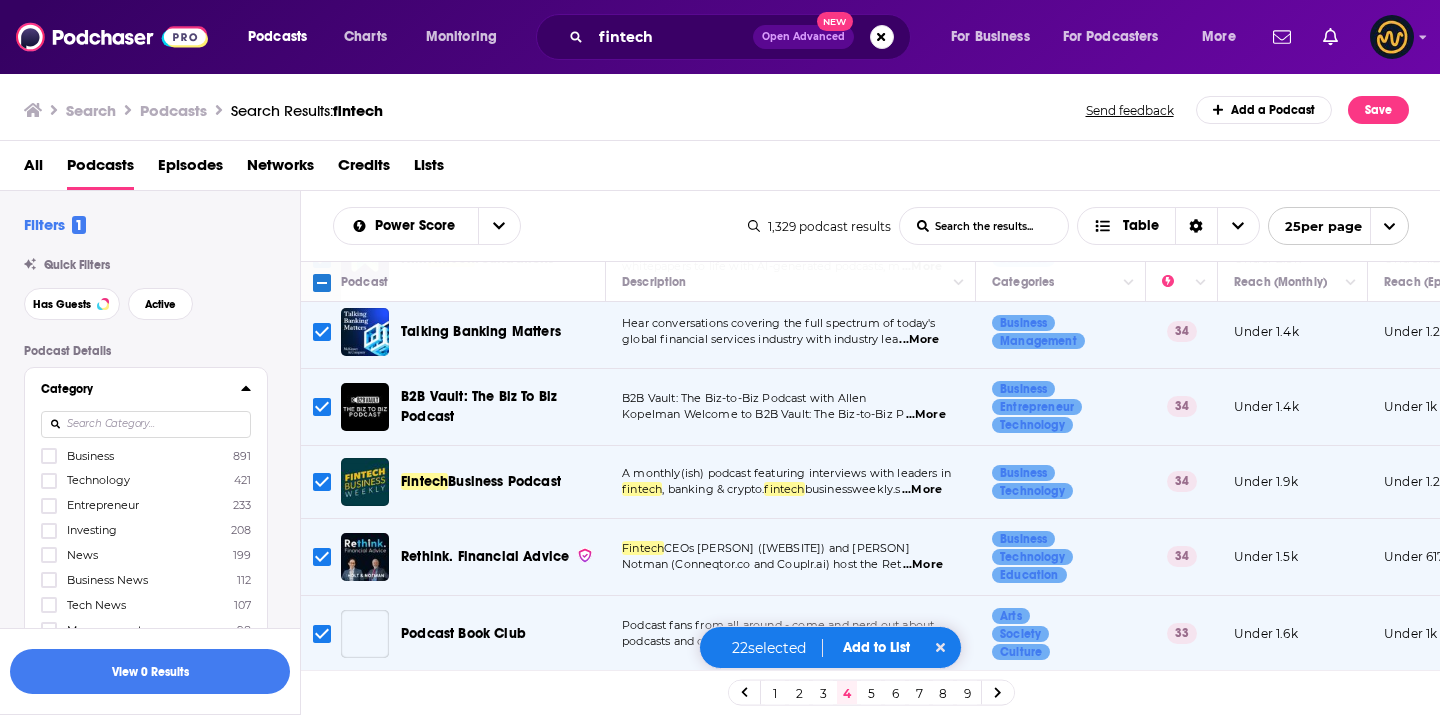 scroll, scrollTop: 1610, scrollLeft: 0, axis: vertical 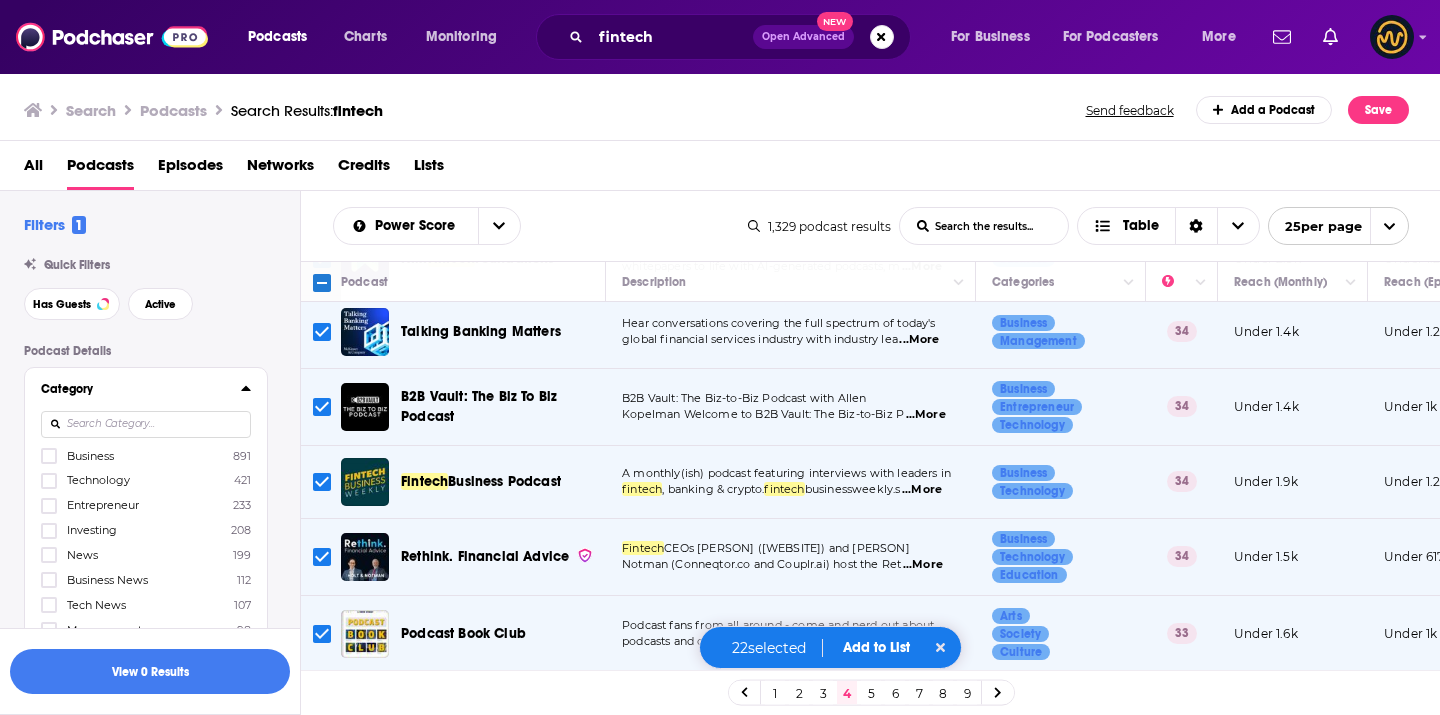 click at bounding box center [322, 634] 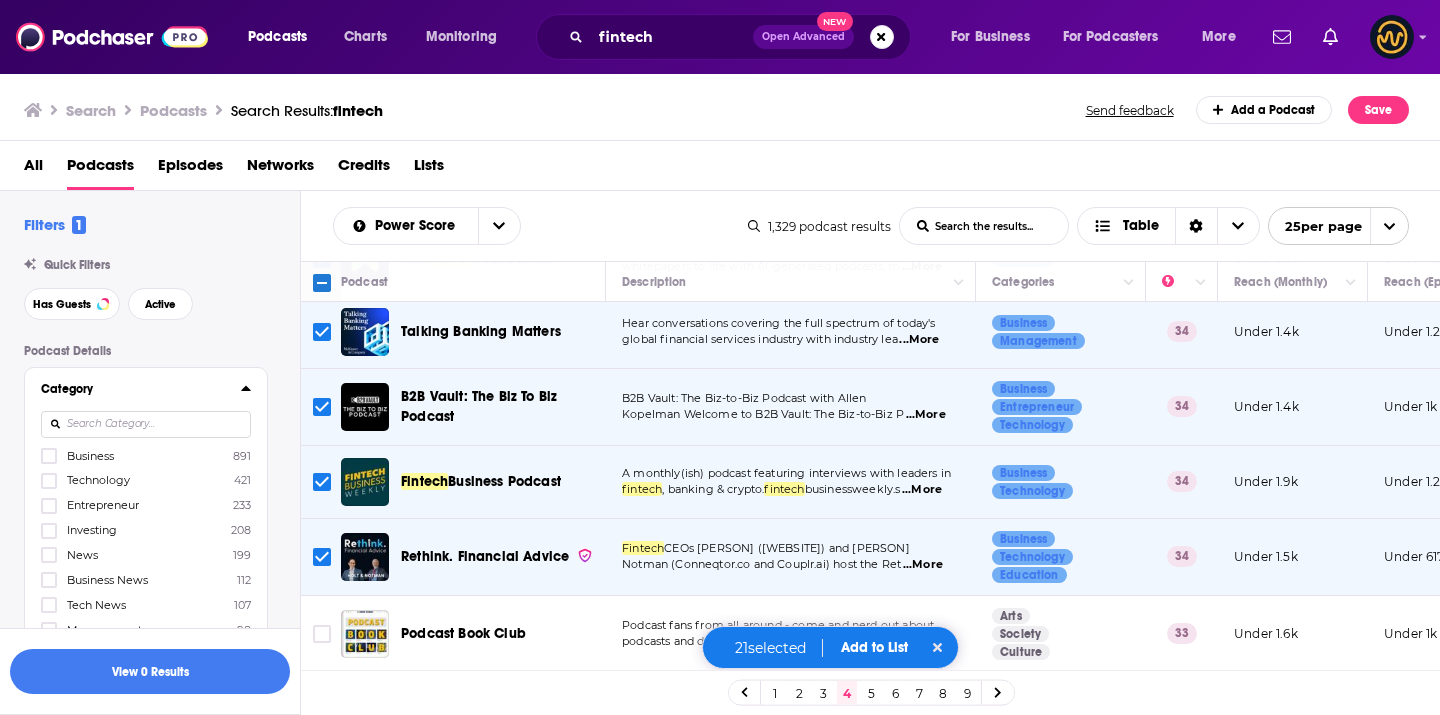 click on "Add to List" at bounding box center [874, 647] 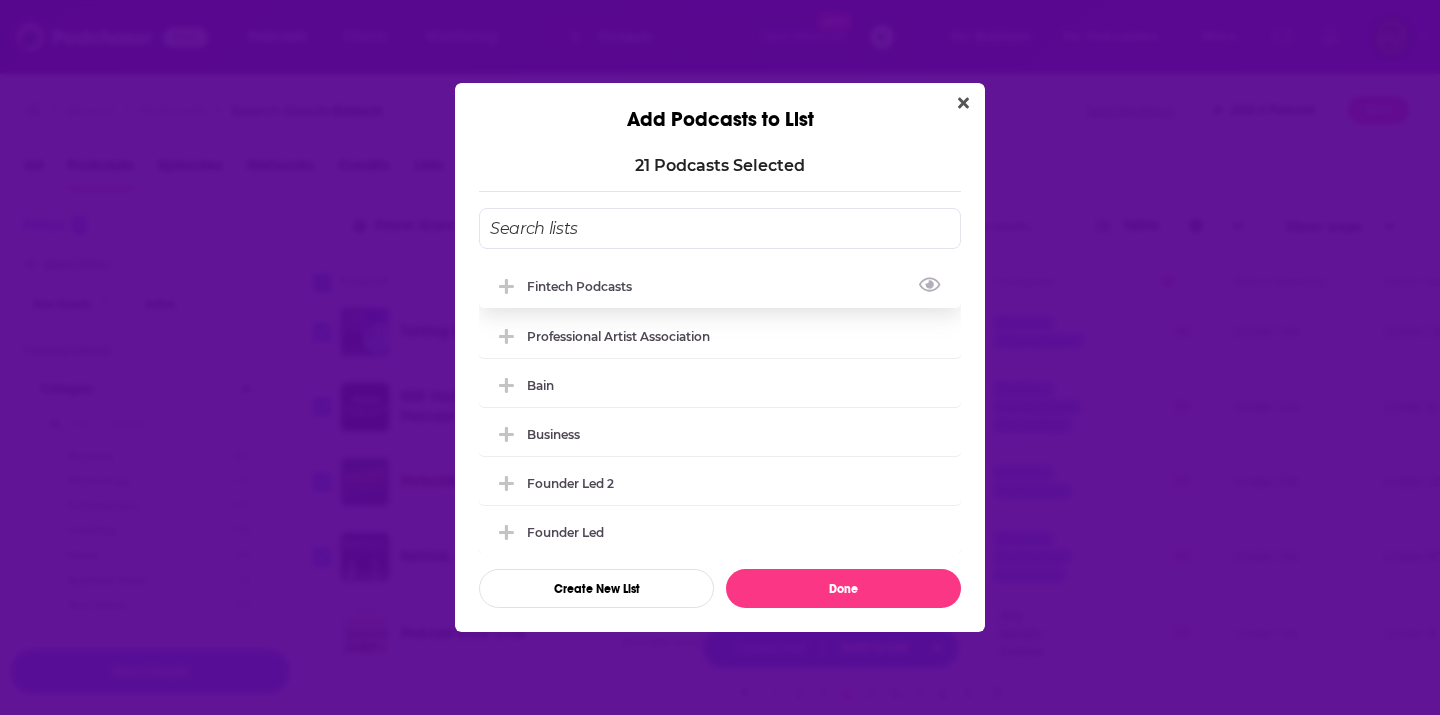 click on "Fintech Podcasts" at bounding box center (585, 286) 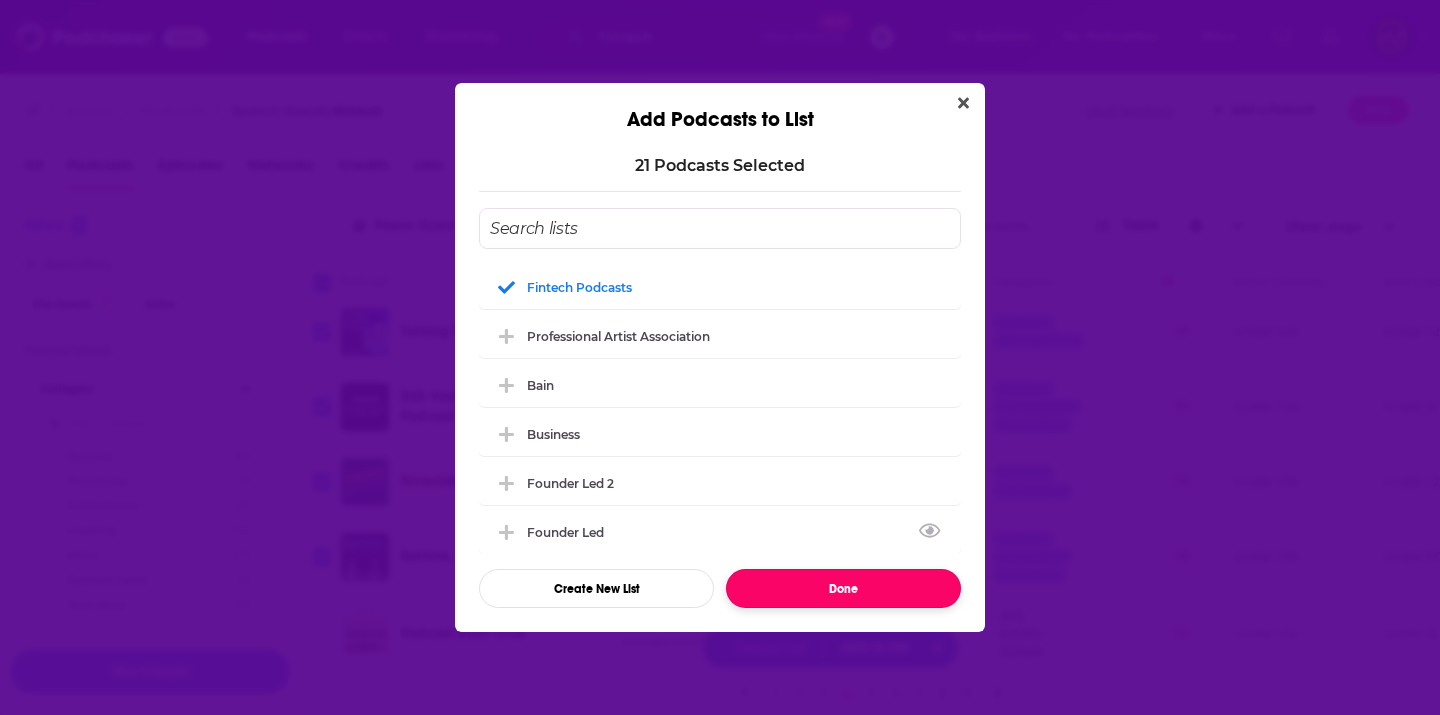 click on "Done" at bounding box center [843, 588] 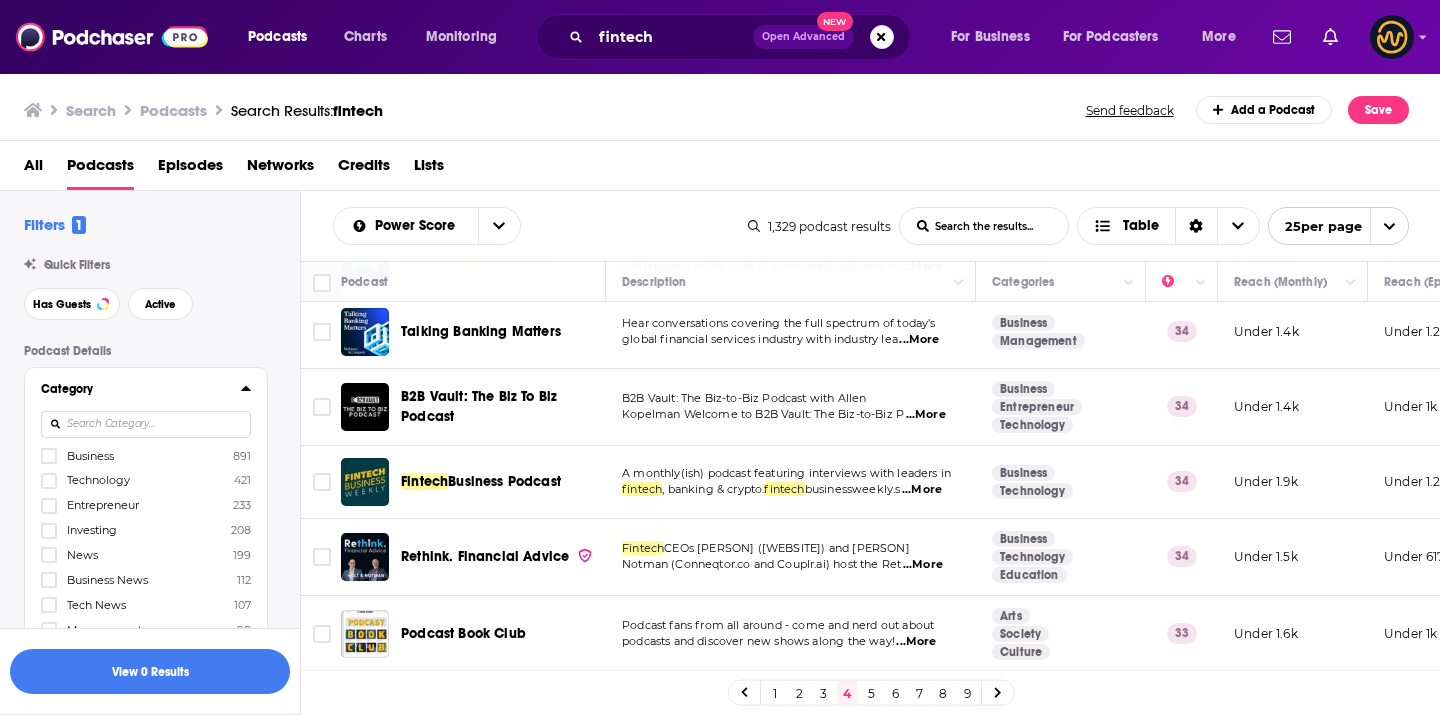 click on "5" at bounding box center (871, 693) 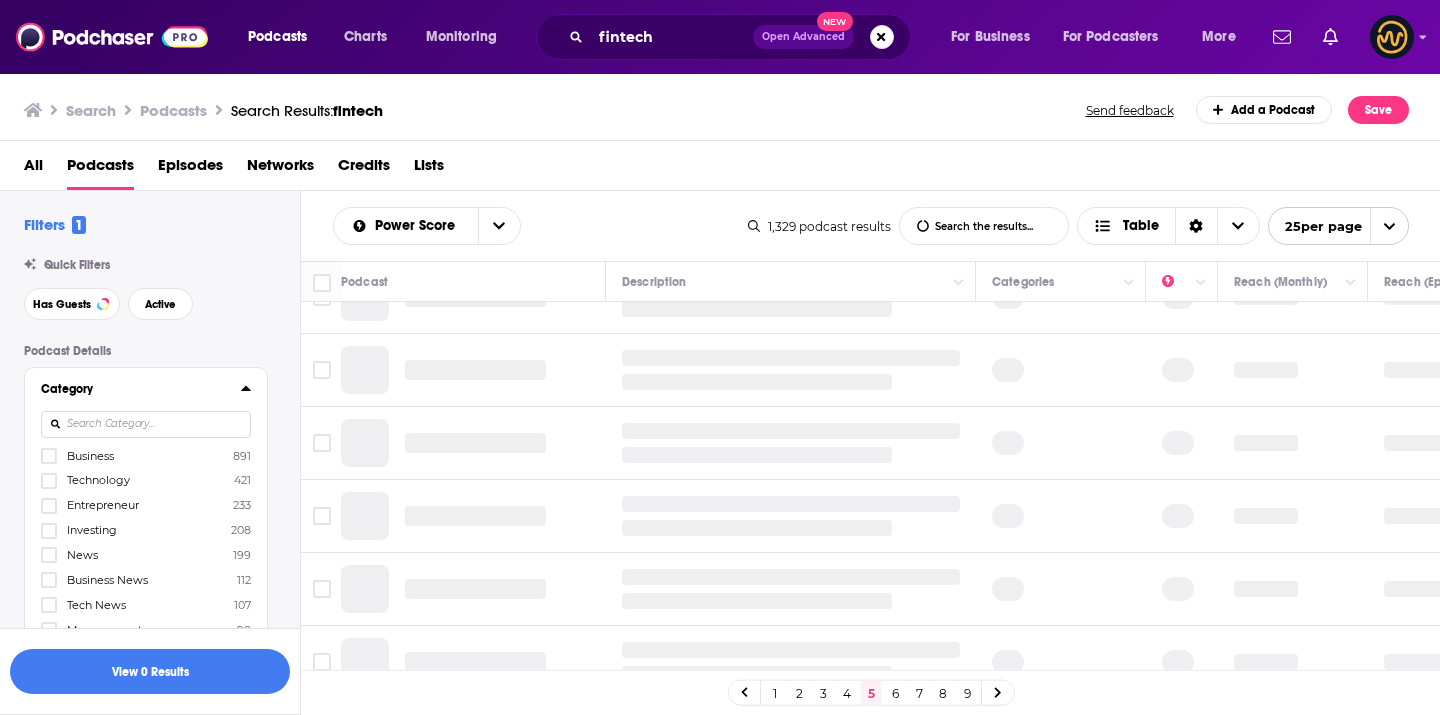 scroll, scrollTop: 0, scrollLeft: 0, axis: both 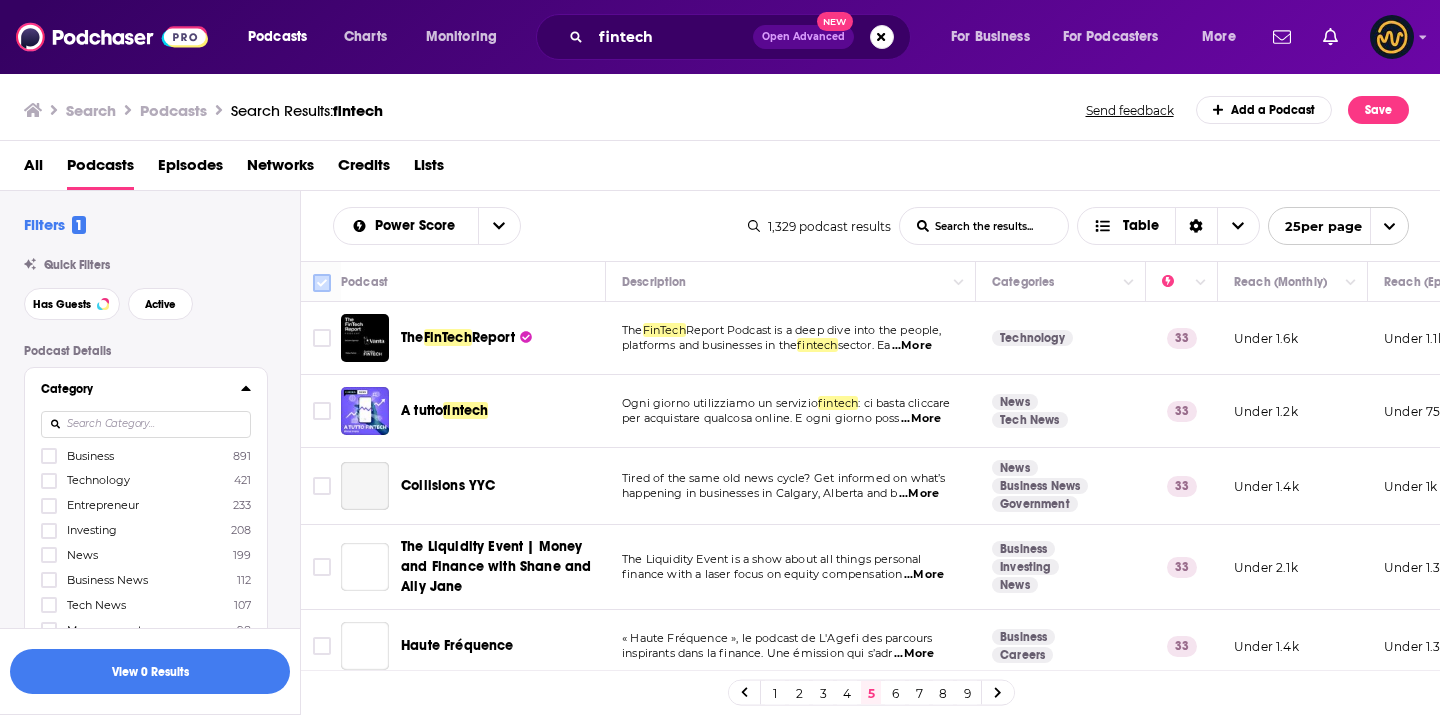 click at bounding box center [322, 283] 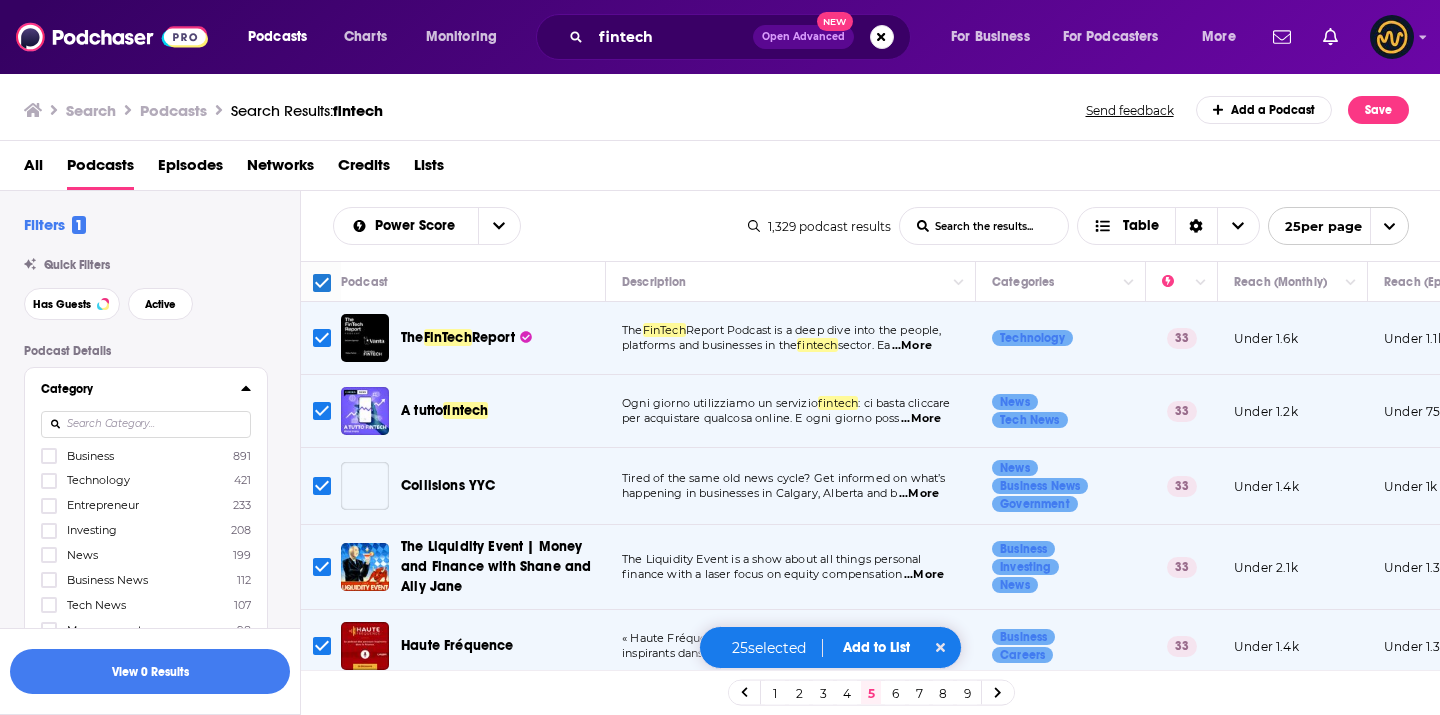 click at bounding box center [322, 411] 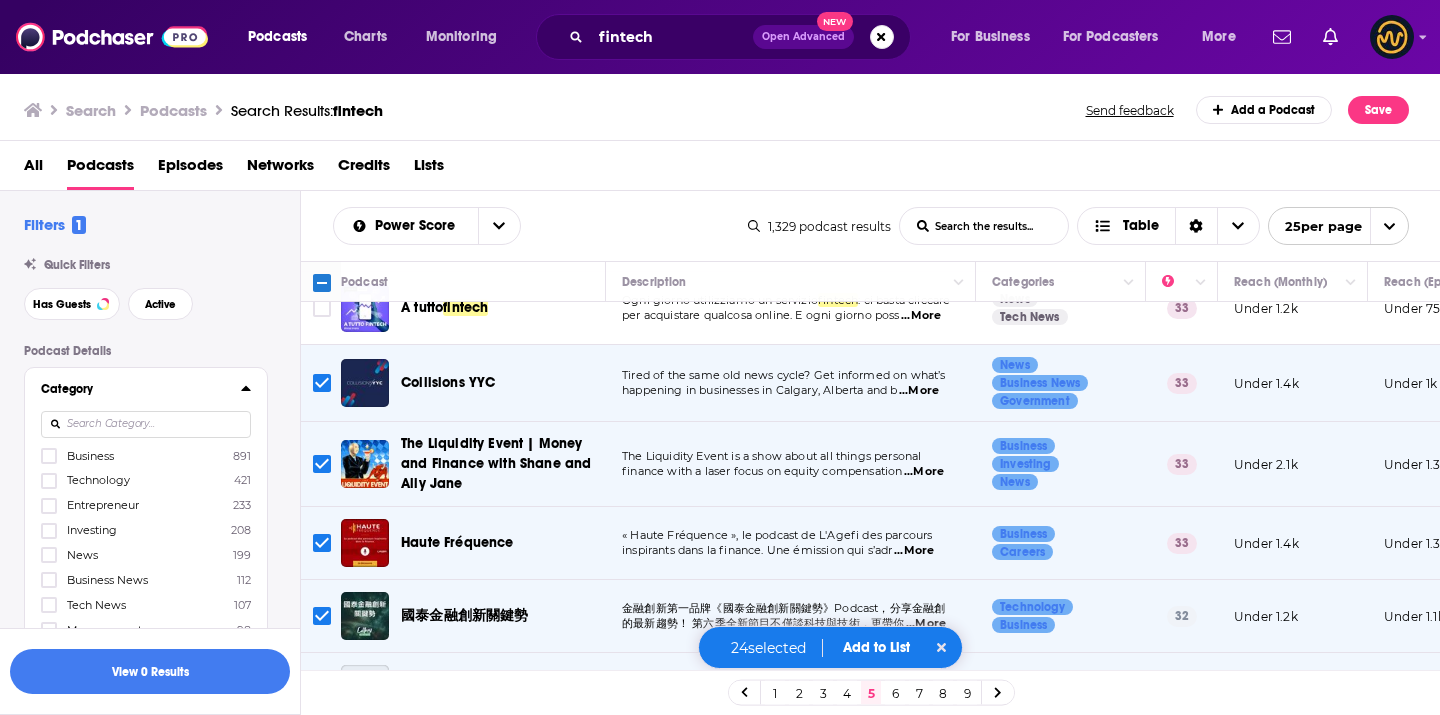 scroll, scrollTop: 107, scrollLeft: 0, axis: vertical 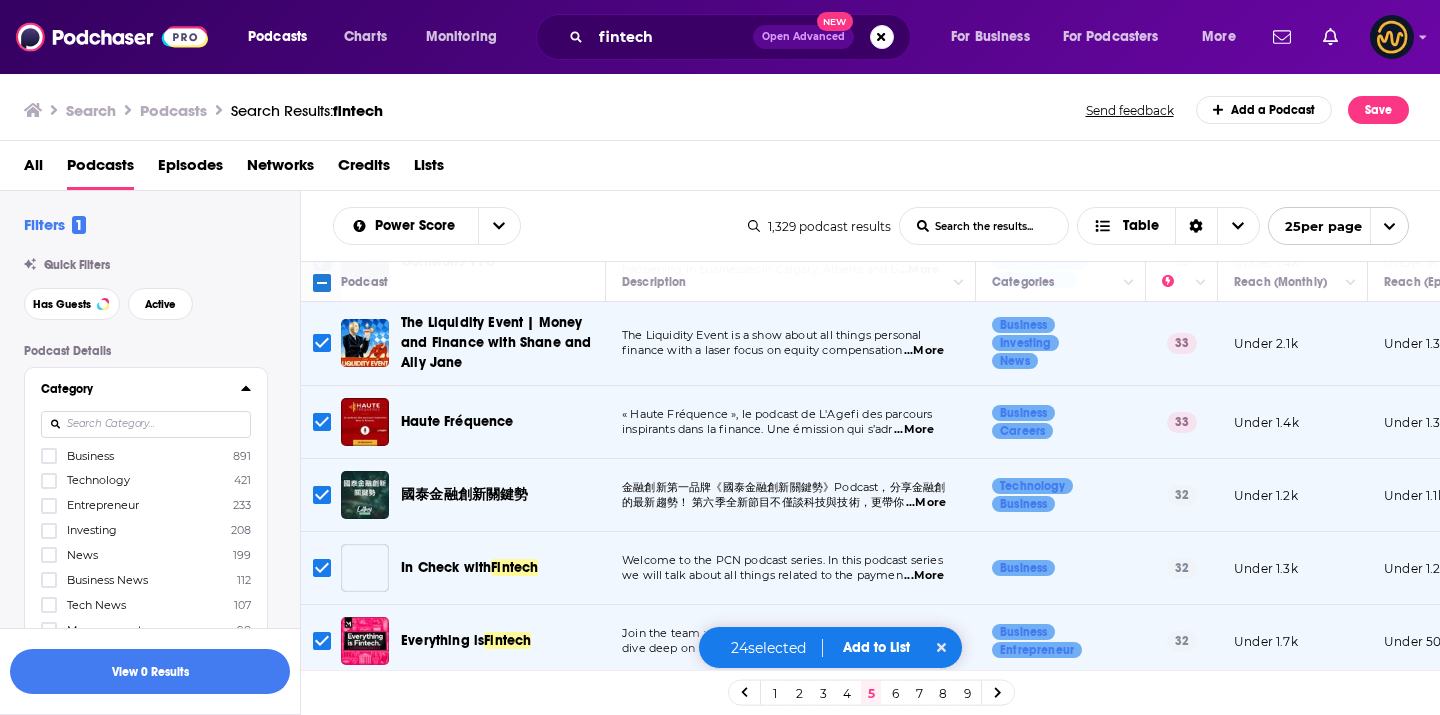 click at bounding box center [322, 422] 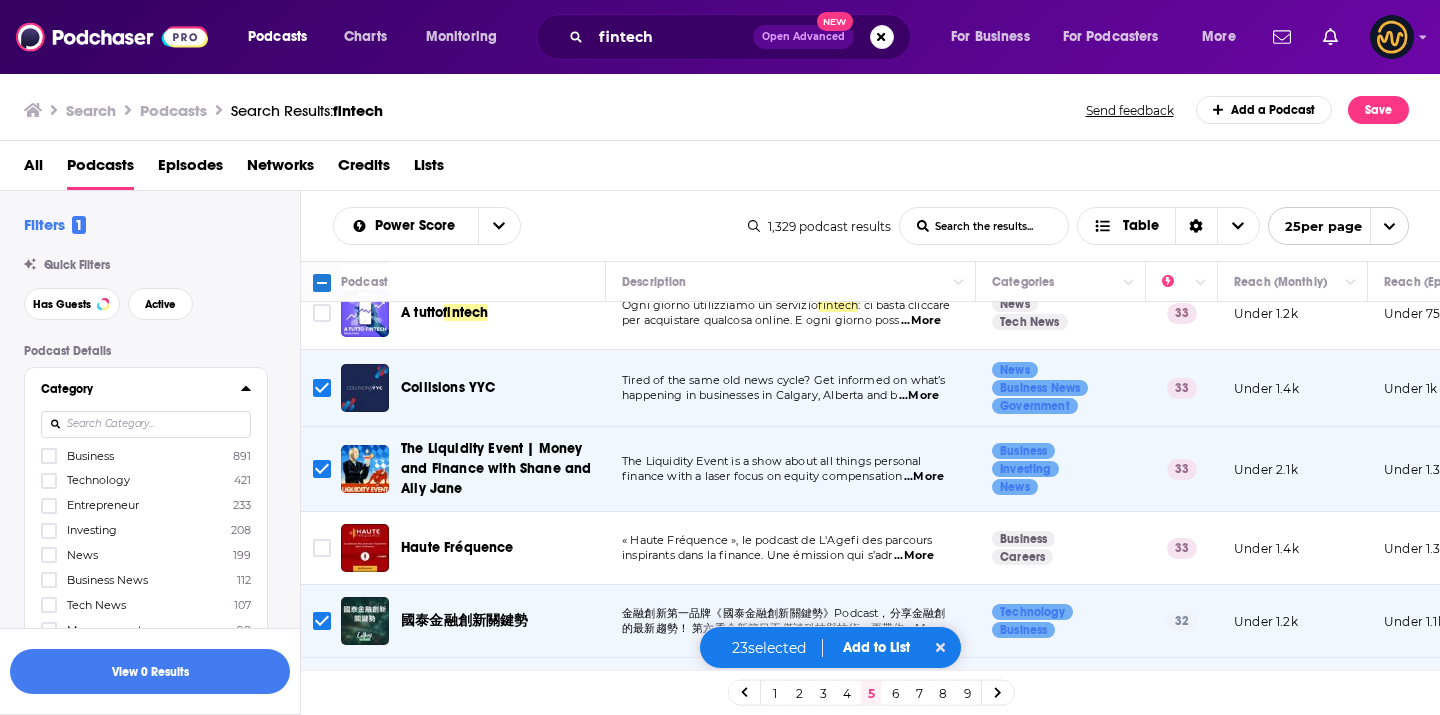 scroll, scrollTop: 200, scrollLeft: 0, axis: vertical 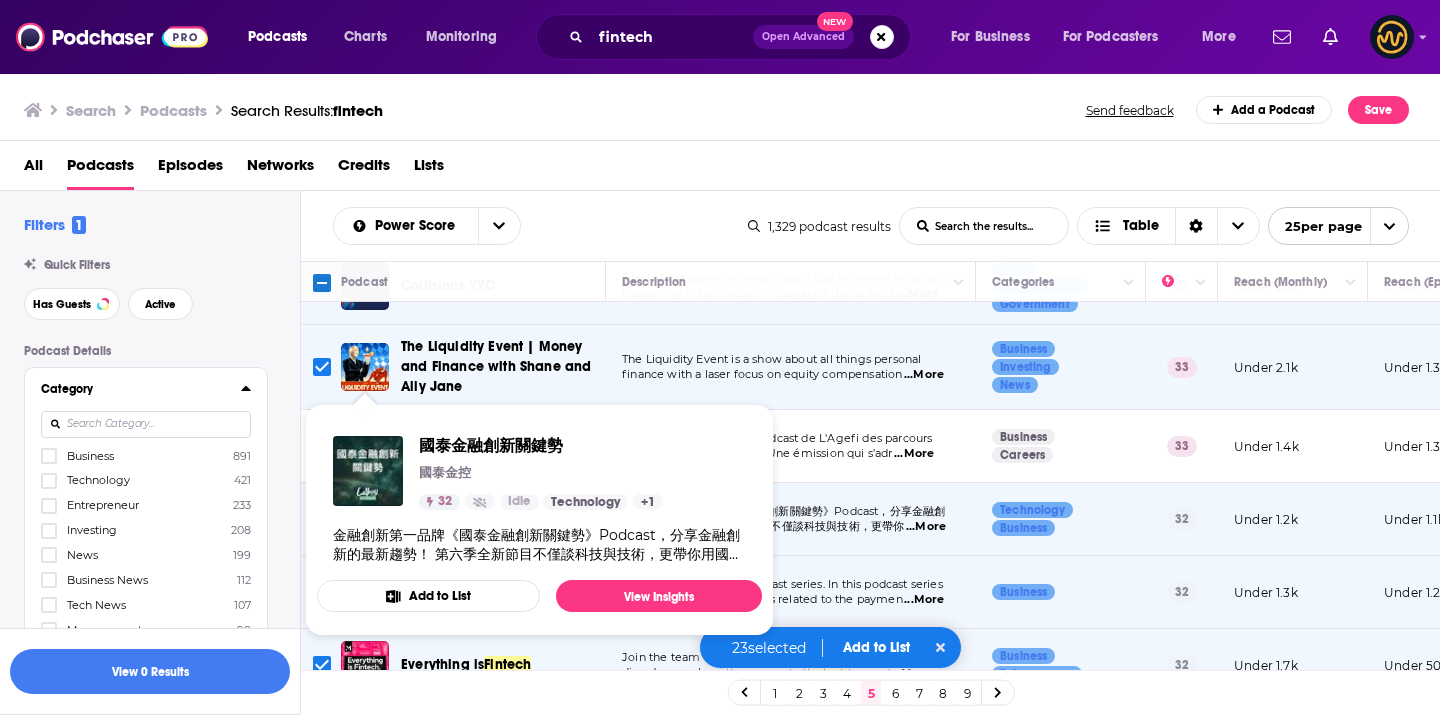 click on "國泰金融創新關鍵勢 國泰金控 32 Idle Technology + 1 金融創新第一品牌《國泰金融創新關鍵勢》Podcast，分享金融創新的最新趨勢！  第六季全新節目不僅談科技與技術，更帶你用國泰視野，俯瞰全場景金融創新的背後秘辛．領航 Fintech 多元趨勢與獨家觀點，本季將會有三個系列主題：跨域跨業創新、技術科技創新、組織文化創新，想了解國泰從金控橫跨銀行、人壽、產險等完整金融創新進行式，歡迎大家追蹤我們節目，掌握節目最新上架消息，站在大樹上聽創新！  ☑ 金融業第1個金融創新為主軸的Podcast頻道 ☑ 深入介紹科技趨勢、金融創新的多元觀點 ☑ 分享核心技術與創新應用，以主題方式統整性介紹國泰金融創新歷程！  訂閱節目，掌握金融創新關鍵勢！  Powered by Firstory Hosting Add to List View Insights" at bounding box center [539, 520] 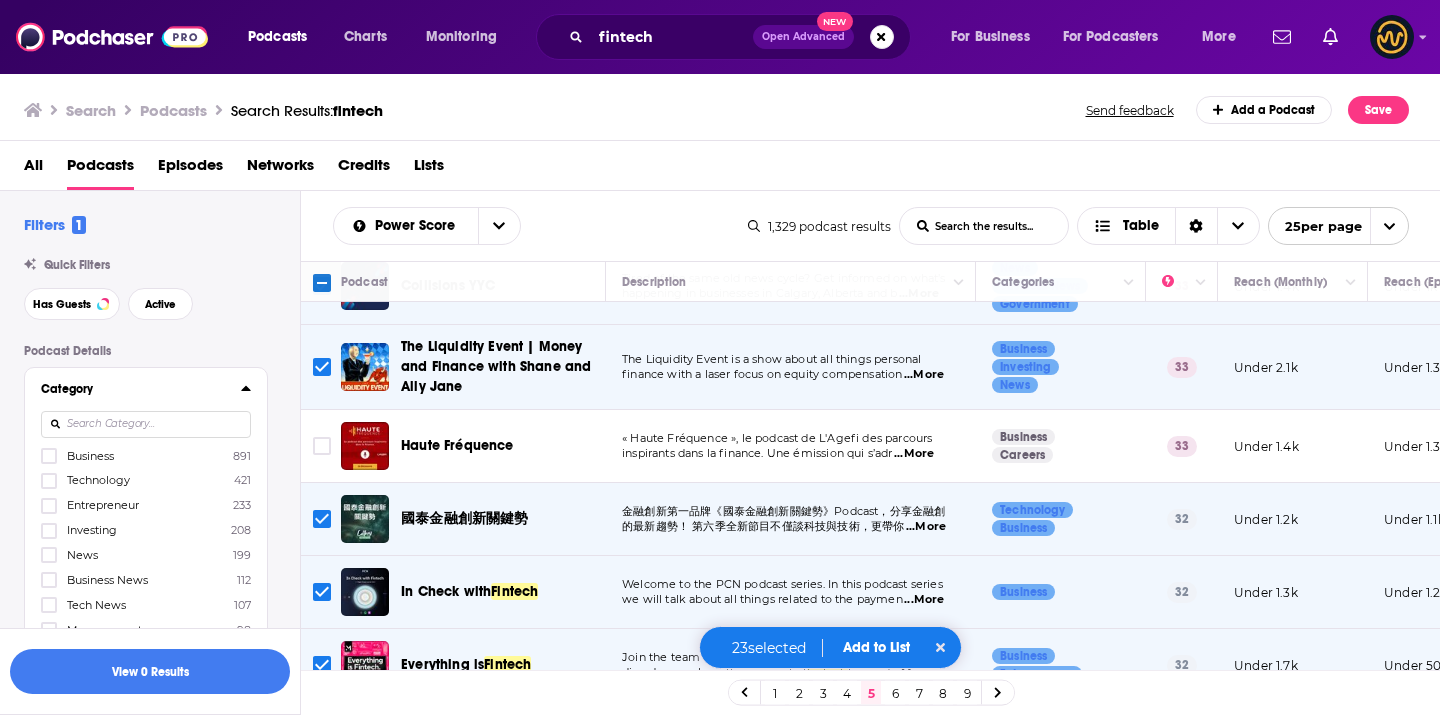 click at bounding box center (322, 519) 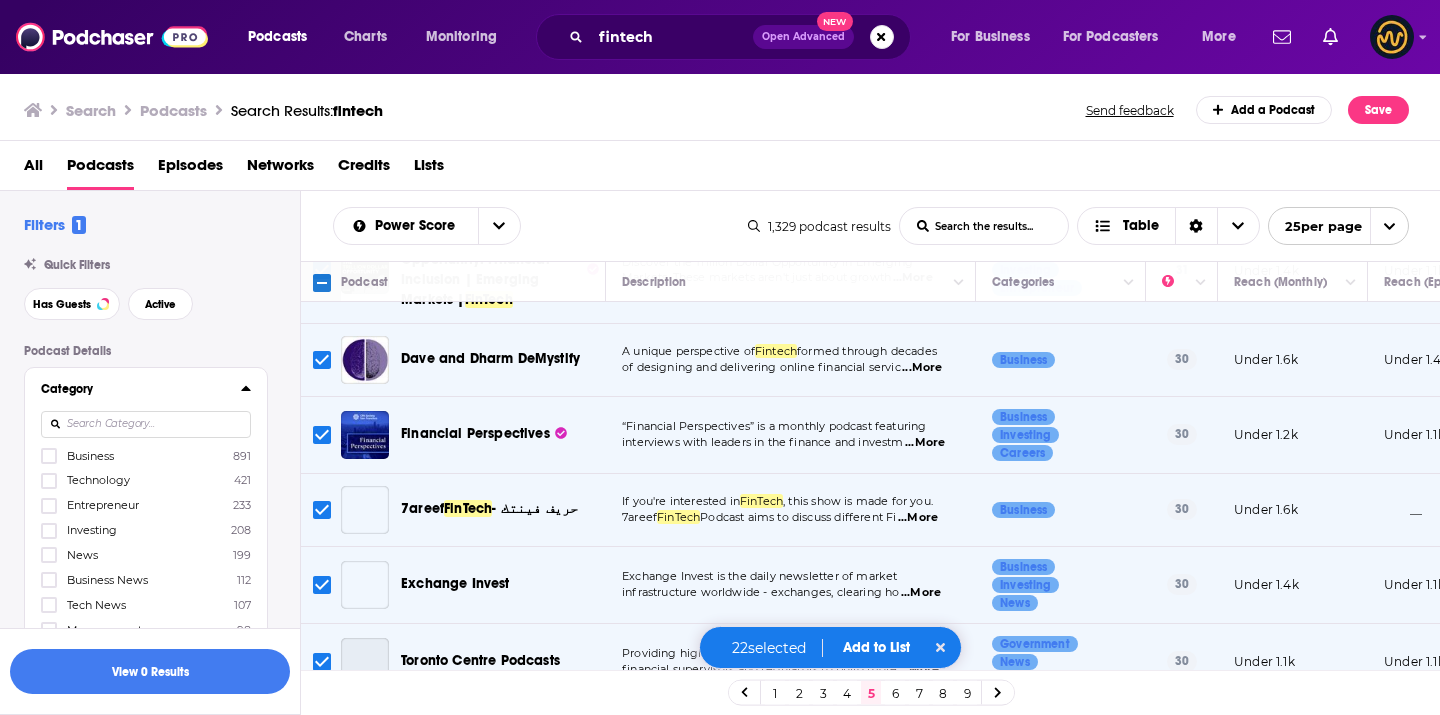 scroll, scrollTop: 1074, scrollLeft: 0, axis: vertical 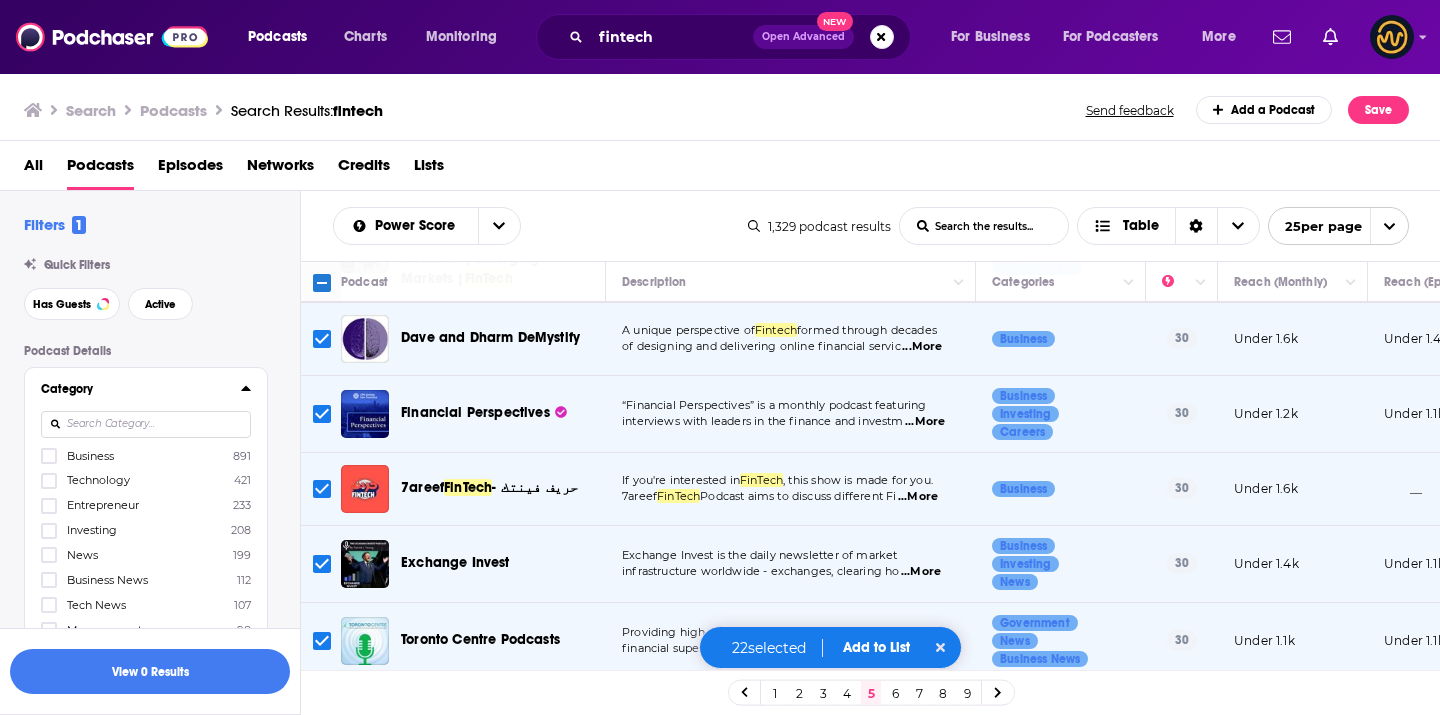 click at bounding box center [322, 489] 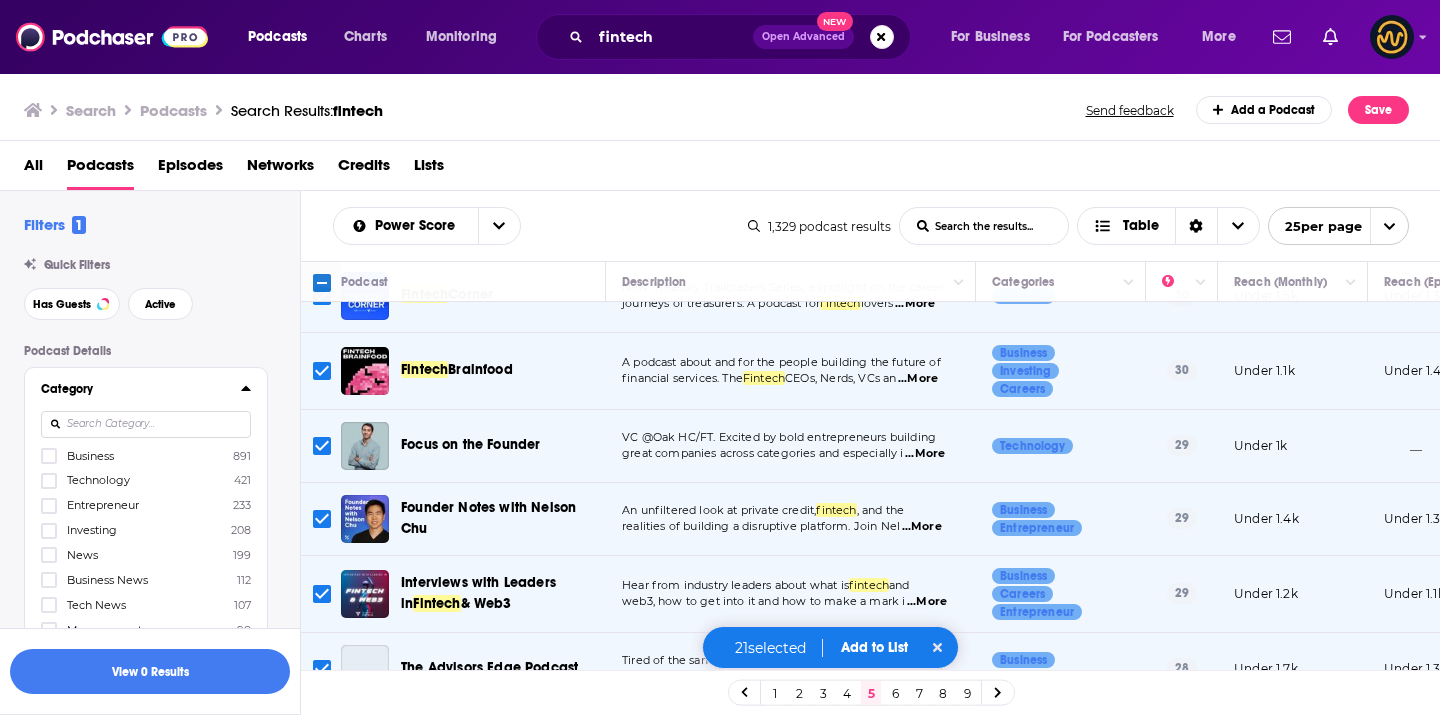 scroll, scrollTop: 1542, scrollLeft: 0, axis: vertical 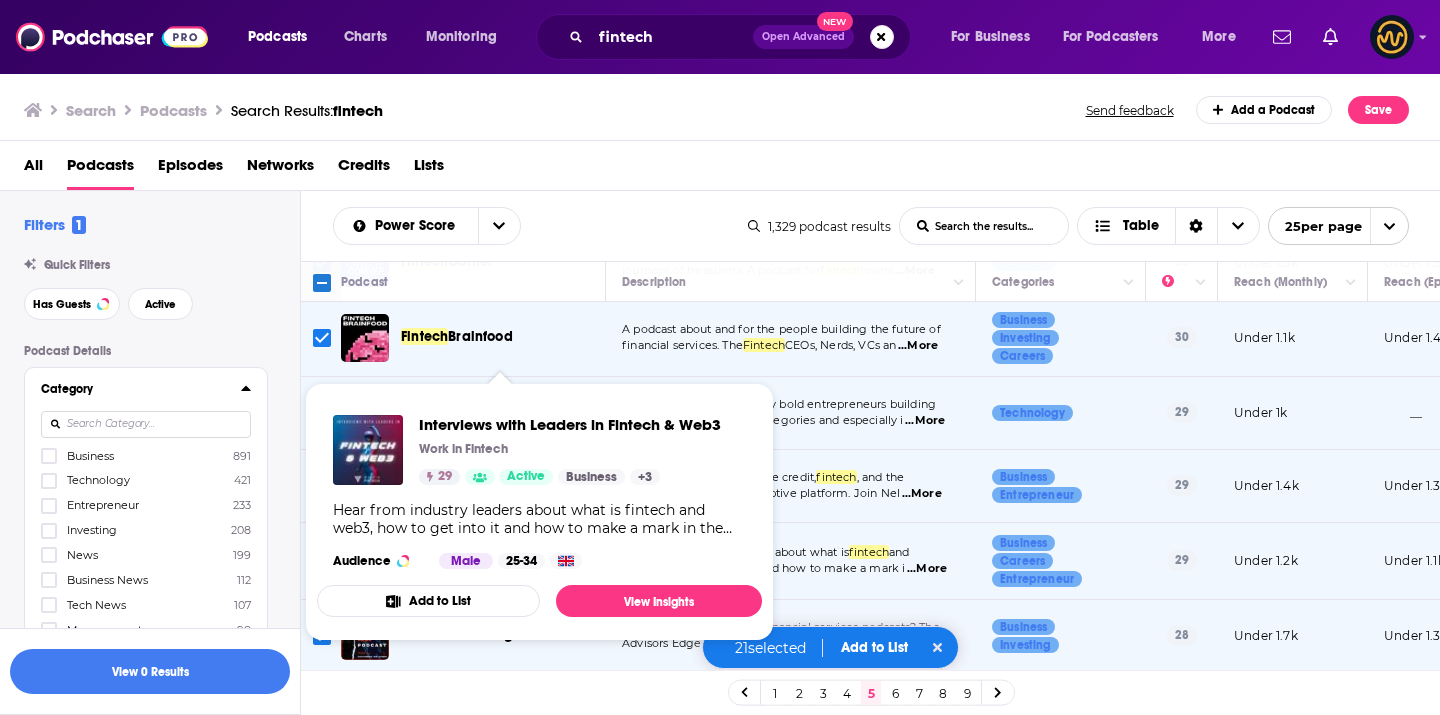 click on "Add to List" at bounding box center (874, 647) 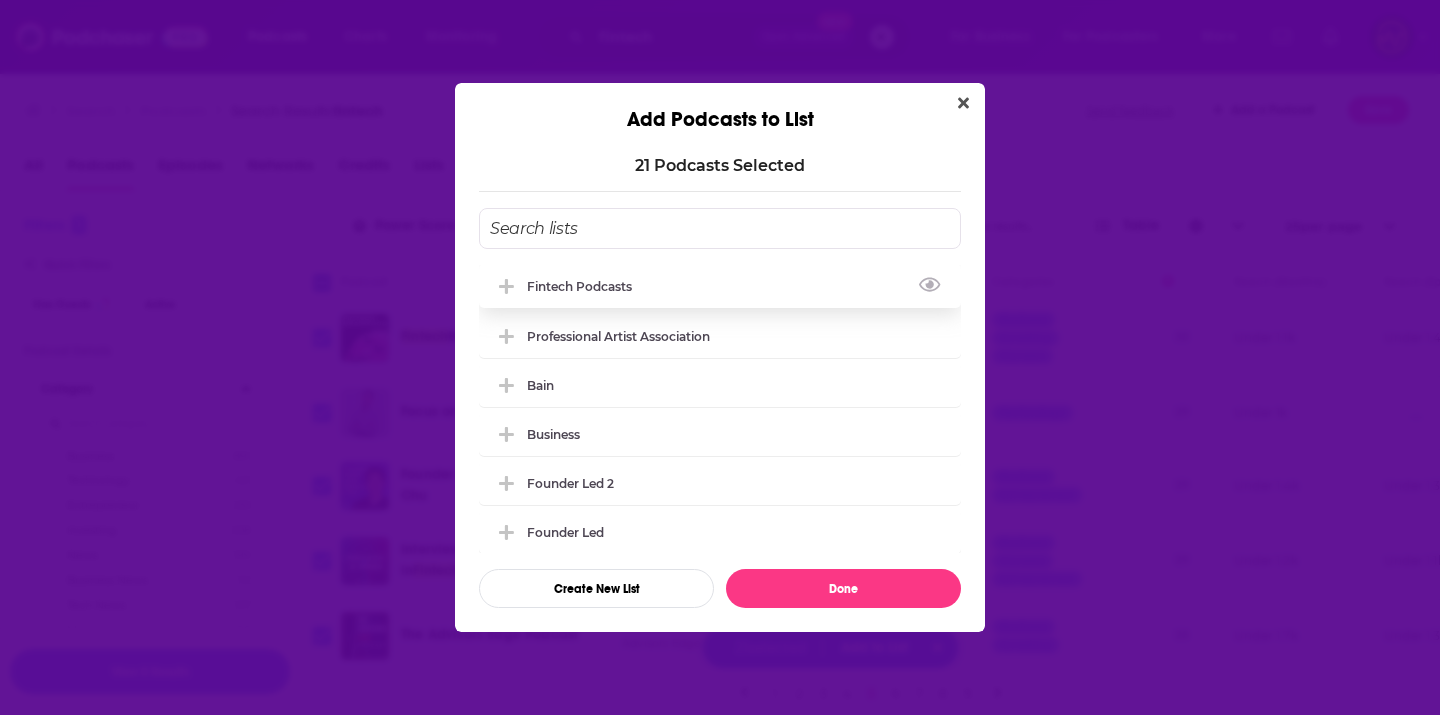 click on "Fintech Podcasts" at bounding box center [585, 286] 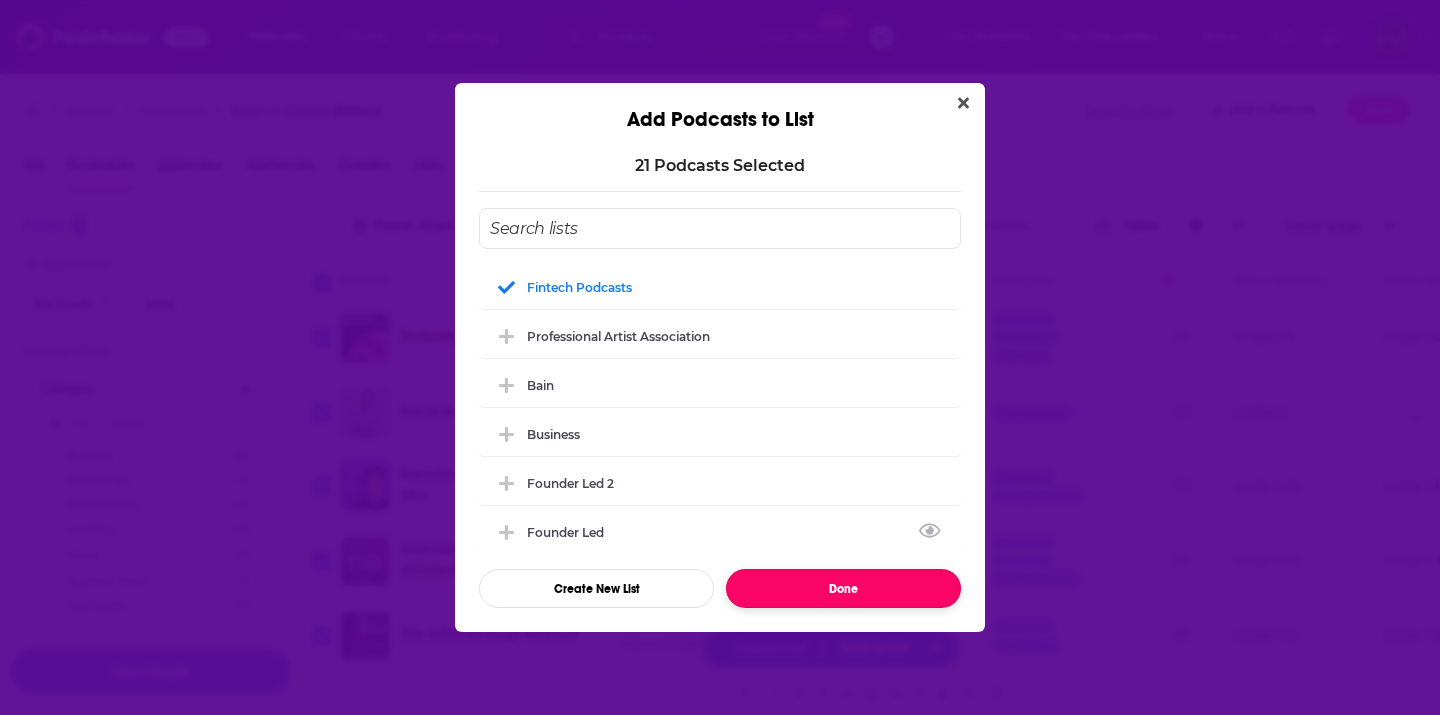 click on "Done" at bounding box center [843, 588] 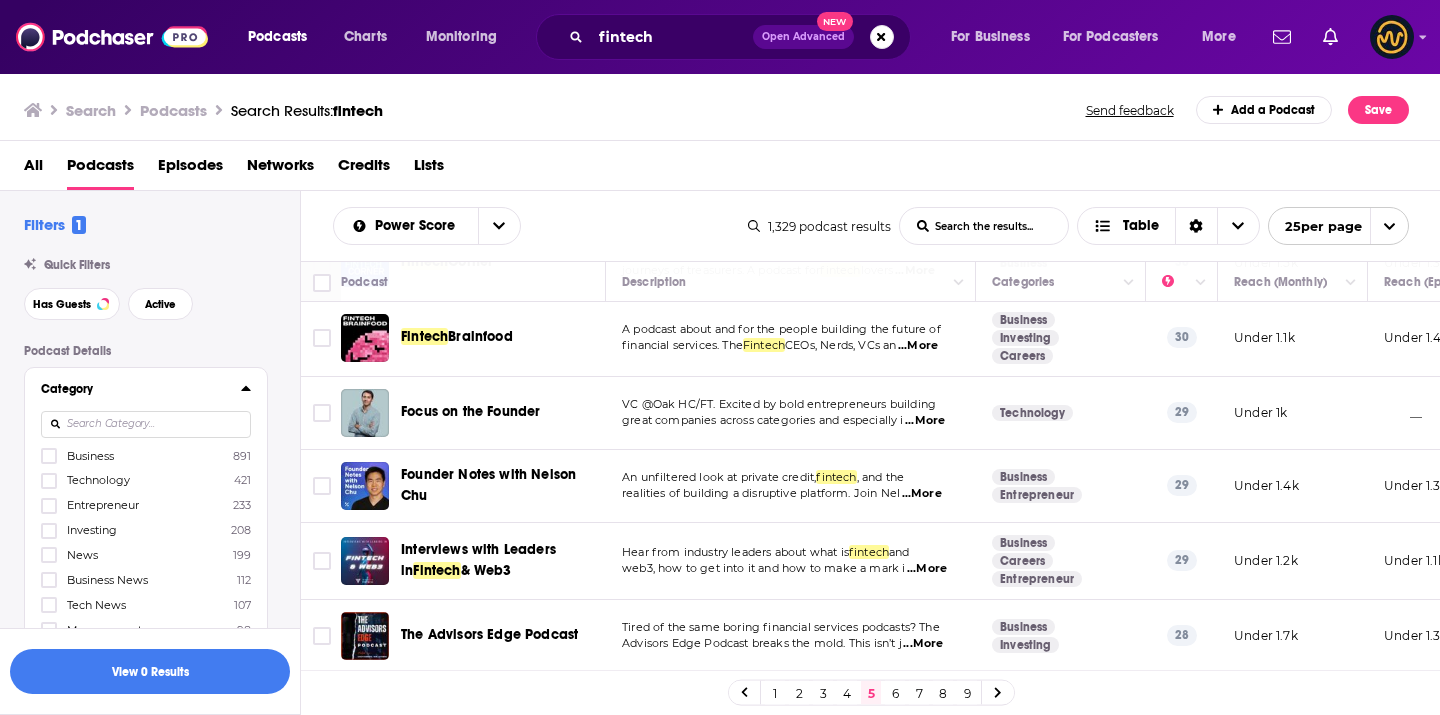 click on "6" at bounding box center (895, 693) 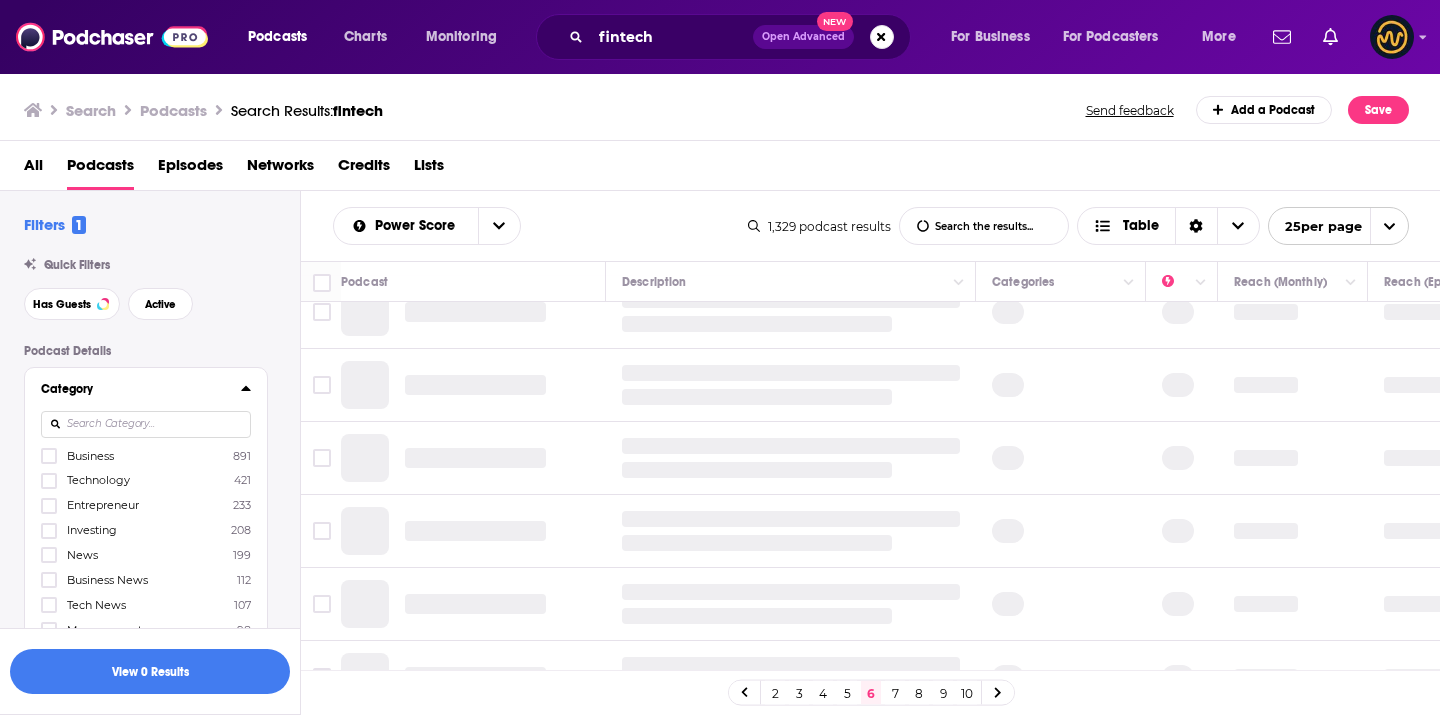 scroll, scrollTop: 0, scrollLeft: 0, axis: both 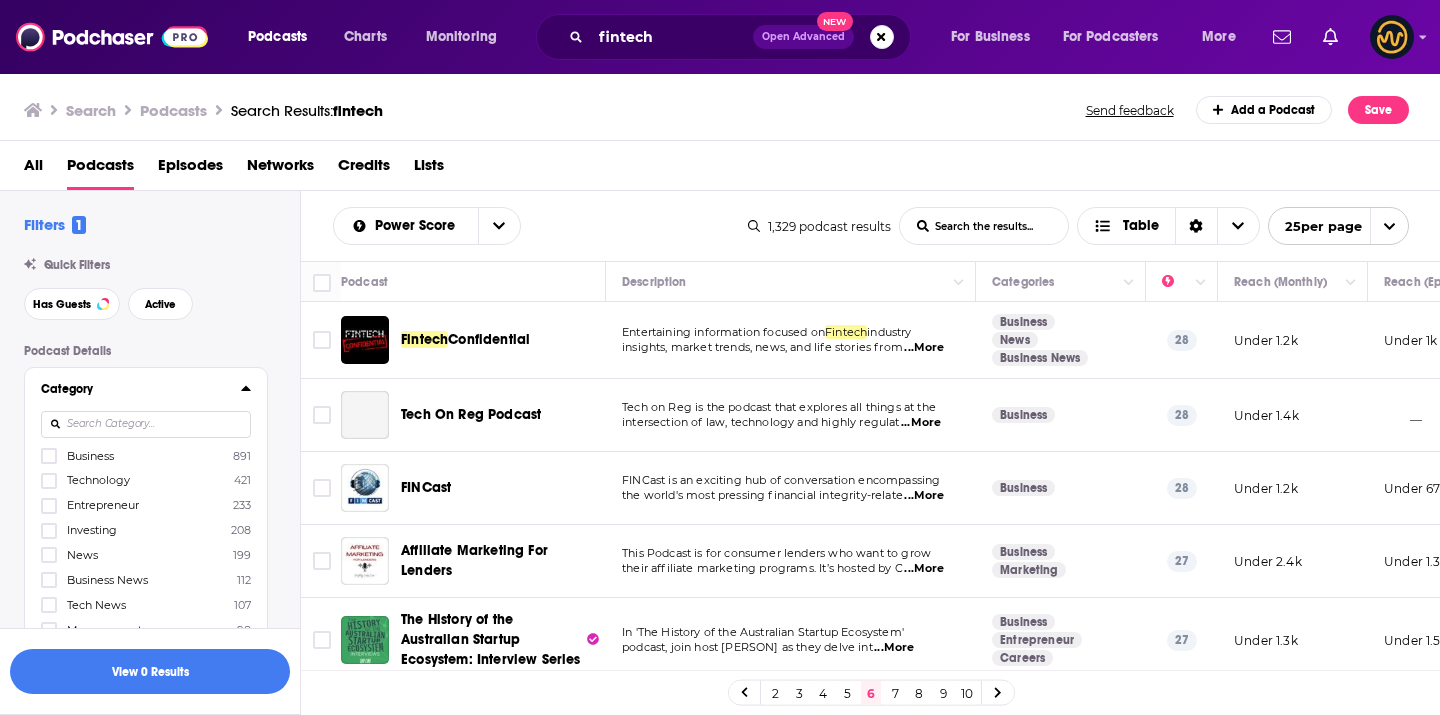 click on "...More" at bounding box center (924, 348) 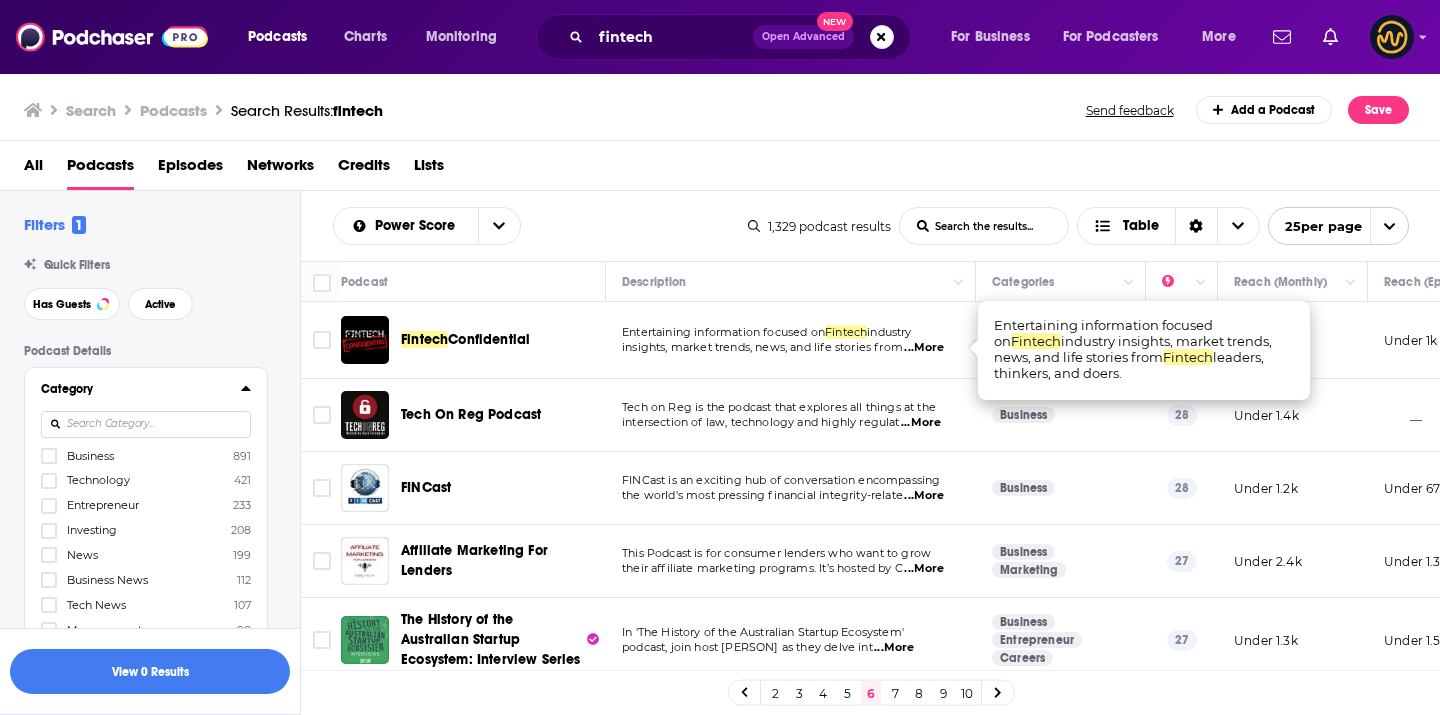 click on "...More" at bounding box center [924, 496] 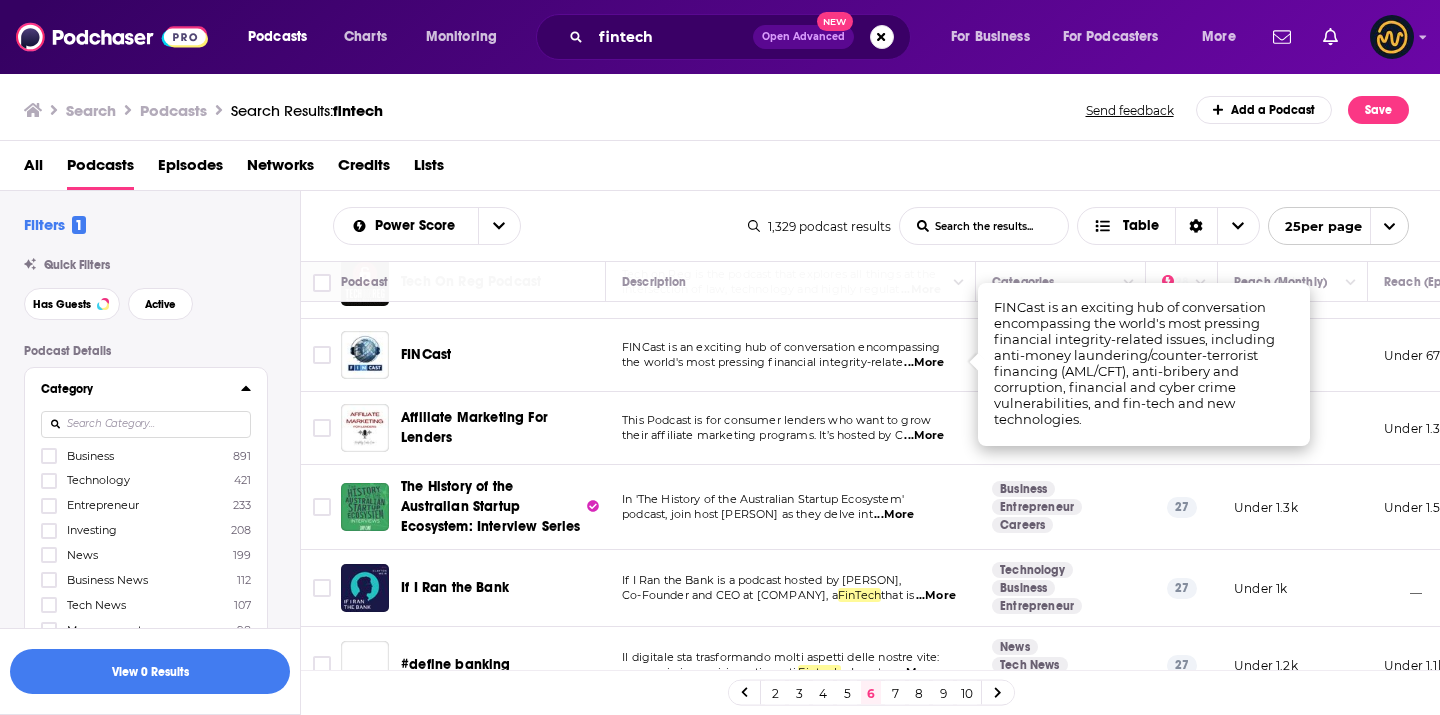 scroll, scrollTop: 148, scrollLeft: 0, axis: vertical 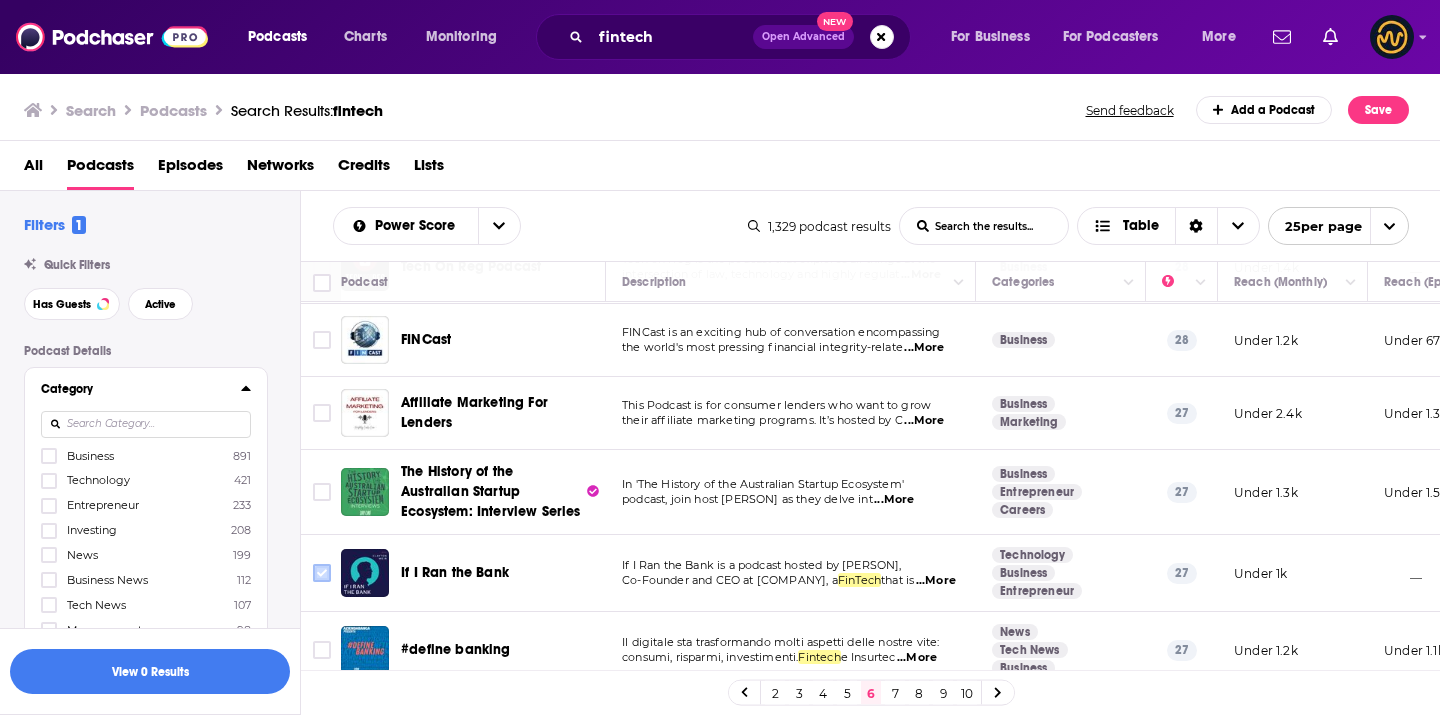 click at bounding box center (322, 573) 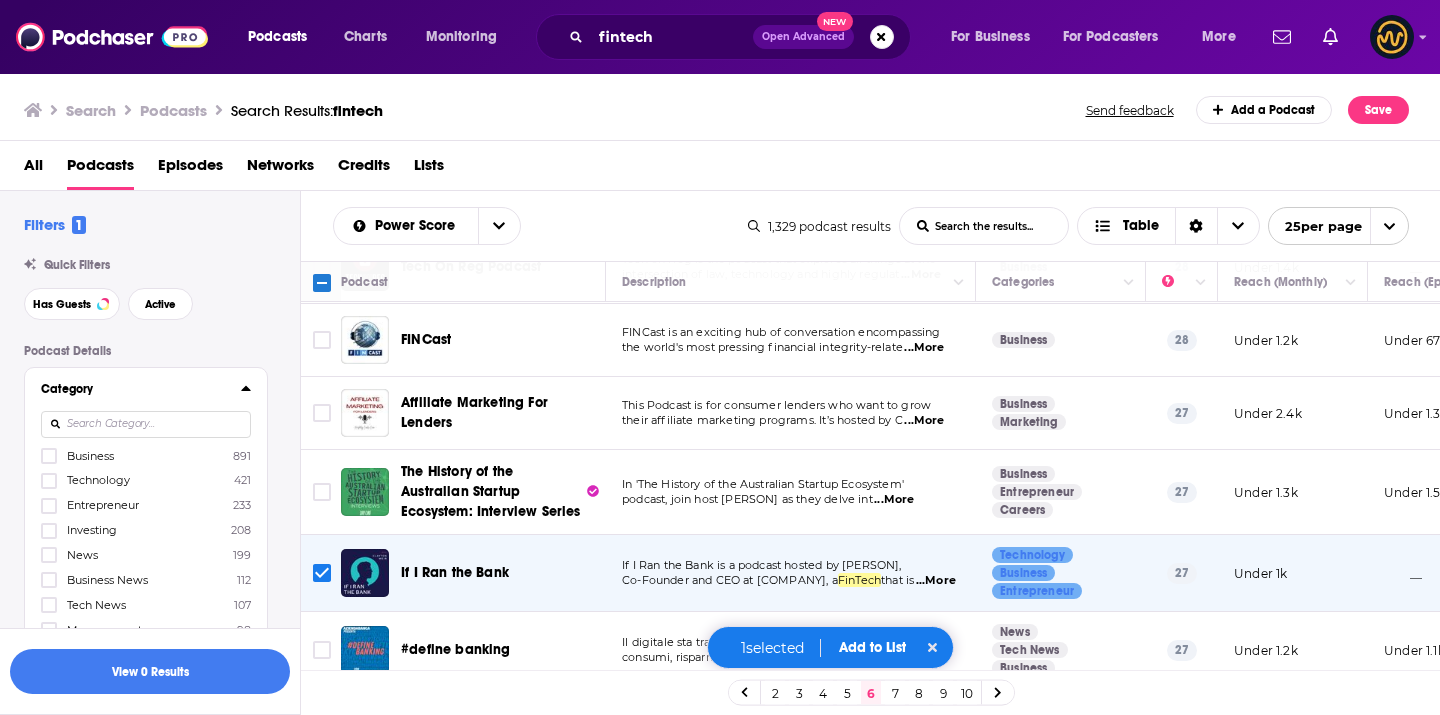 click on "...More" at bounding box center [894, 500] 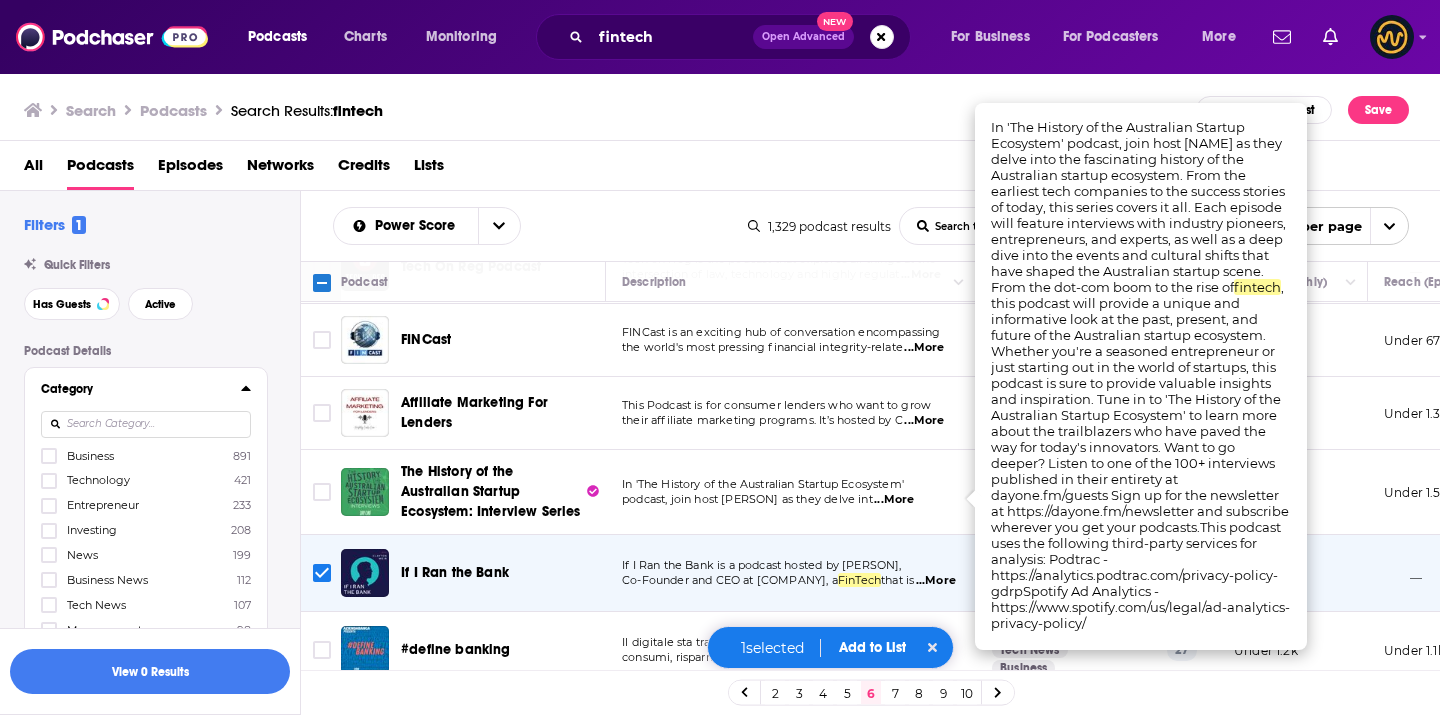 click on "Add to List" at bounding box center (872, 647) 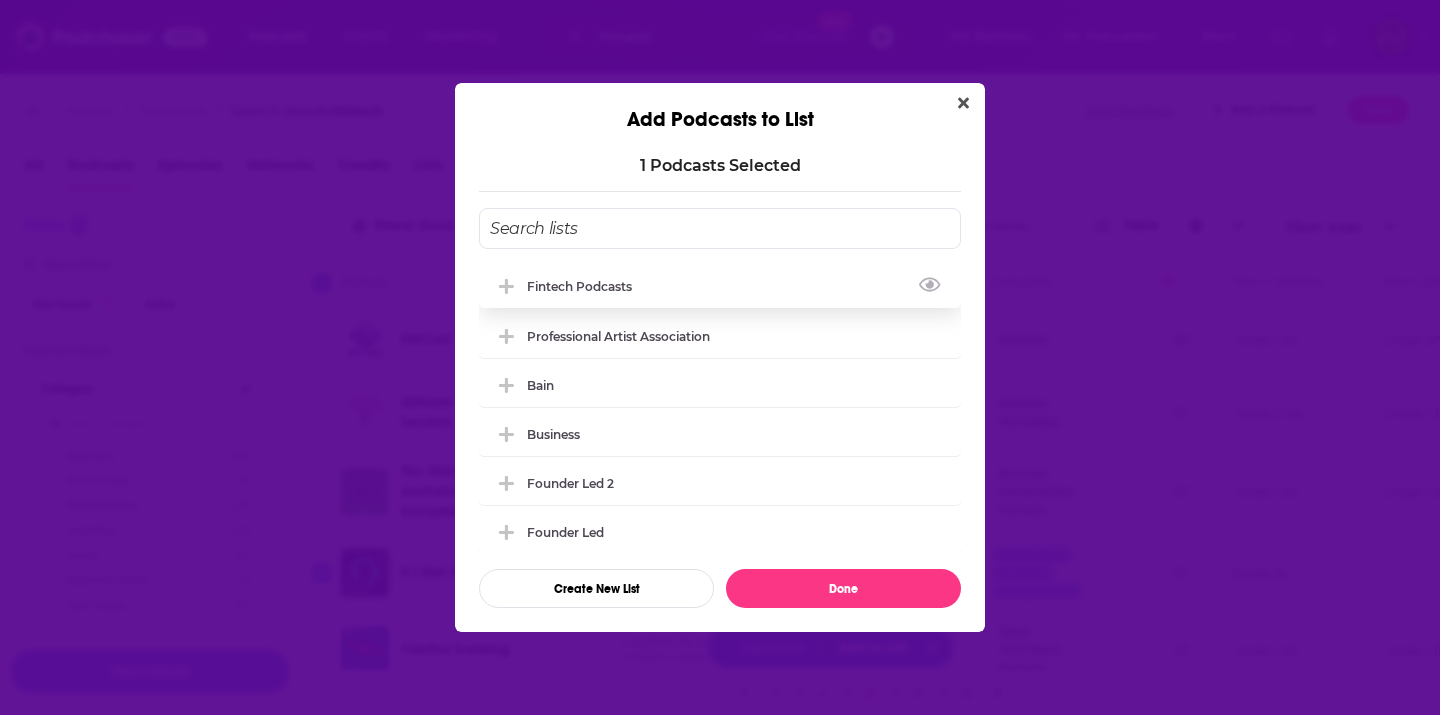 click on "Fintech Podcasts" at bounding box center (585, 286) 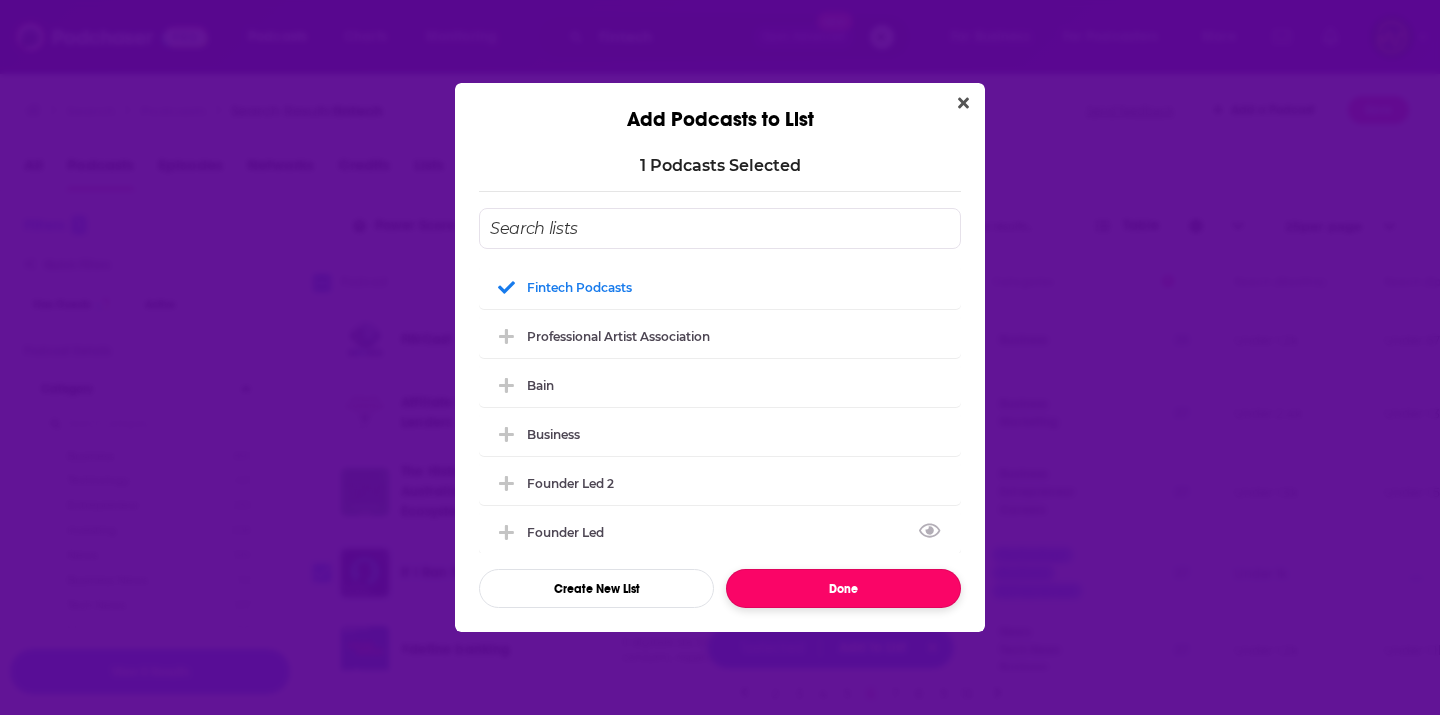 click on "Done" at bounding box center [843, 588] 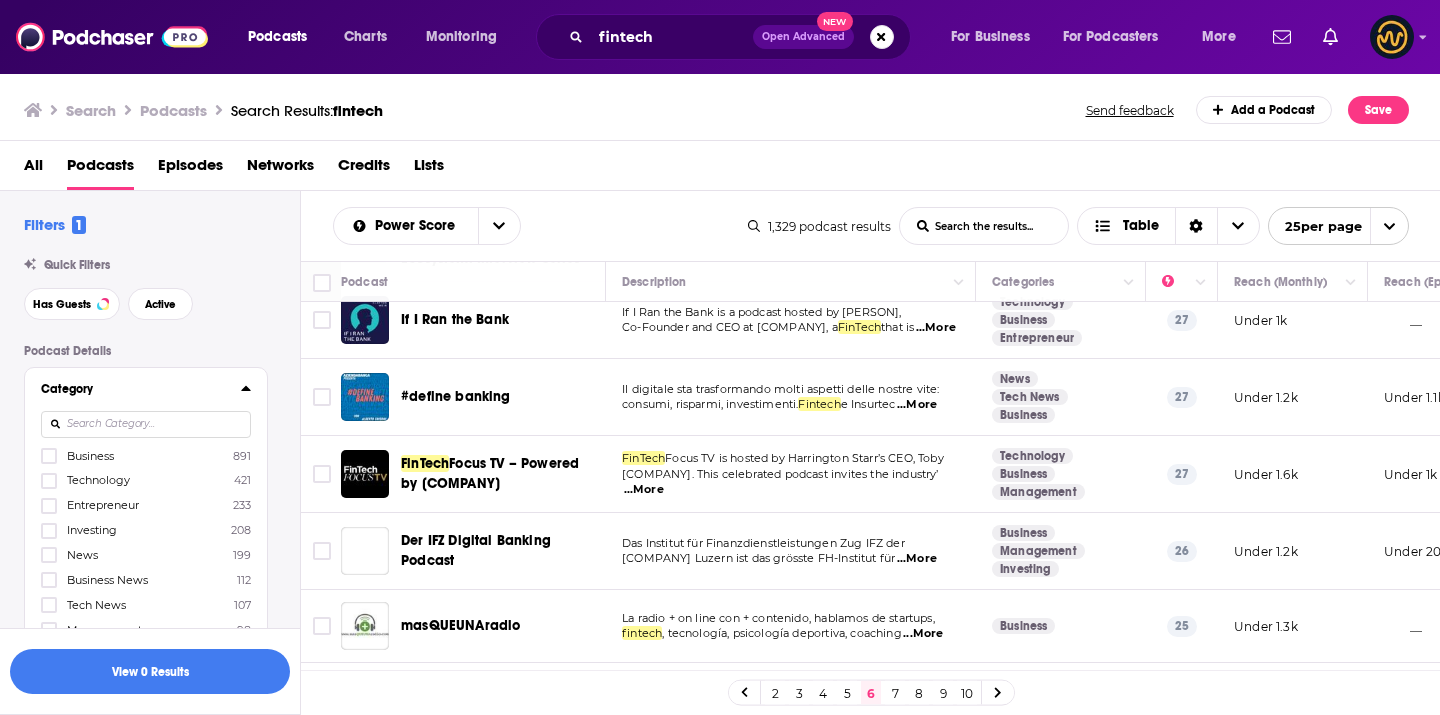 scroll, scrollTop: 418, scrollLeft: 0, axis: vertical 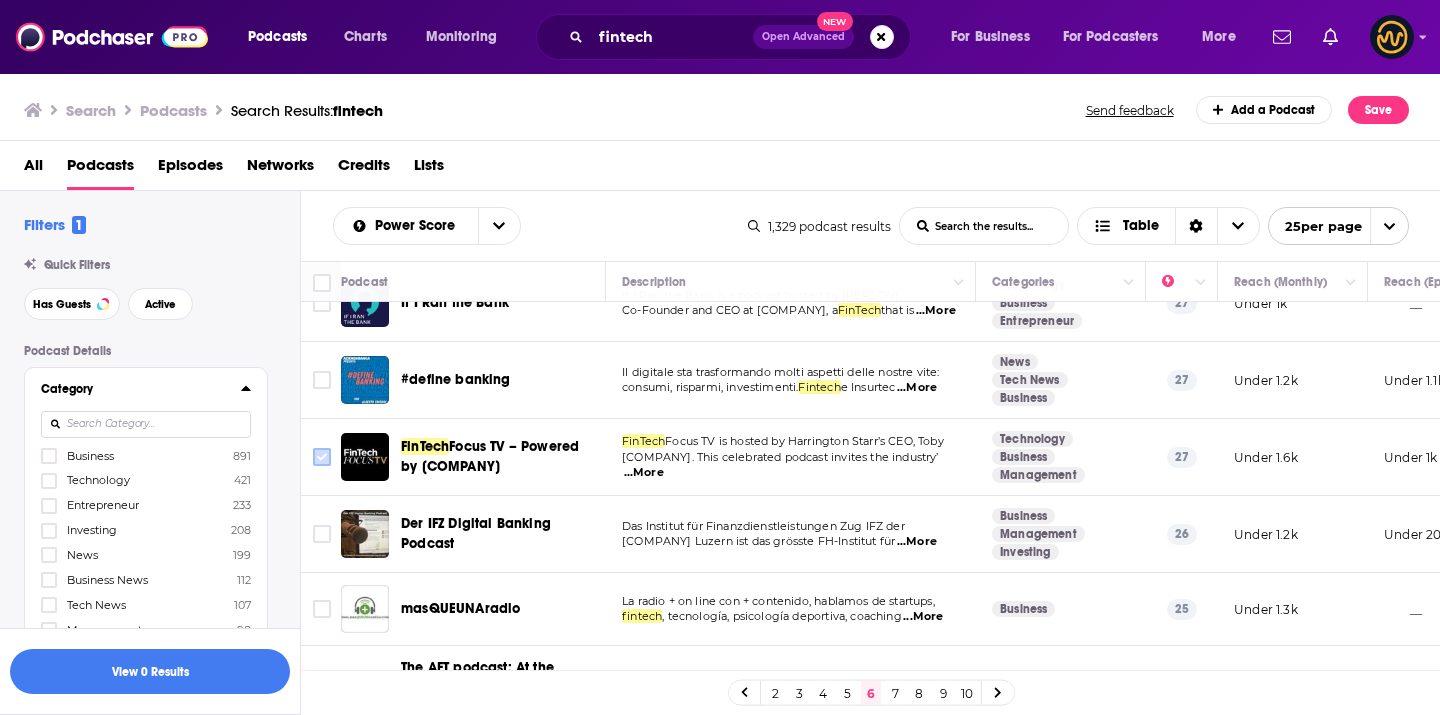 click at bounding box center [322, 457] 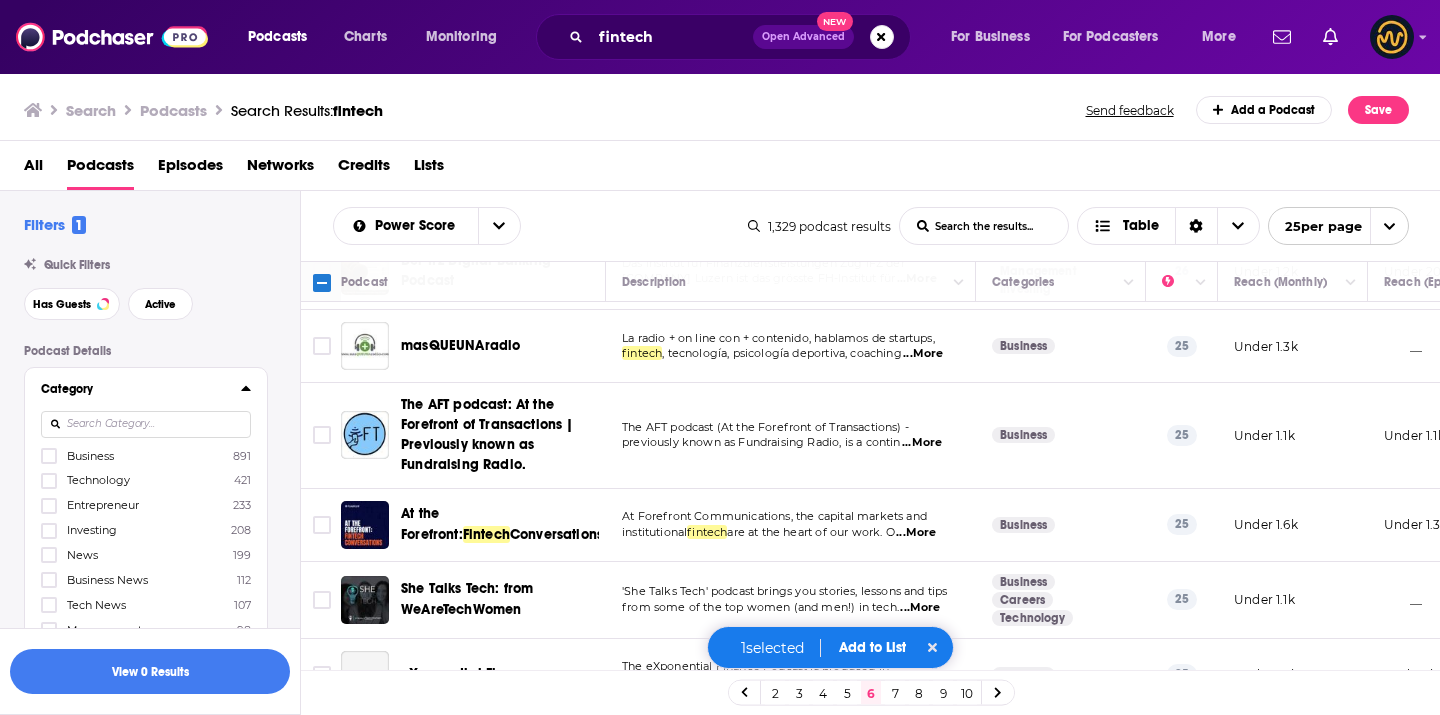scroll, scrollTop: 702, scrollLeft: 0, axis: vertical 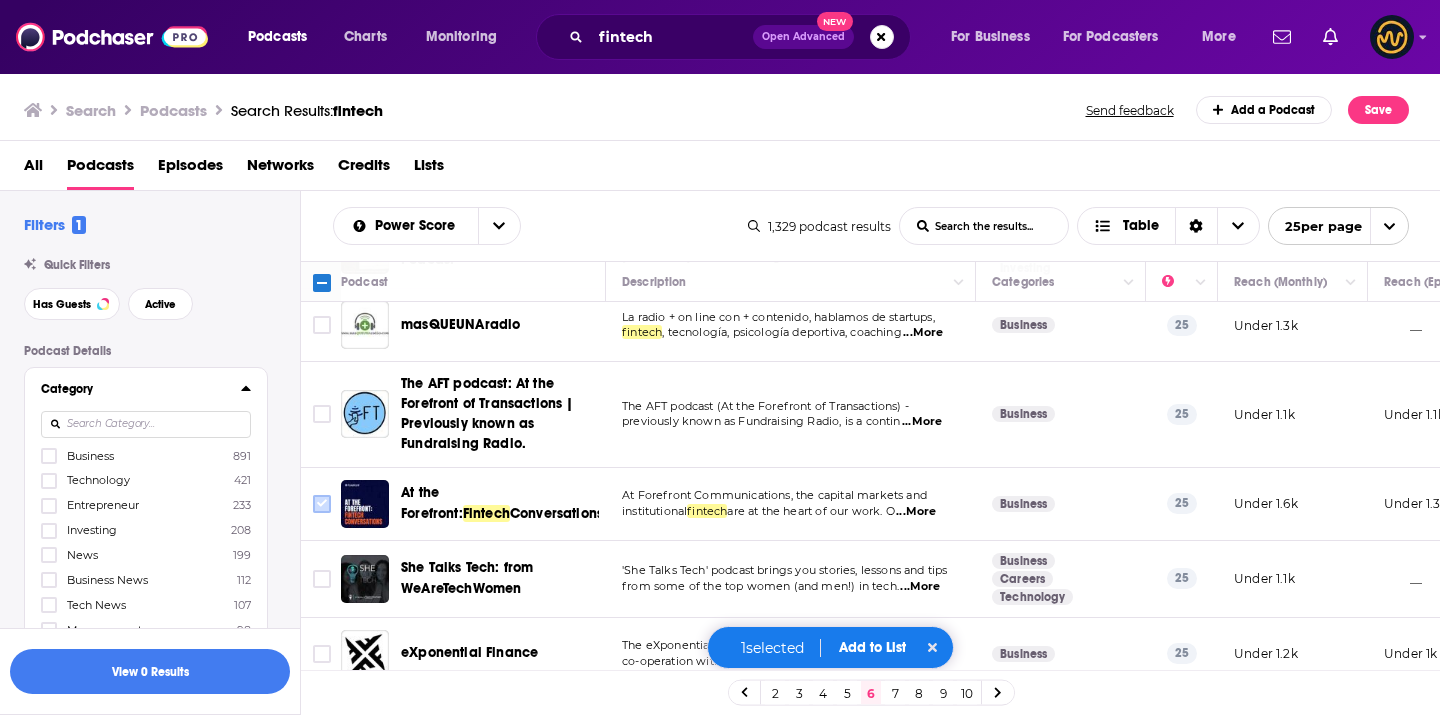 click at bounding box center [322, 504] 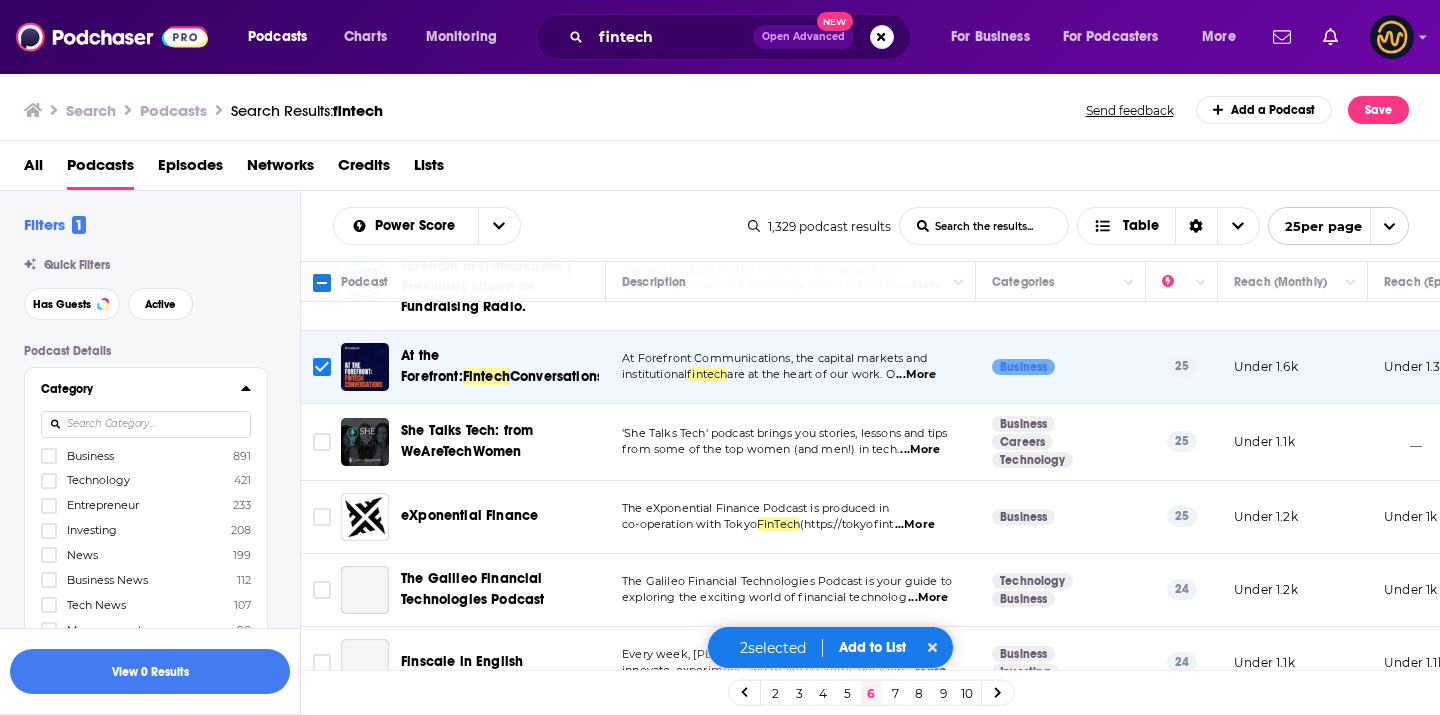 scroll, scrollTop: 841, scrollLeft: 0, axis: vertical 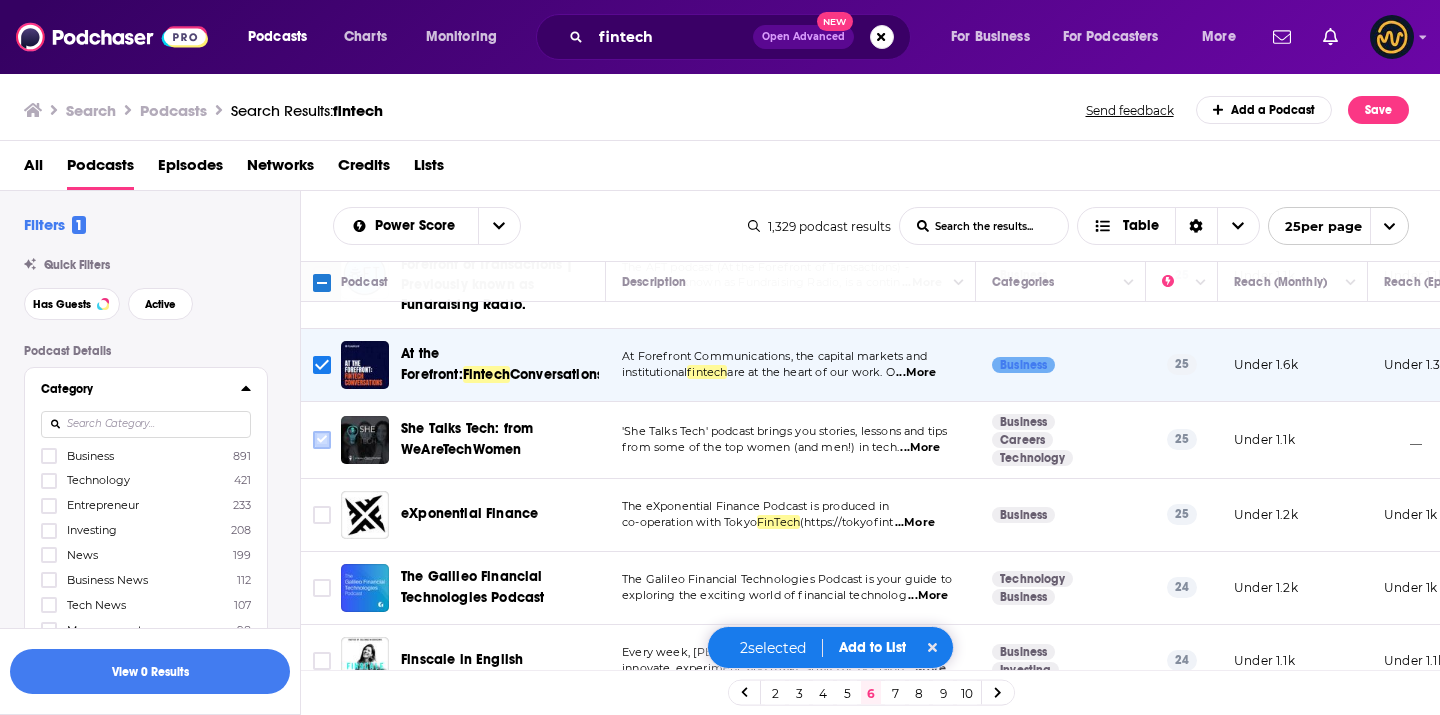 click at bounding box center [322, 440] 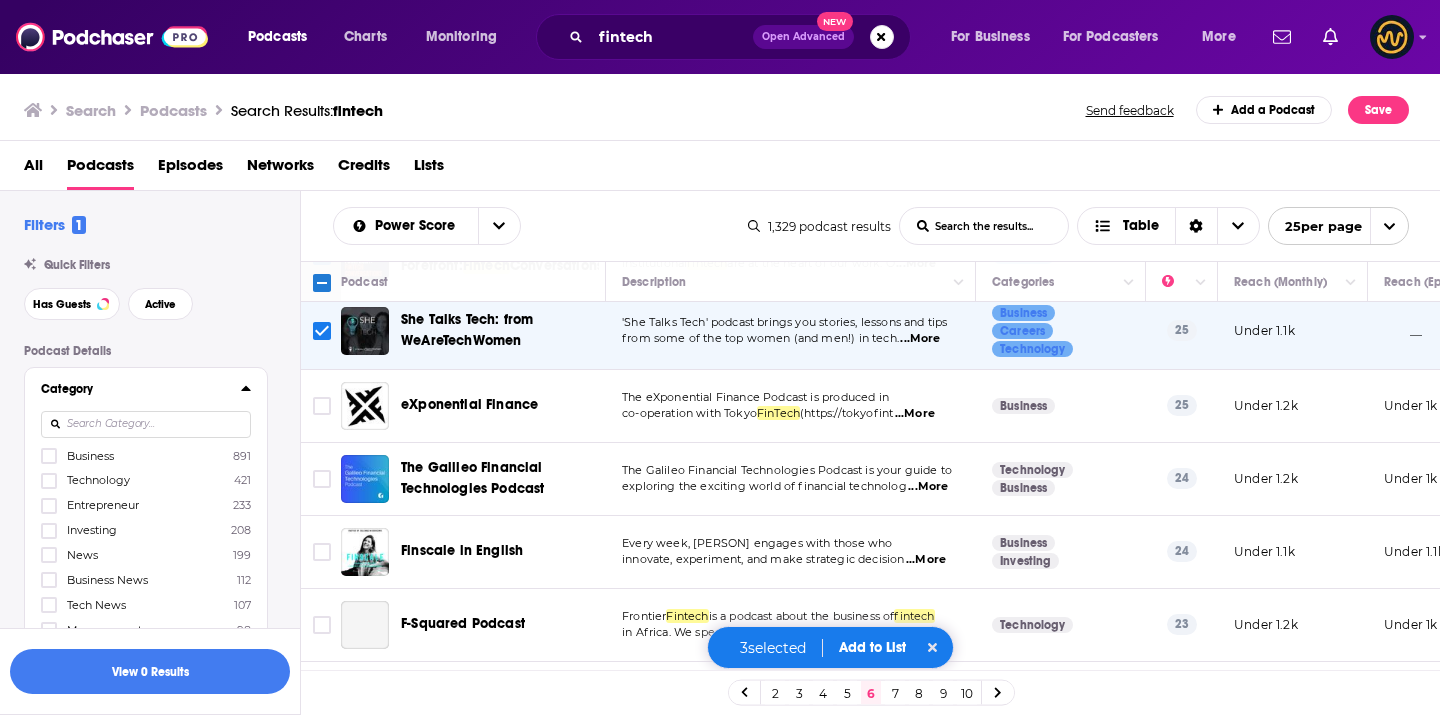 scroll, scrollTop: 967, scrollLeft: 0, axis: vertical 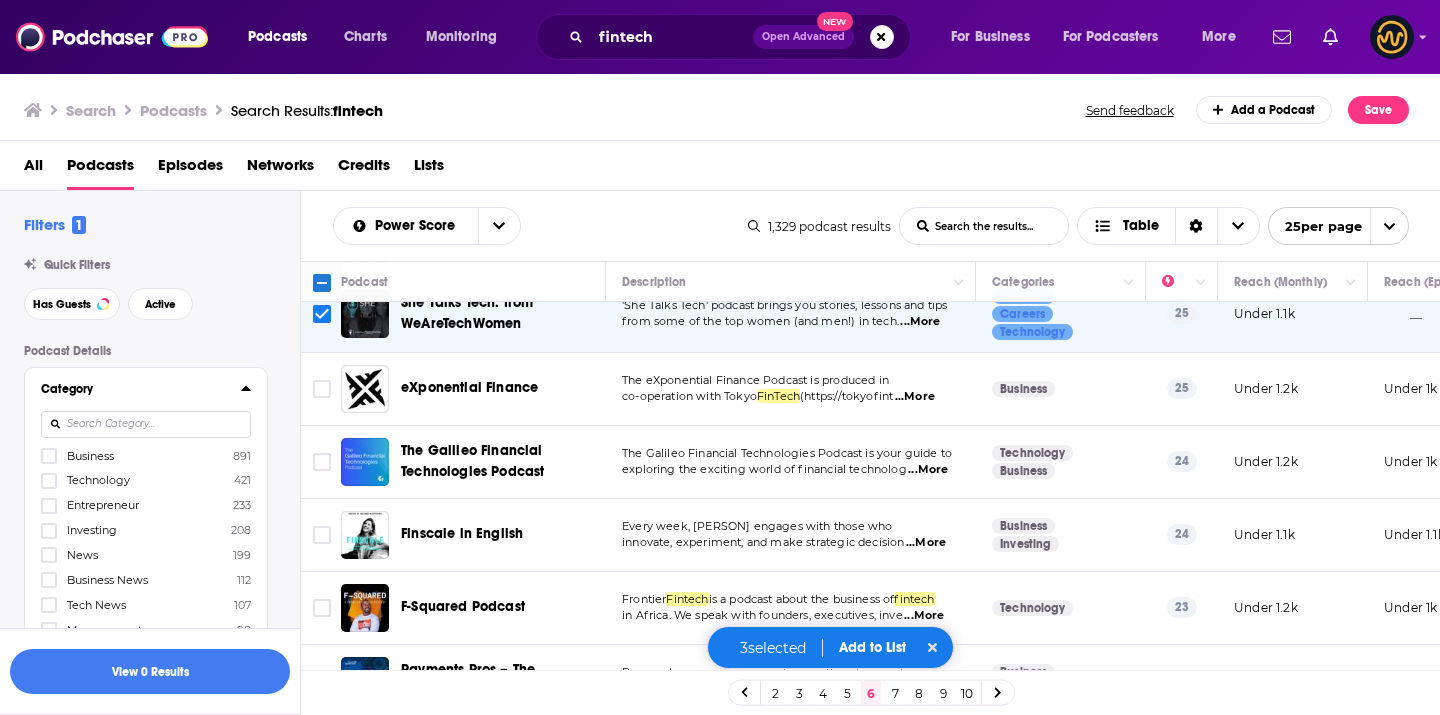 click on "...More" at bounding box center [928, 470] 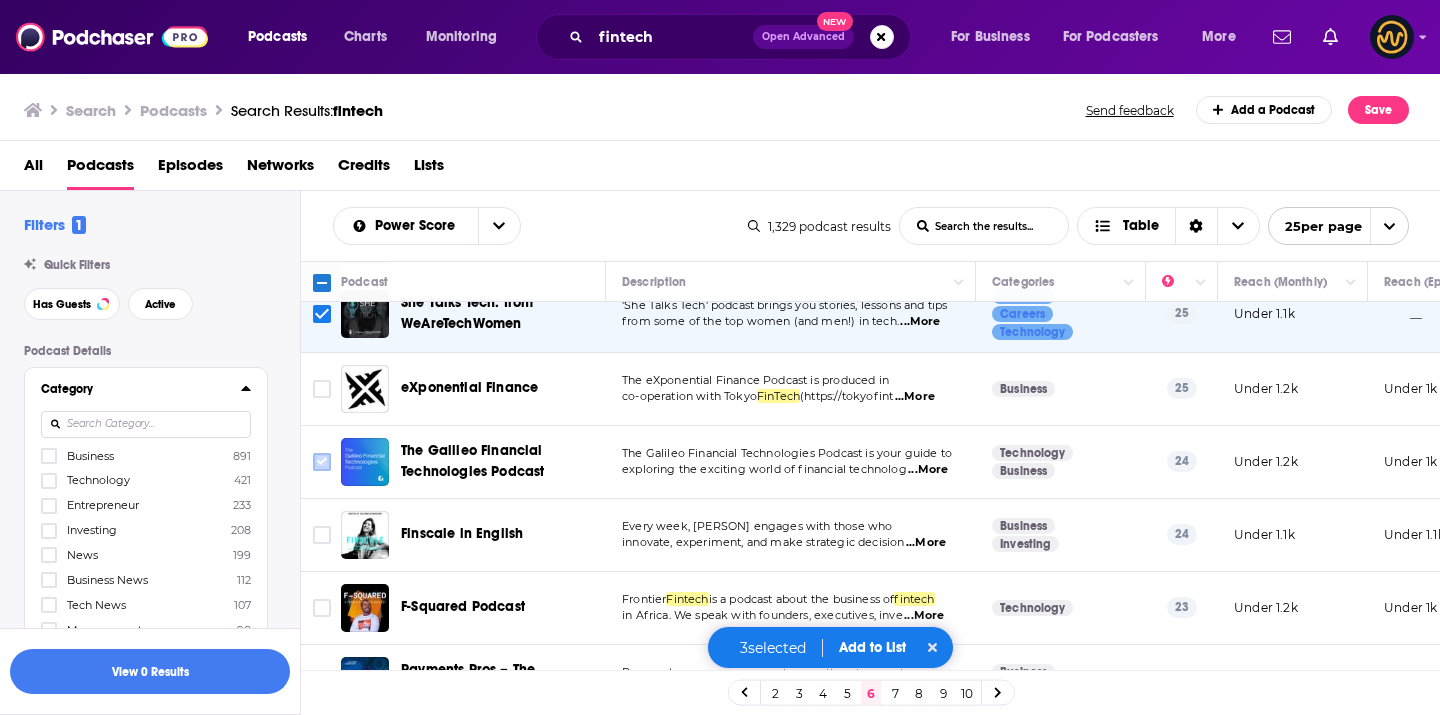 click at bounding box center (322, 462) 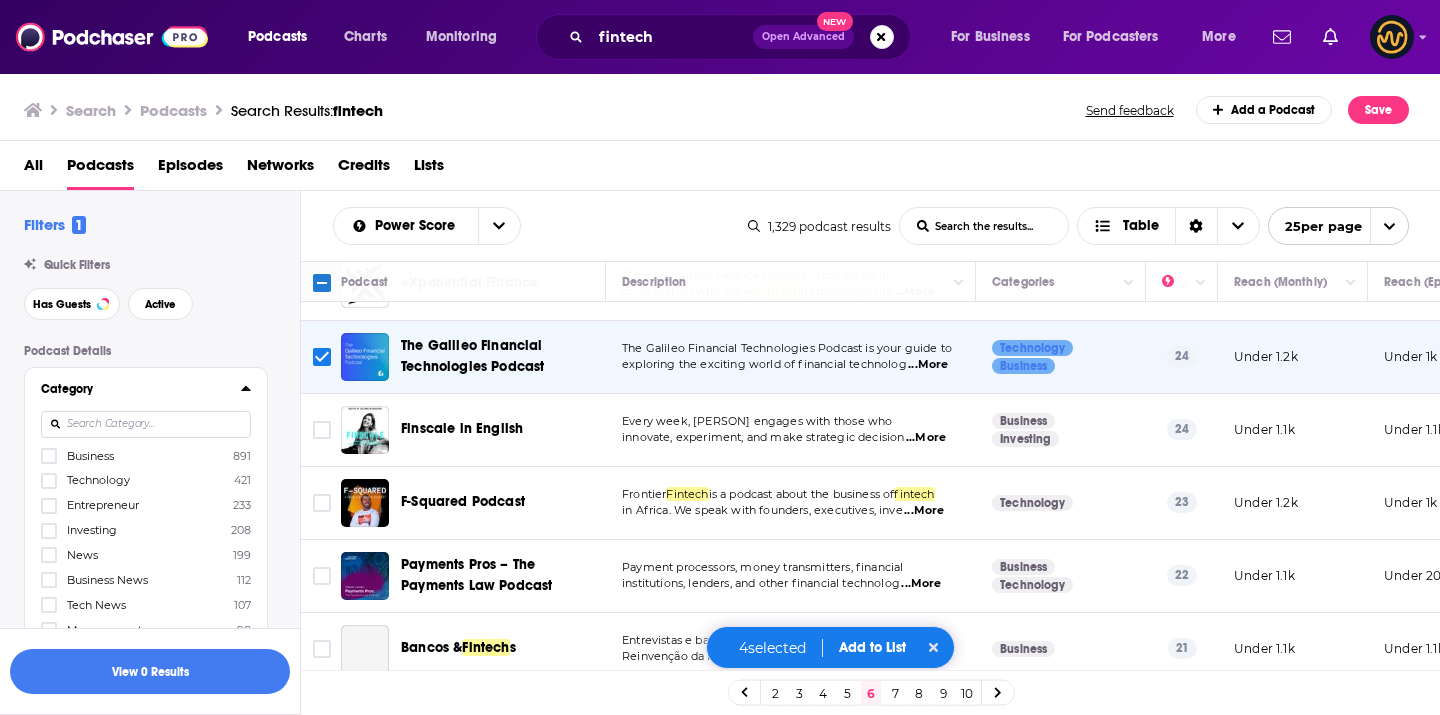 scroll, scrollTop: 1076, scrollLeft: 0, axis: vertical 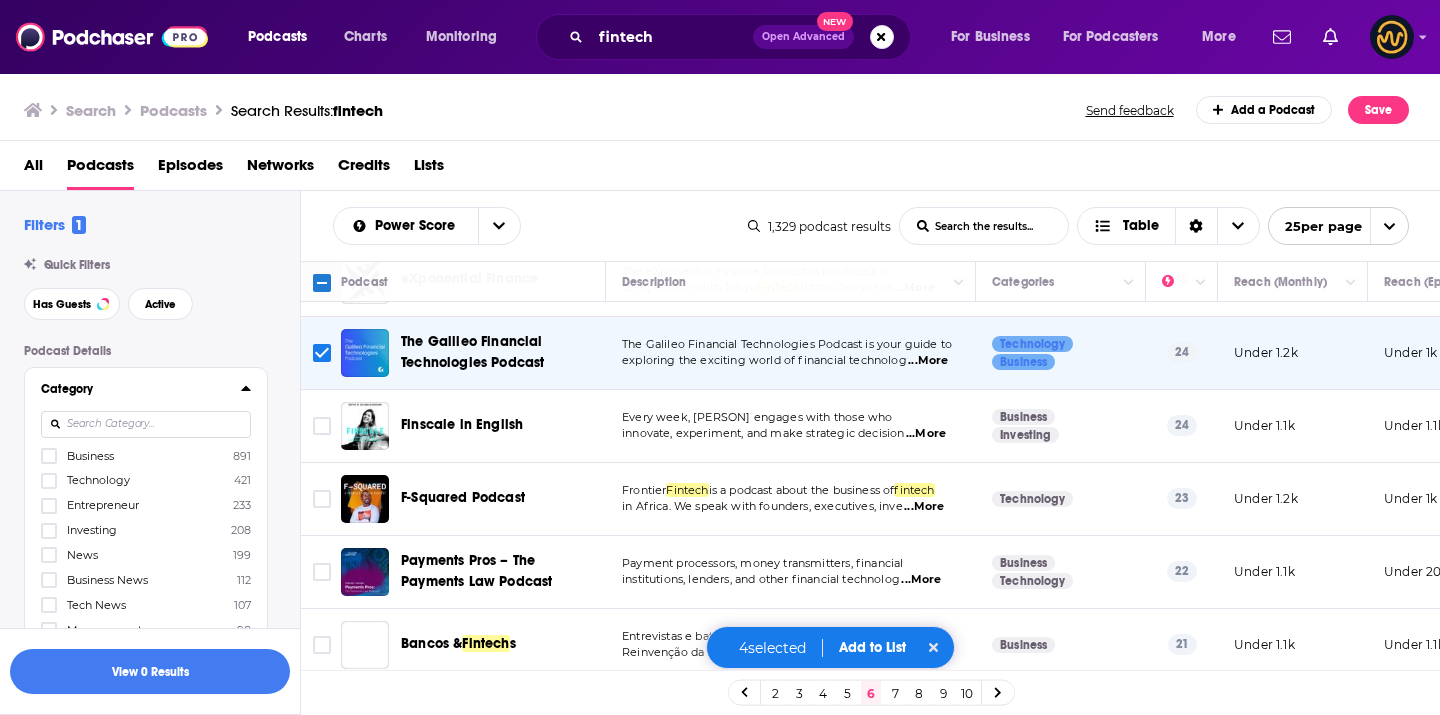 click on "...More" at bounding box center [926, 434] 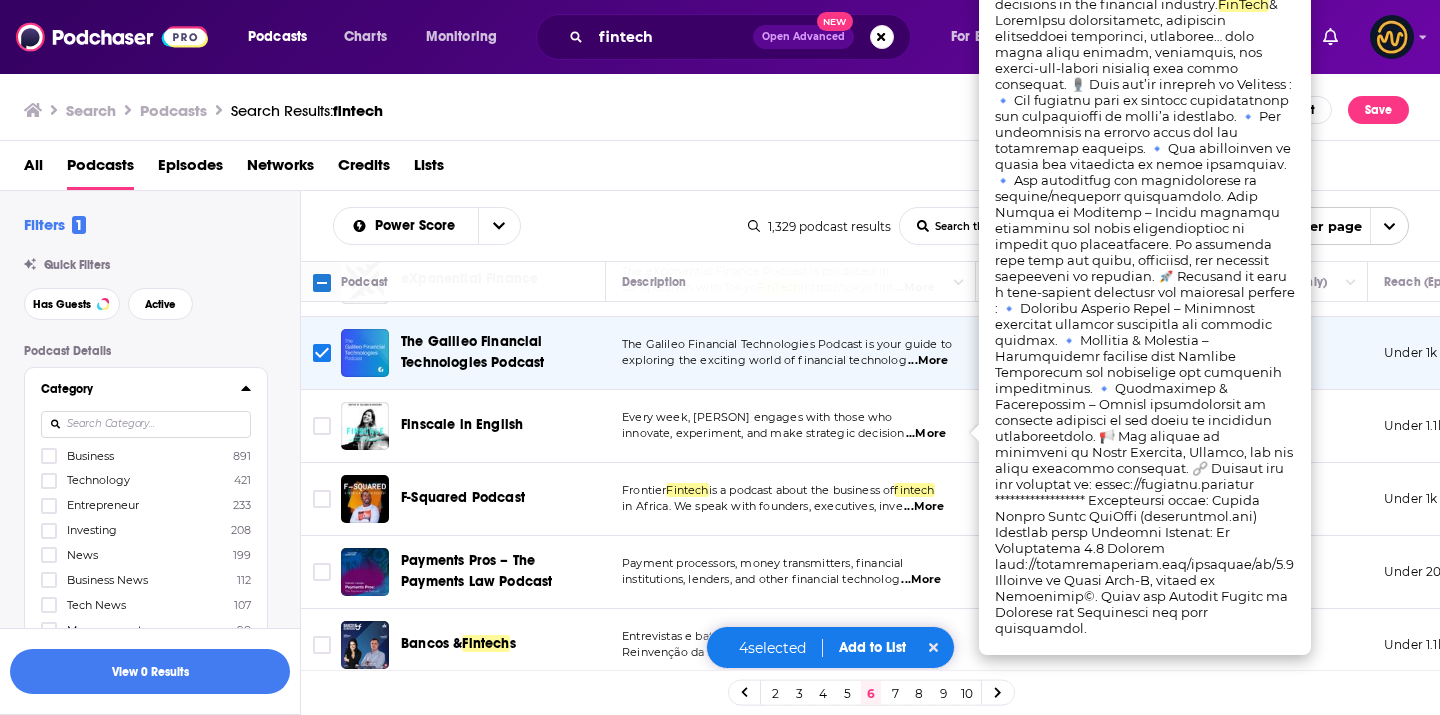 click on "...More" at bounding box center (924, 507) 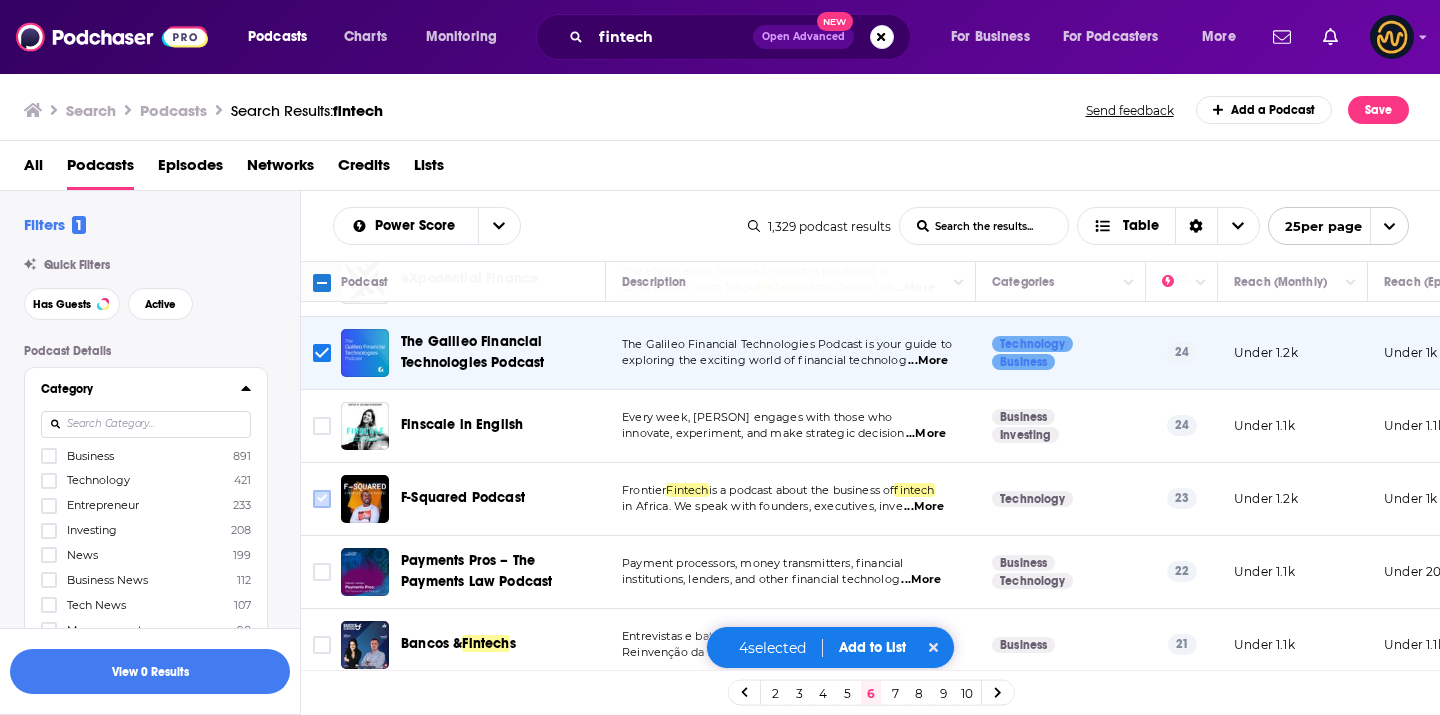 click at bounding box center [322, 499] 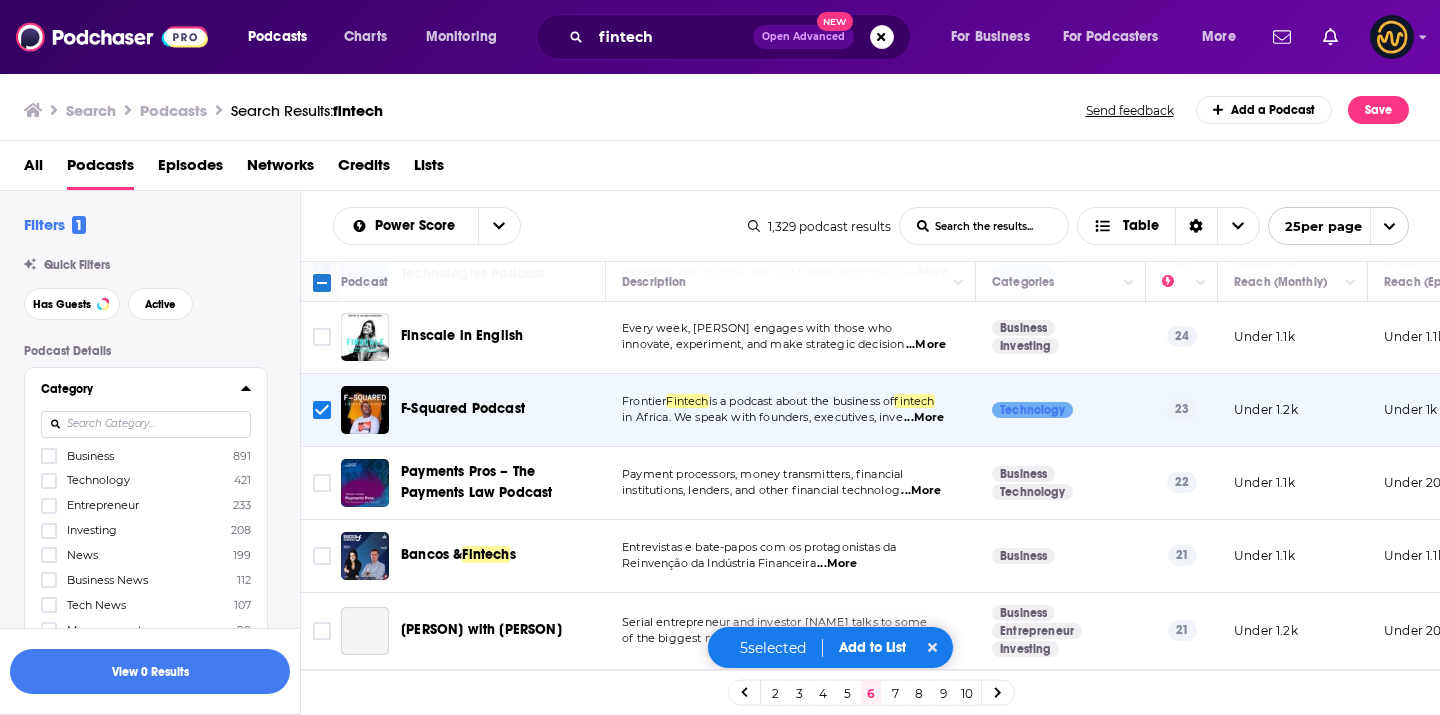 scroll, scrollTop: 1185, scrollLeft: 0, axis: vertical 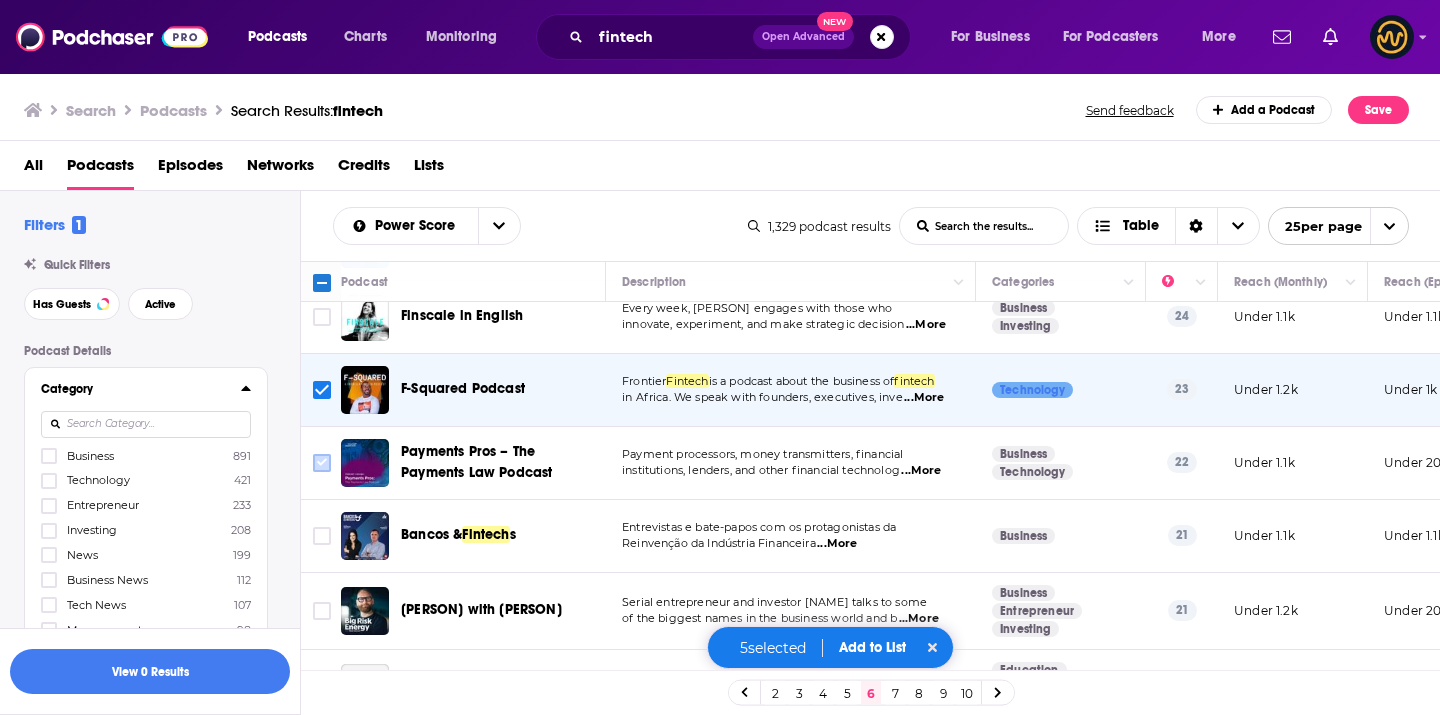 click at bounding box center [322, 463] 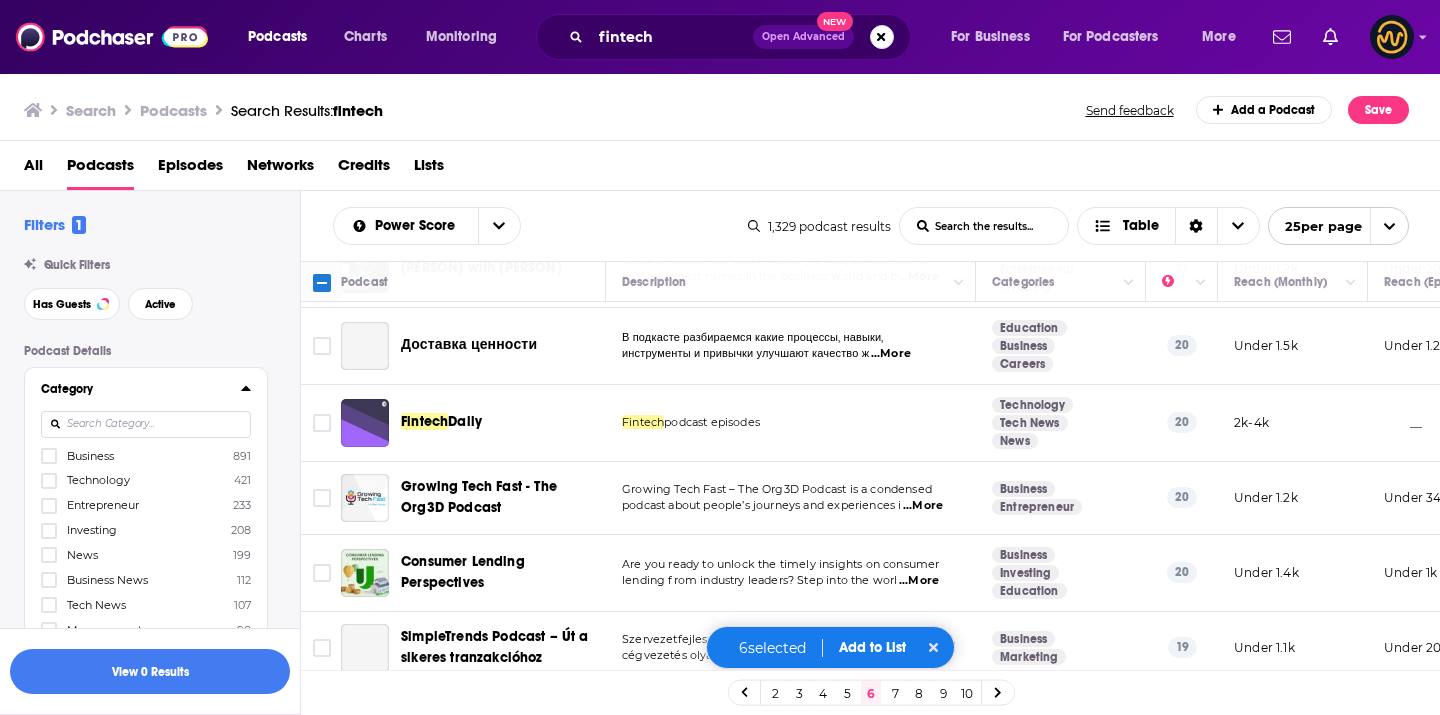scroll, scrollTop: 1554, scrollLeft: 0, axis: vertical 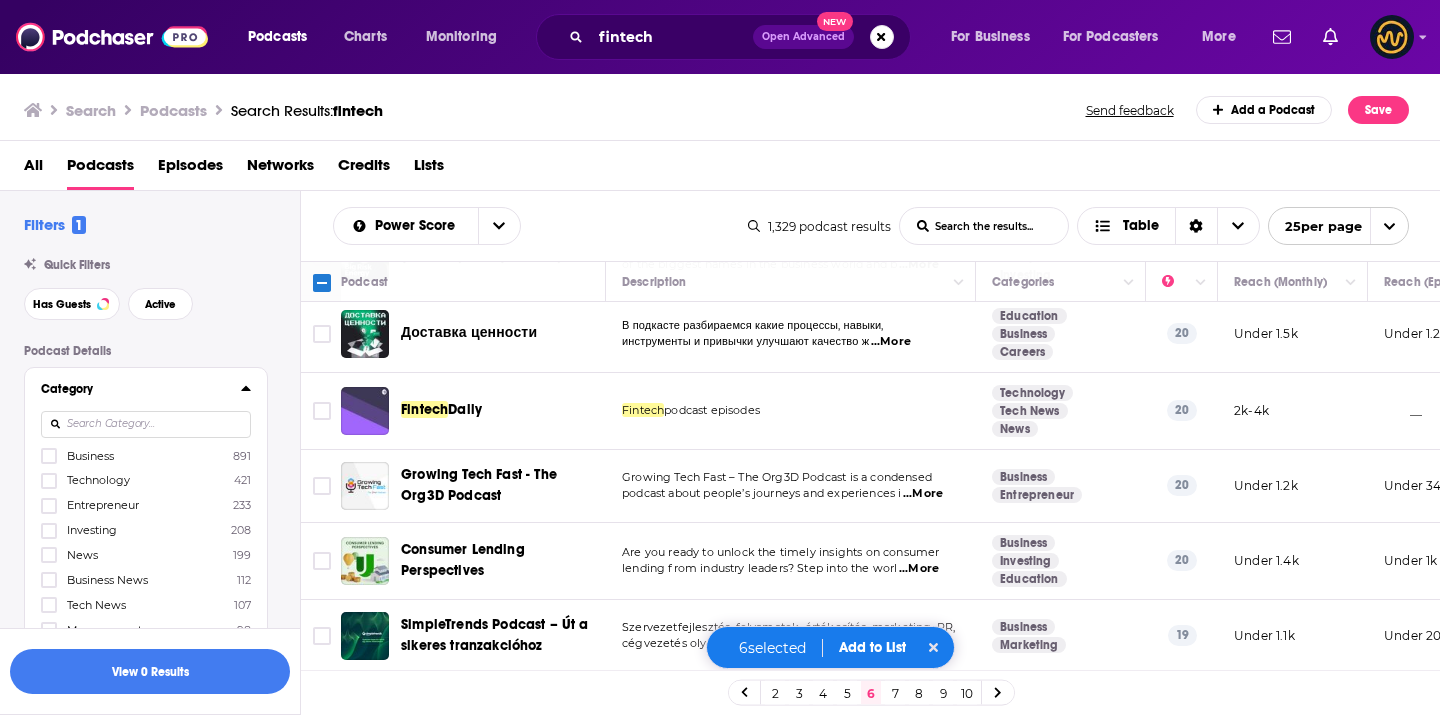 click on "Add to List" at bounding box center [872, 647] 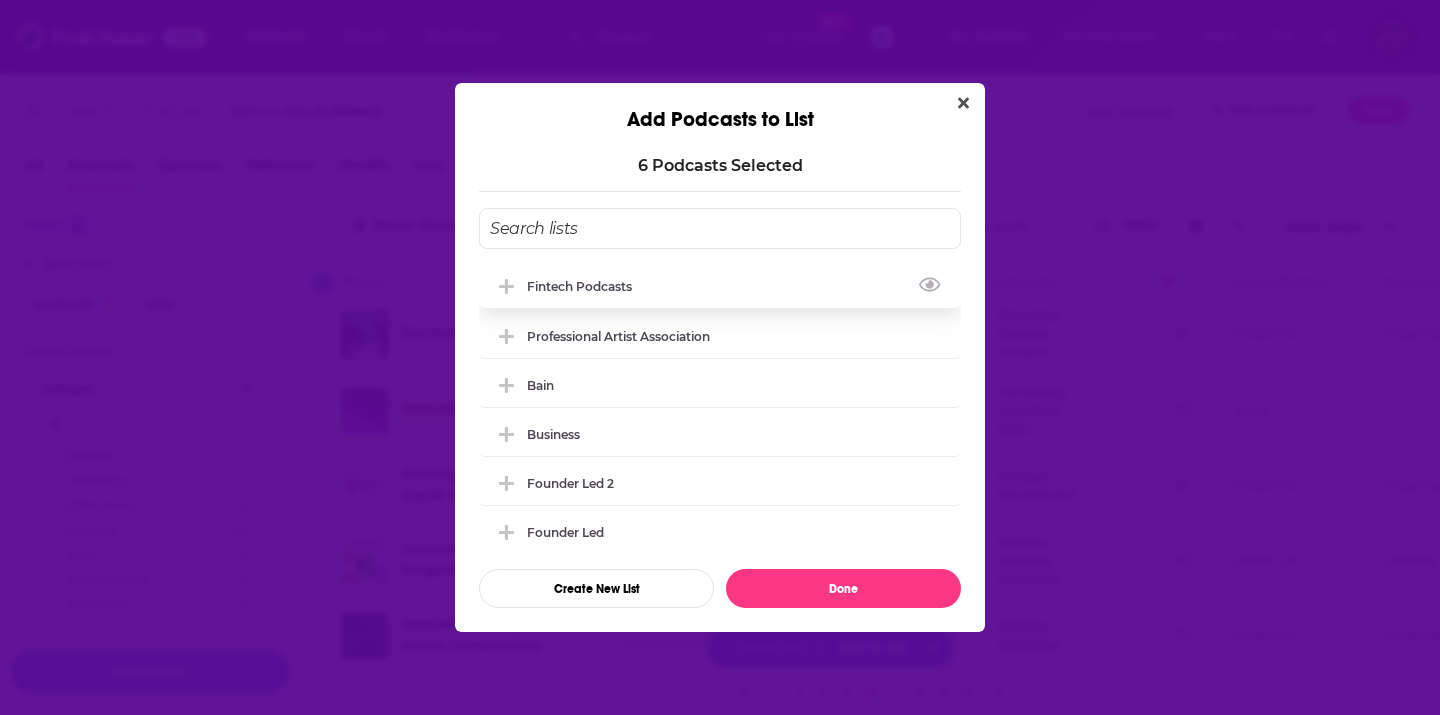 click on "Fintech Podcasts" at bounding box center (585, 286) 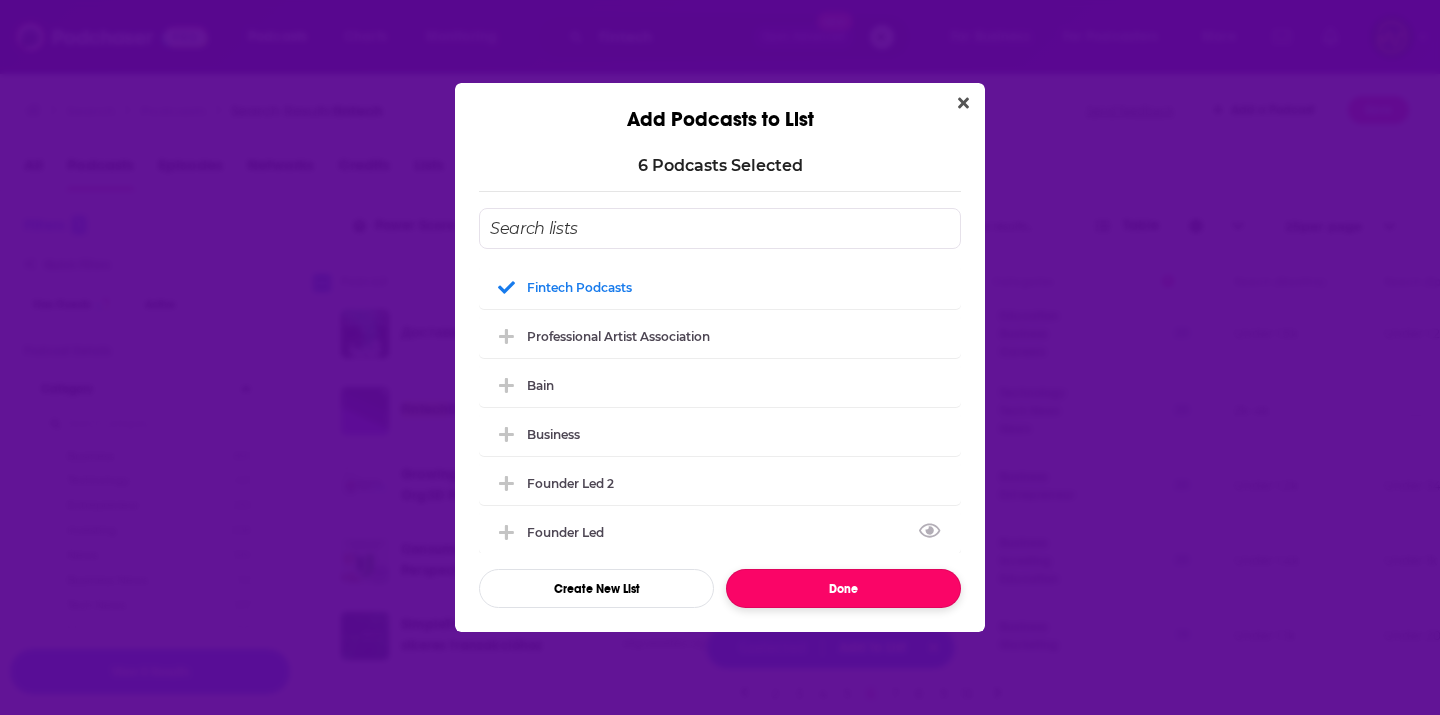 click on "Done" at bounding box center [843, 588] 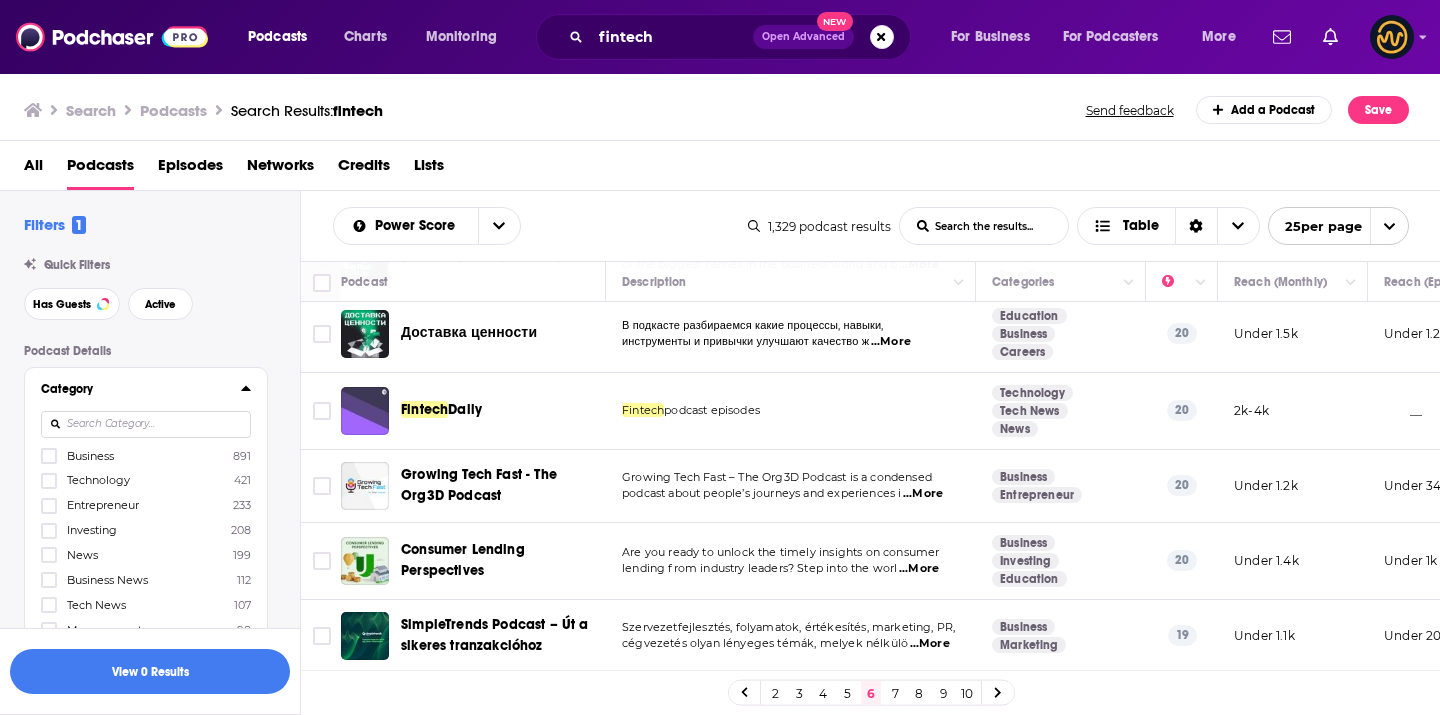 click on "7" at bounding box center (895, 693) 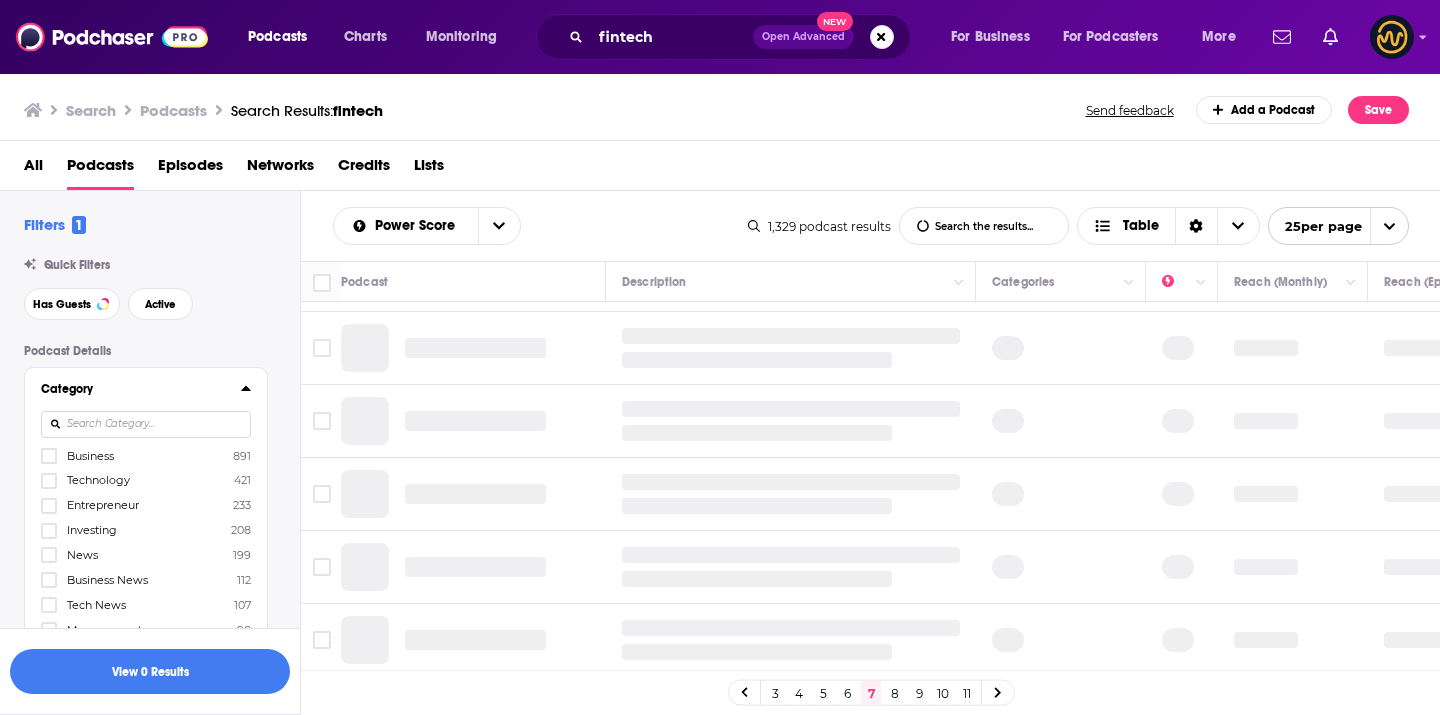 scroll, scrollTop: 0, scrollLeft: 0, axis: both 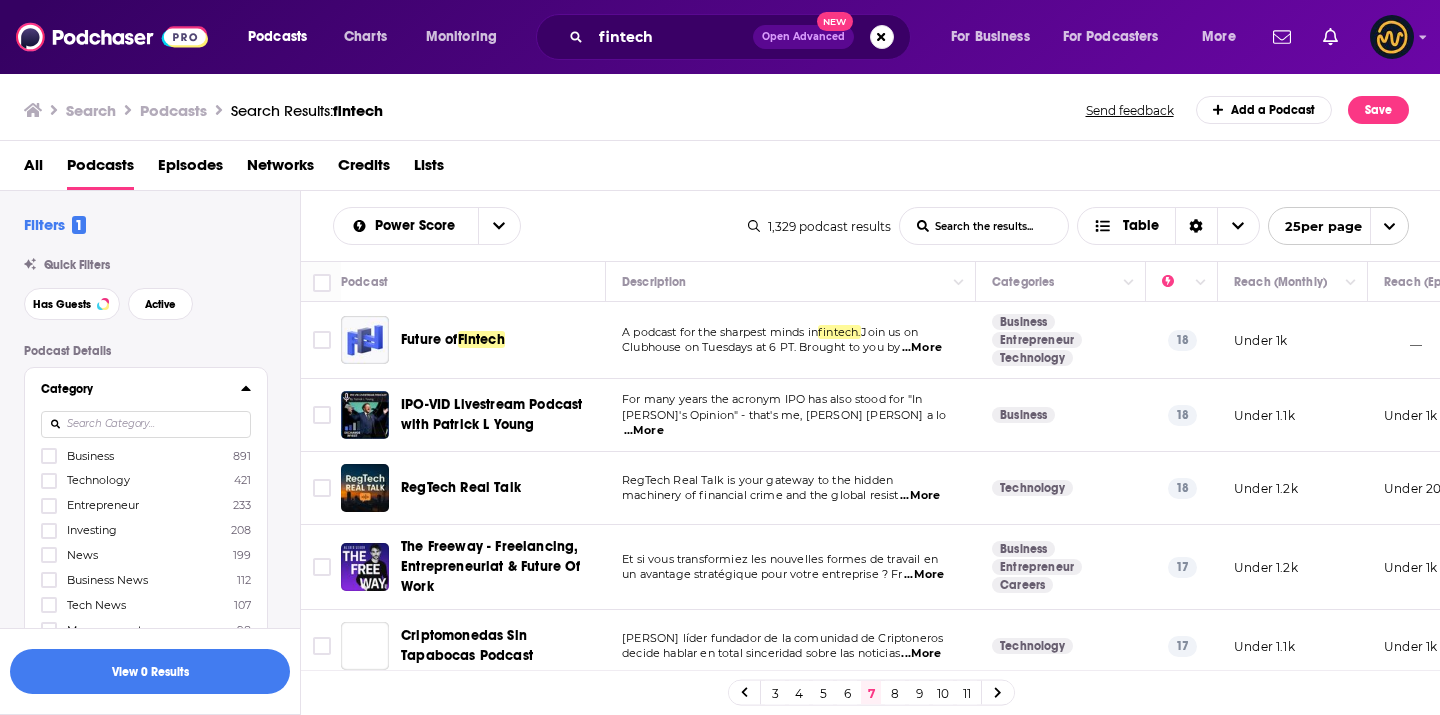 click on "...More" at bounding box center [922, 348] 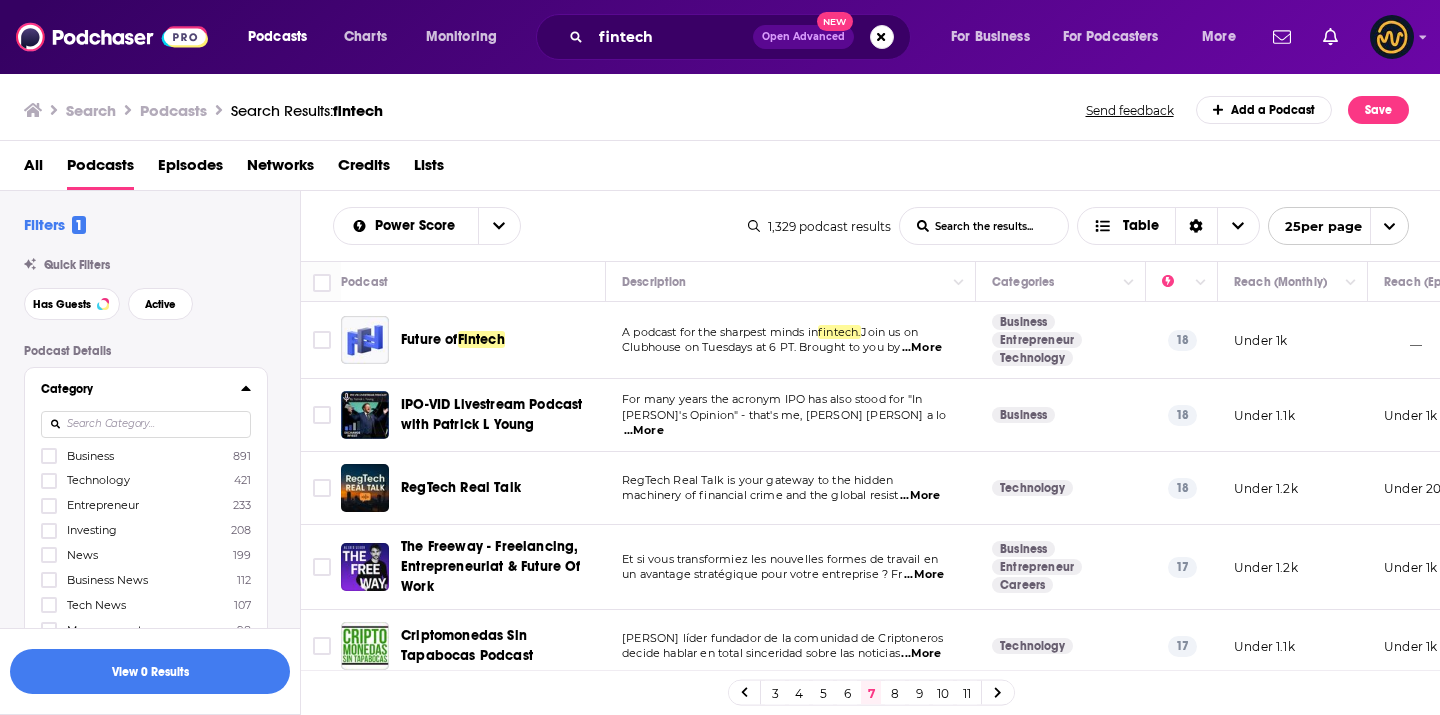 click on "A podcast for the sharpest minds in" at bounding box center [720, 332] 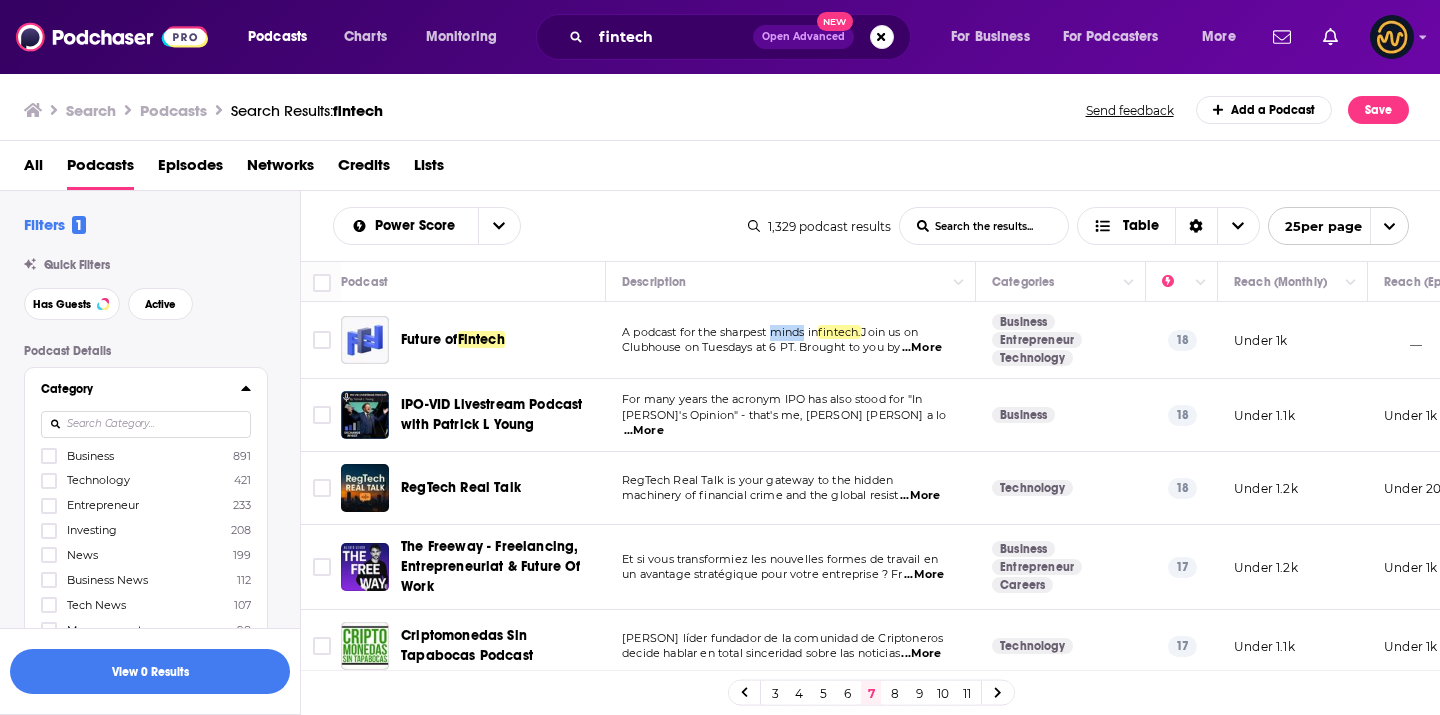 click on "A podcast for the sharpest minds in" at bounding box center [720, 332] 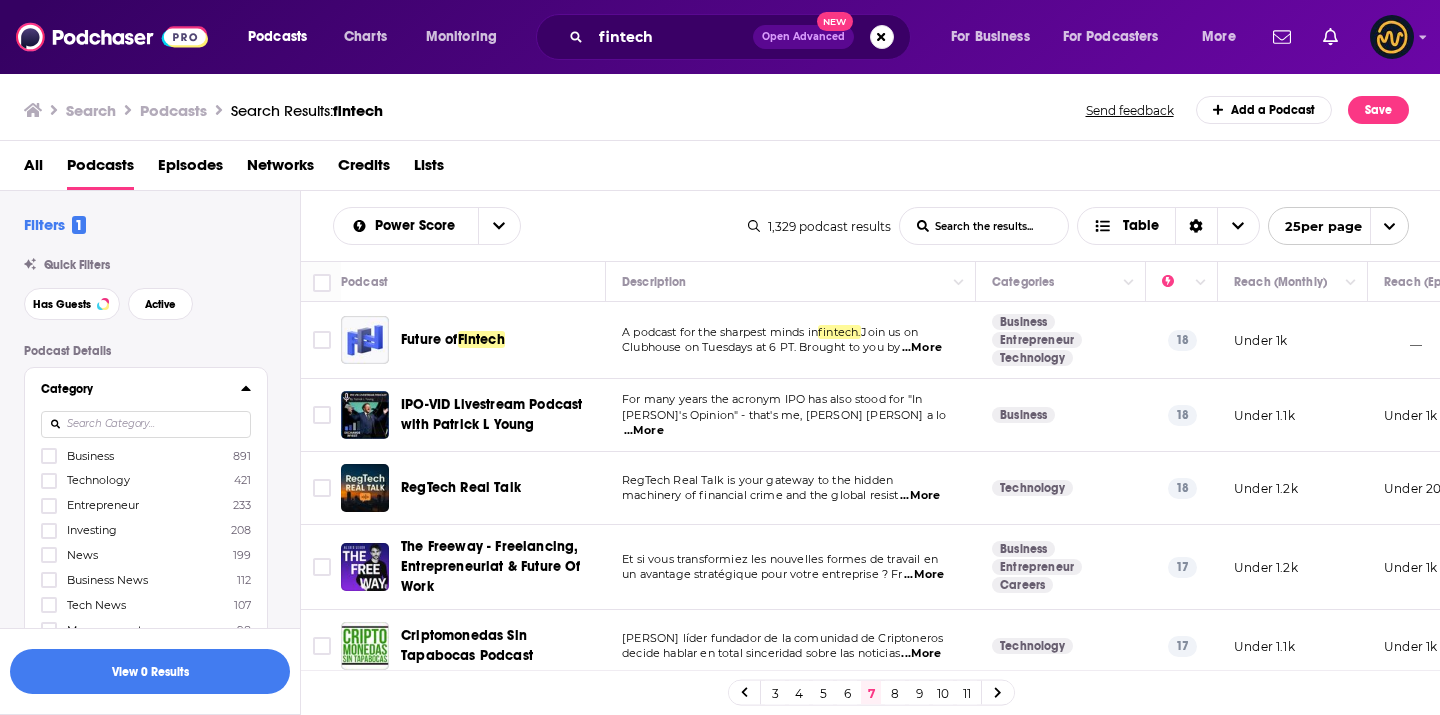 click on "...More" at bounding box center [922, 348] 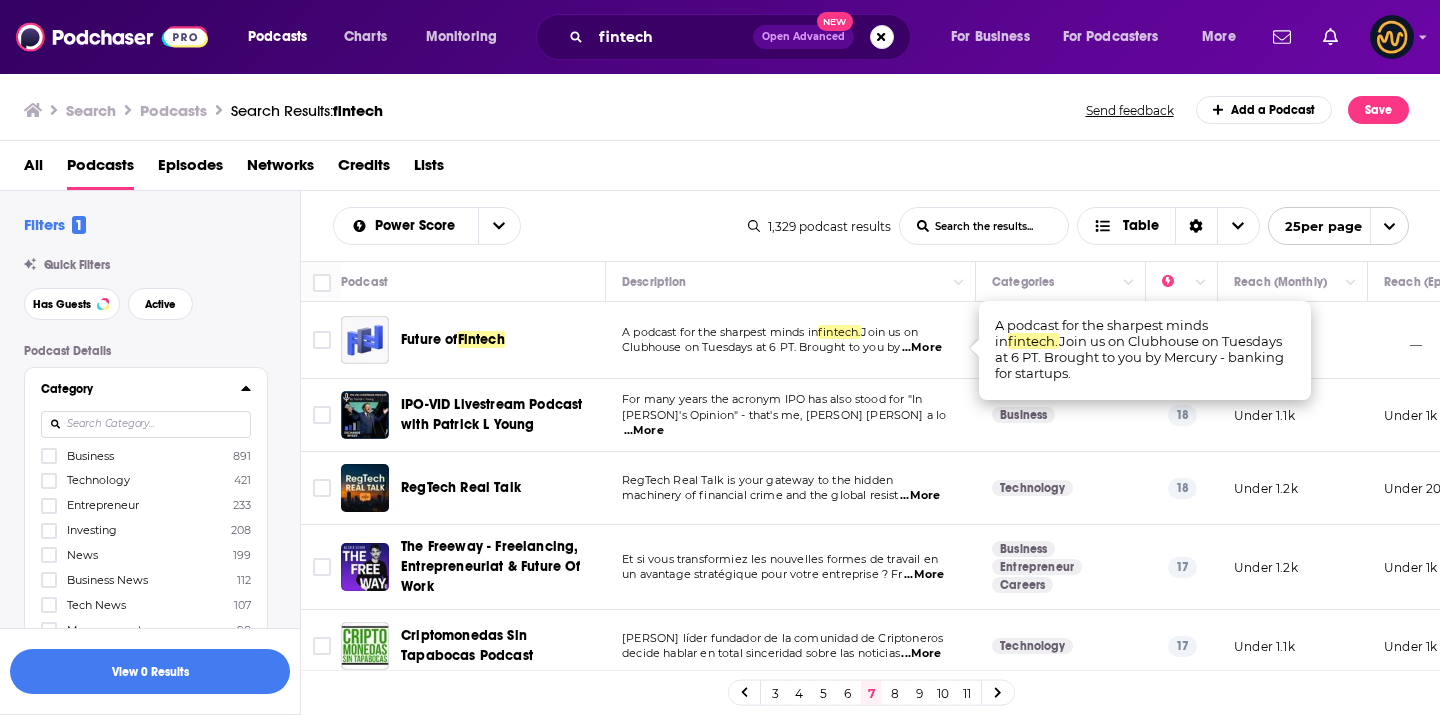 click on "...More" at bounding box center (922, 348) 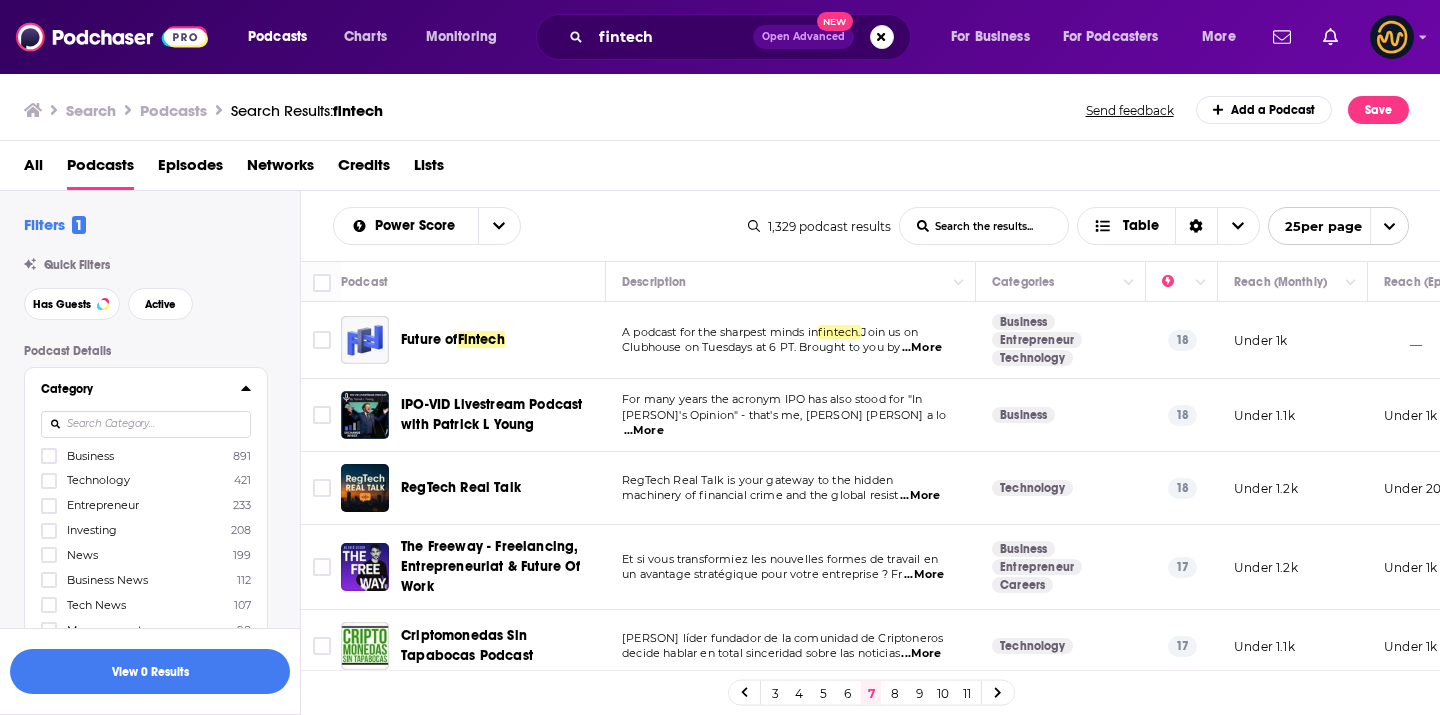 click on "...More" at bounding box center (922, 348) 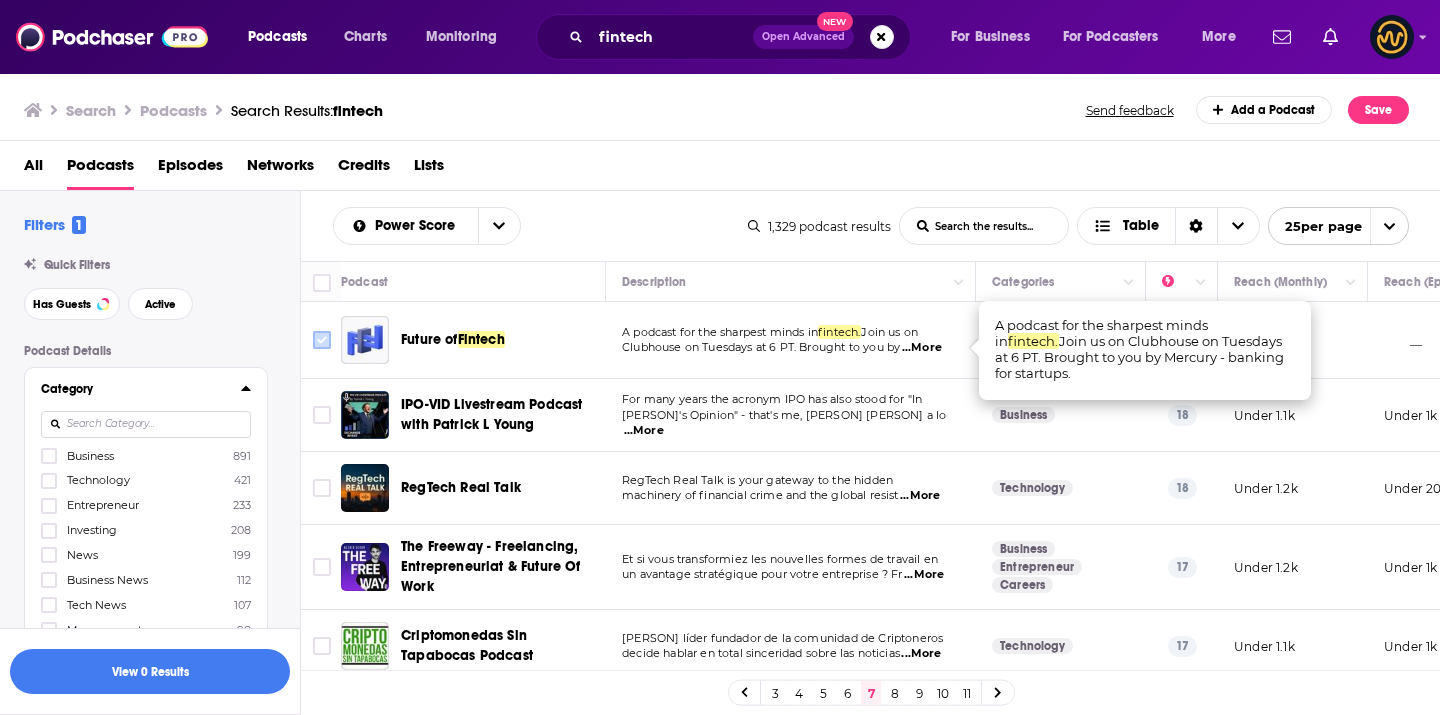 click at bounding box center (322, 340) 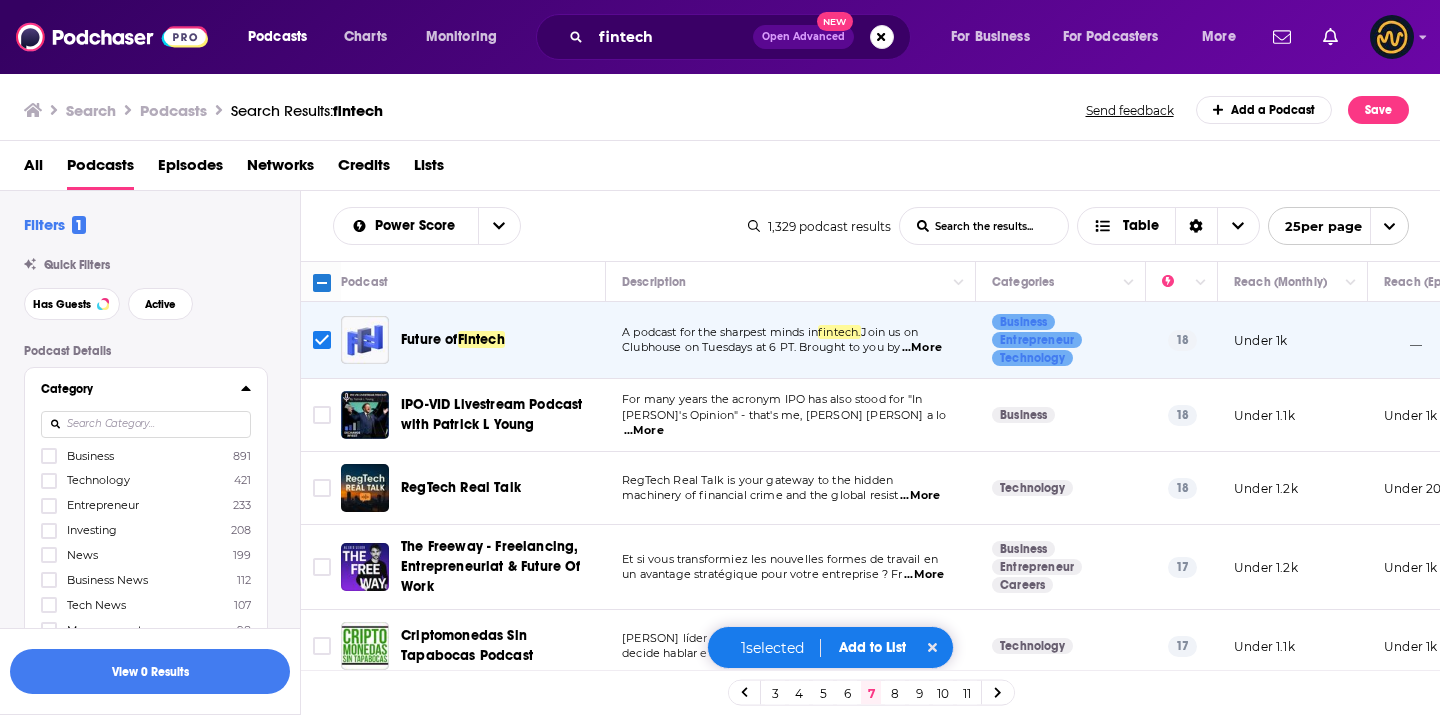click on "machinery of financial crime and the global resist  ...More" at bounding box center [790, 496] 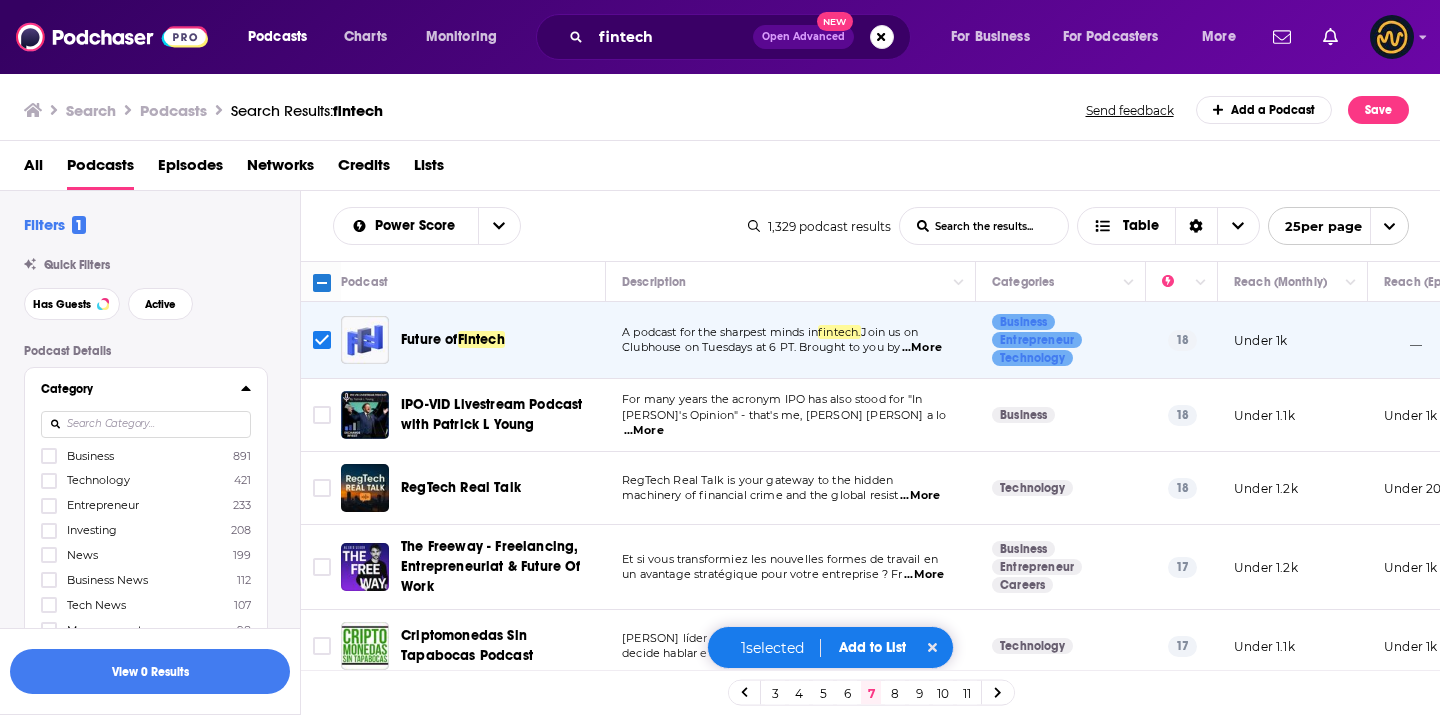 click on "...More" at bounding box center (920, 496) 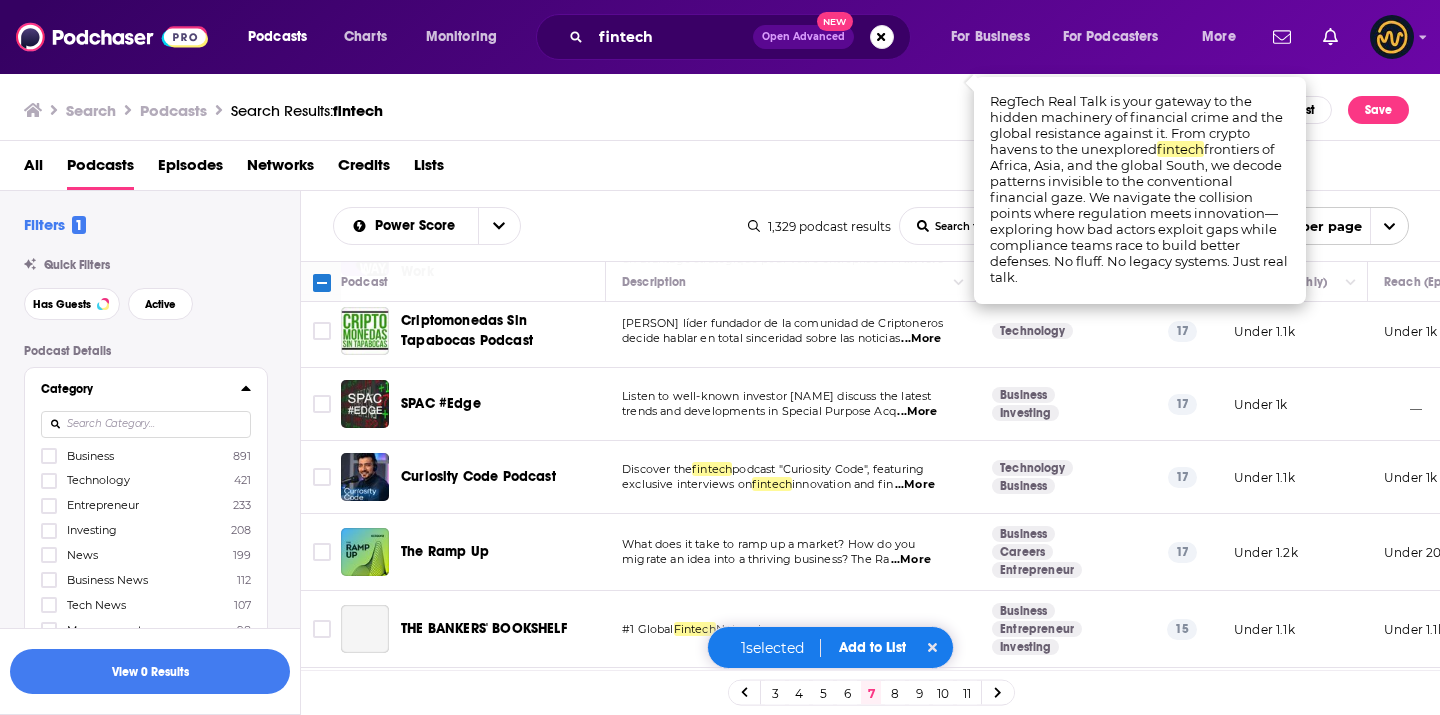 scroll, scrollTop: 419, scrollLeft: 0, axis: vertical 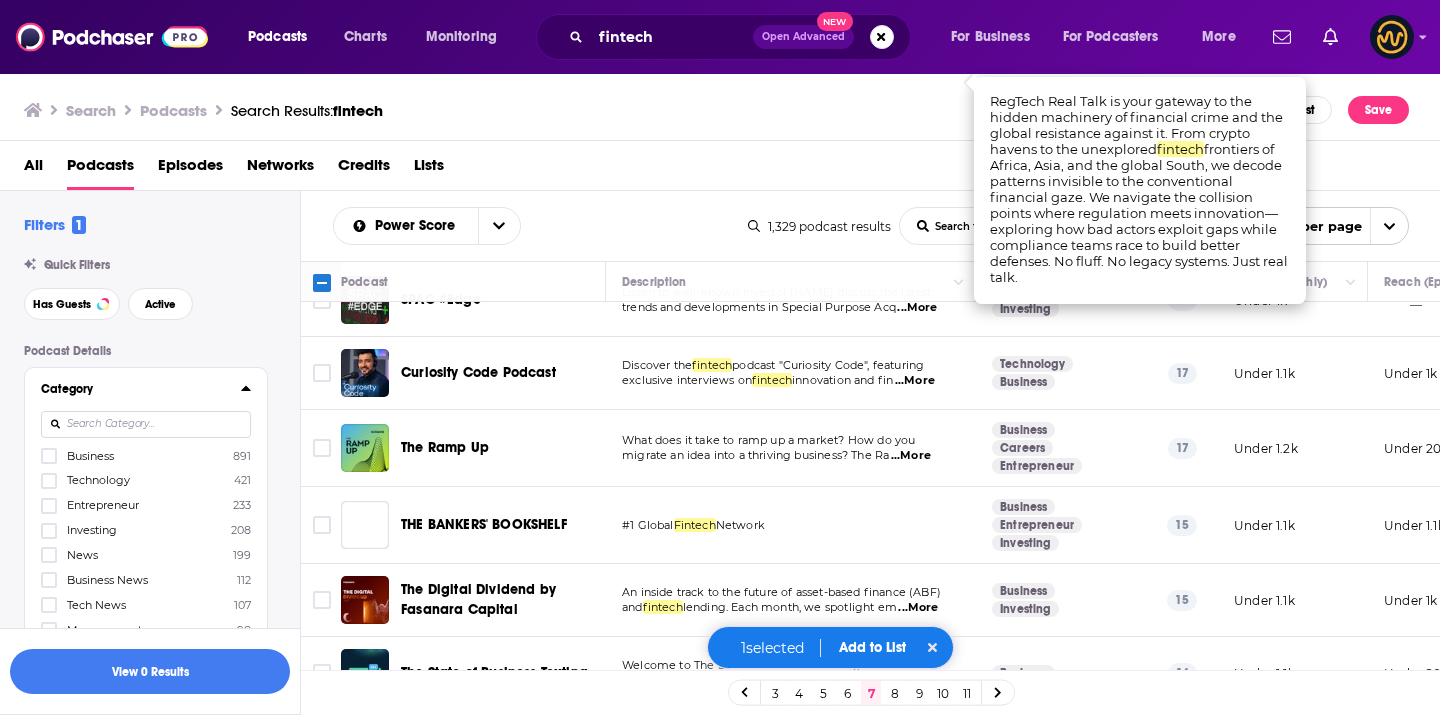click on "...More" at bounding box center [911, 456] 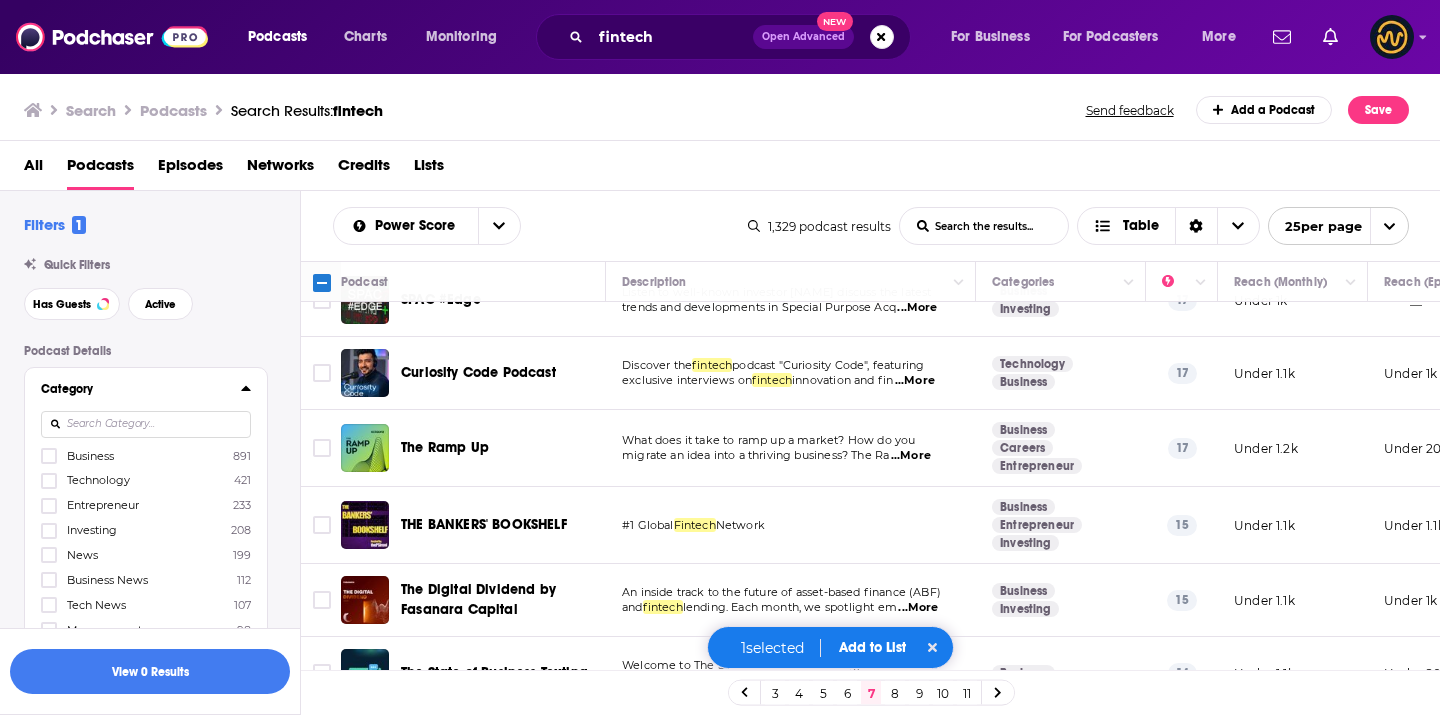 click on "What does it take to ramp up a market? How do you migrate an idea into a thriving business? The Ra  ...More" at bounding box center (791, 448) 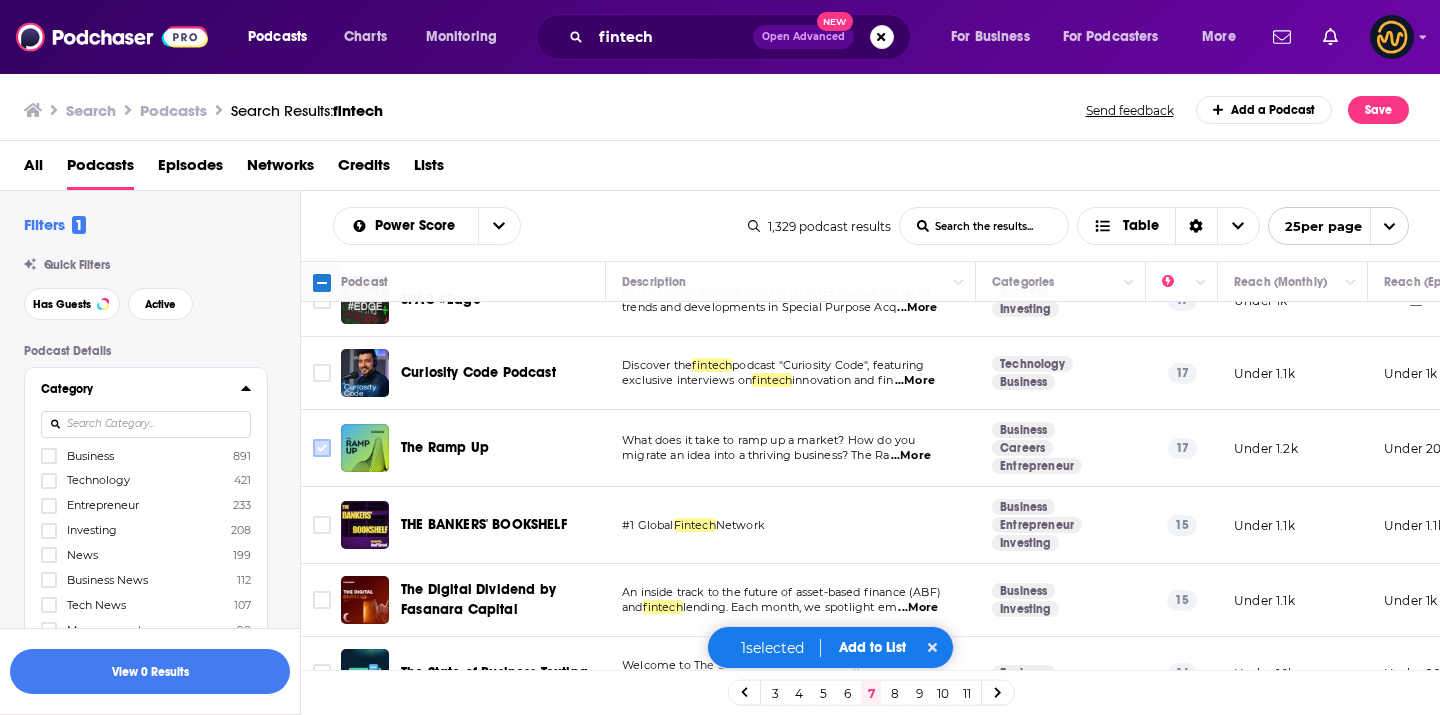 click at bounding box center (322, 448) 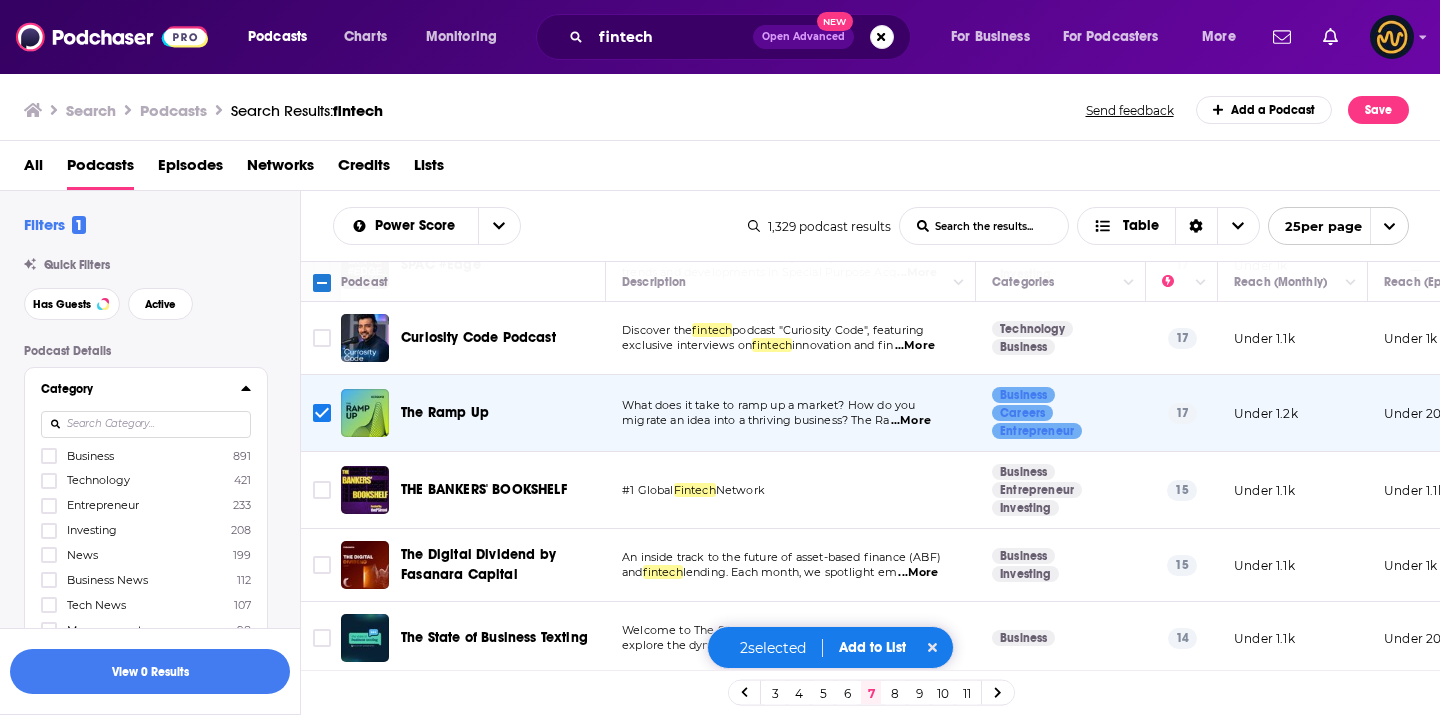 scroll, scrollTop: 593, scrollLeft: 0, axis: vertical 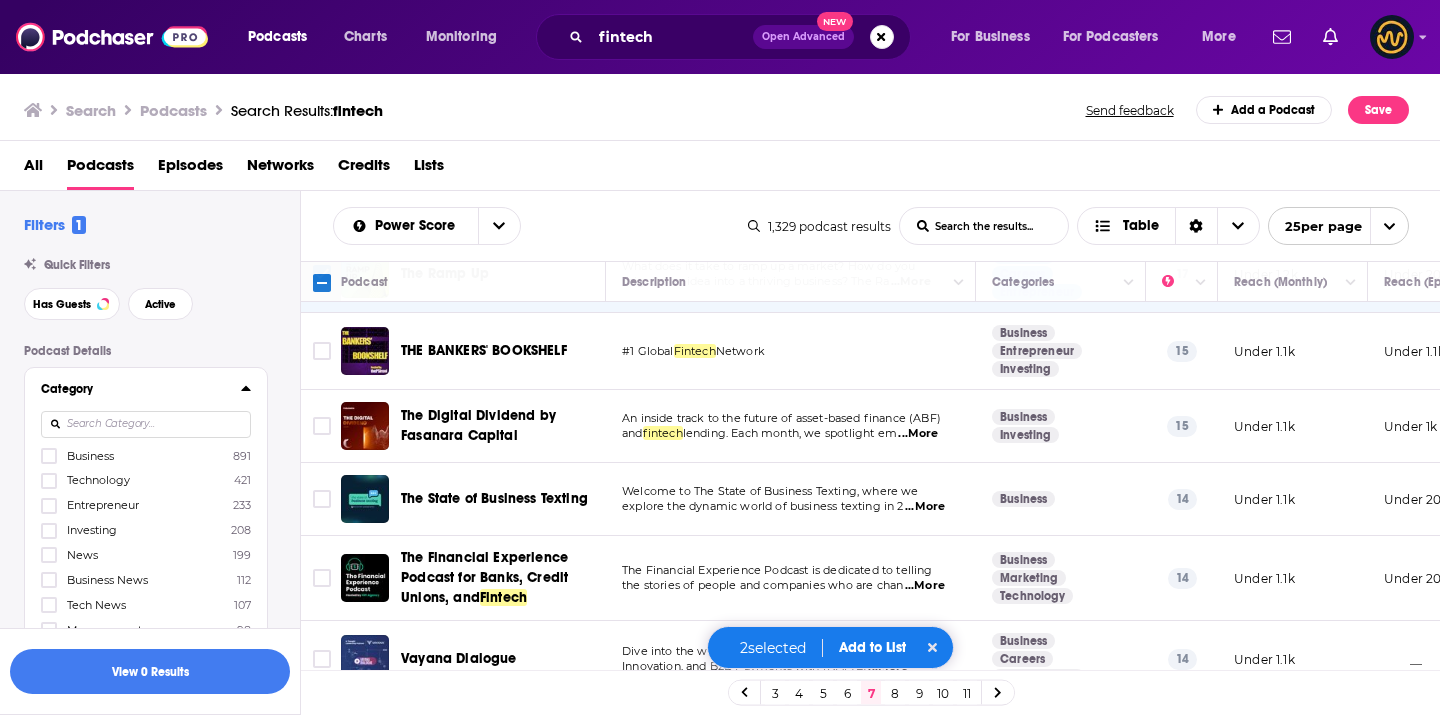click on "...More" at bounding box center [918, 434] 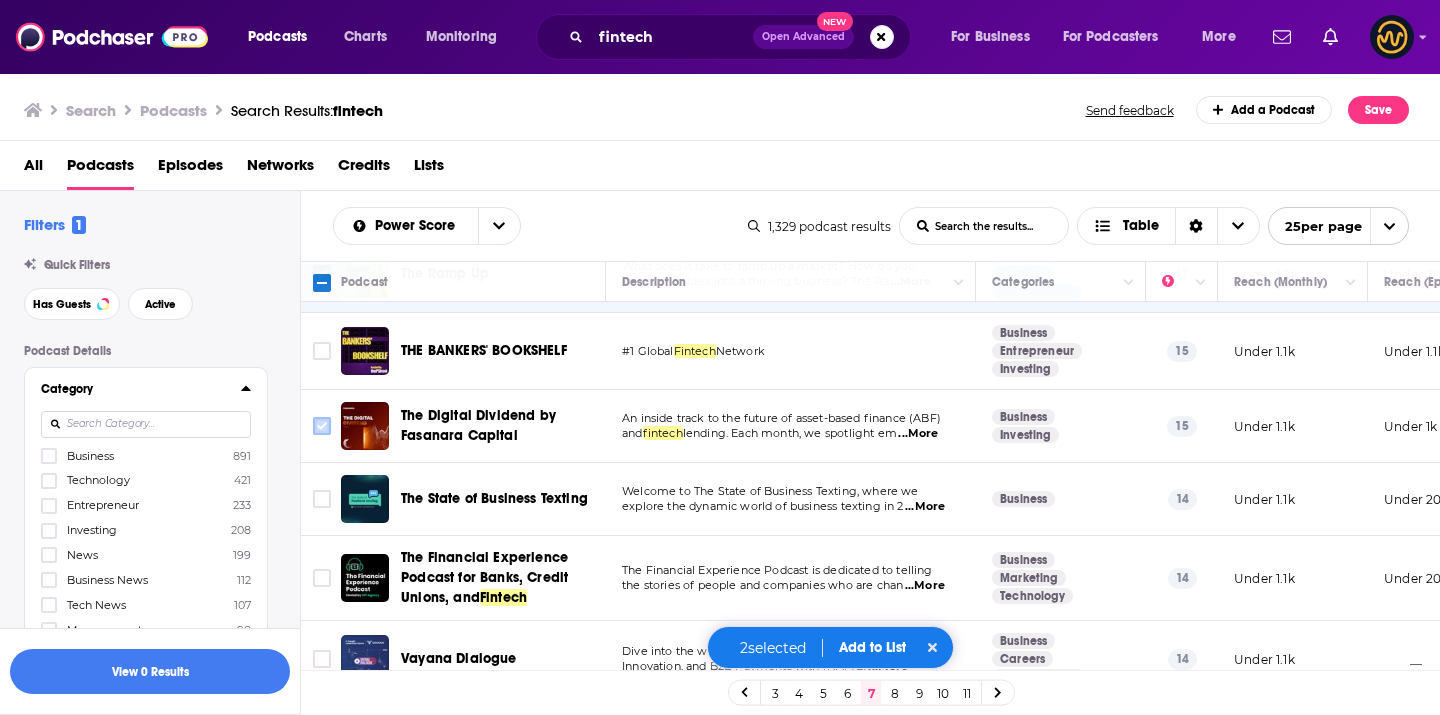 click at bounding box center (322, 426) 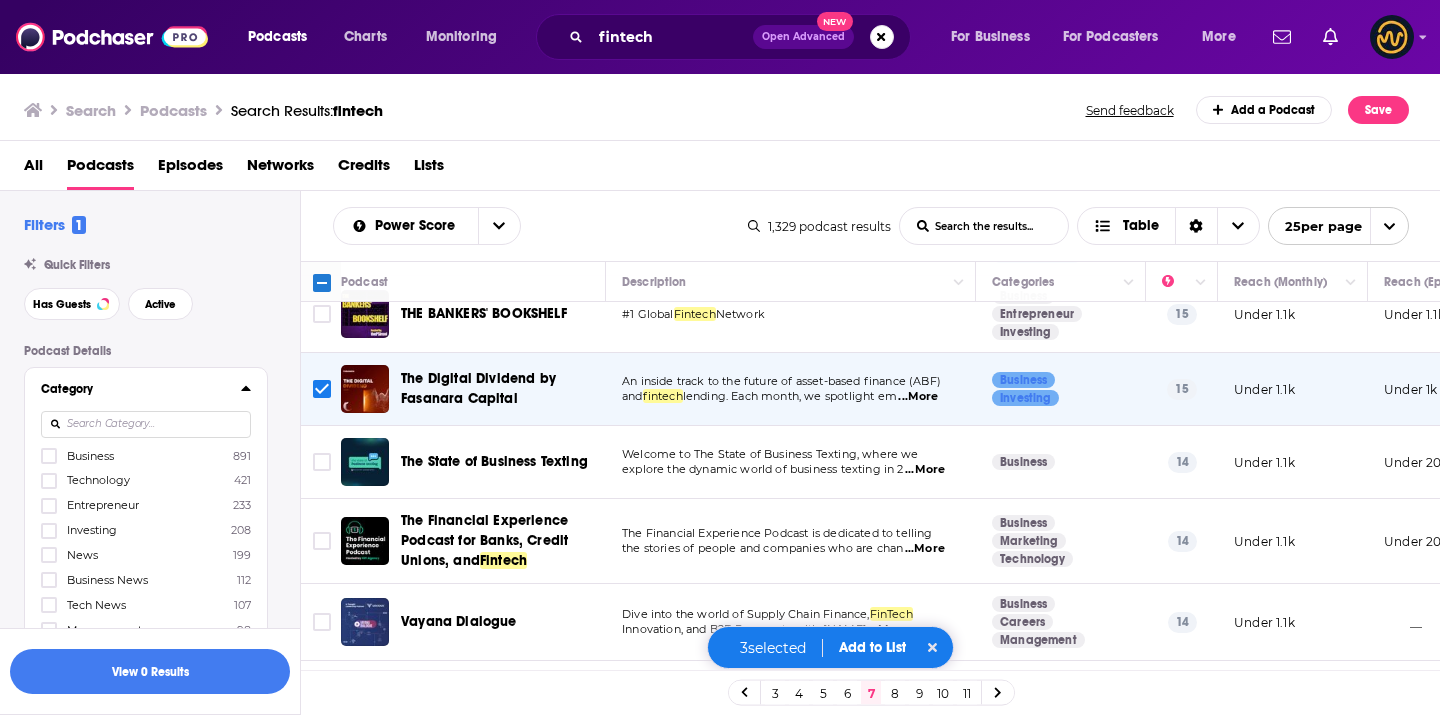 scroll, scrollTop: 807, scrollLeft: 0, axis: vertical 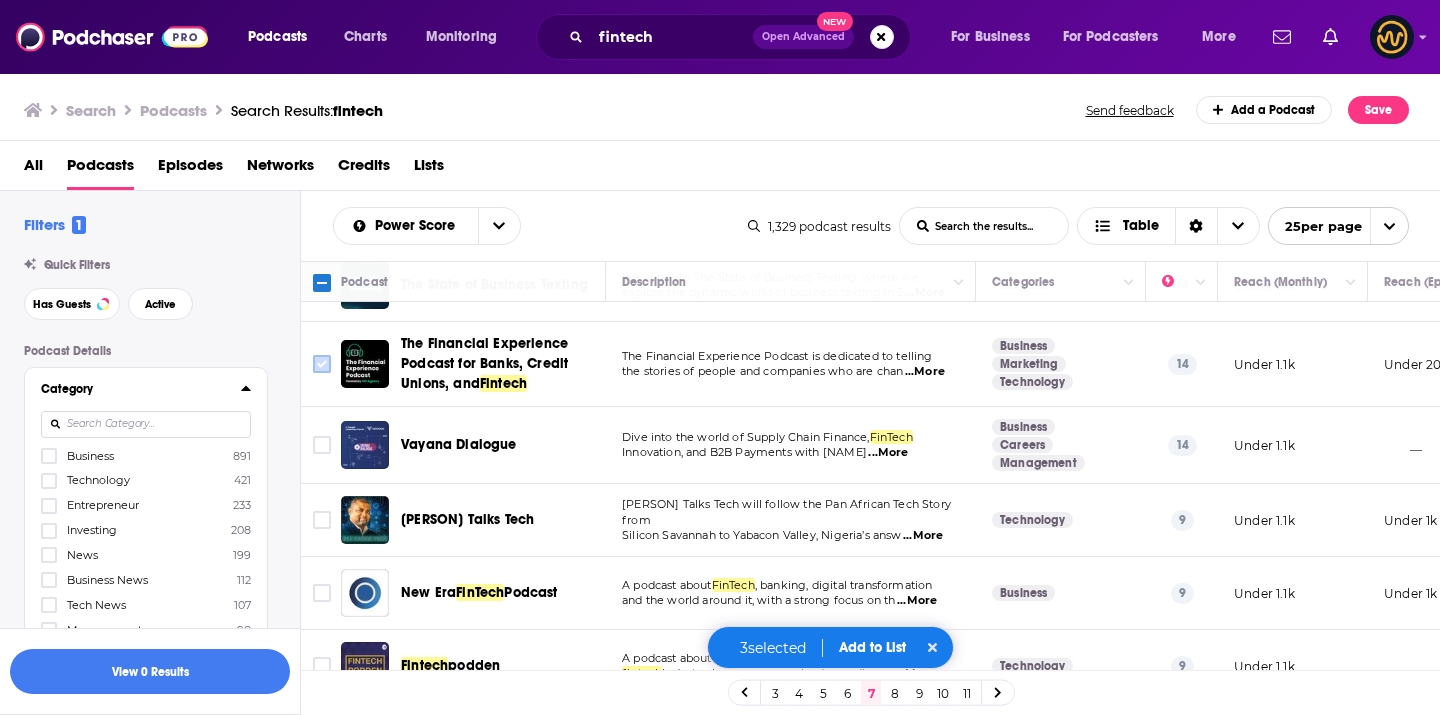 click at bounding box center [322, 364] 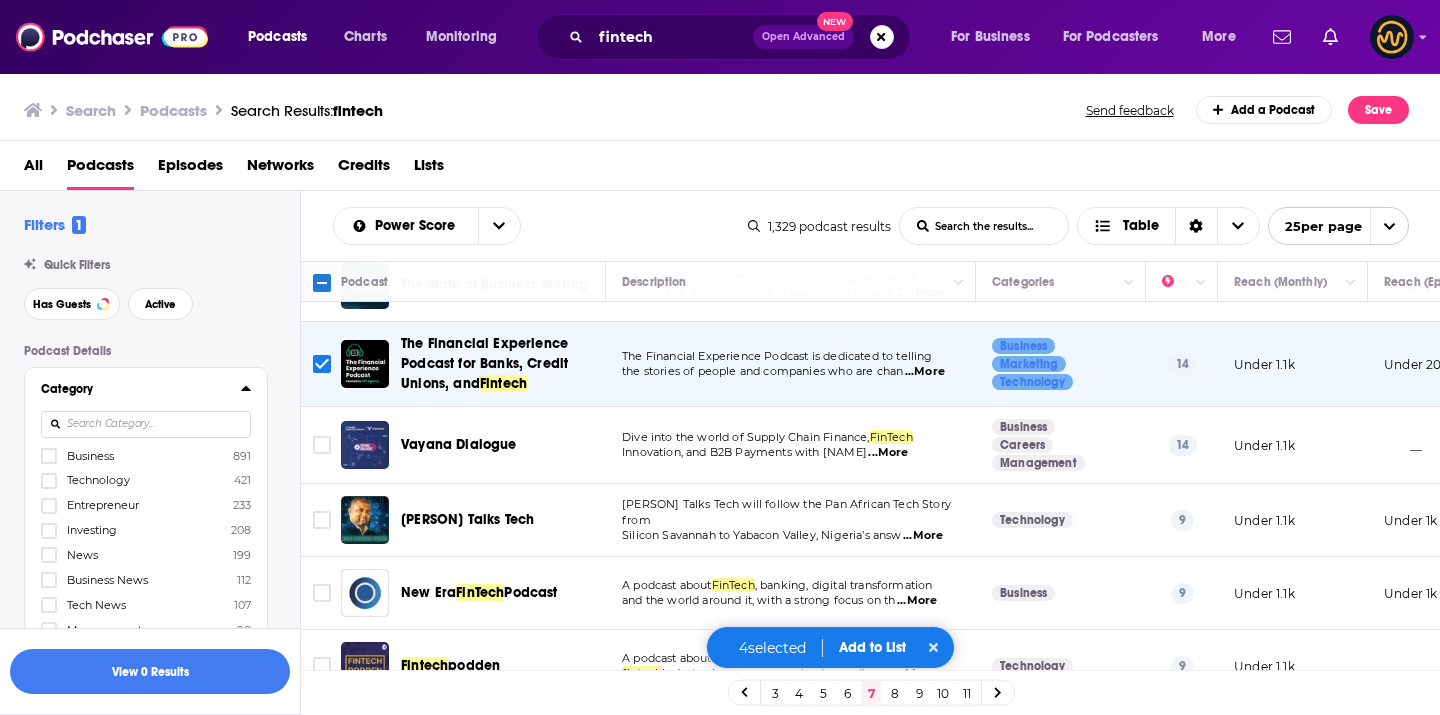 click at bounding box center [321, 445] 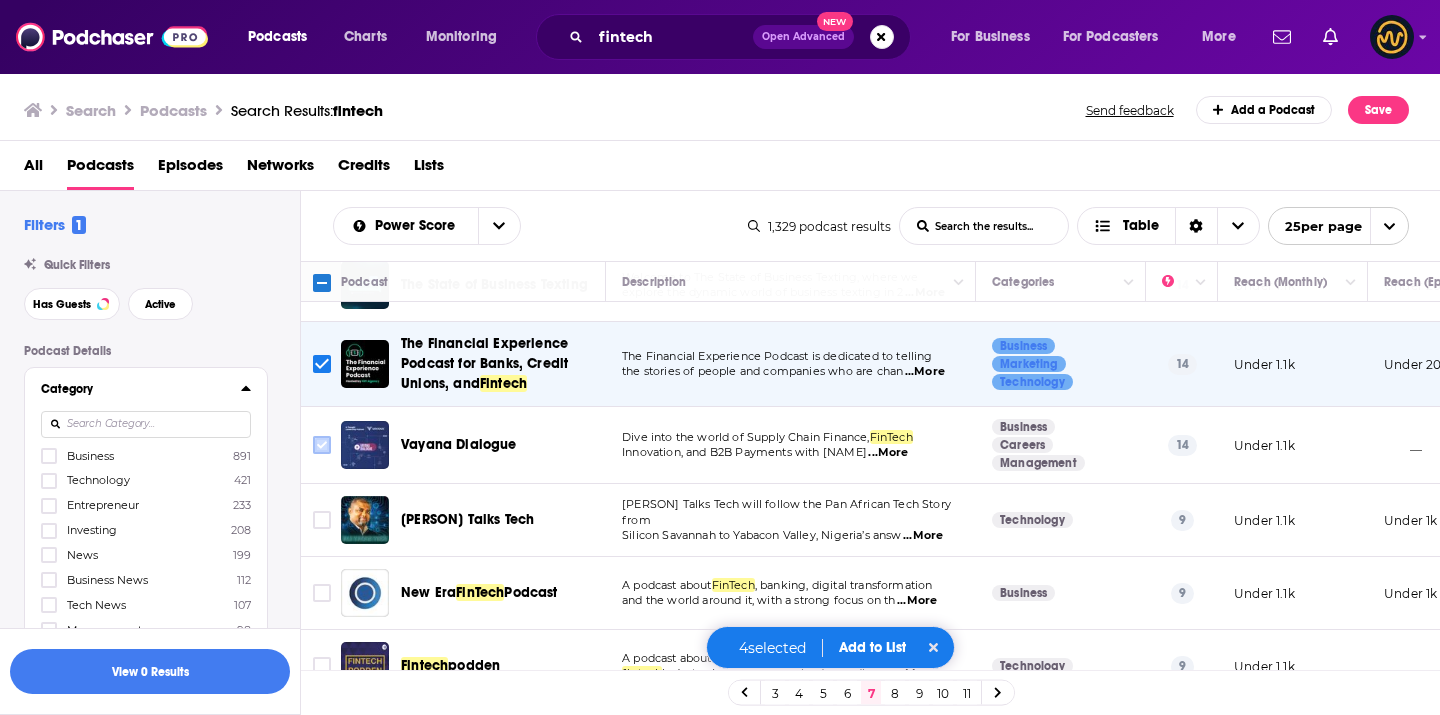 click at bounding box center [322, 445] 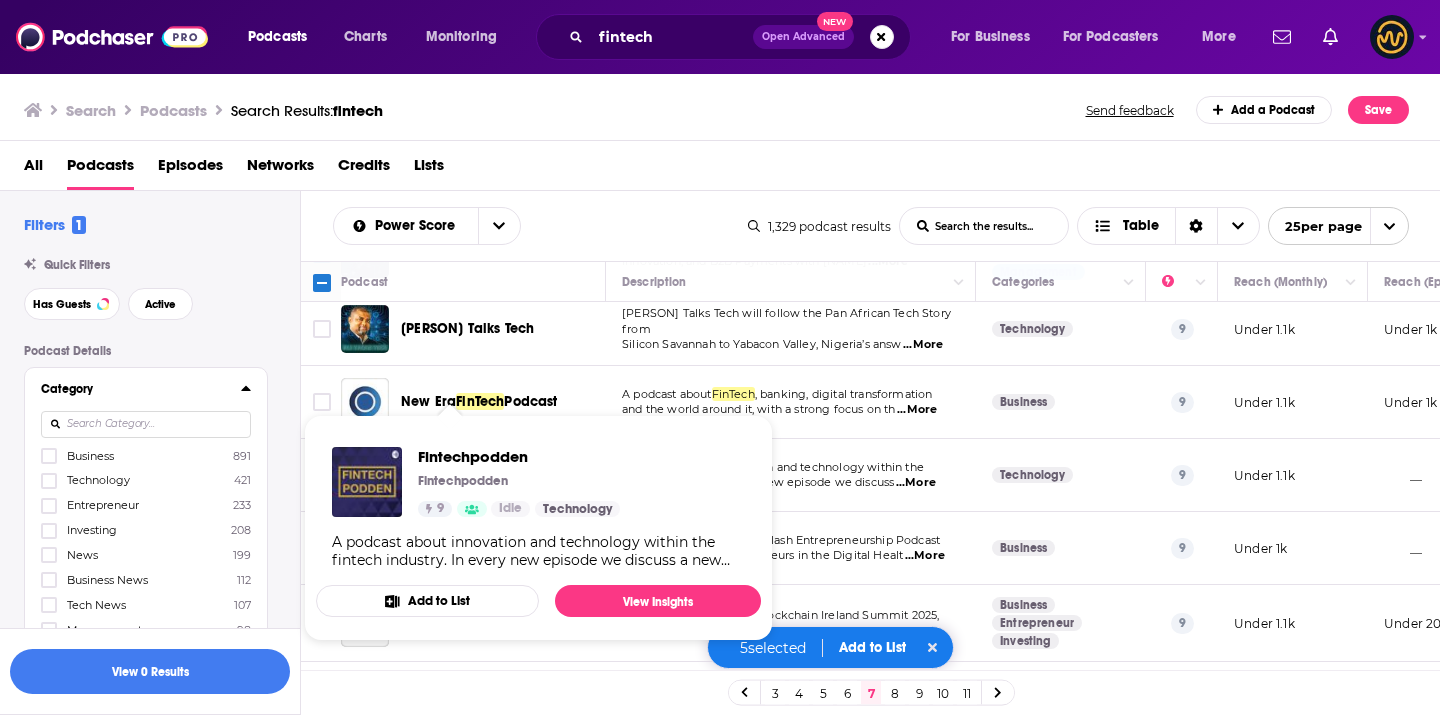 scroll, scrollTop: 1003, scrollLeft: 0, axis: vertical 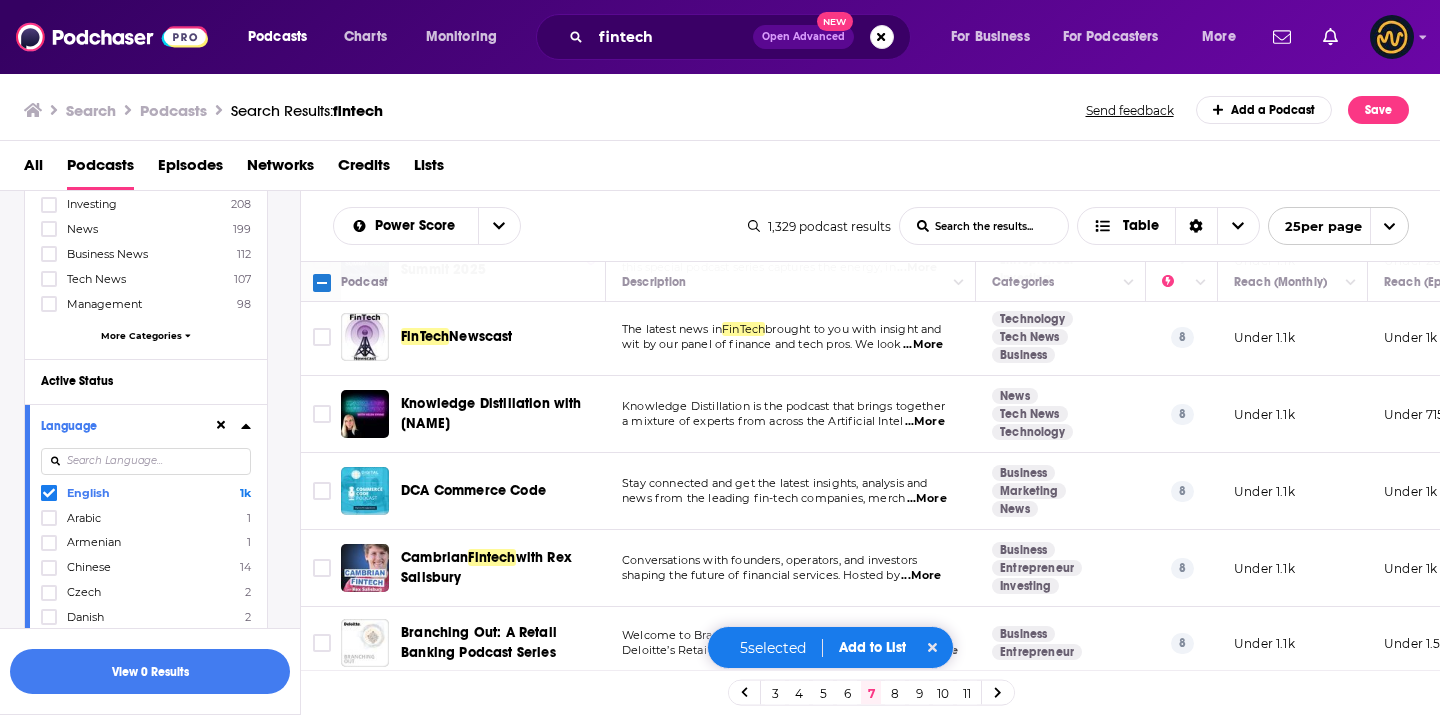 click on "...More" at bounding box center (923, 345) 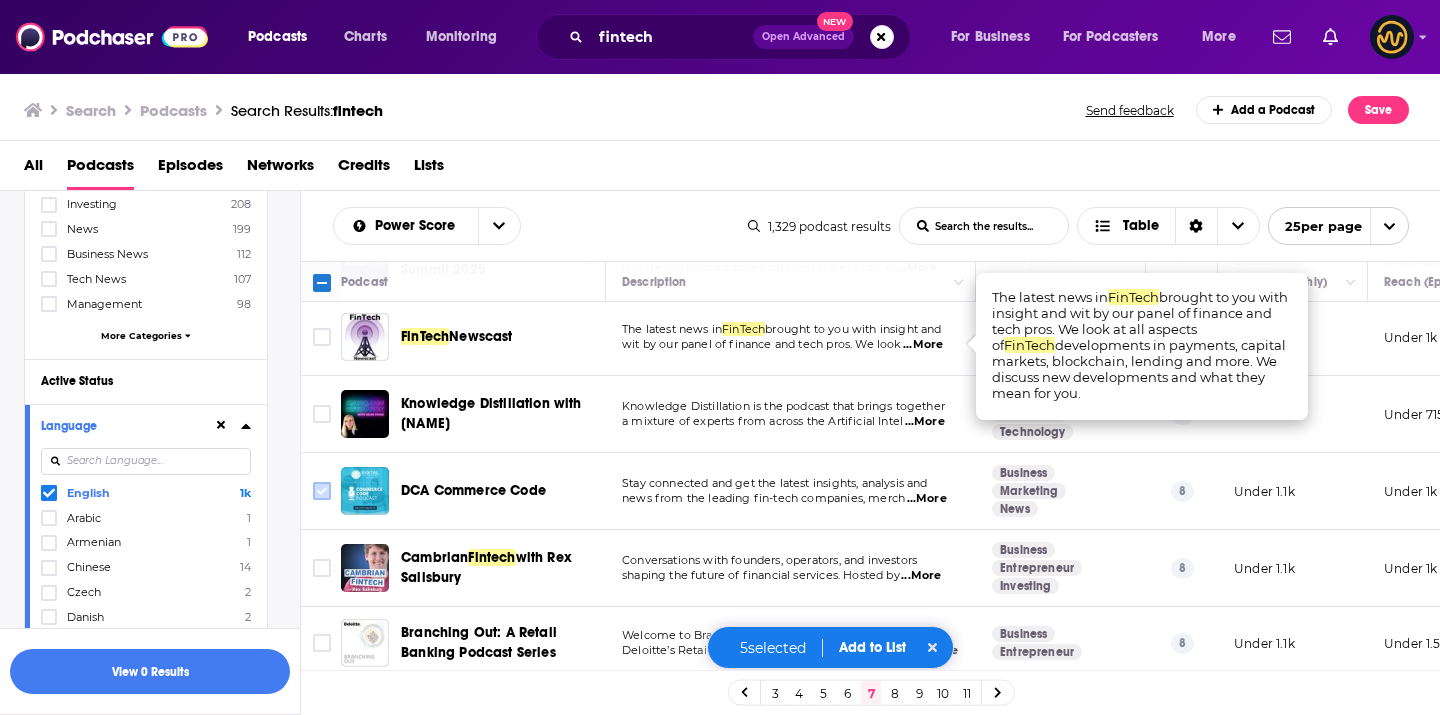 click at bounding box center (322, 491) 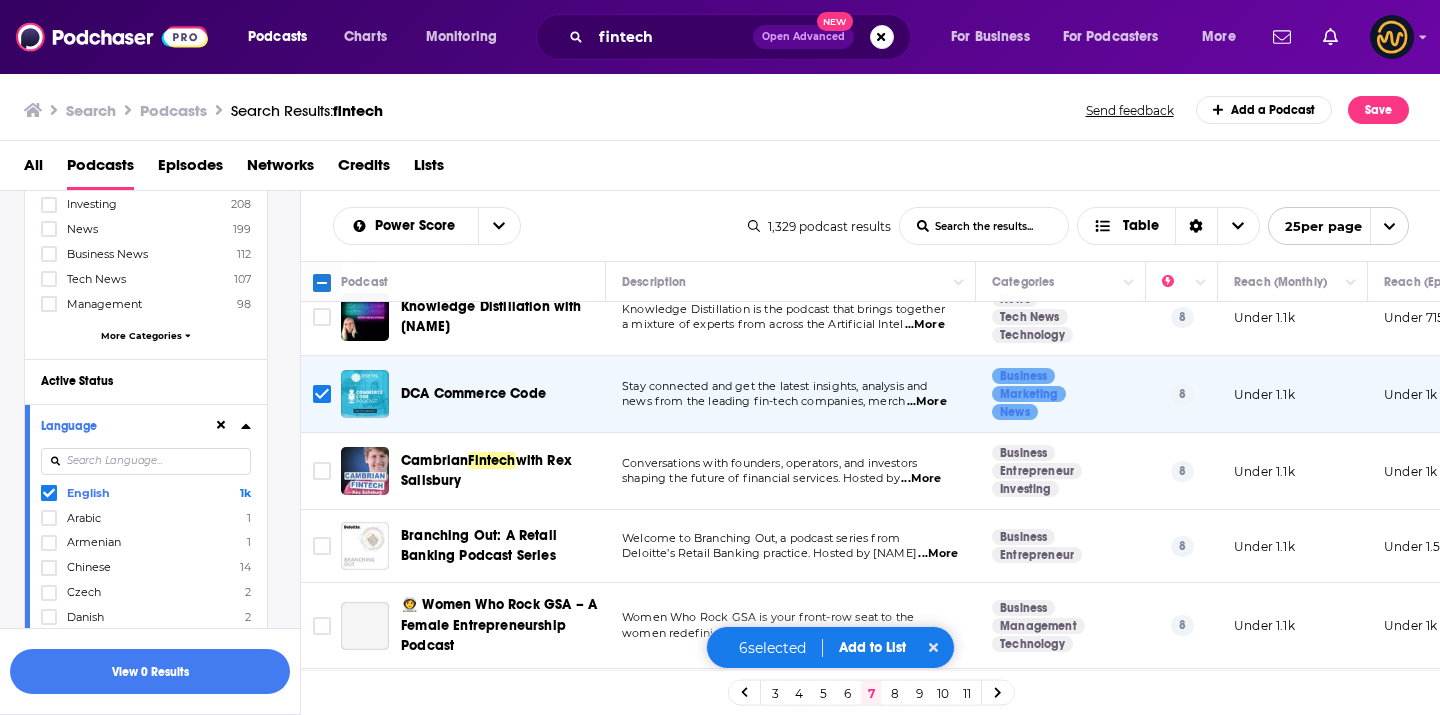 scroll, scrollTop: 1489, scrollLeft: 0, axis: vertical 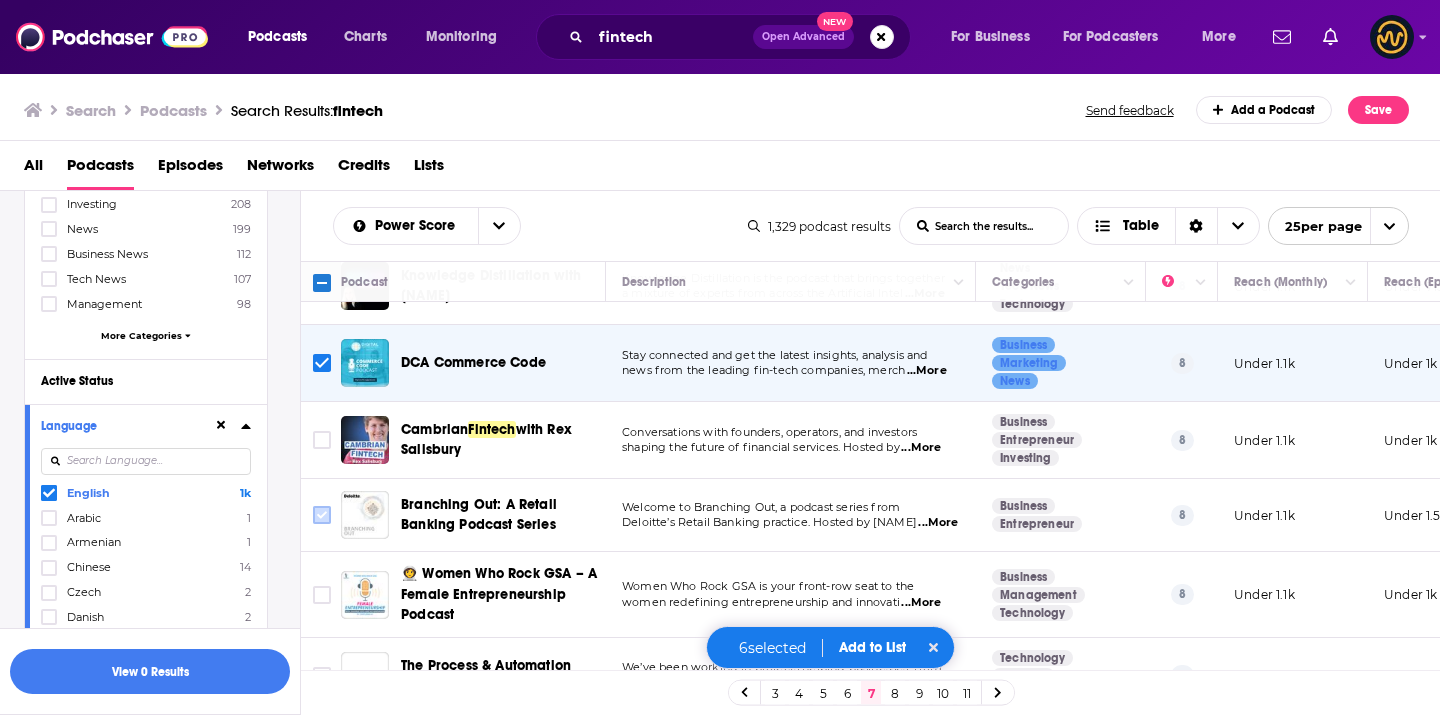 click at bounding box center (322, 515) 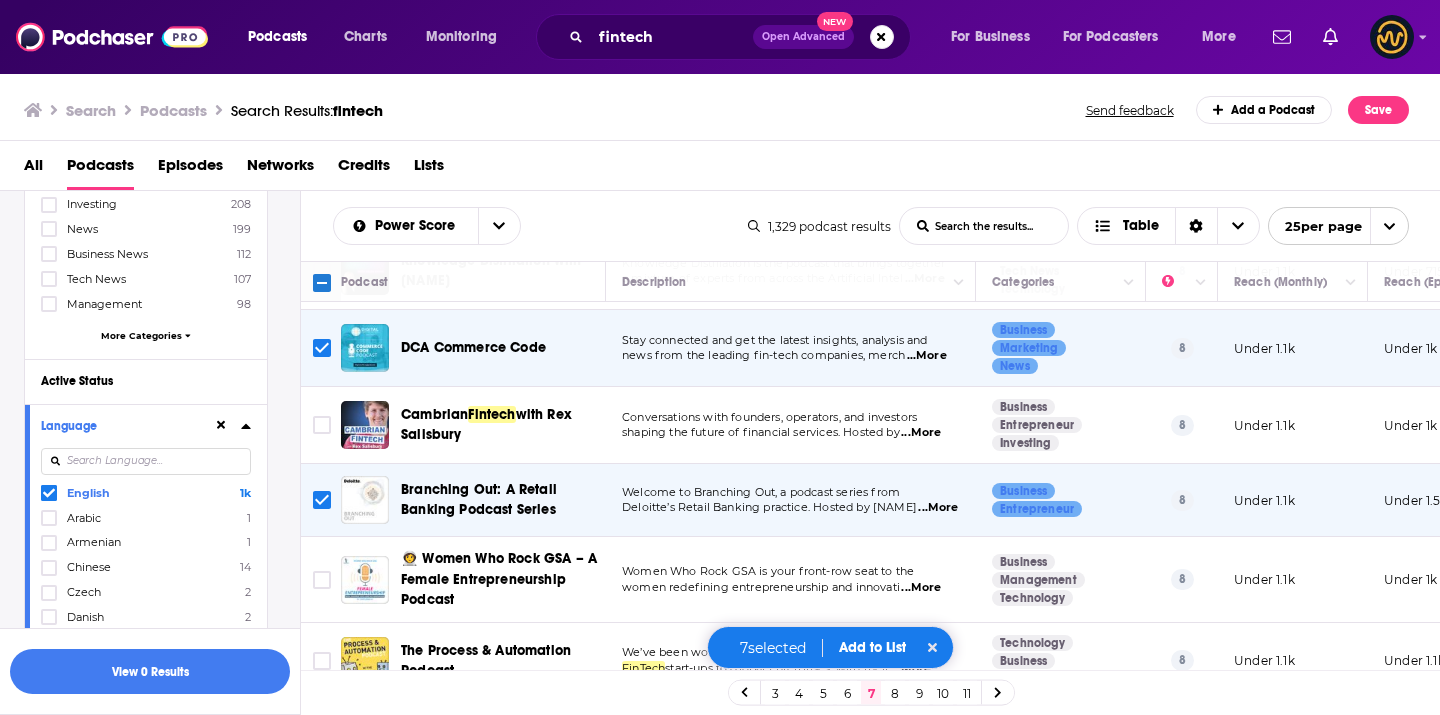 scroll, scrollTop: 1546, scrollLeft: 0, axis: vertical 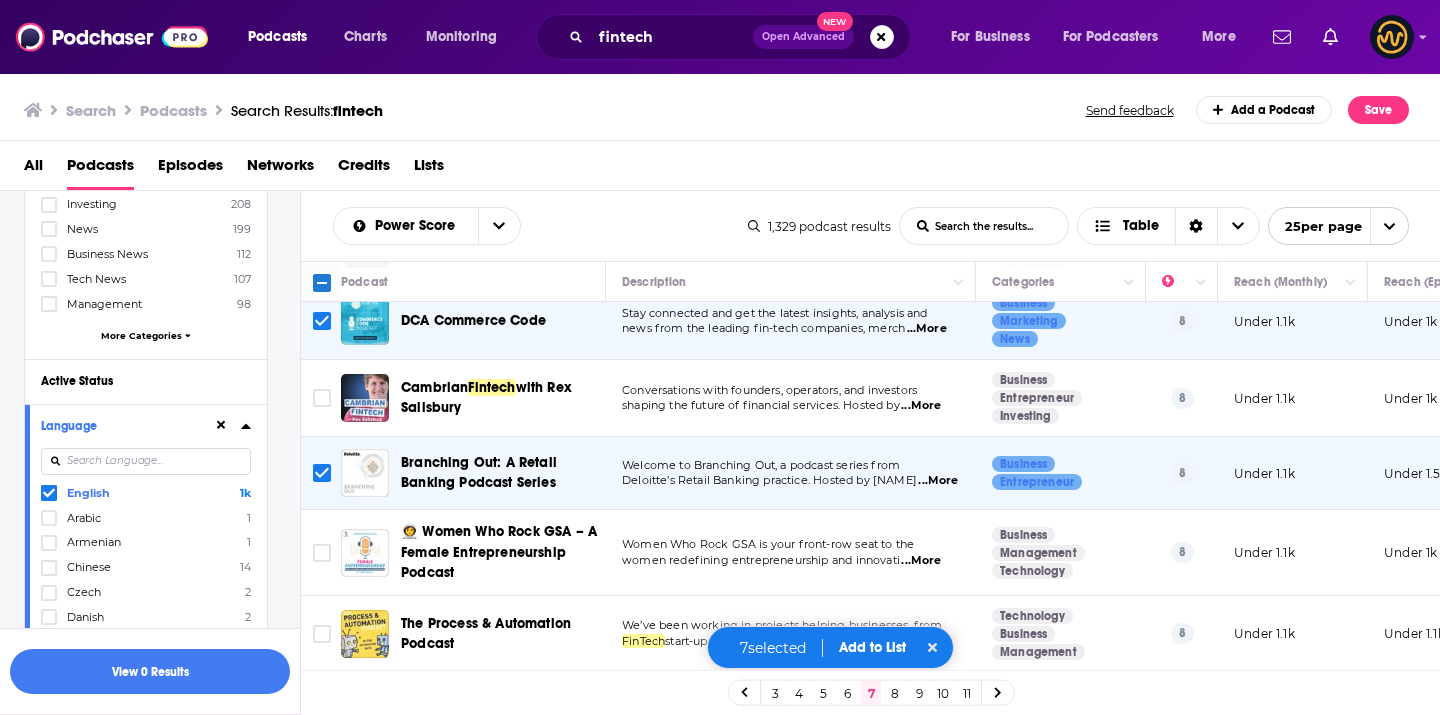 click on "...More" at bounding box center (911, 642) 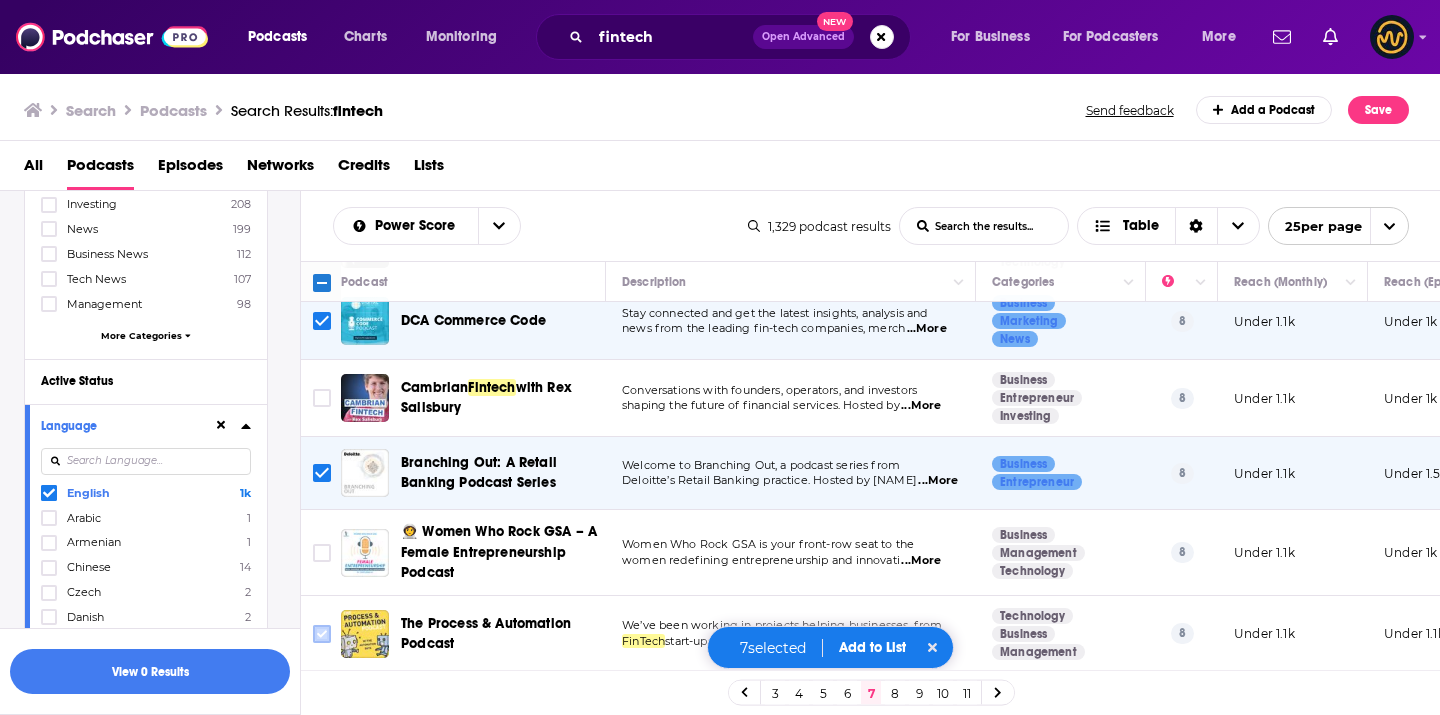 click at bounding box center (322, 634) 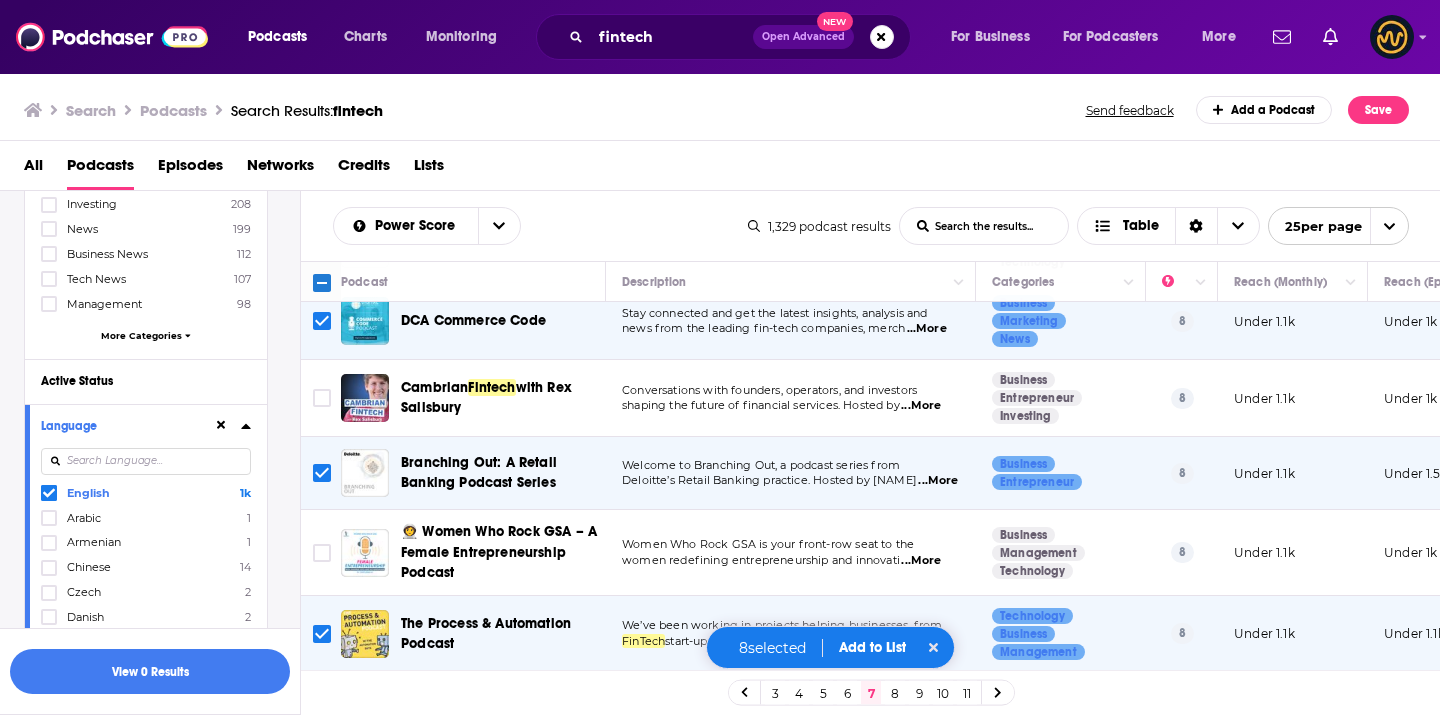 click on "Add to List" at bounding box center [872, 647] 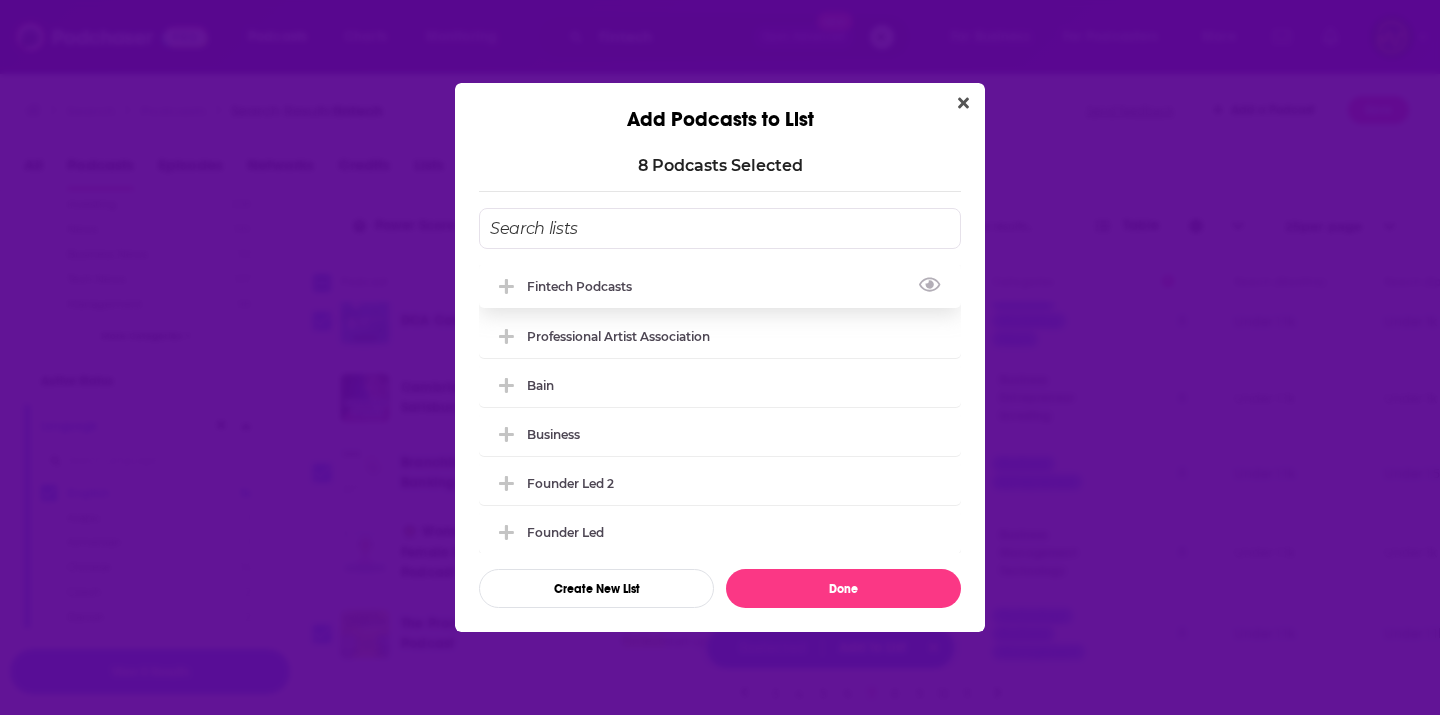 click on "Fintech Podcasts" at bounding box center (720, 286) 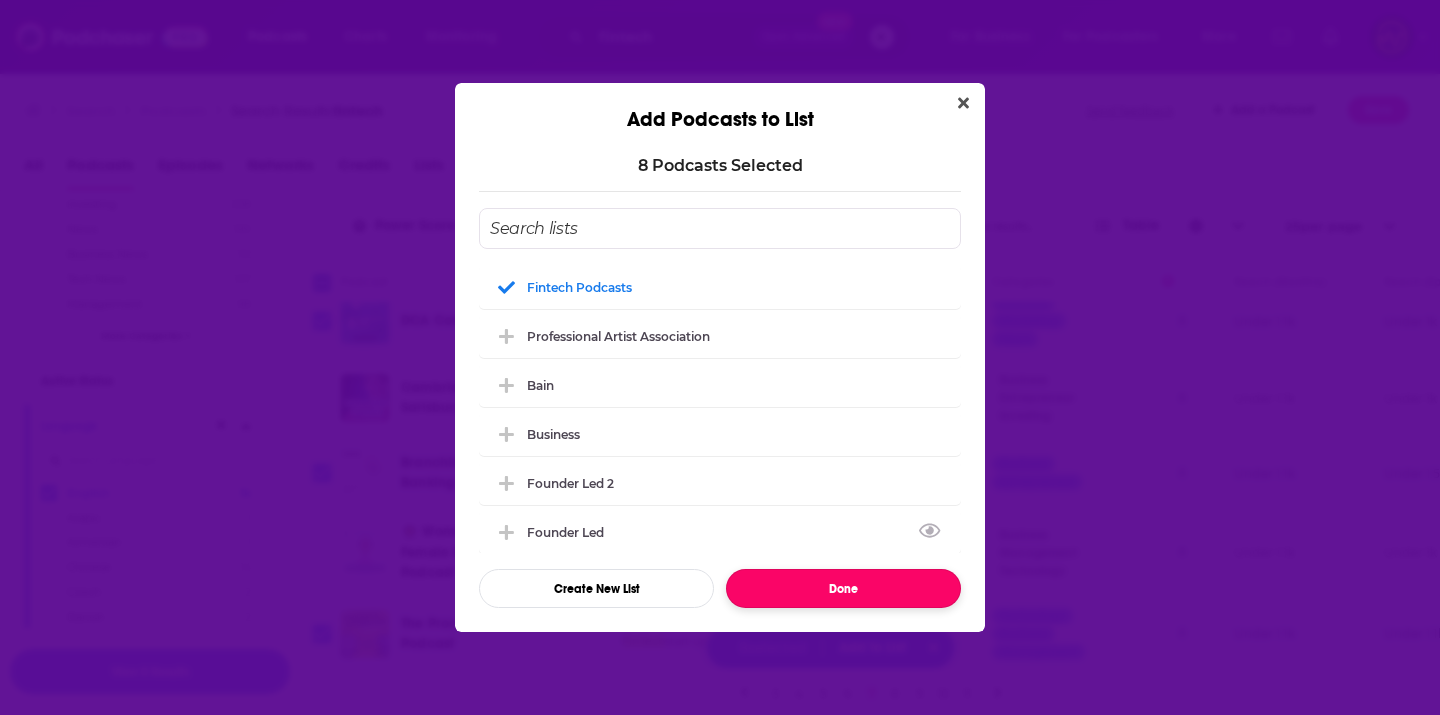 click on "Done" at bounding box center (843, 588) 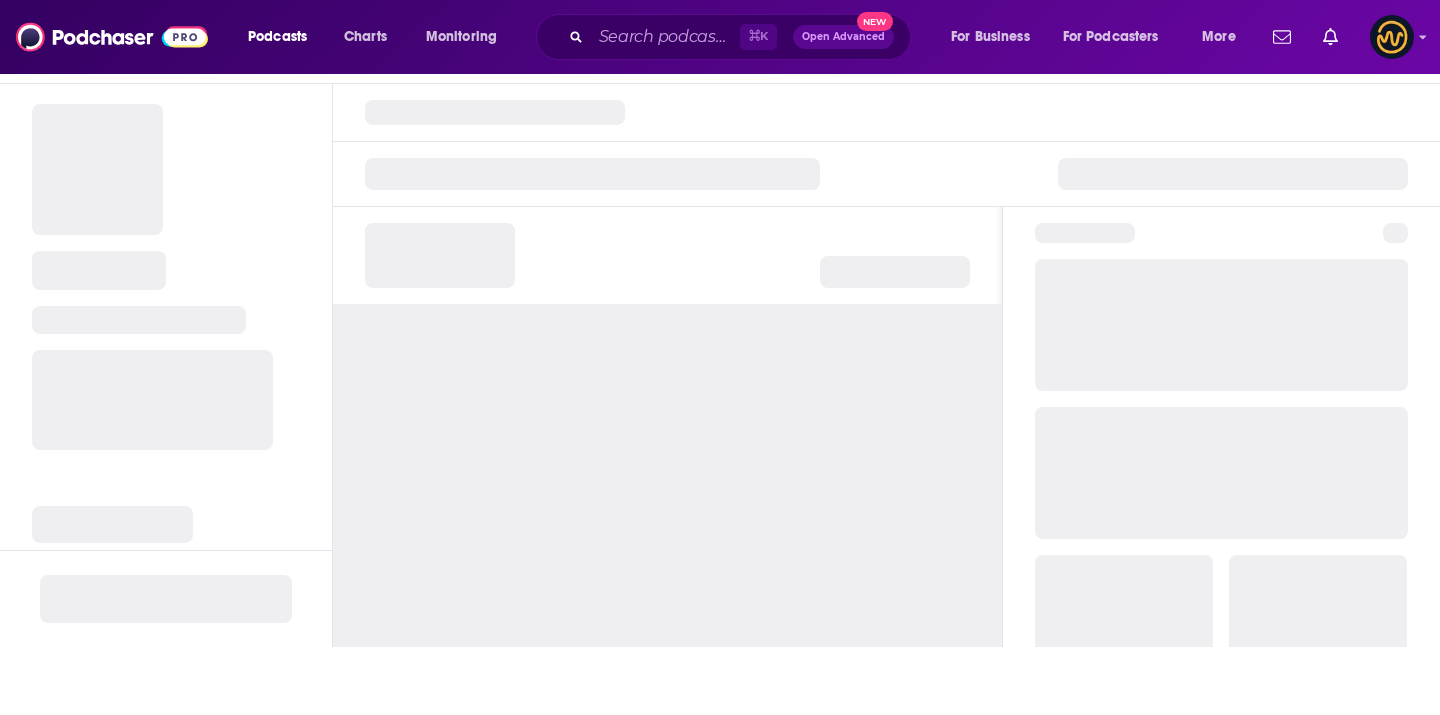 scroll, scrollTop: 0, scrollLeft: 0, axis: both 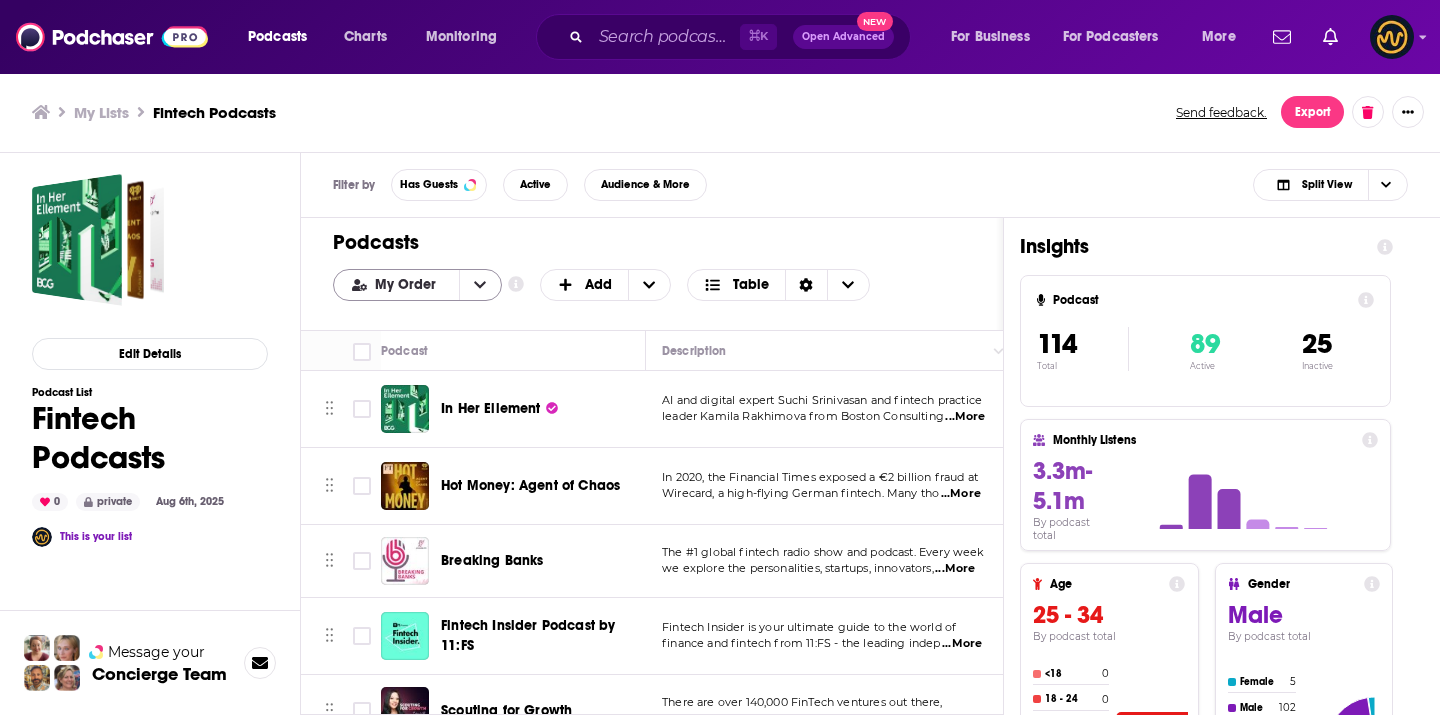 click 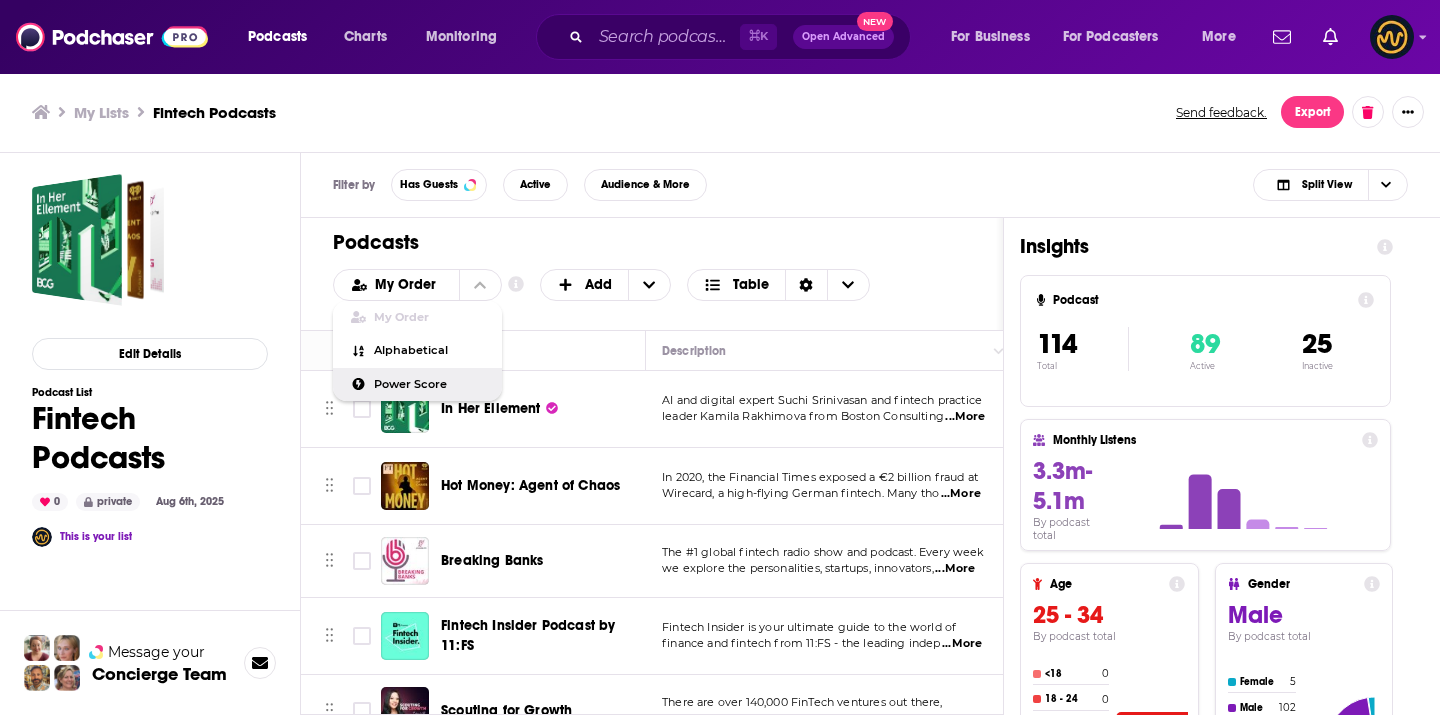 click on "Power Score" at bounding box center (417, 385) 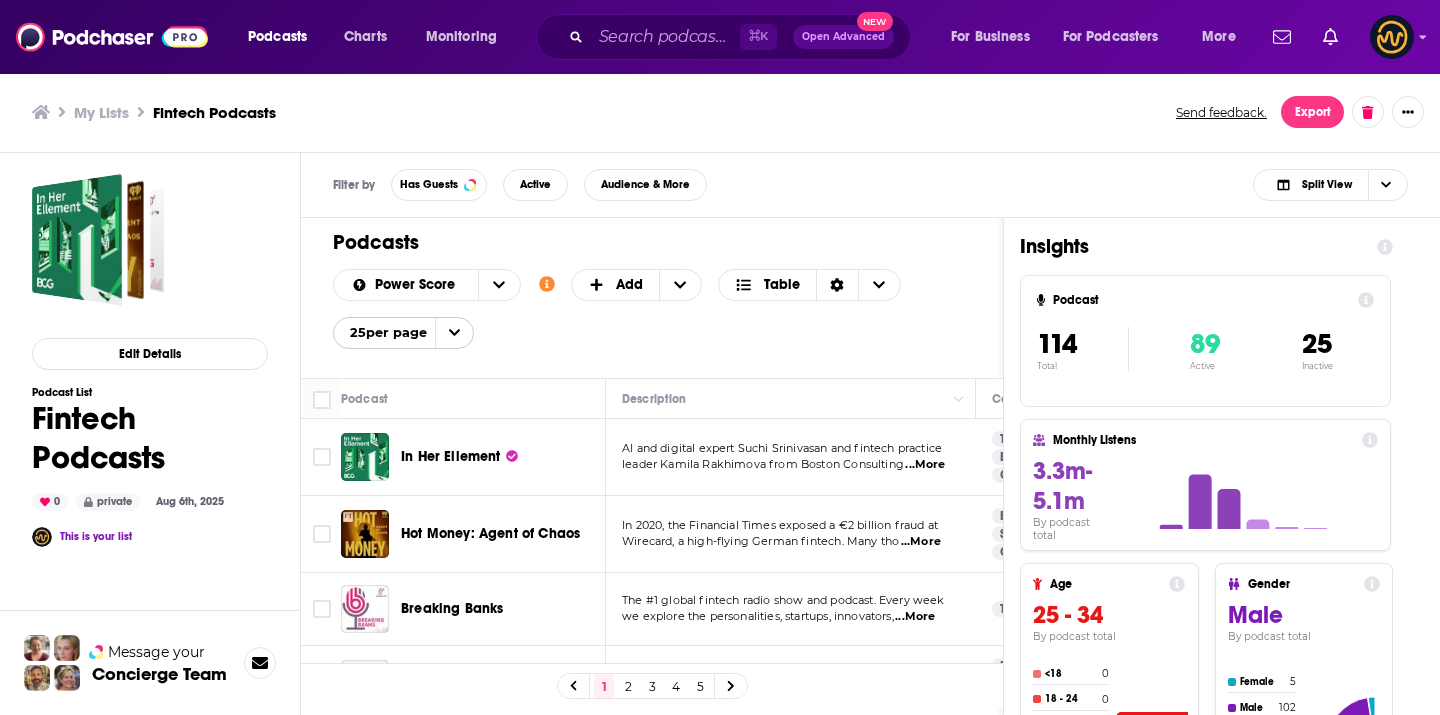 click 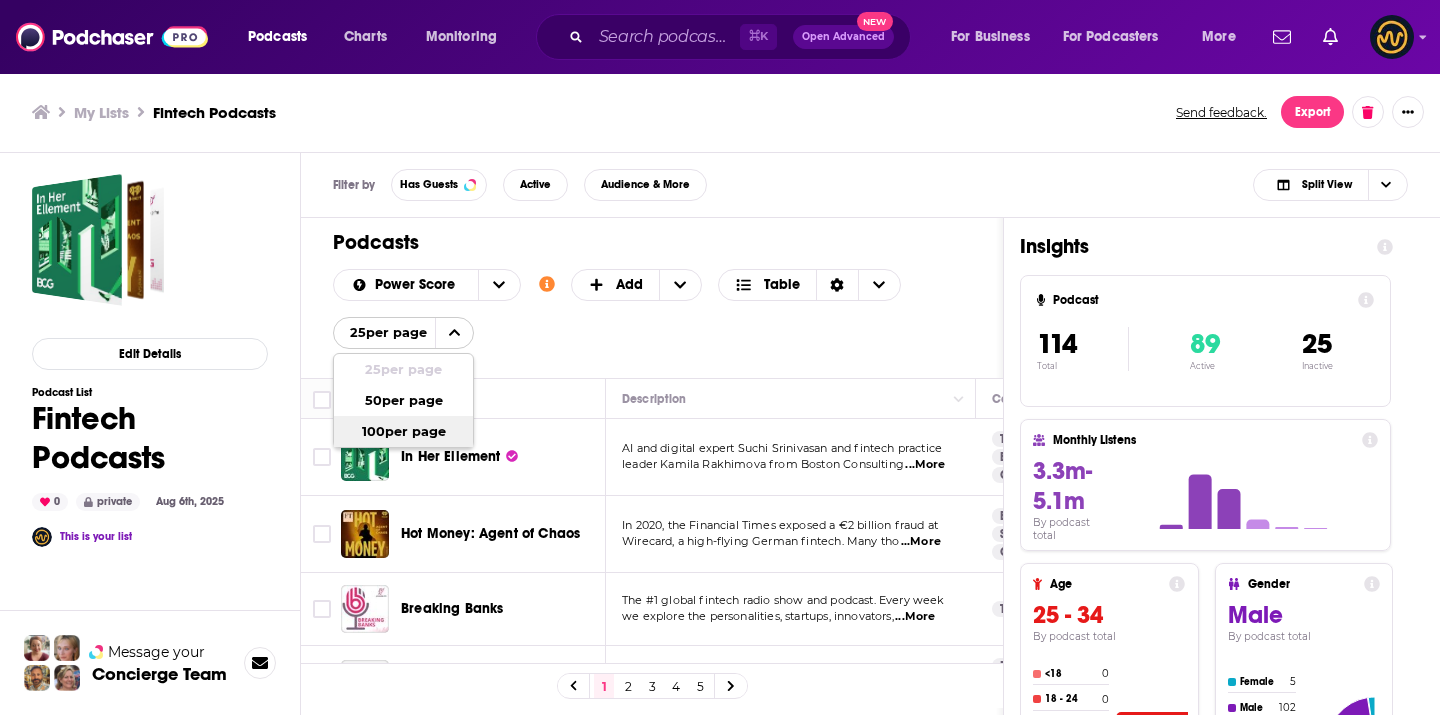 click on "100  per page" at bounding box center (403, 431) 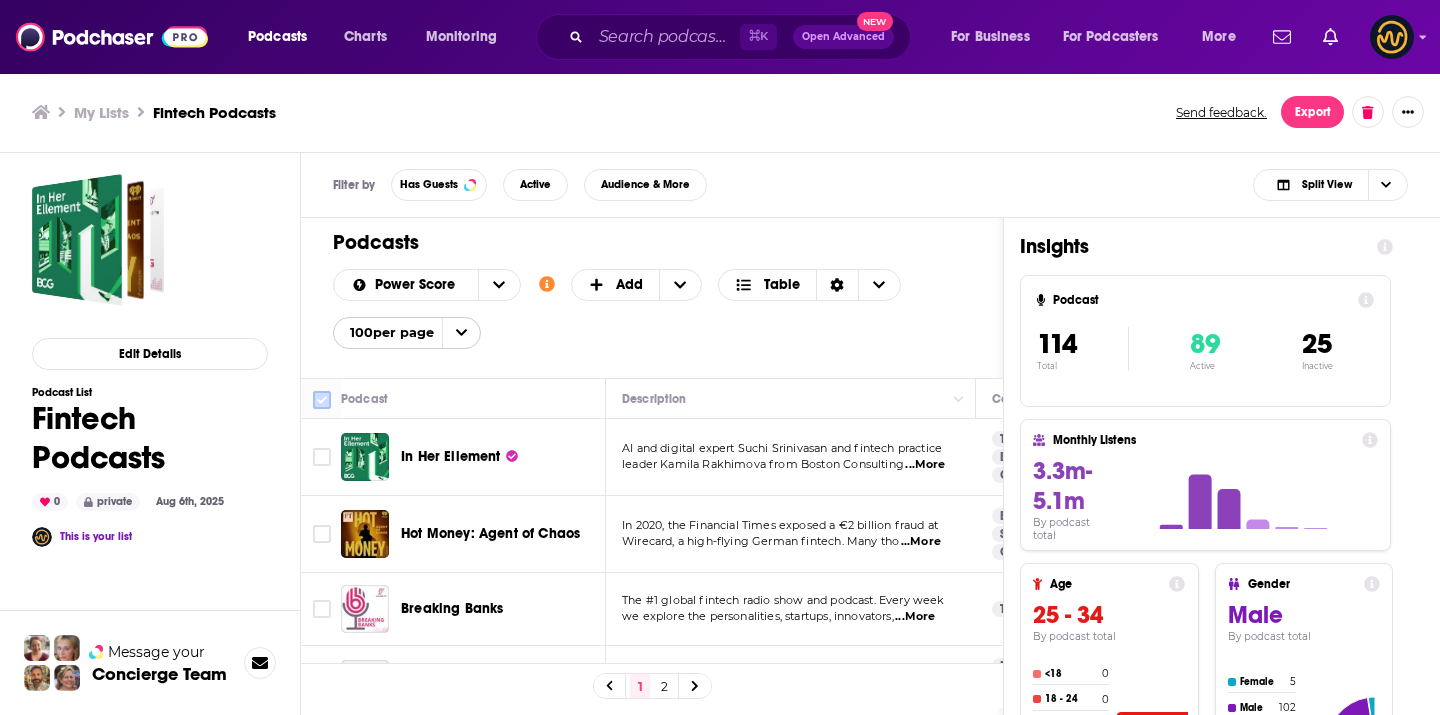 click 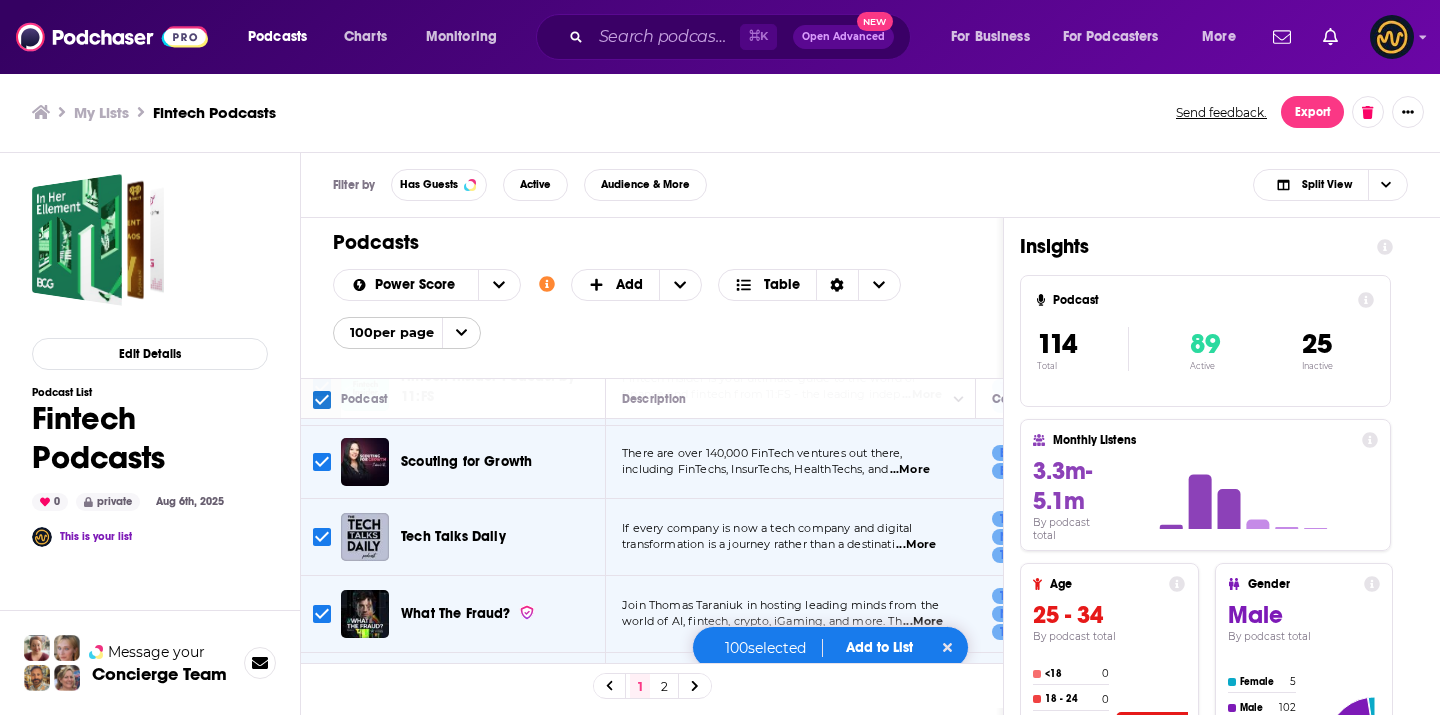 scroll, scrollTop: 637, scrollLeft: 0, axis: vertical 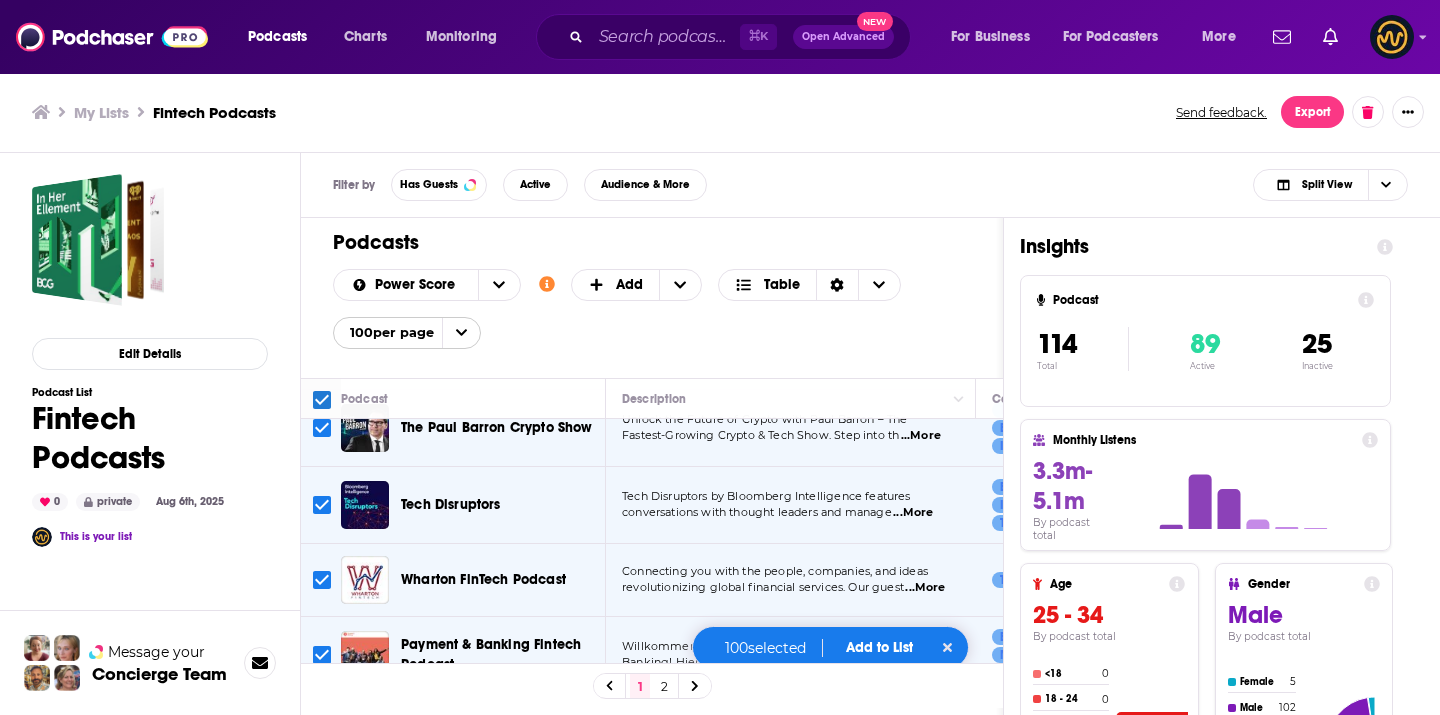 click on "Podcasts Add Power Score Customize Your List Order Select the  “My Order”  sort and remove all filters to enable drag-and-drop reordering. Add Table 100  per page" at bounding box center (652, 298) 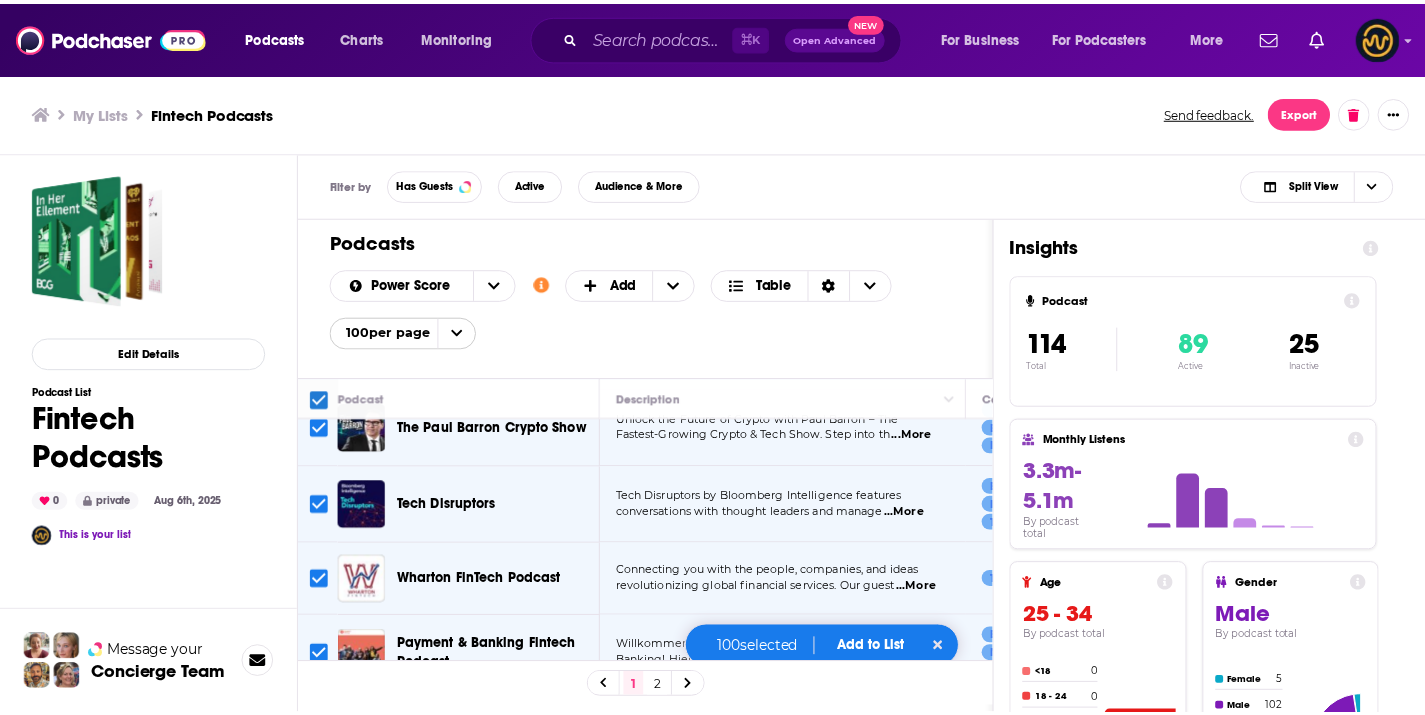 scroll, scrollTop: 192, scrollLeft: 0, axis: vertical 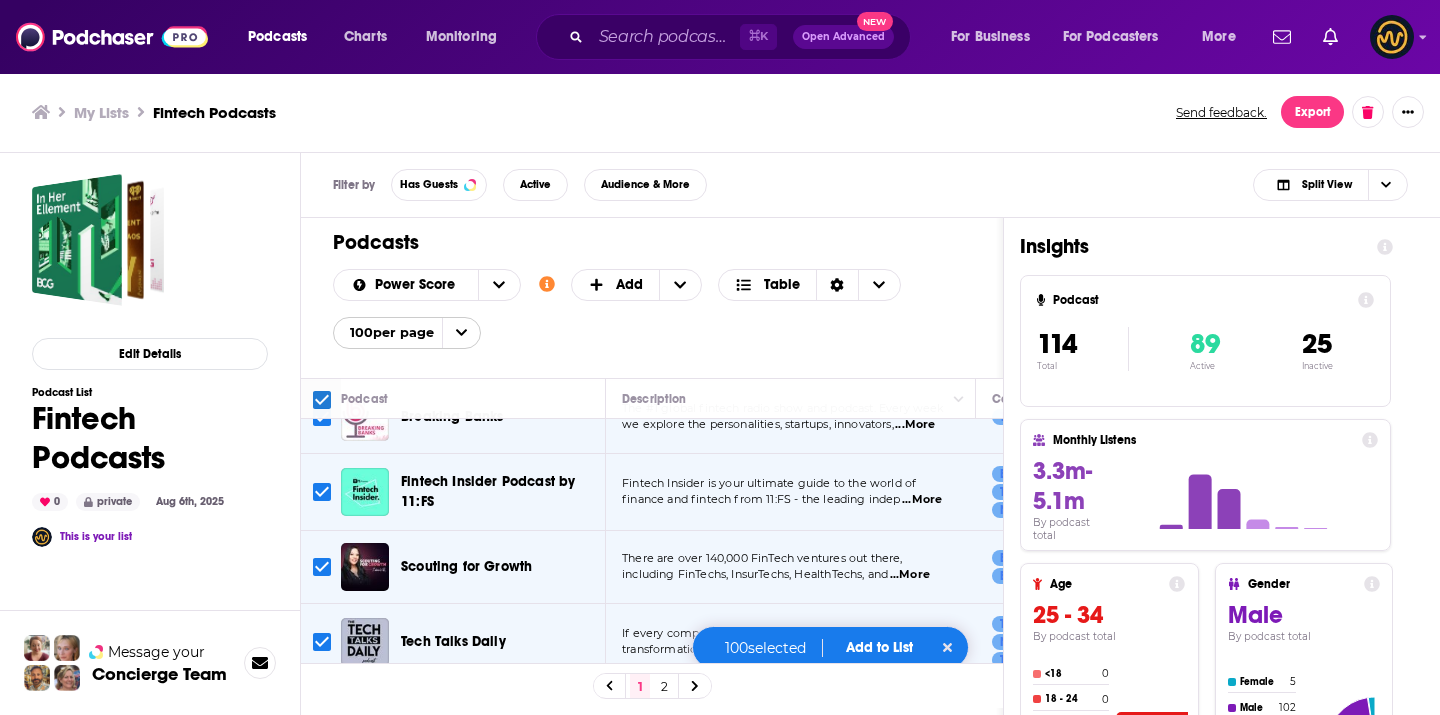 click 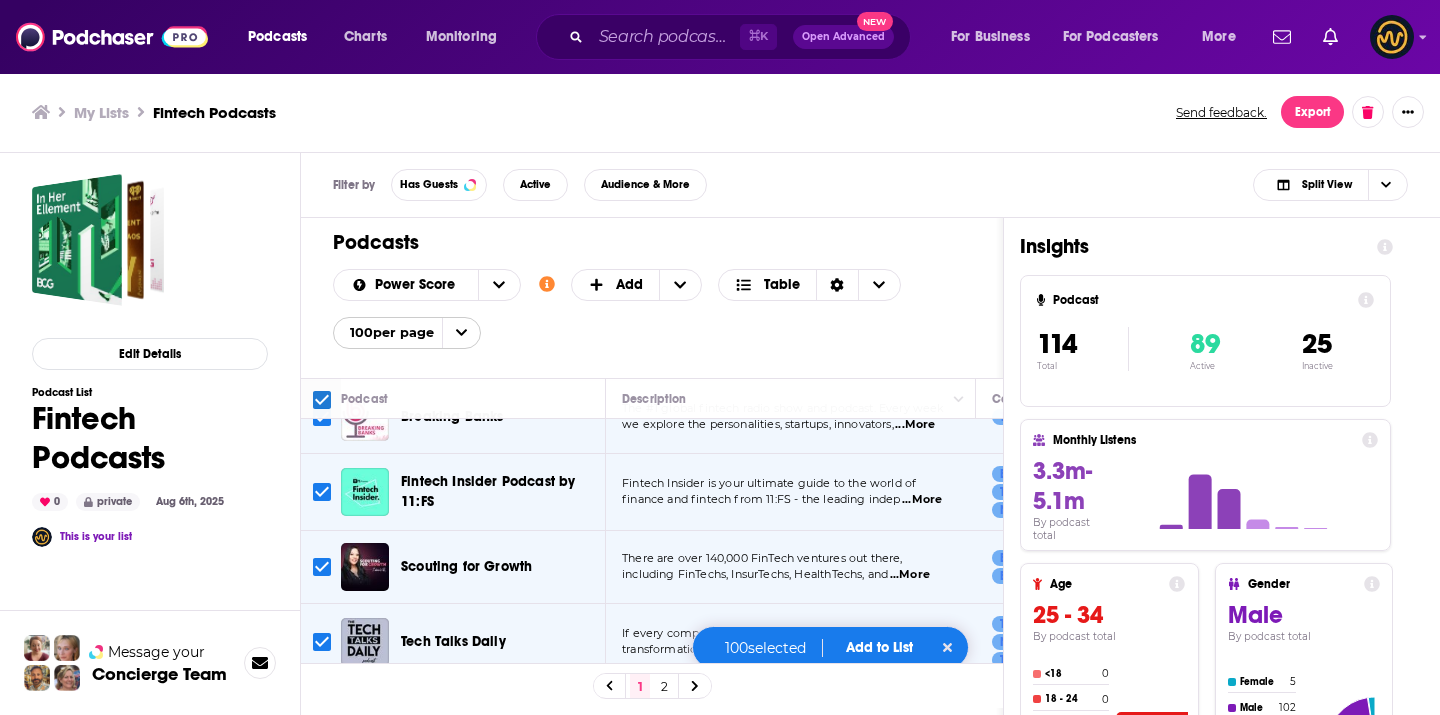 checkbox on "false" 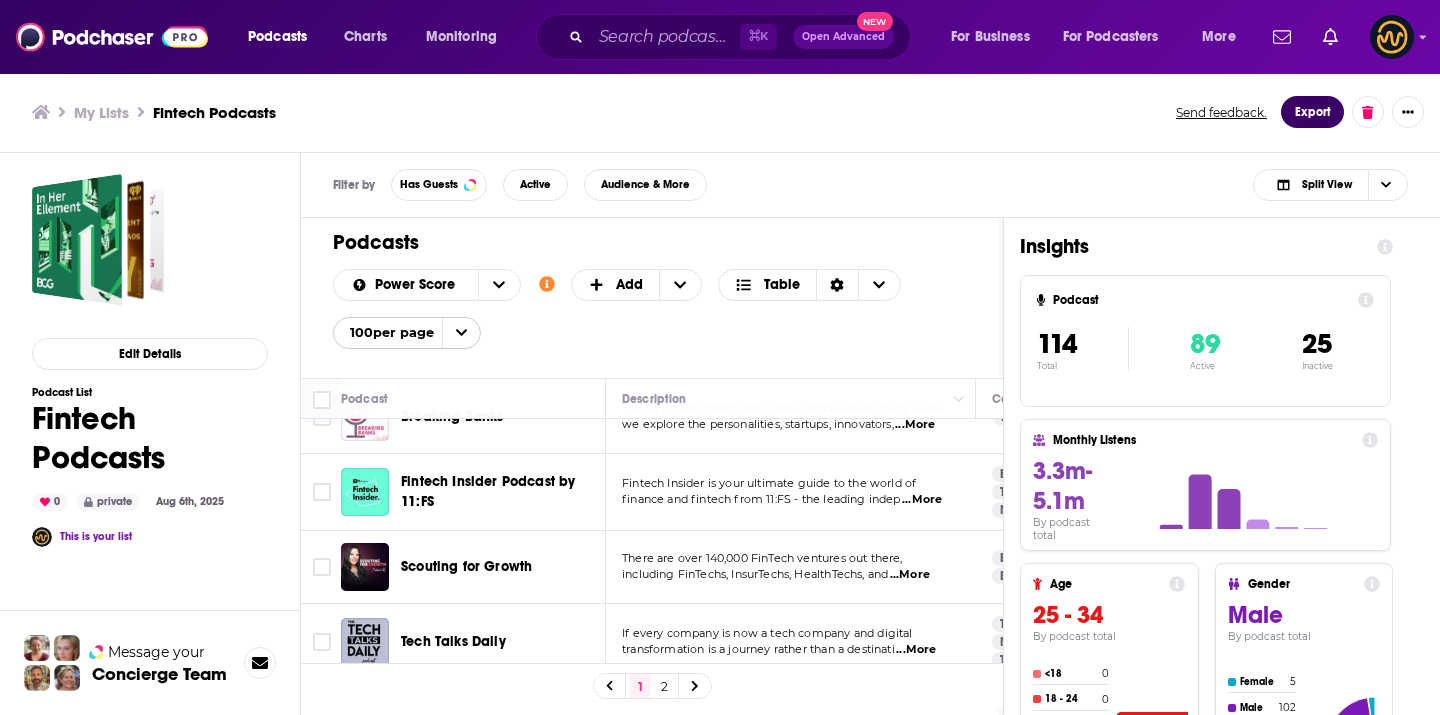 click on "Export" at bounding box center (1312, 112) 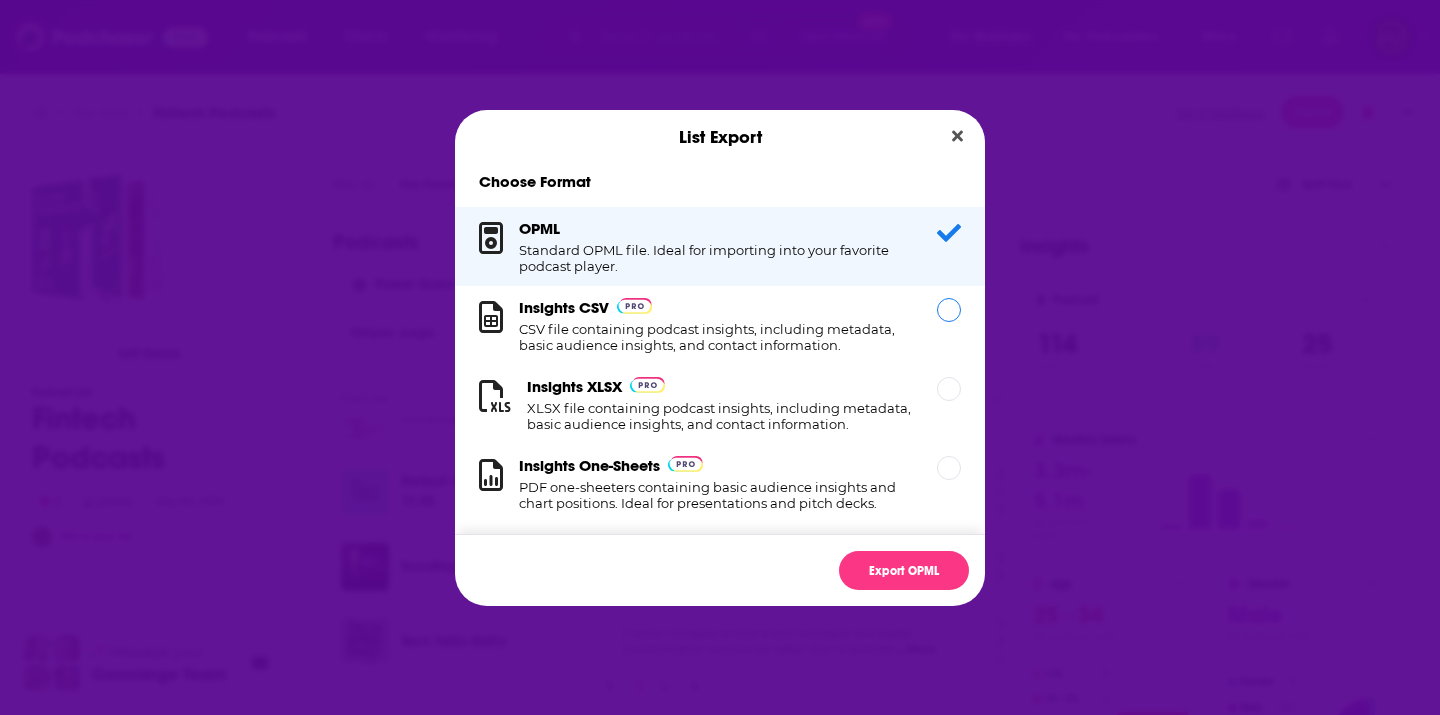click at bounding box center (949, 310) 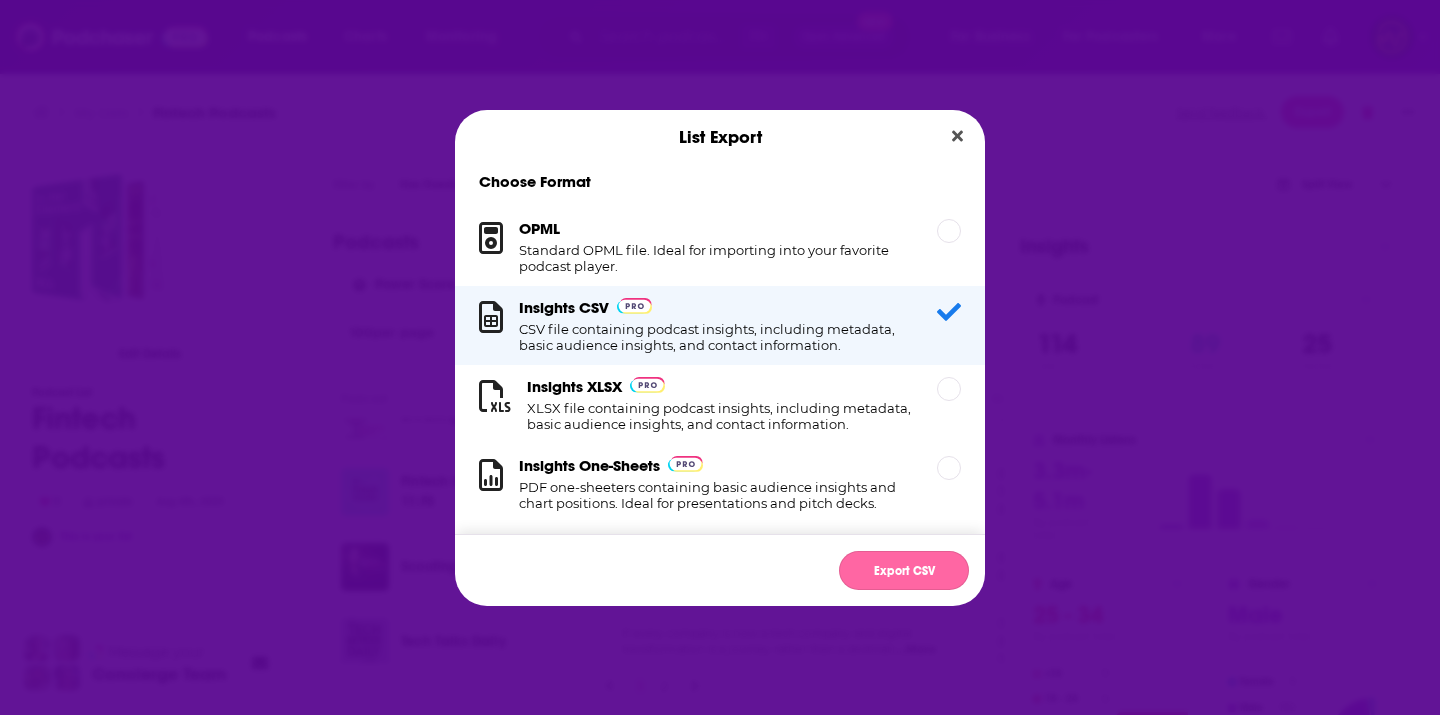 click on "Export CSV" at bounding box center [904, 570] 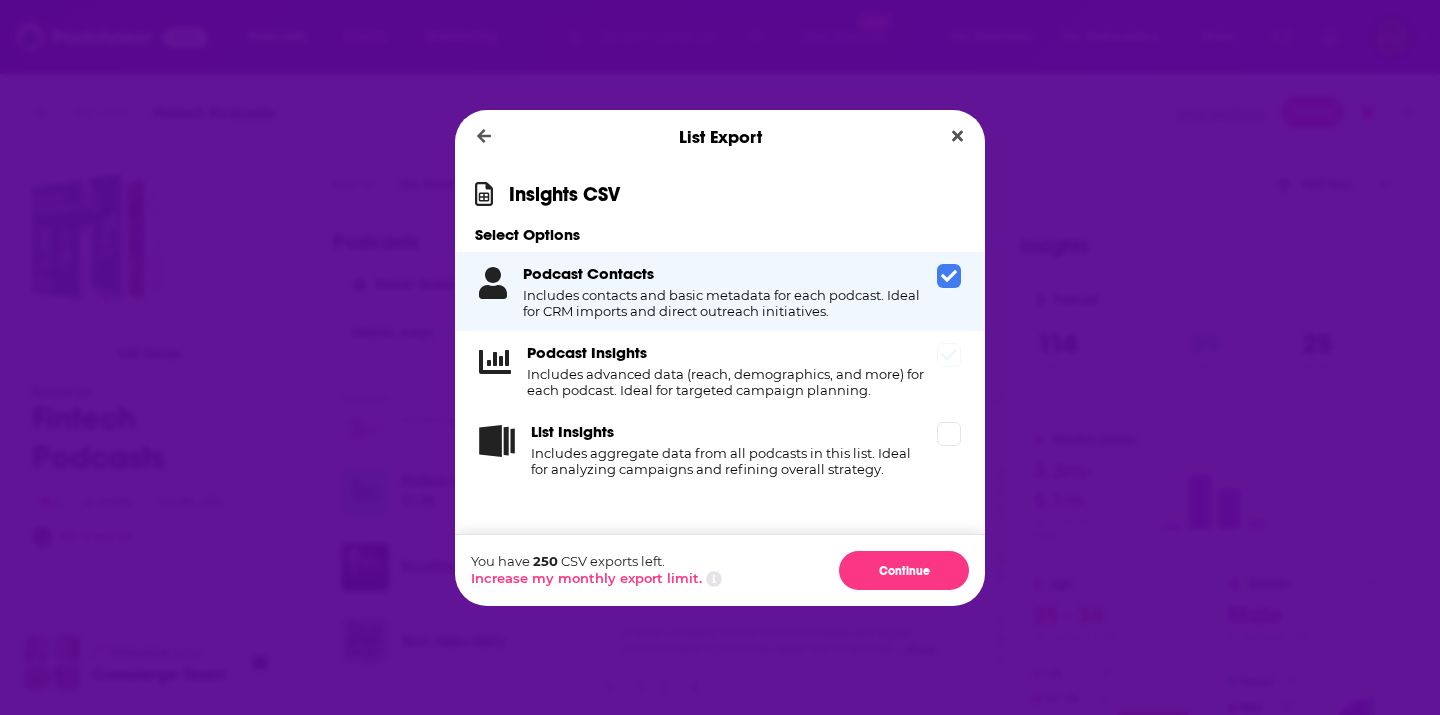 click at bounding box center [949, 355] 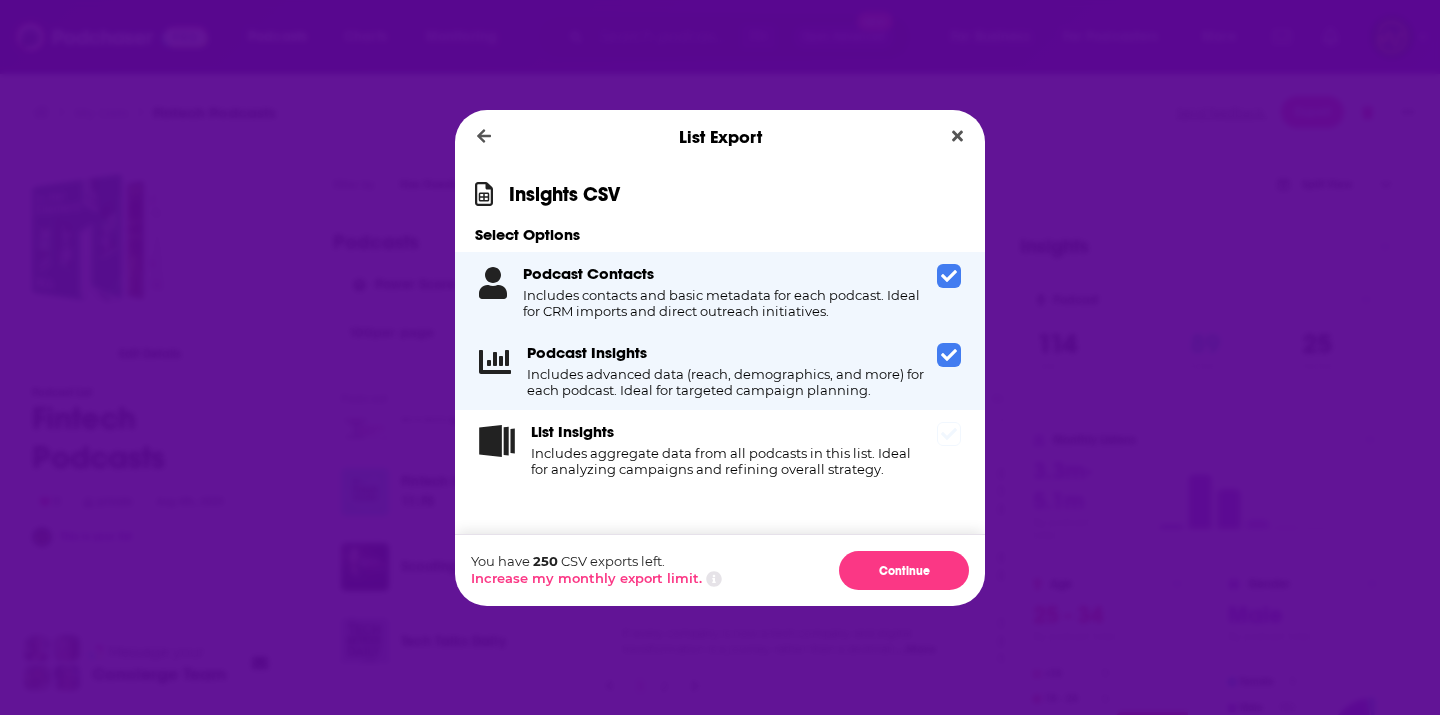 click at bounding box center (949, 434) 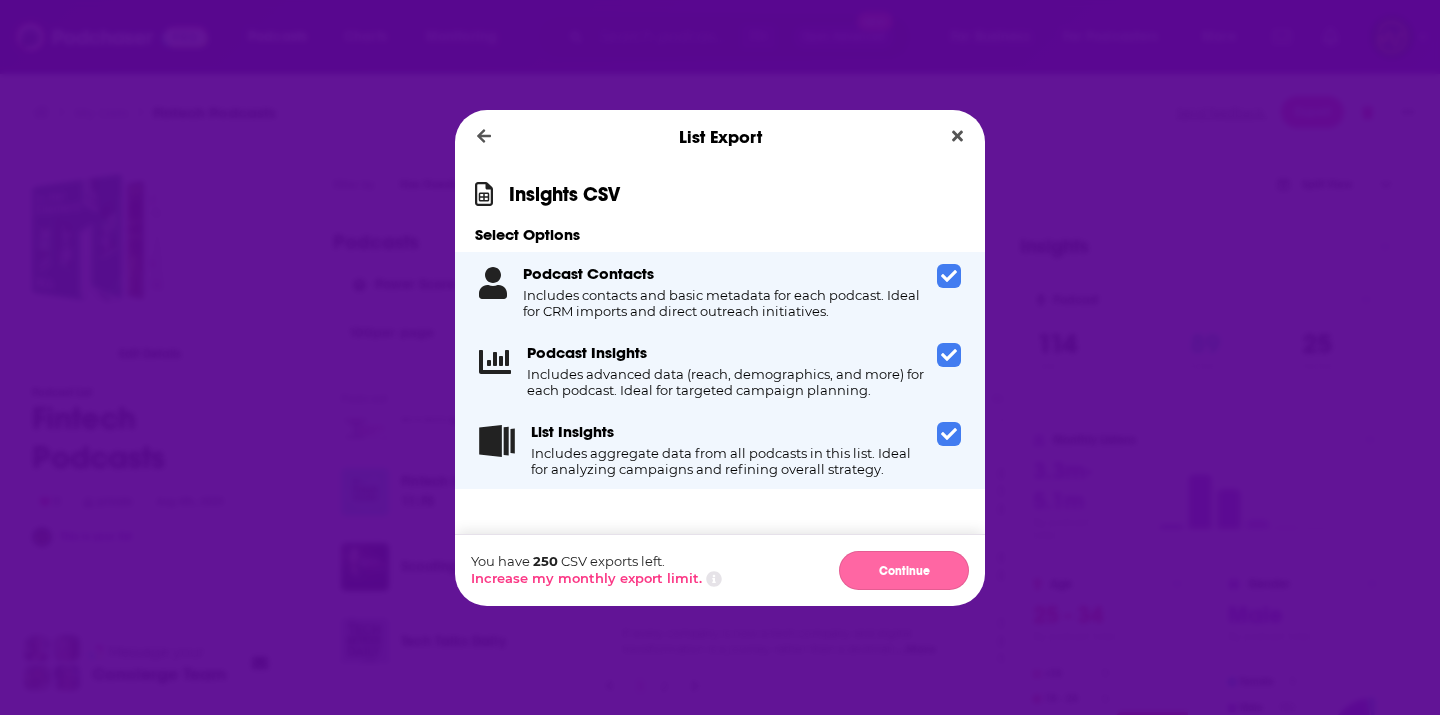 click on "Continue" at bounding box center (904, 570) 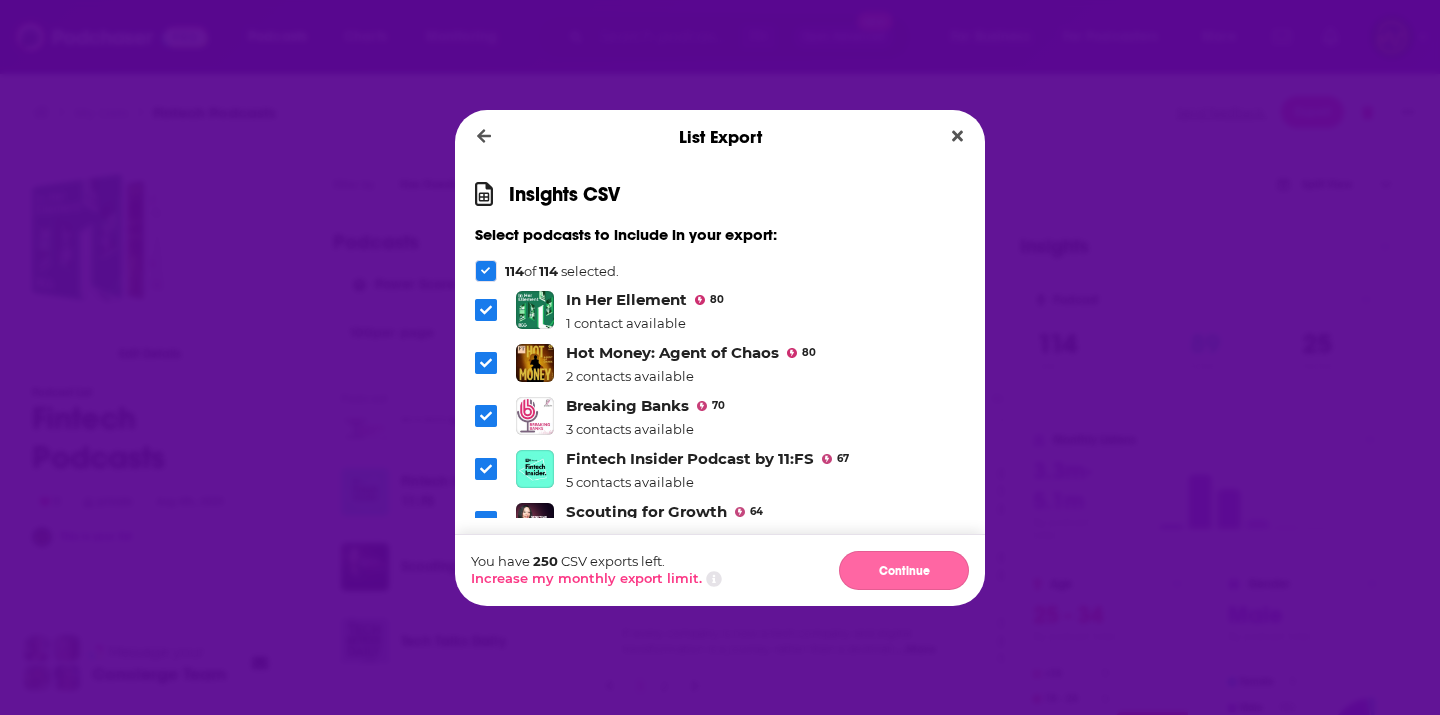 click on "Continue" at bounding box center [904, 570] 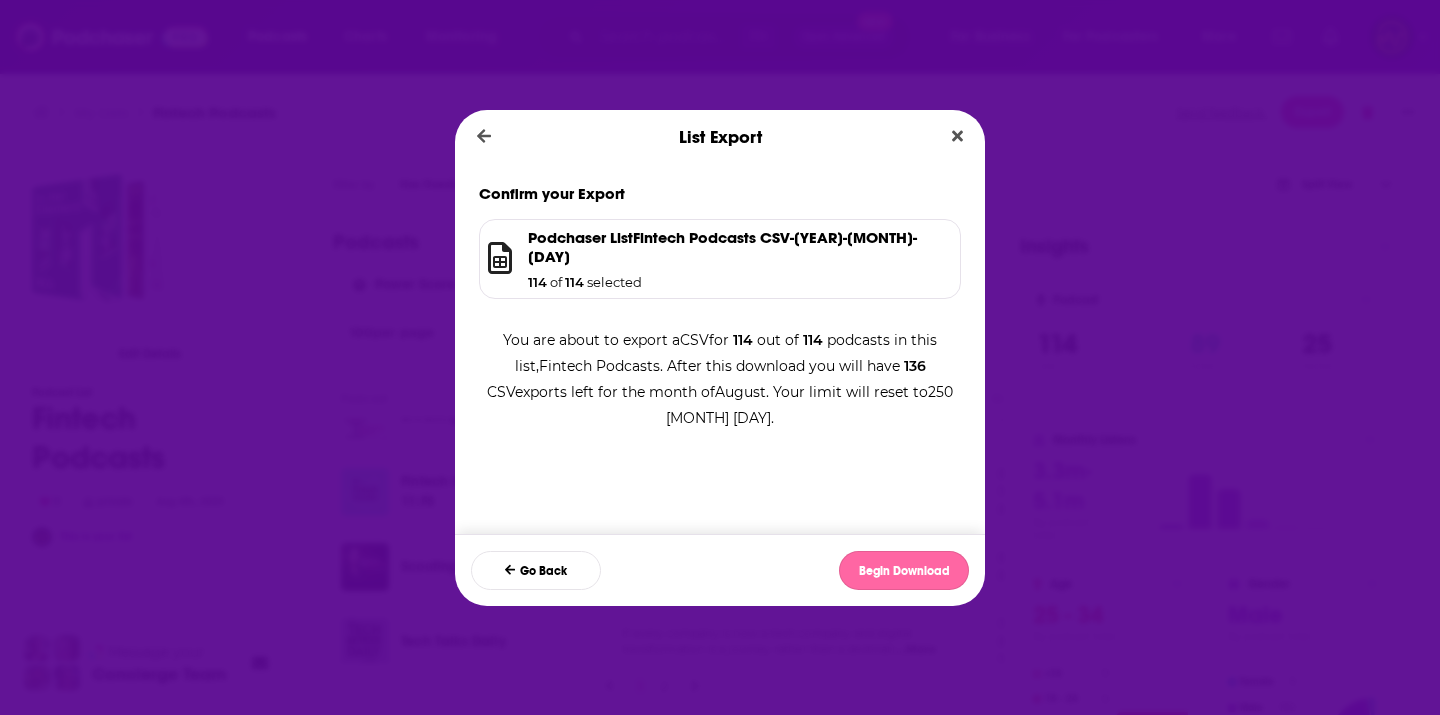 click on "Begin Download" at bounding box center [904, 570] 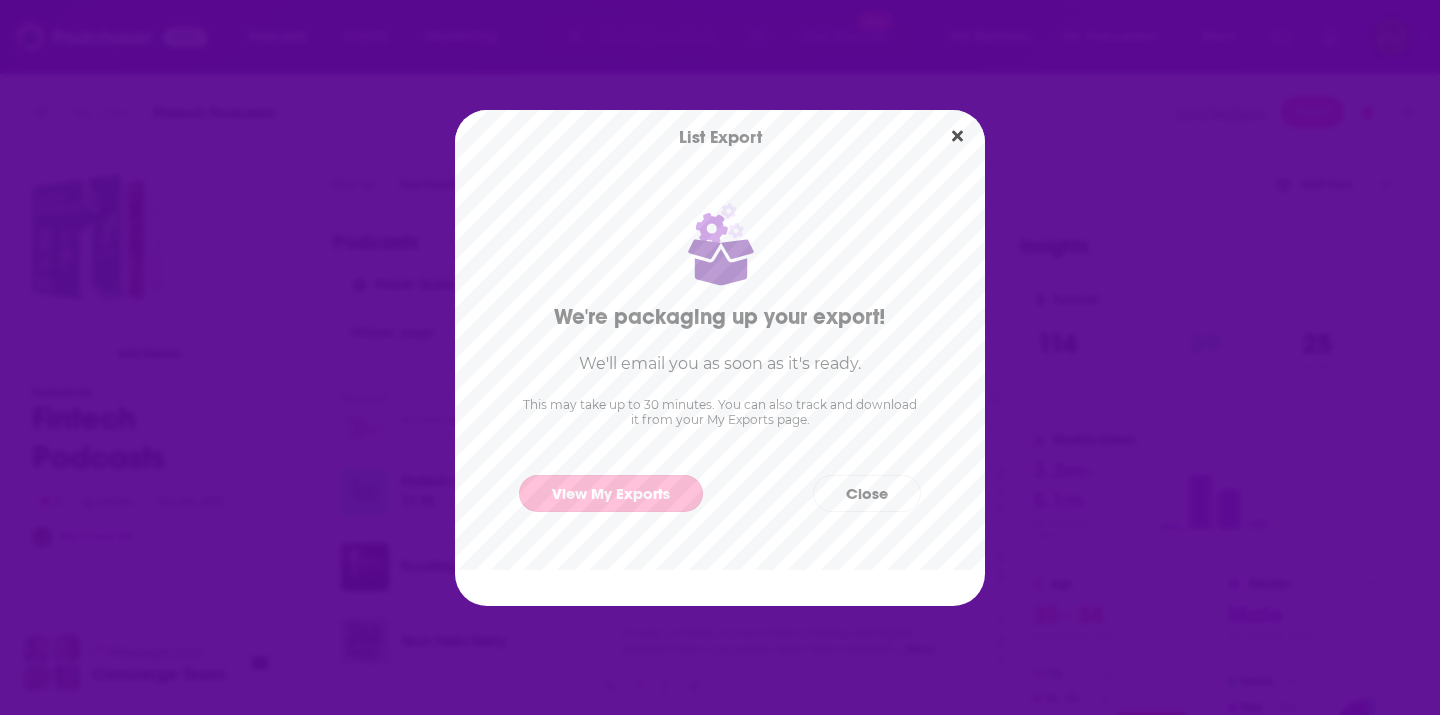 click on "View My Exports" at bounding box center [611, 493] 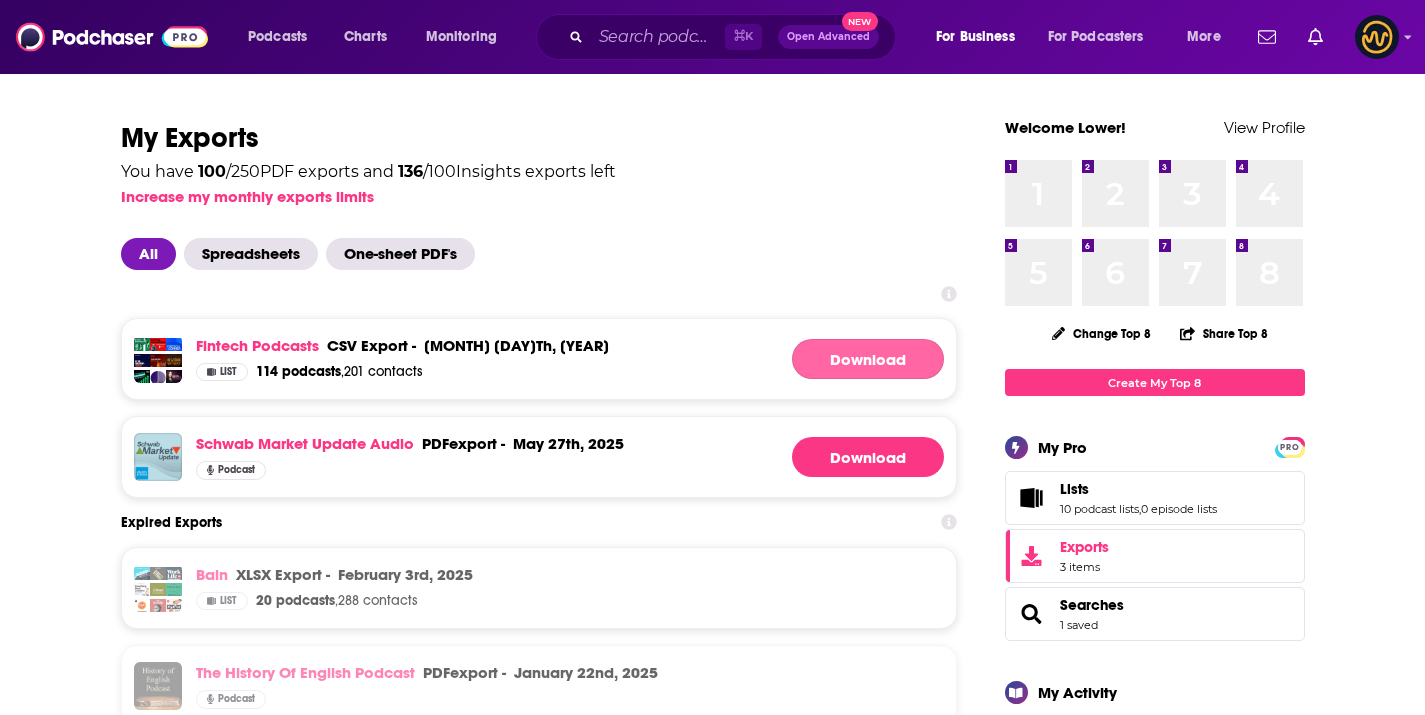 click on "Download" at bounding box center (868, 359) 